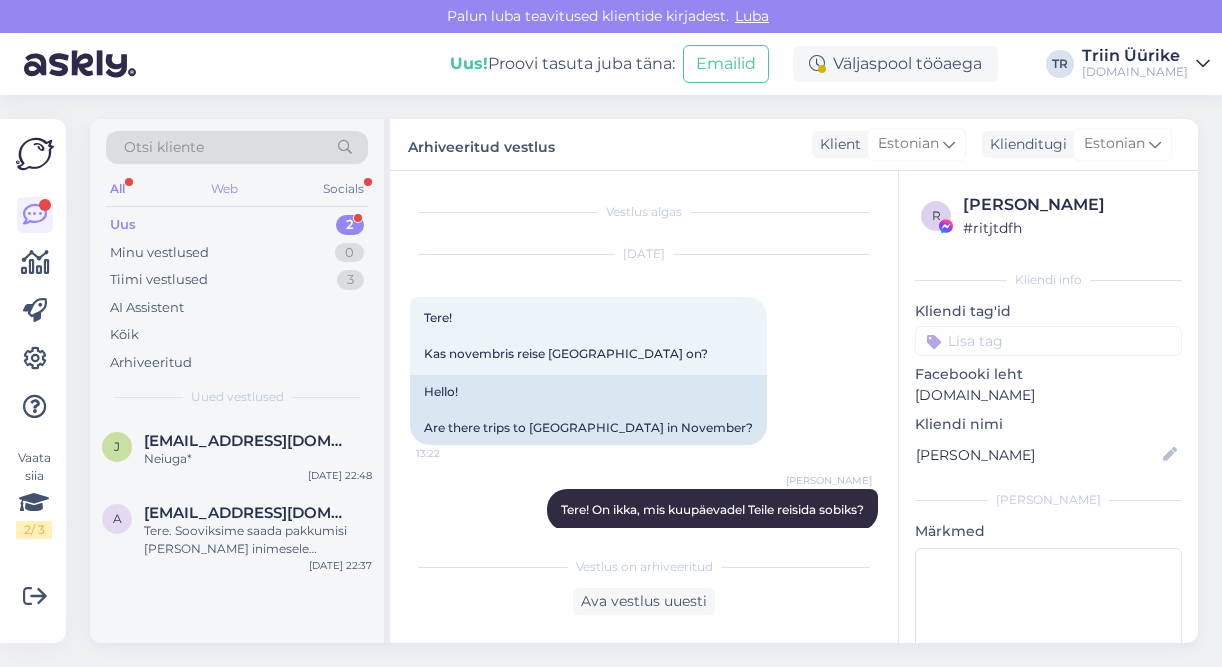 scroll, scrollTop: 0, scrollLeft: 0, axis: both 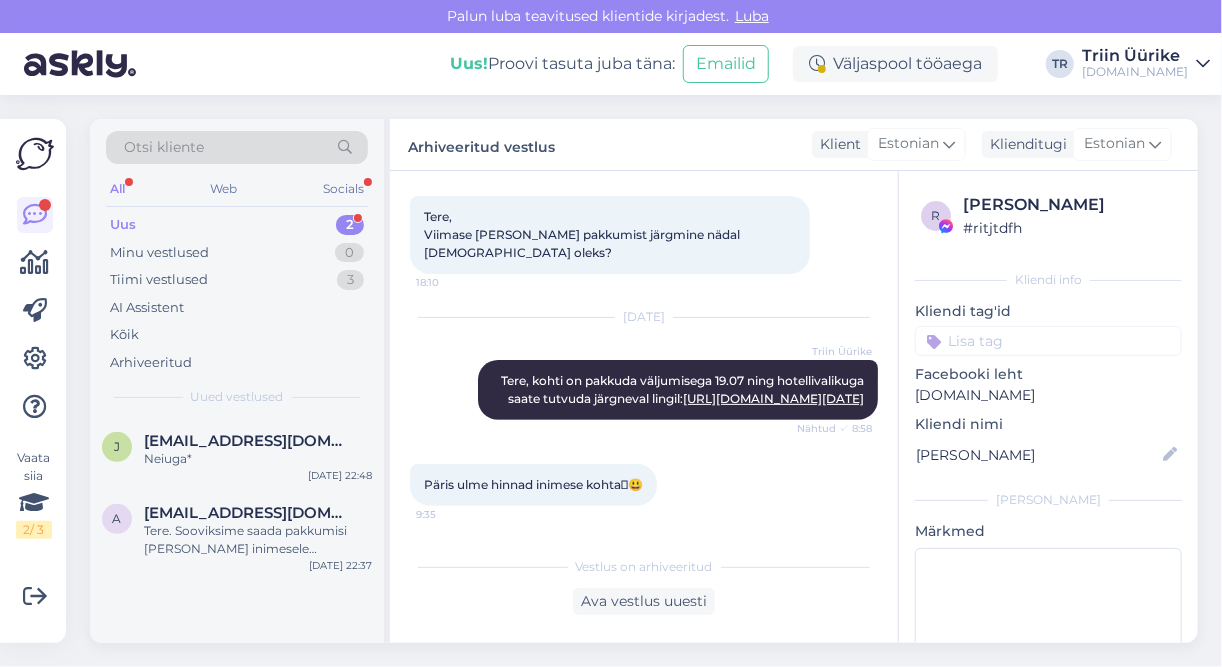 click on "Uus 2" at bounding box center [237, 225] 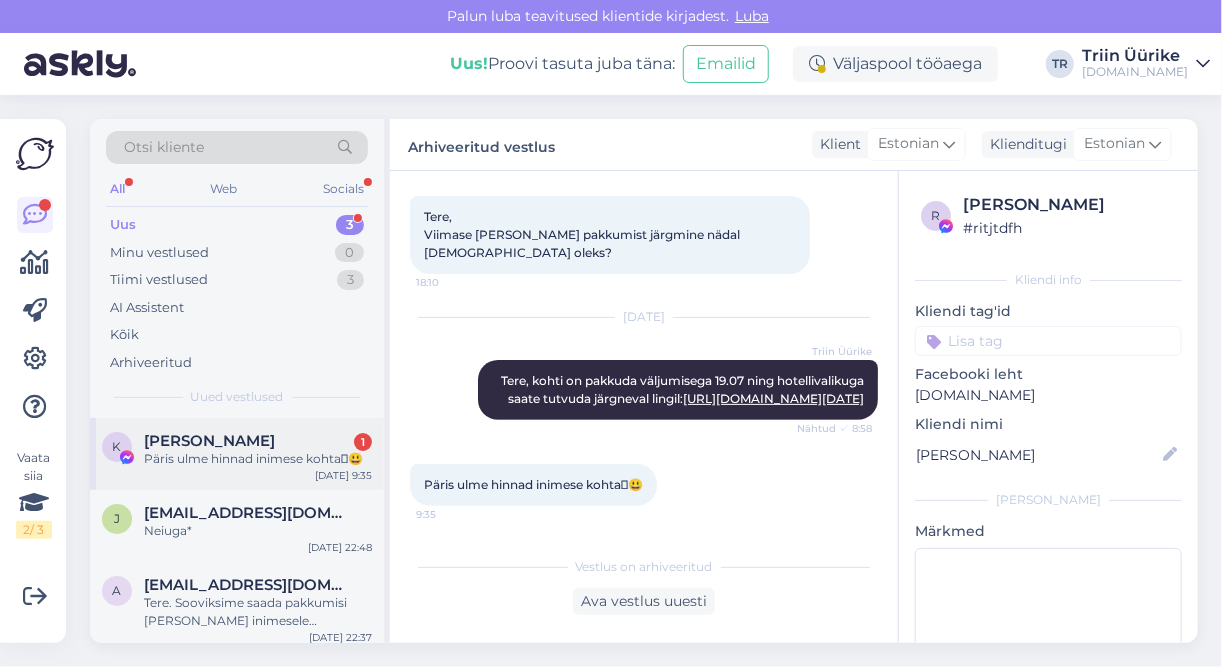 click on "Päris ulme hinnad inimese kohta🫣😃" at bounding box center (258, 459) 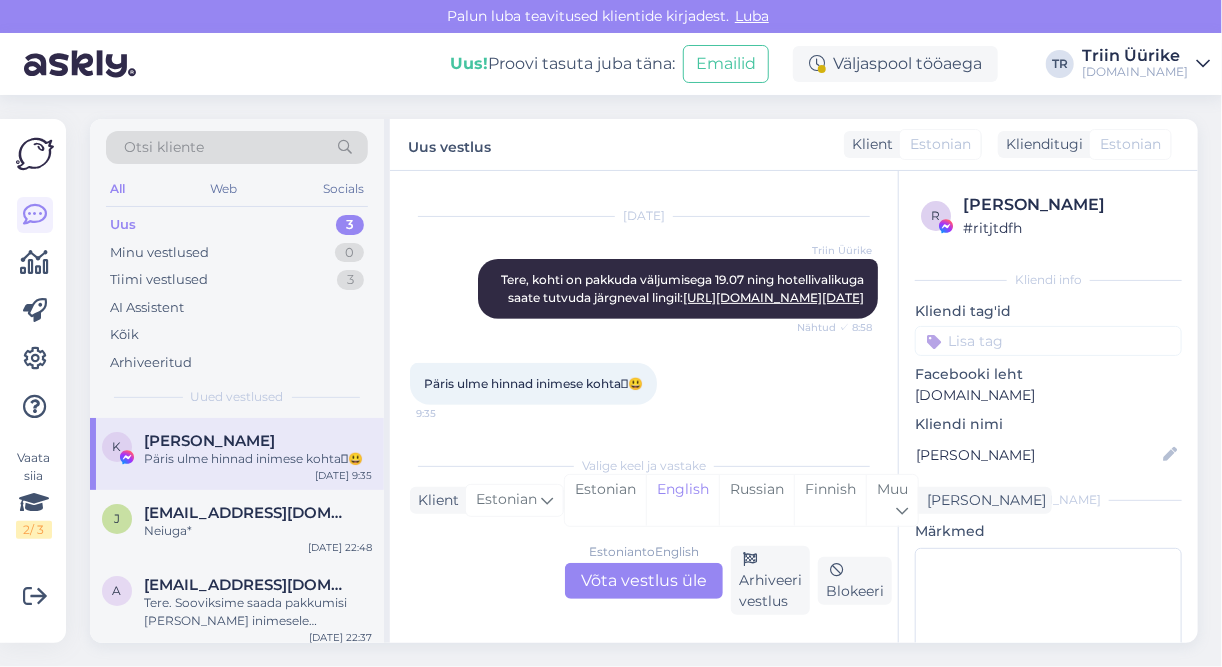 click on "Estonian  to  English Võta vestlus üle" at bounding box center [644, 581] 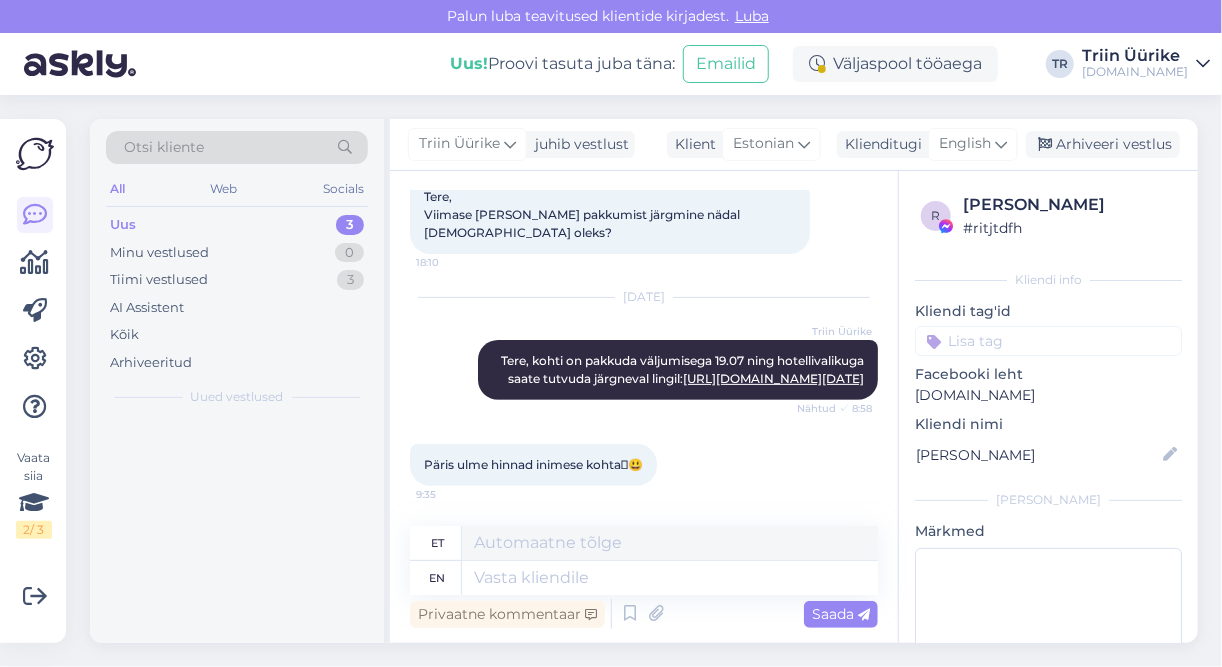 scroll, scrollTop: 3356, scrollLeft: 0, axis: vertical 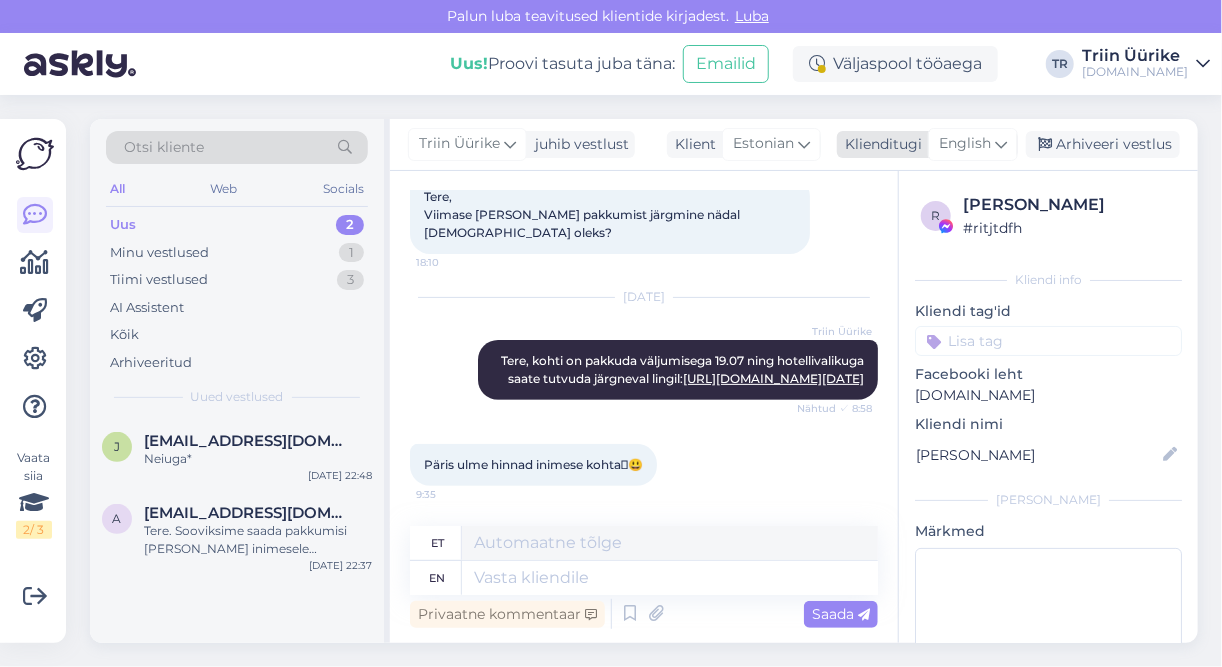 click on "English" at bounding box center [965, 144] 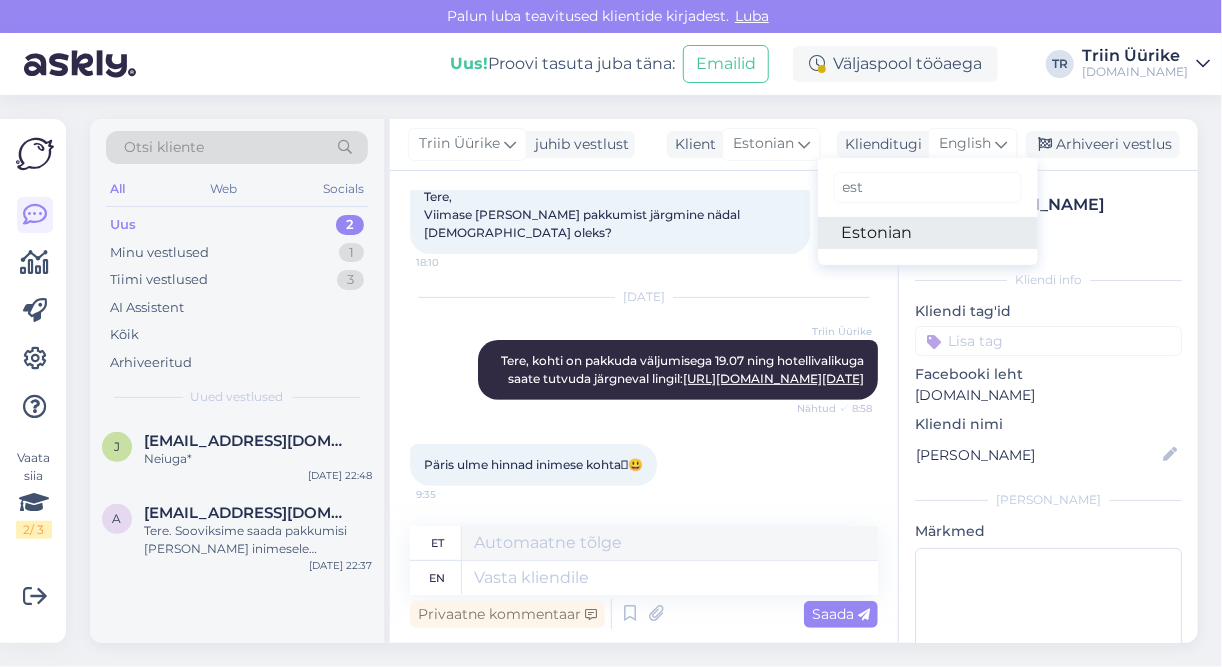 drag, startPoint x: 956, startPoint y: 228, endPoint x: 940, endPoint y: 260, distance: 35.77709 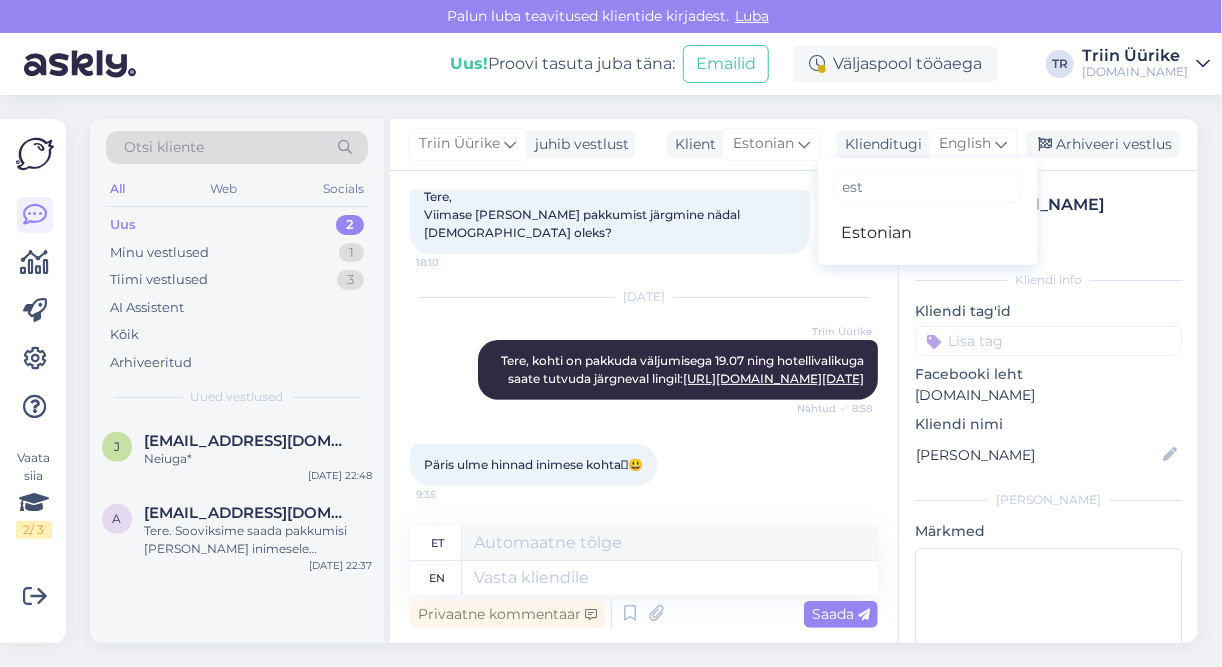 scroll, scrollTop: 3329, scrollLeft: 0, axis: vertical 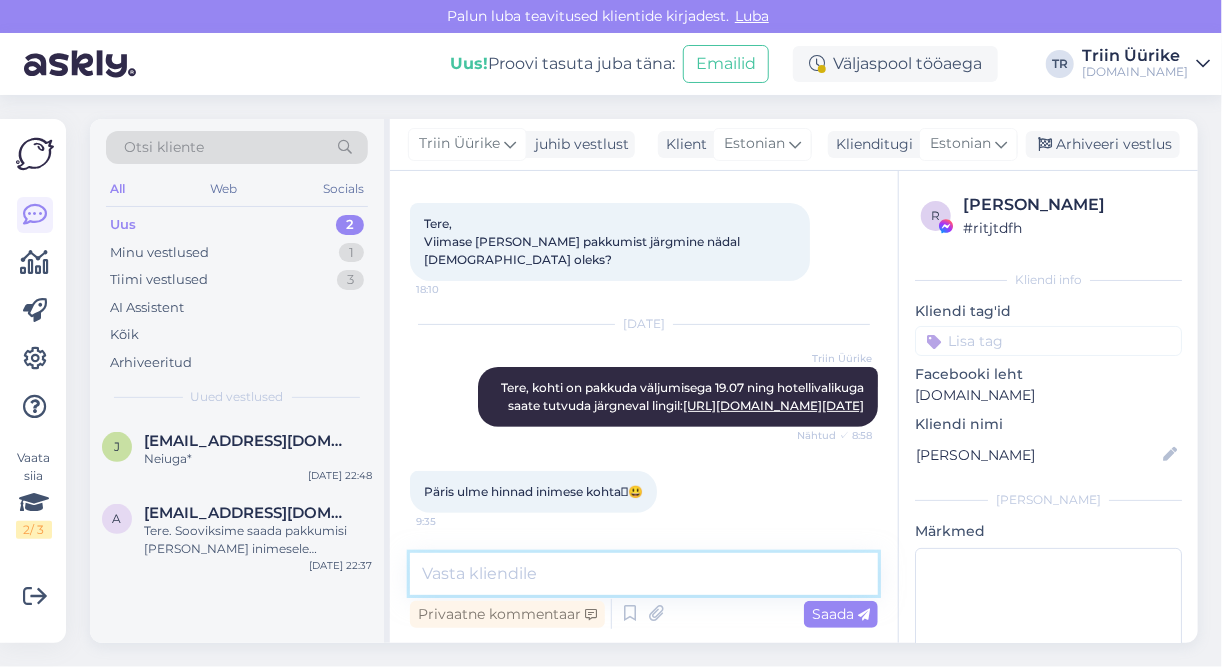 click at bounding box center [644, 574] 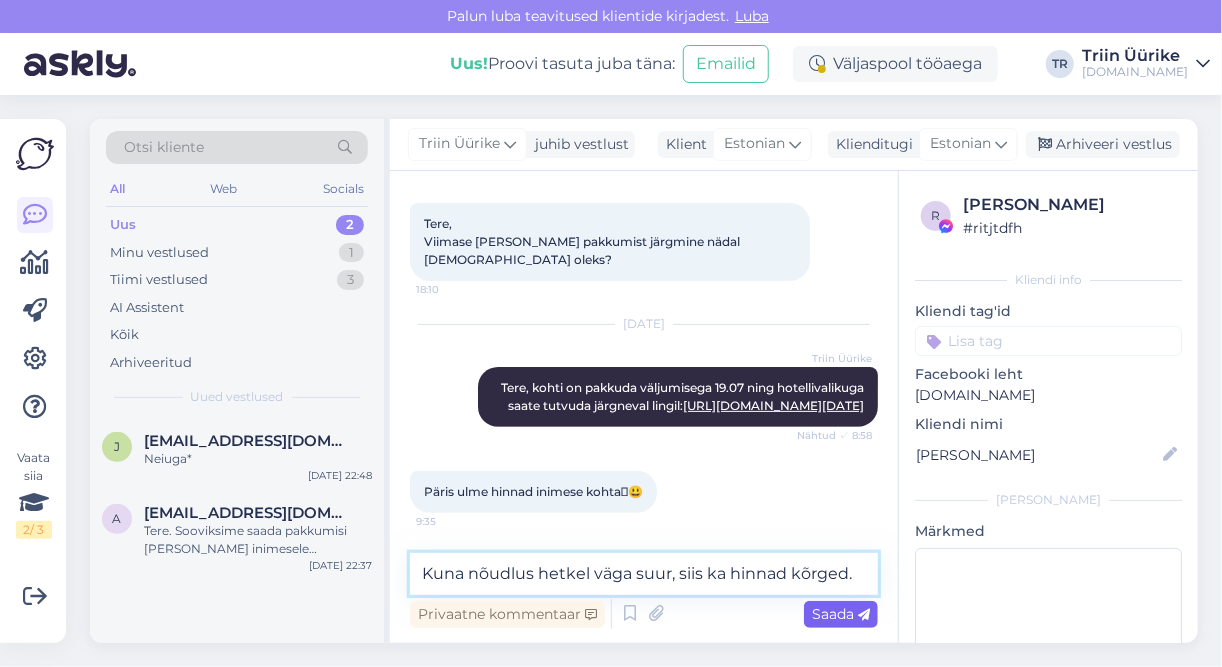 type on "Kuna nõudlus hetkel väga suur, siis ka hinnad kõrged." 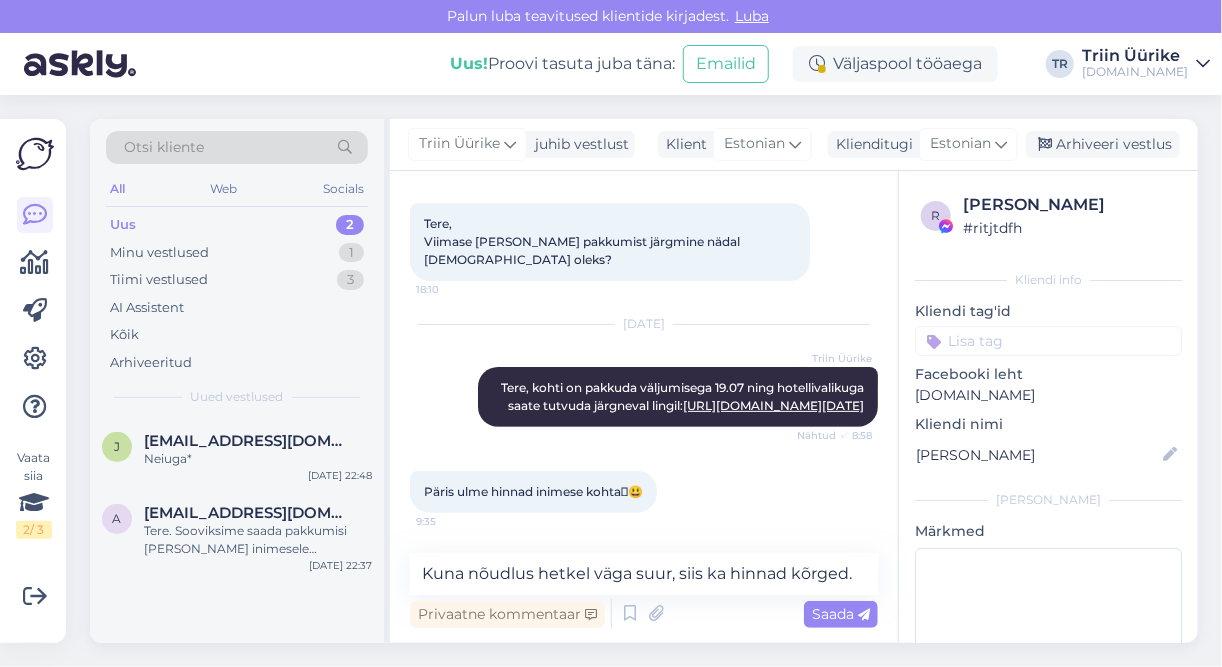 click on "Saada" at bounding box center (841, 614) 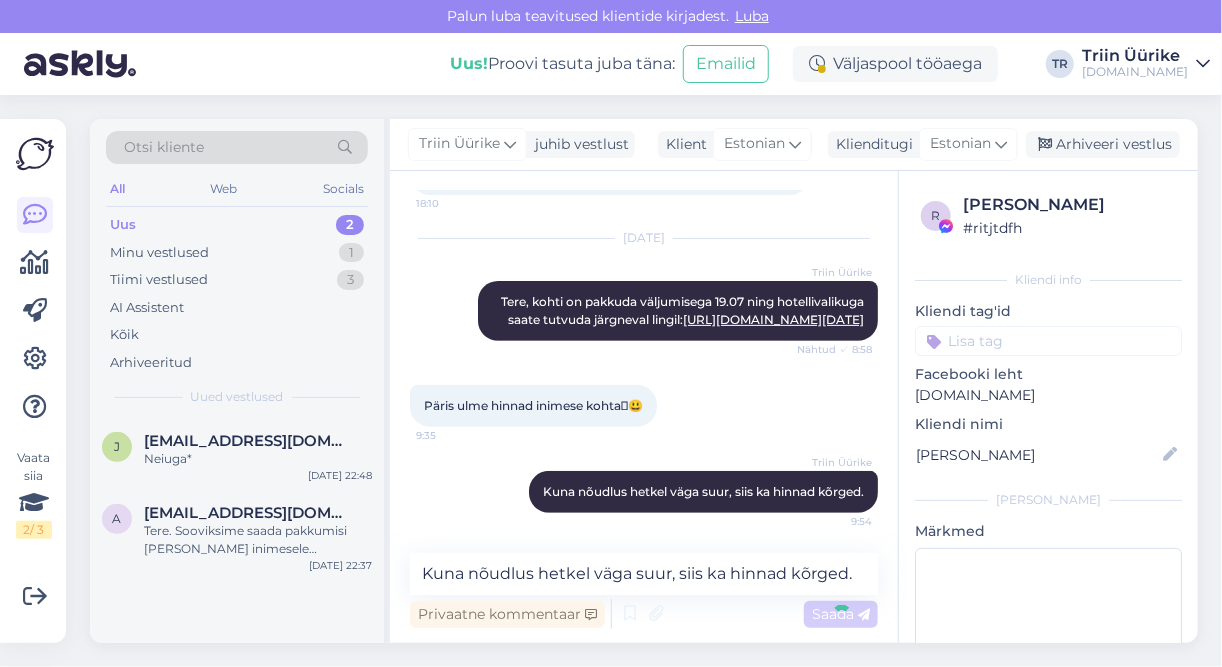 type 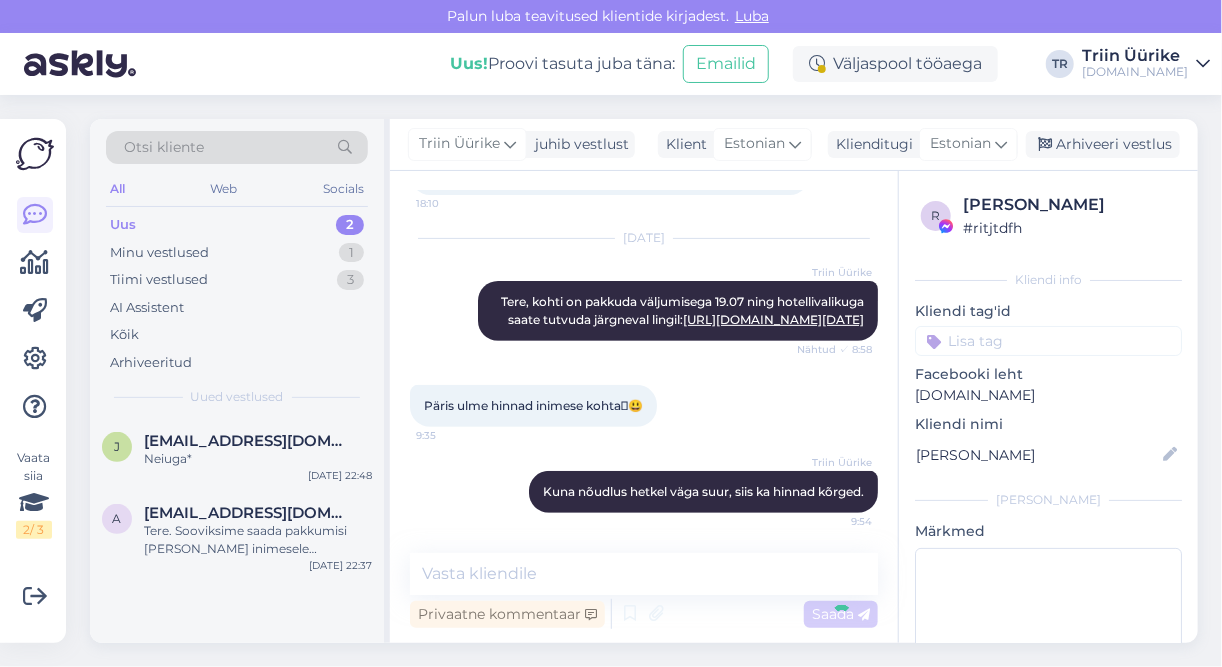 scroll, scrollTop: 3415, scrollLeft: 0, axis: vertical 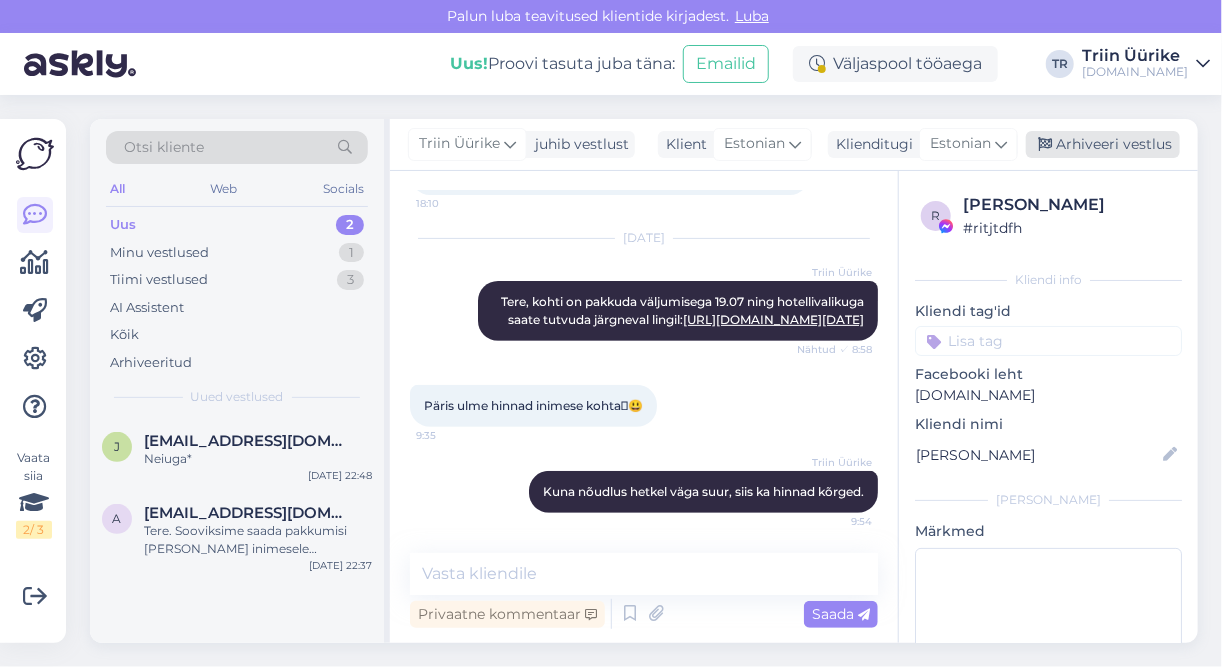click on "Arhiveeri vestlus" at bounding box center (1103, 144) 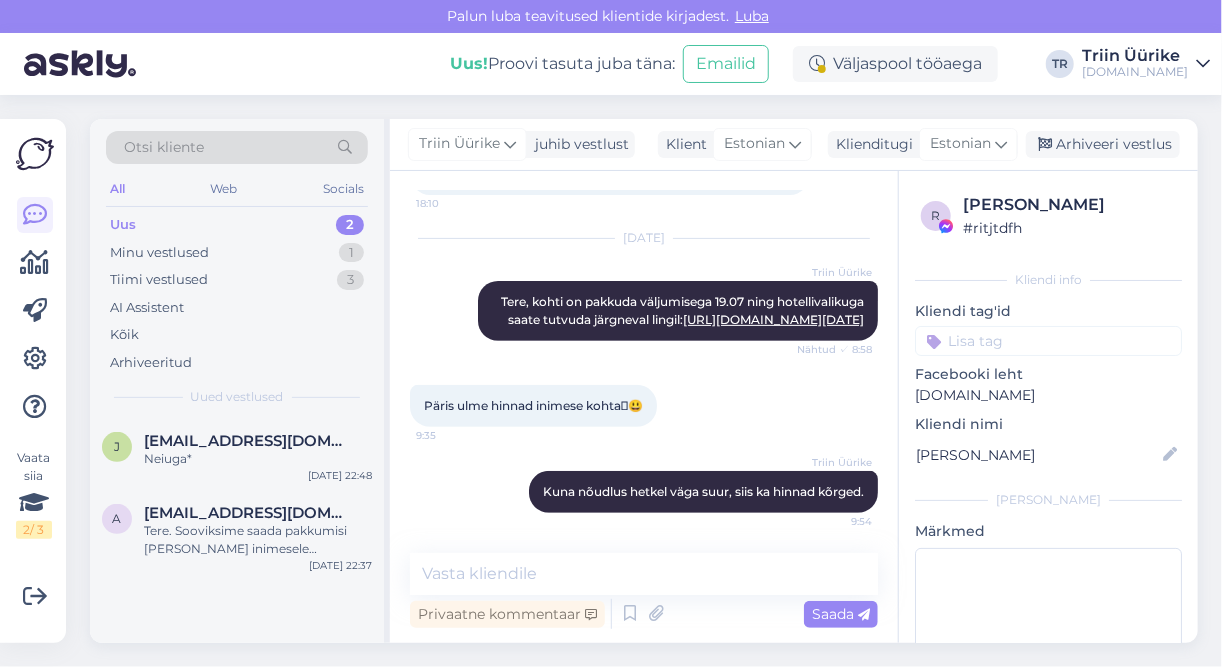 scroll, scrollTop: 3422, scrollLeft: 0, axis: vertical 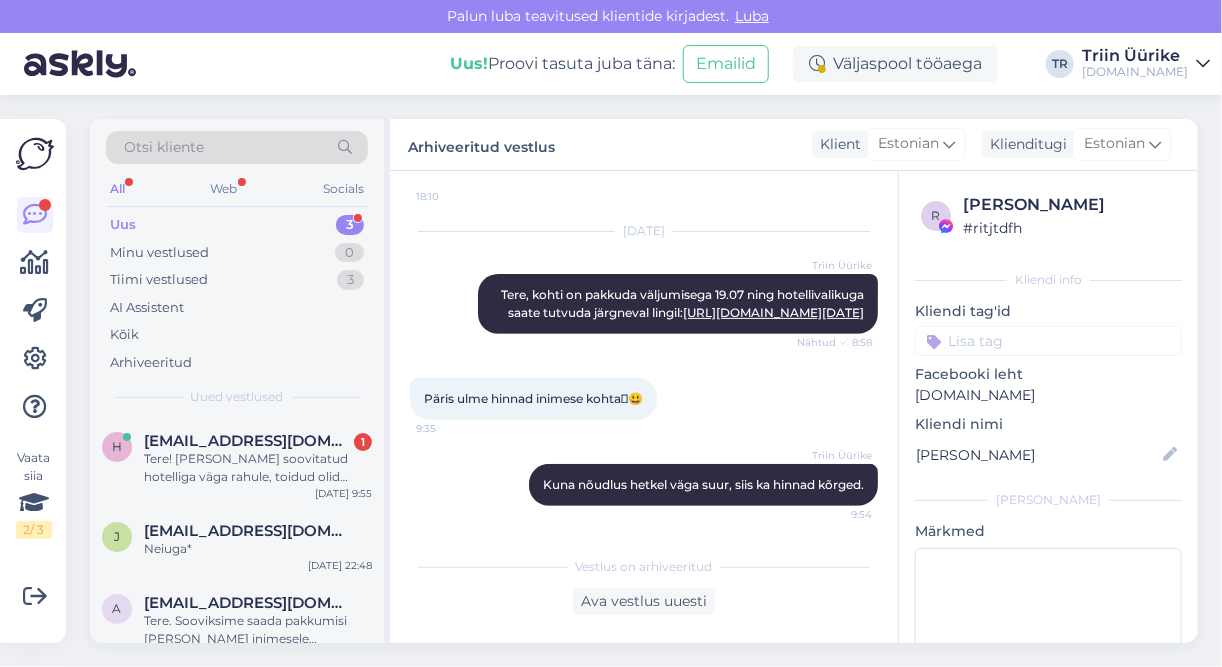 click on "Uus 3" at bounding box center [237, 225] 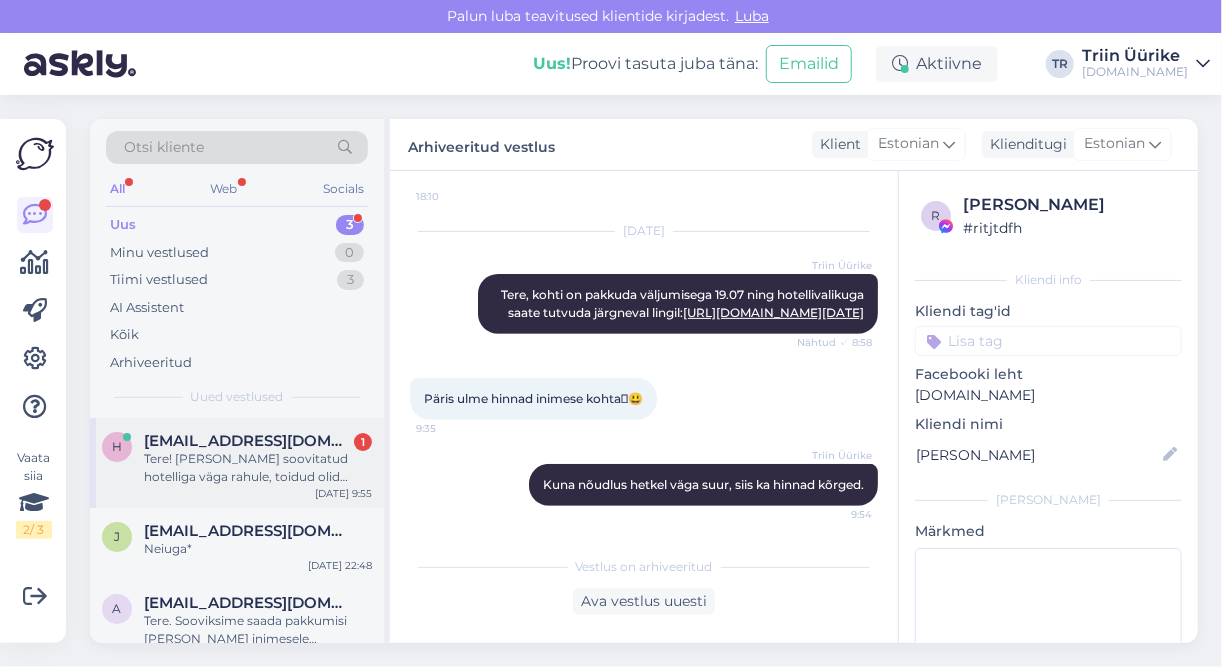 click on "Tere!
[PERSON_NAME] soovitatud hotelliga väga rahule, toidud olid maitsvad, külastajad viksid ja viisakad. Kohapeal saime toa swim up toaks ülendada.
Vaatasime, et Tuusikul on järgmise aasta reisid avatud. Sooviksime minna 10 või [DATE], 5-6 ööd. Meile sobiks ka sama hotell swim up toaga 7 korrusel või äkki on midagi veel paremat ja/või uuemat [PERSON_NAME] isegi lennujaamale lähemal." at bounding box center (258, 468) 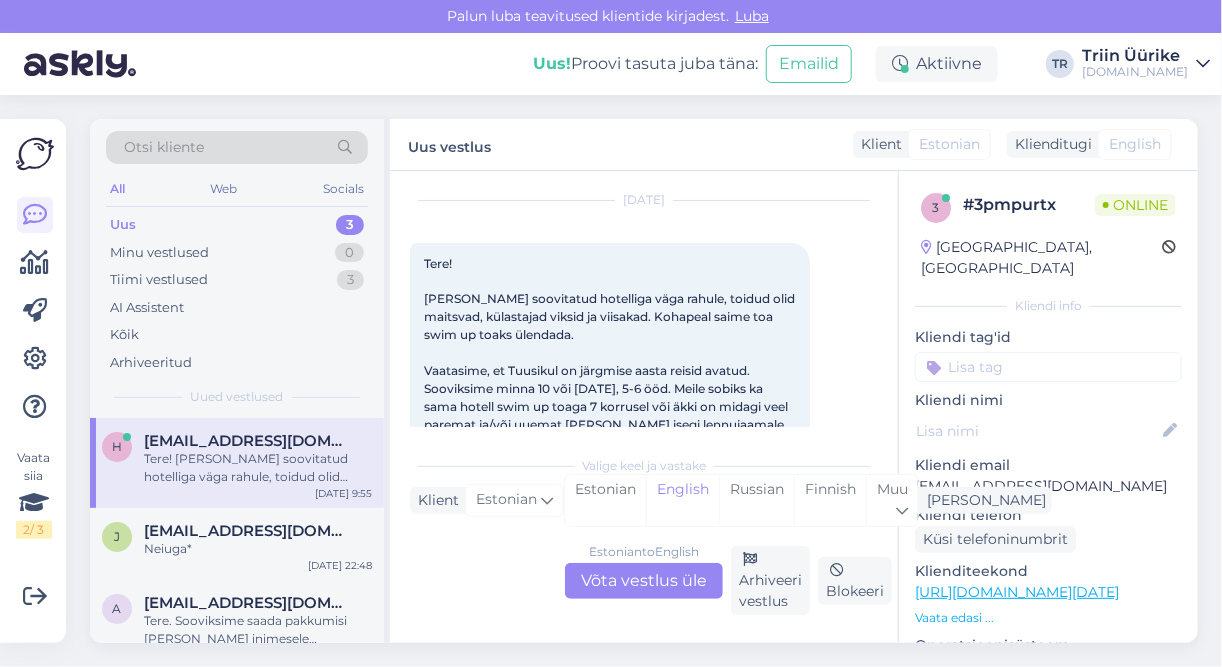 scroll, scrollTop: 1473, scrollLeft: 0, axis: vertical 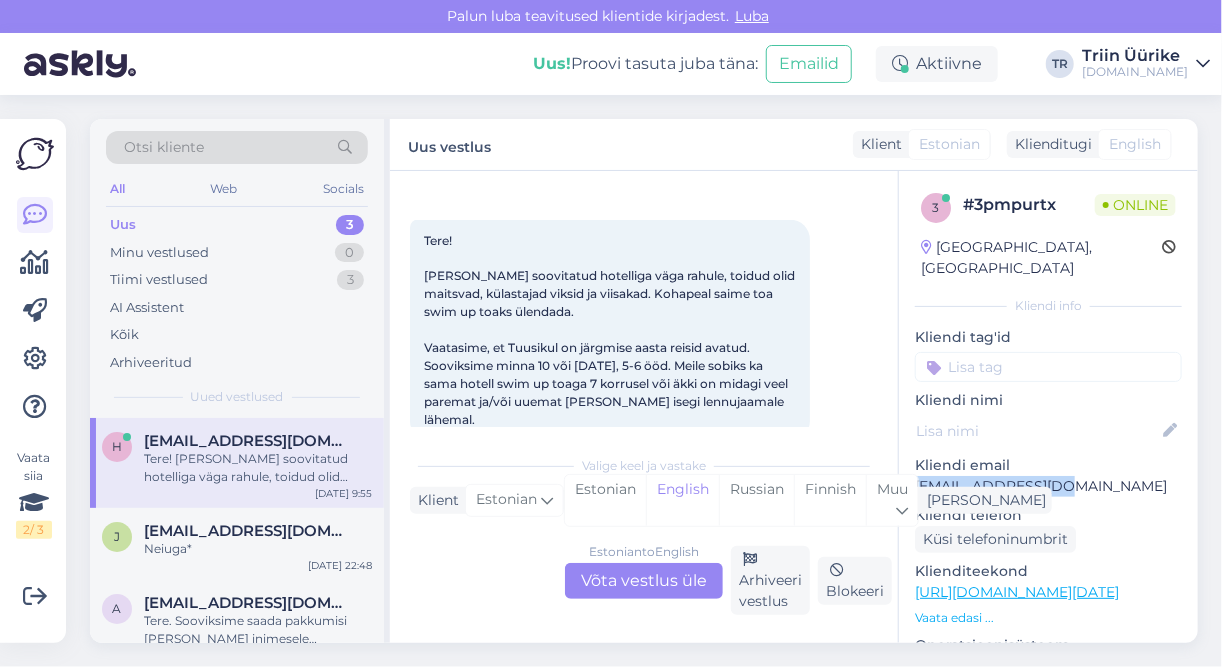 drag, startPoint x: 920, startPoint y: 463, endPoint x: 1054, endPoint y: 458, distance: 134.09325 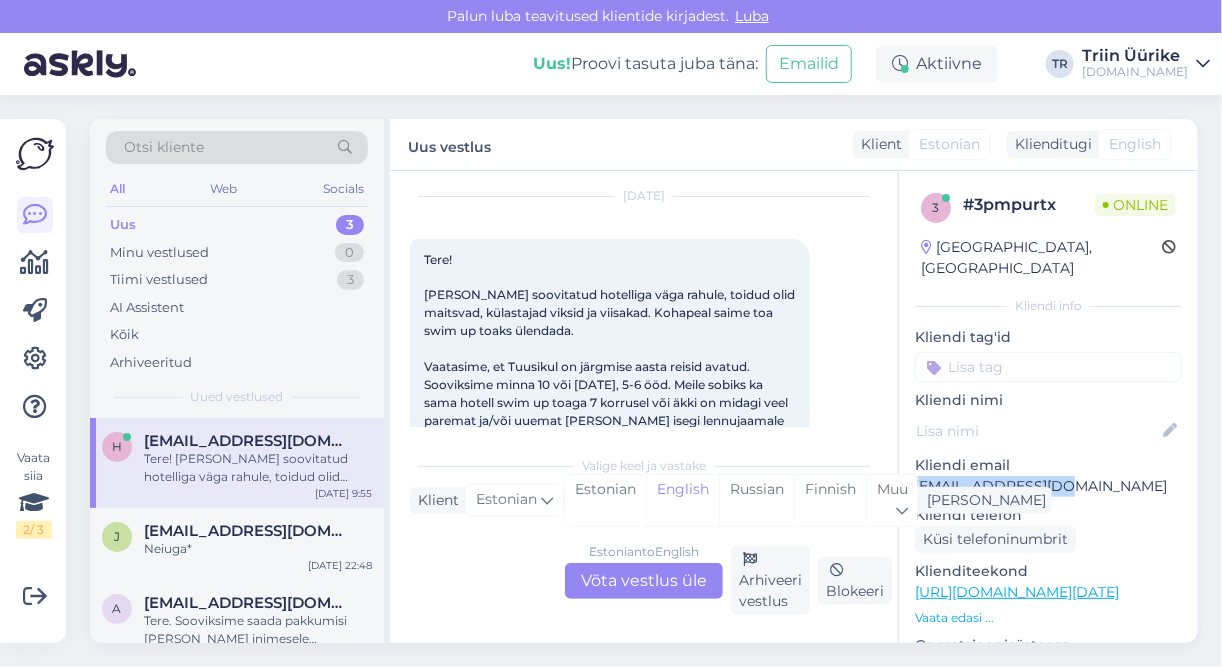 scroll, scrollTop: 1473, scrollLeft: 0, axis: vertical 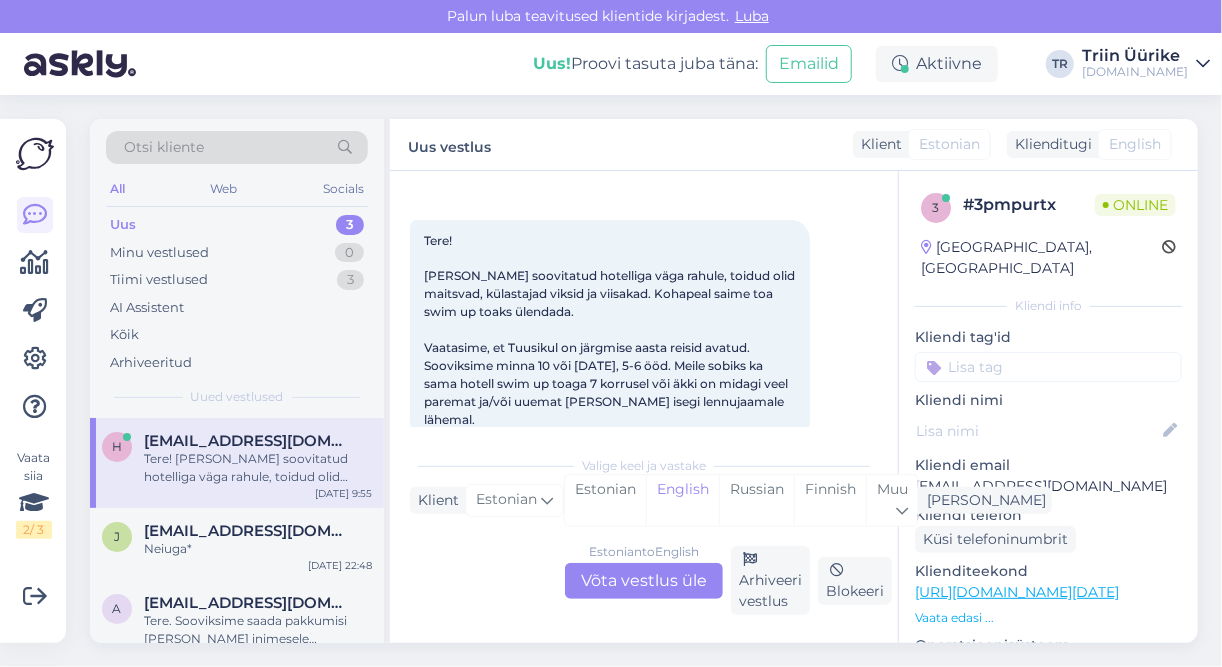 click on "Estonian  to  English Võta vestlus üle" at bounding box center (644, 581) 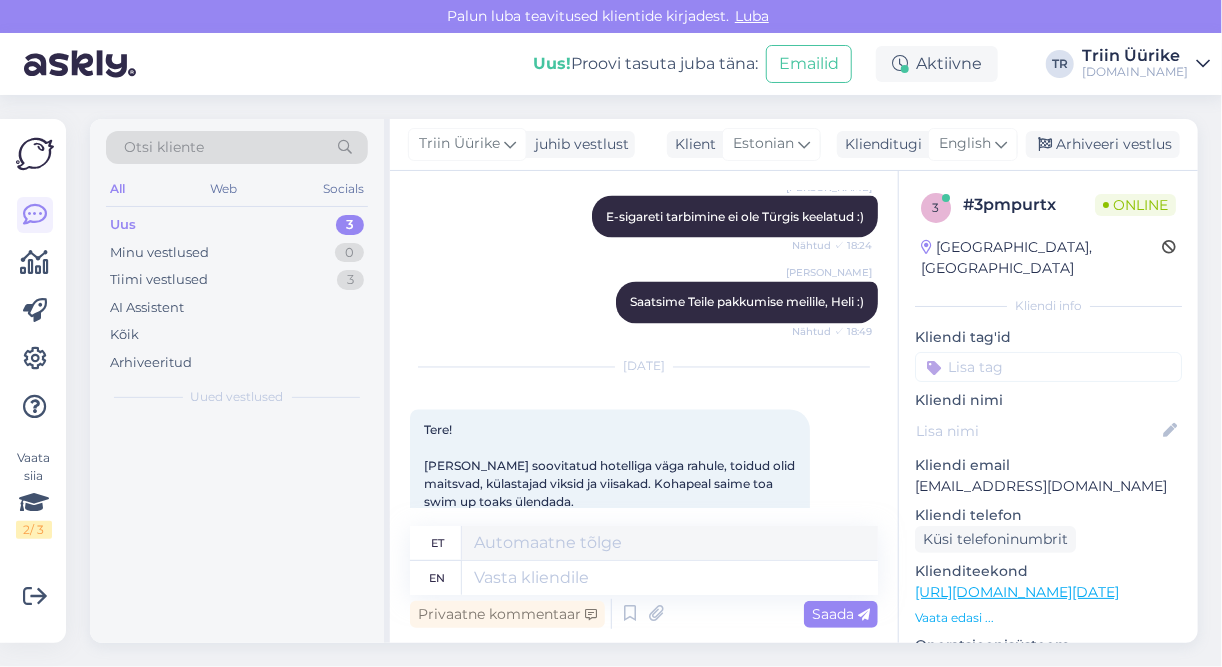 scroll, scrollTop: 1645, scrollLeft: 0, axis: vertical 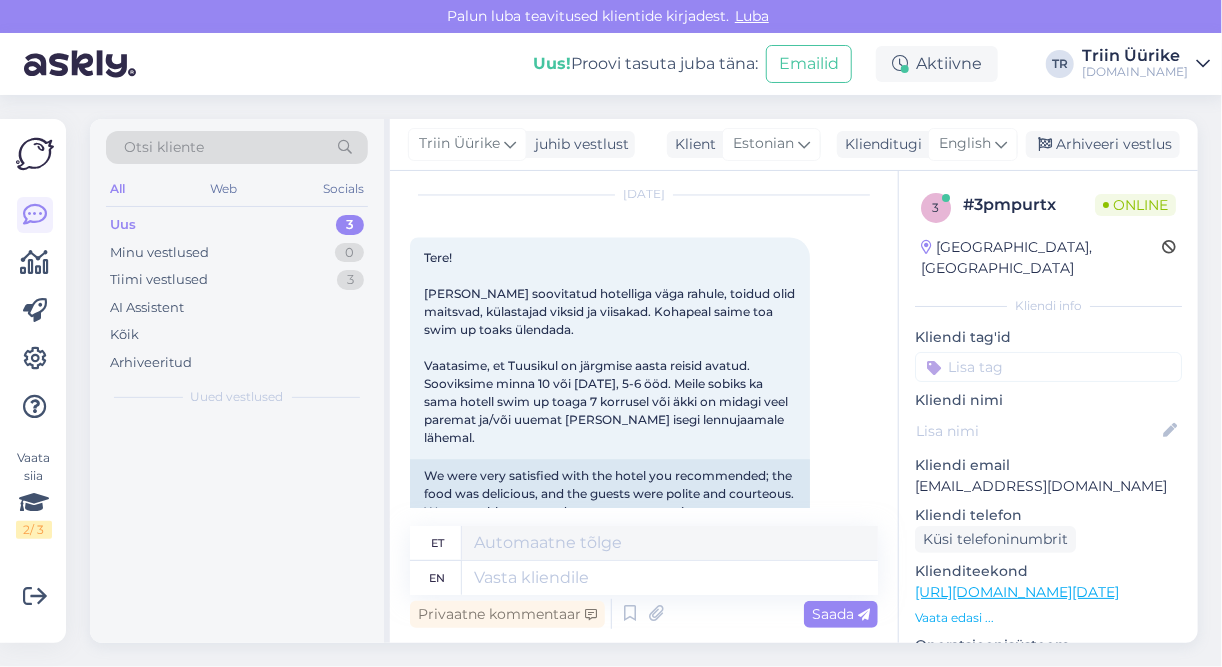 click at bounding box center (670, 578) 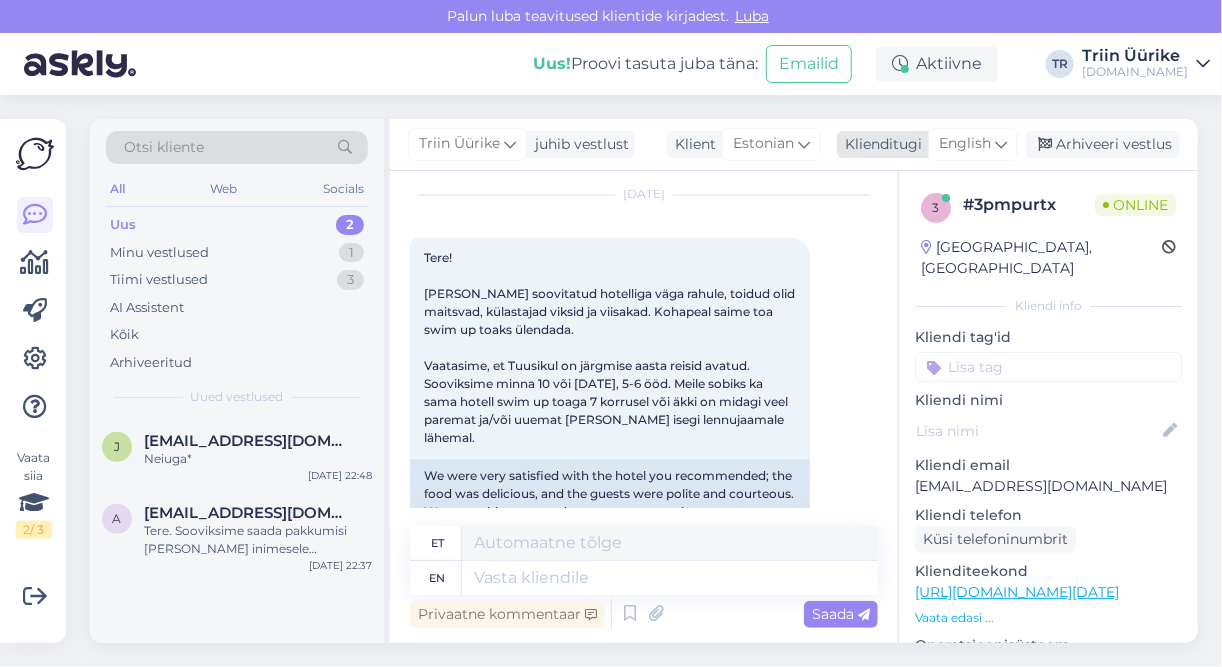 click on "English" at bounding box center (965, 144) 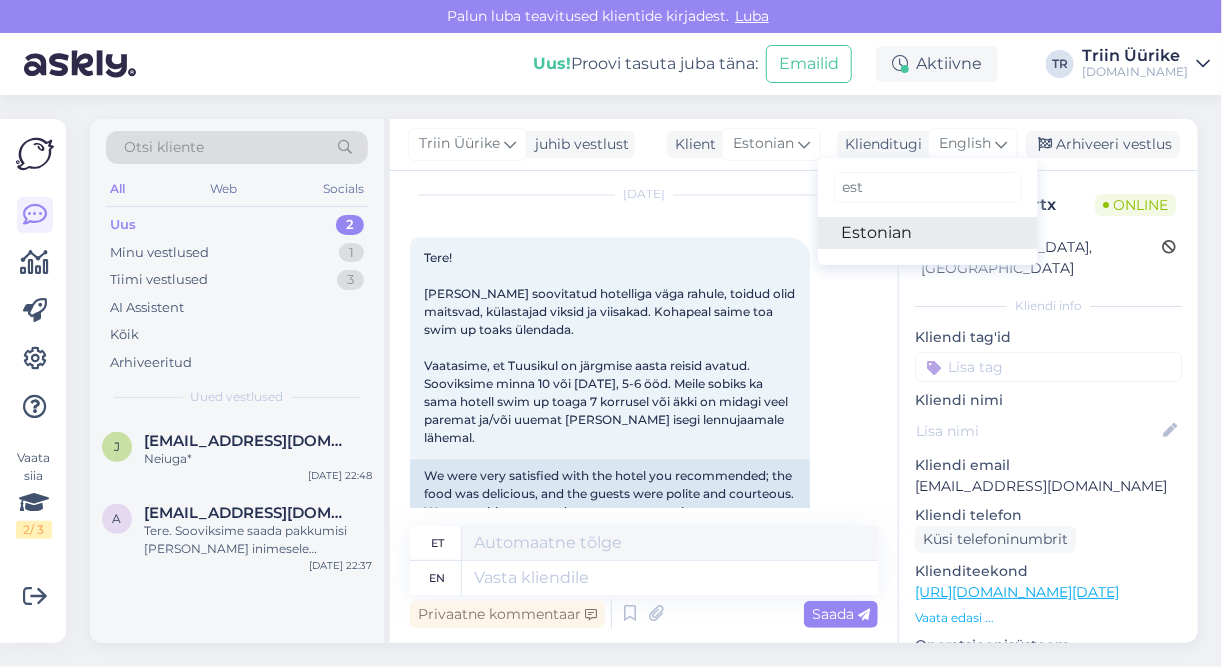 click on "Estonian" at bounding box center [928, 233] 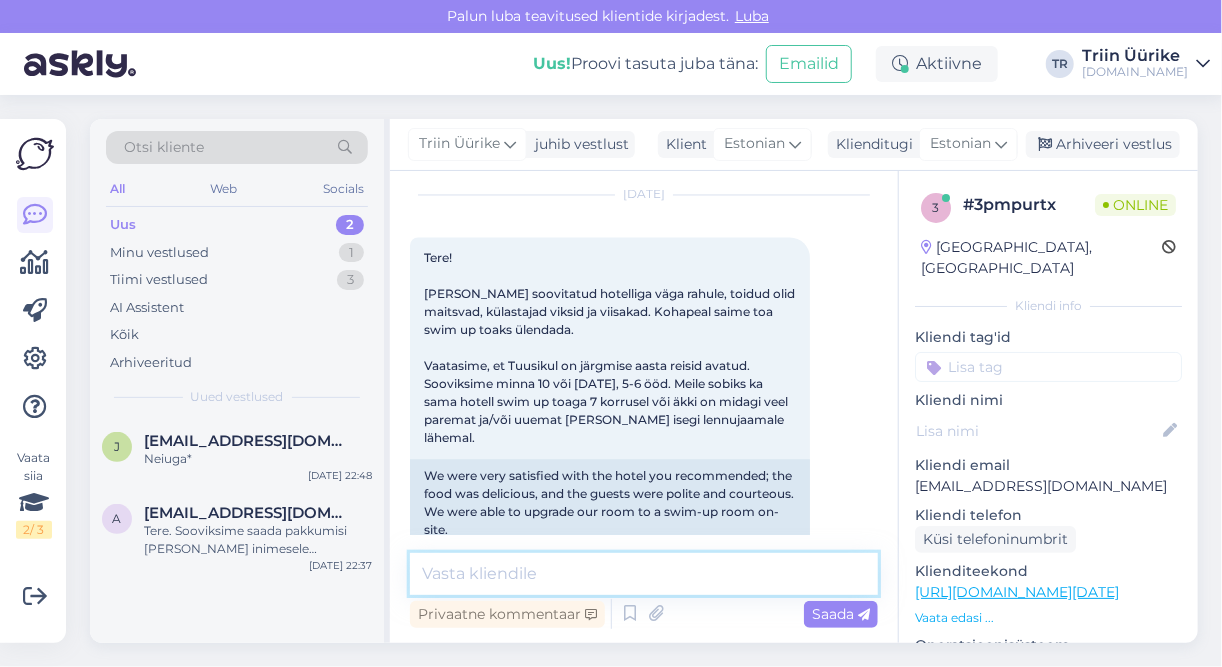 click at bounding box center (644, 574) 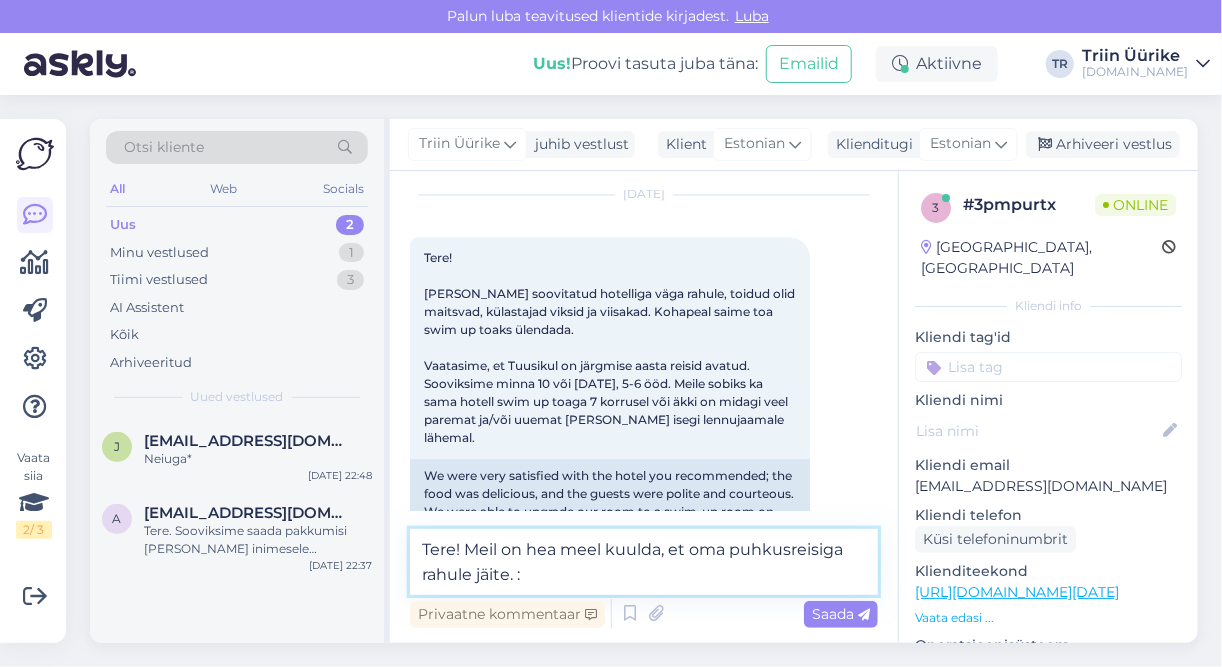 type on "Tere! Meil on hea meel kuulda, et oma puhkusreisiga rahule jäite. :)" 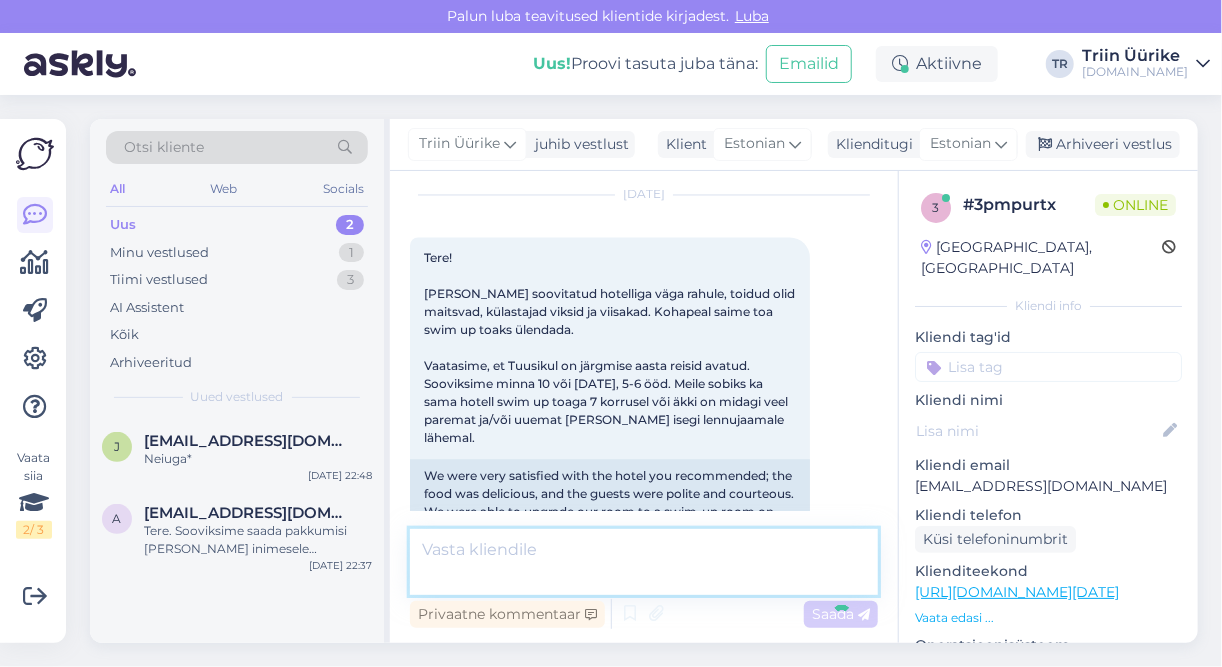 scroll, scrollTop: 1819, scrollLeft: 0, axis: vertical 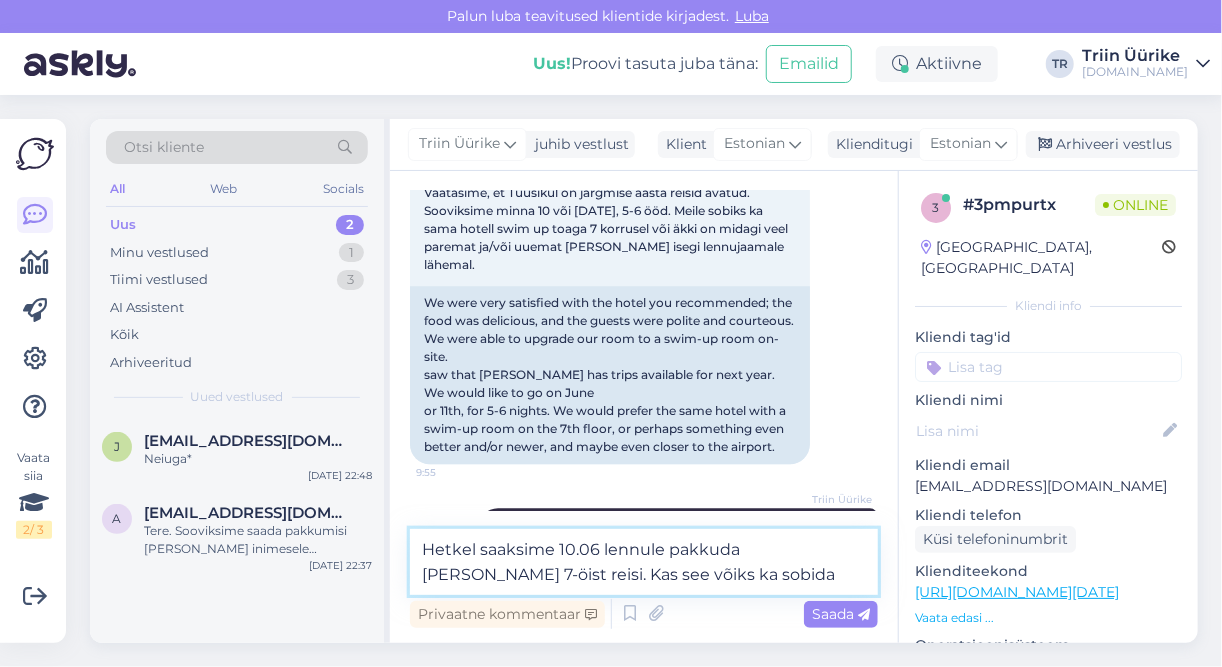 type on "Hetkel saaksime 10.06 lennule pakkuda [PERSON_NAME] 7-öist reisi. Kas see võiks ka sobida?" 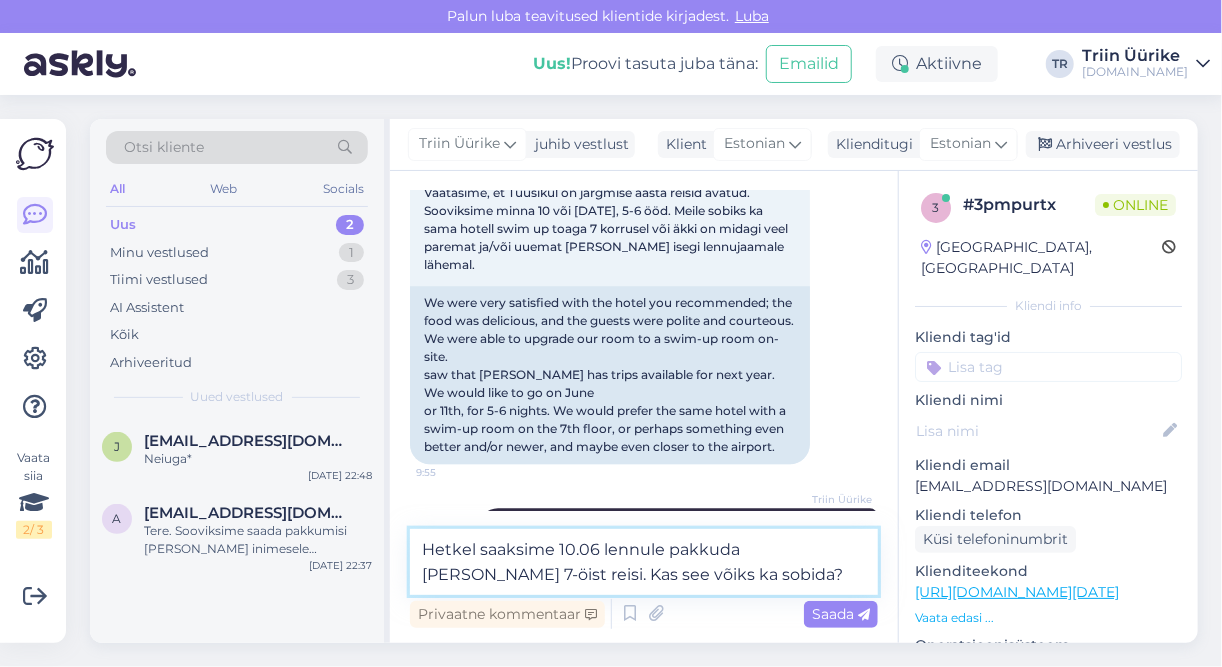 type 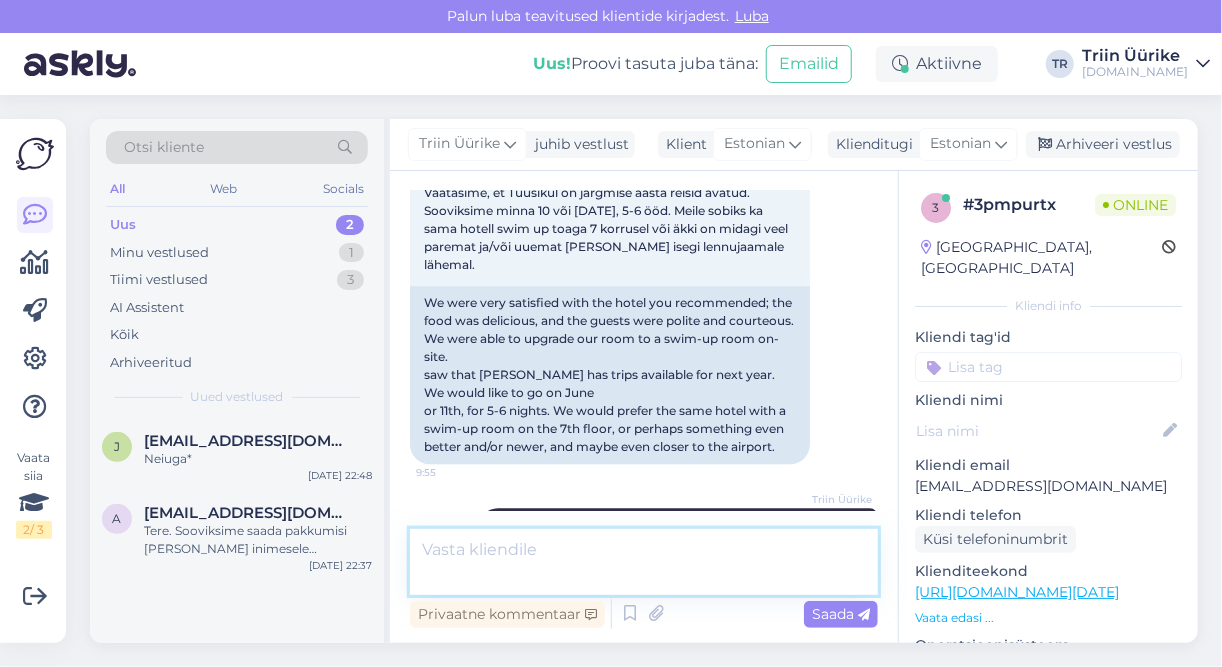 scroll, scrollTop: 1923, scrollLeft: 0, axis: vertical 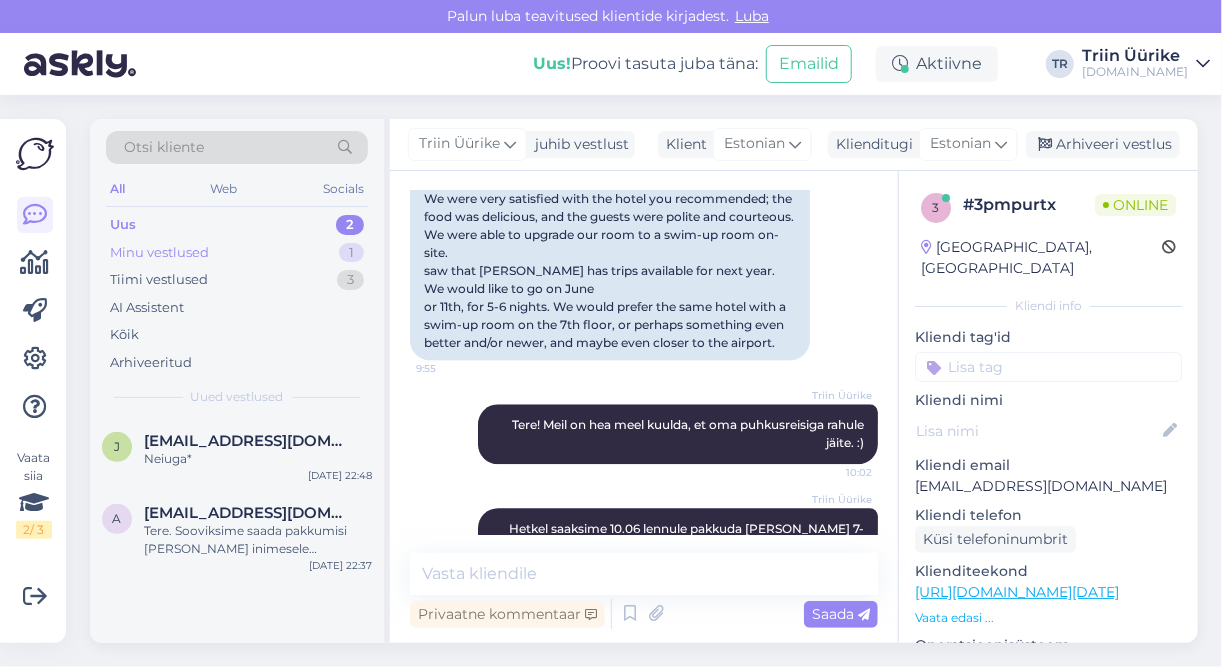 click on "Minu vestlused" at bounding box center [159, 253] 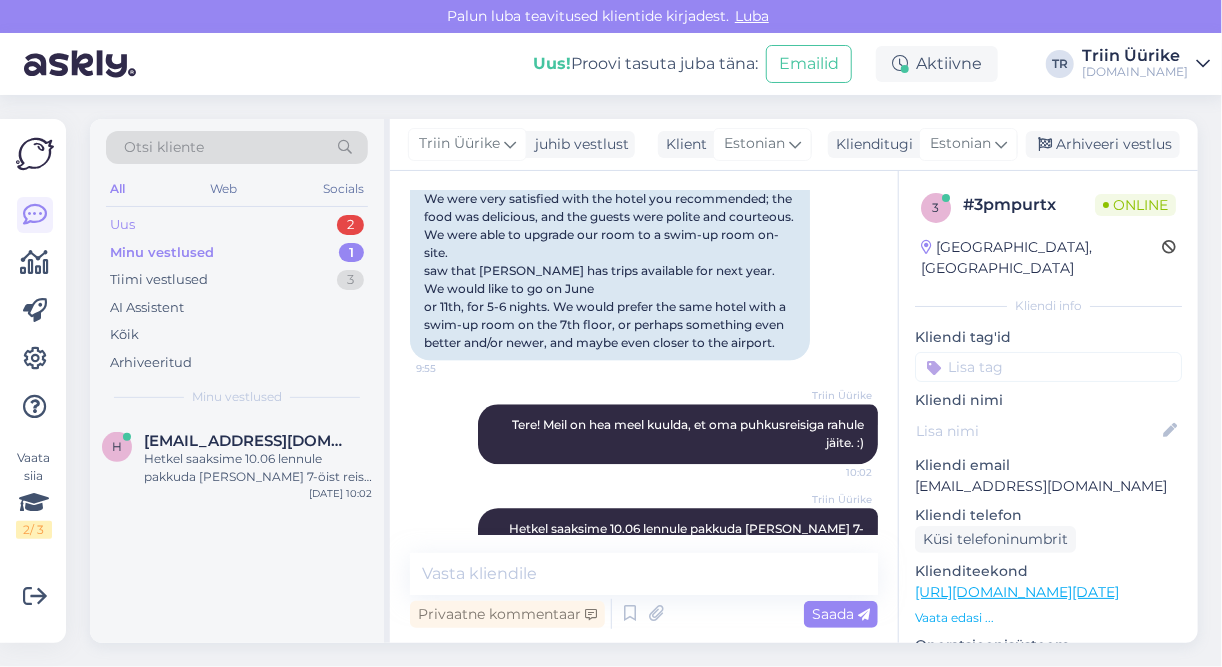 click on "Uus 2" at bounding box center [237, 225] 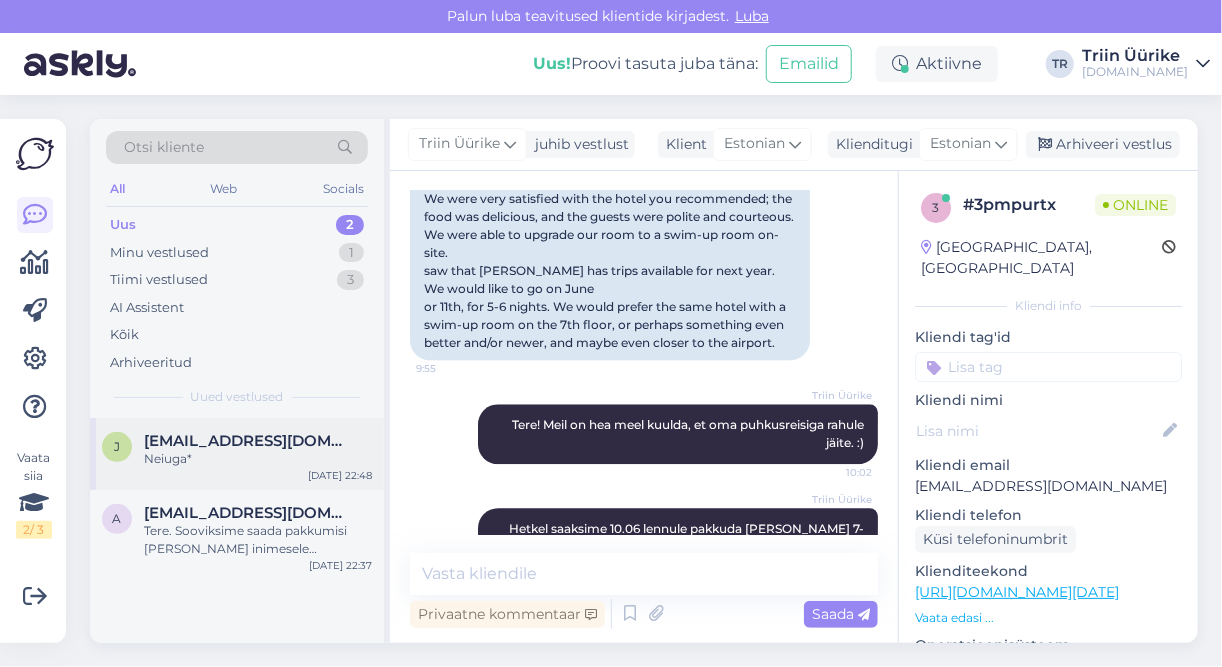 click on "Neiuga*" at bounding box center (258, 459) 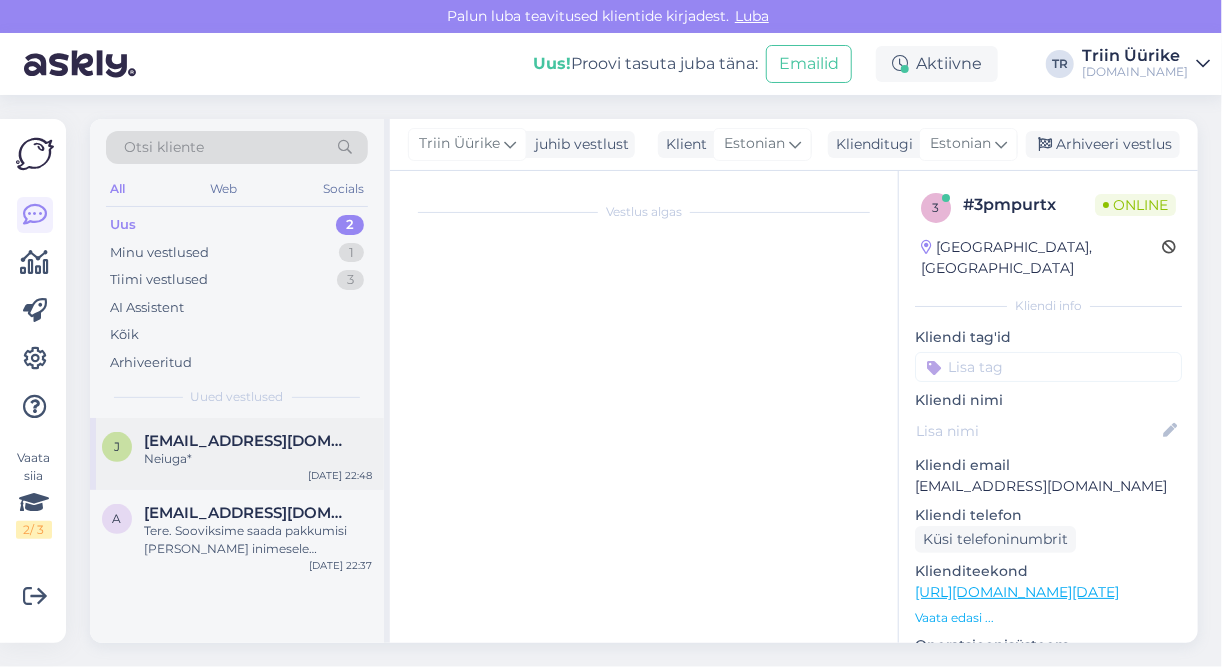 scroll, scrollTop: 141, scrollLeft: 0, axis: vertical 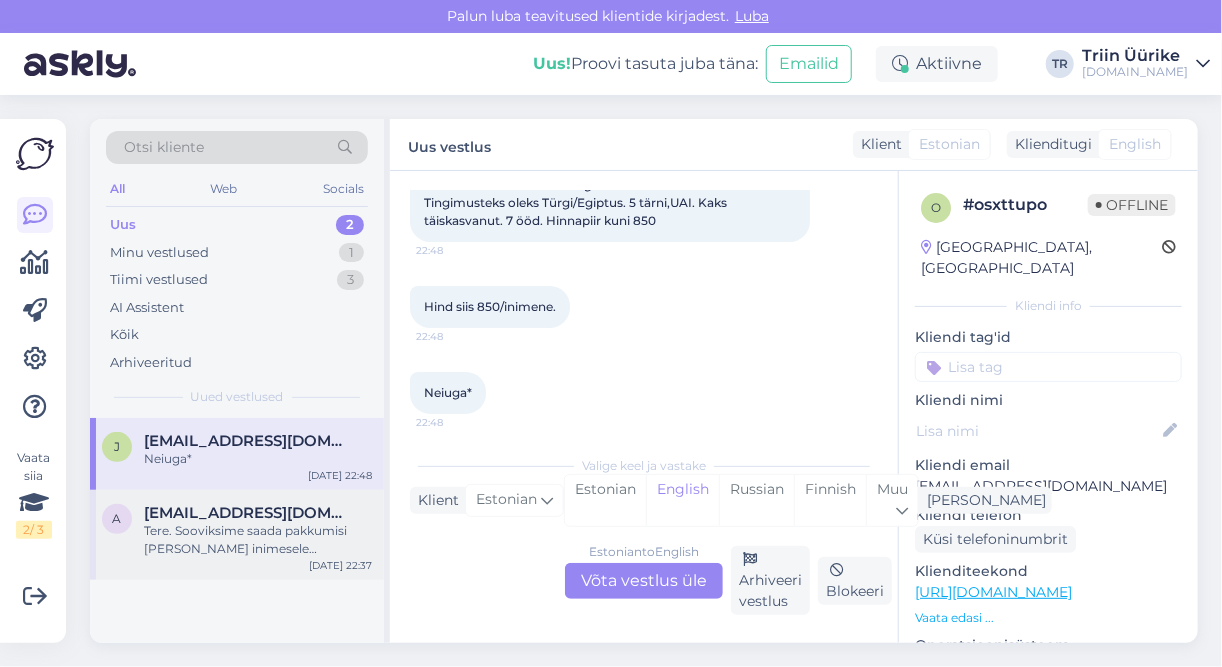 click on "Tere. Sooviksime saada pakkumisi [PERSON_NAME] inimesele alljärgnevate Kreeta hotellide kohta:
[PERSON_NAME] hotell
[GEOGRAPHIC_DATA].
Eelistame kõik hinnas pakkumisi või hommiku- ja õhtusöögiga.
Milline nendest hotellidest on kõige populaarsem või mida oskate soovitada?
Võib saata või soovitada ka teiste hotellide pakkumisi. Eelistusteks on, et hotell võiks olla kaasaegne ning asuda rannale lähedal. Hind võiks jääda kuni 1100euroni. Reisi algus 23.08 (7 ööd) algusega [GEOGRAPHIC_DATA]" at bounding box center [258, 540] 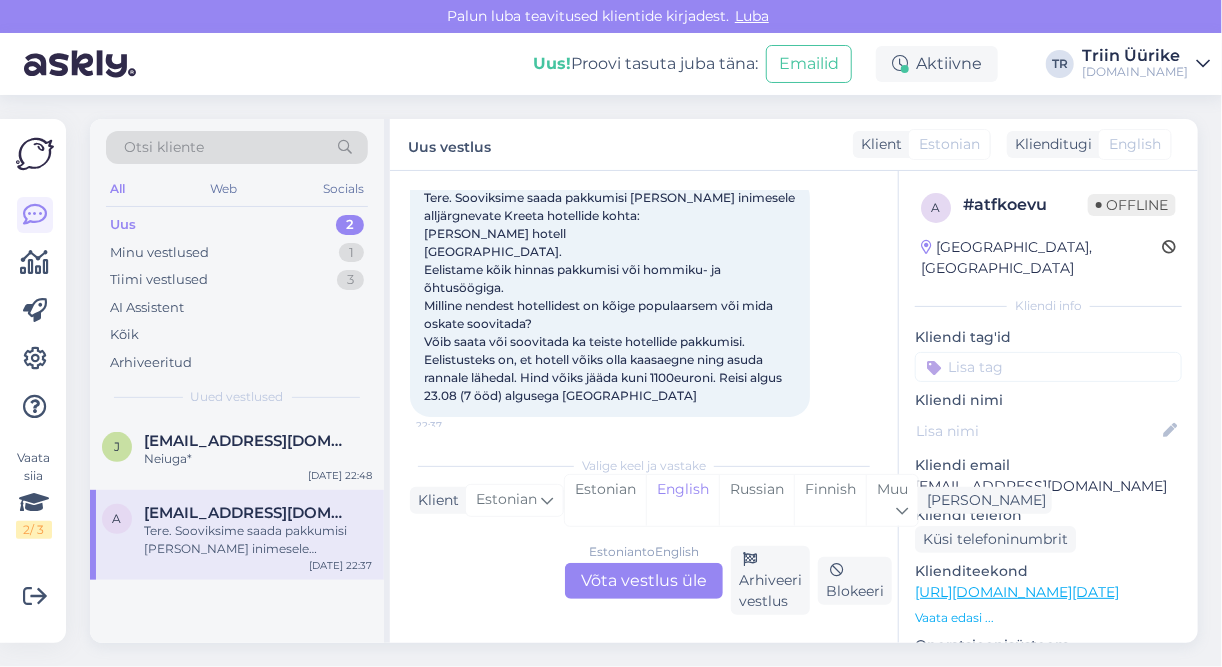 scroll, scrollTop: 149, scrollLeft: 0, axis: vertical 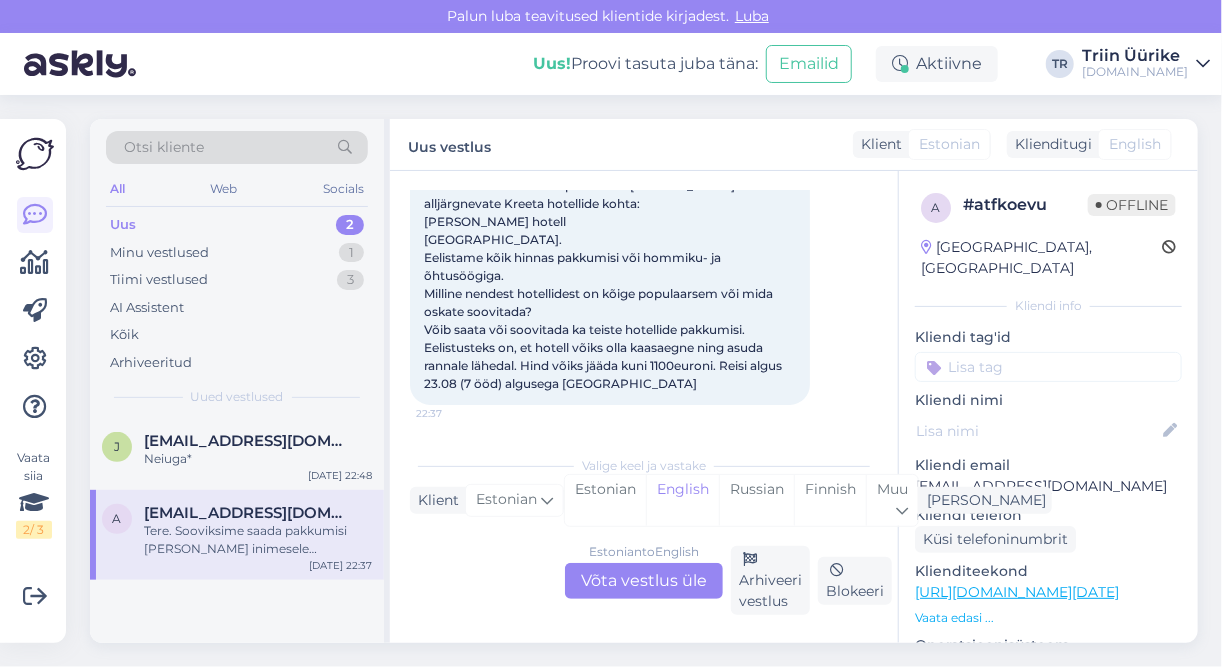click on "Estonian  to  English Võta vestlus üle" at bounding box center [644, 581] 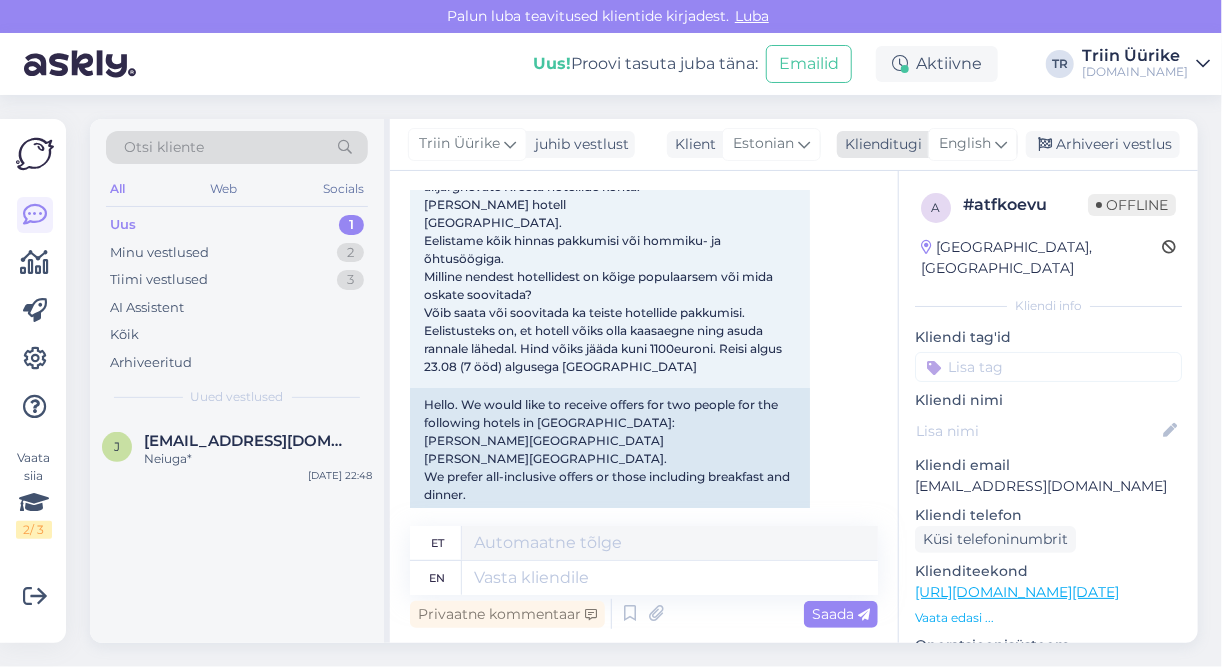 click on "English" at bounding box center [965, 144] 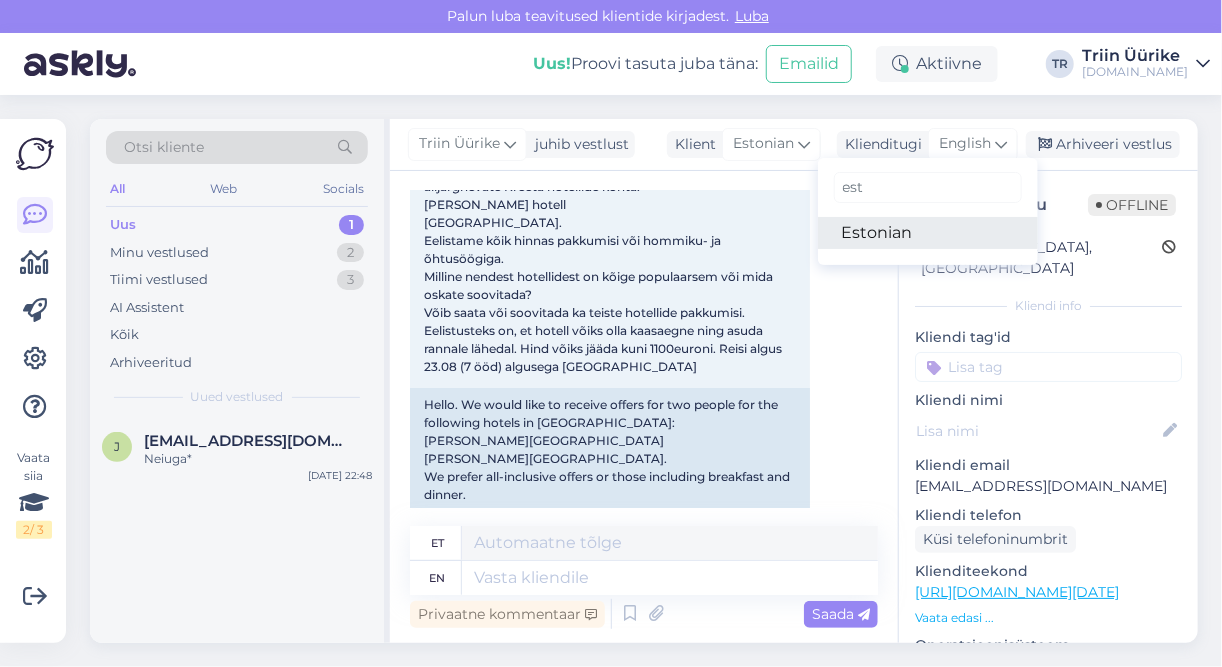 click on "Estonian" at bounding box center [928, 233] 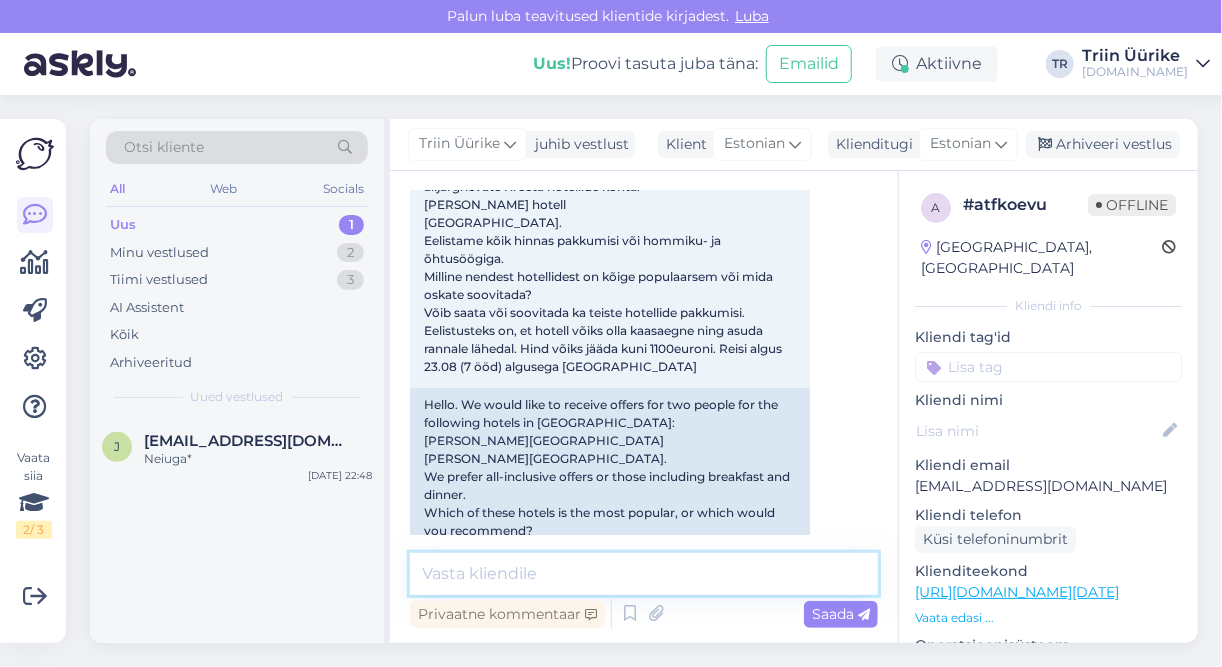 click at bounding box center (644, 574) 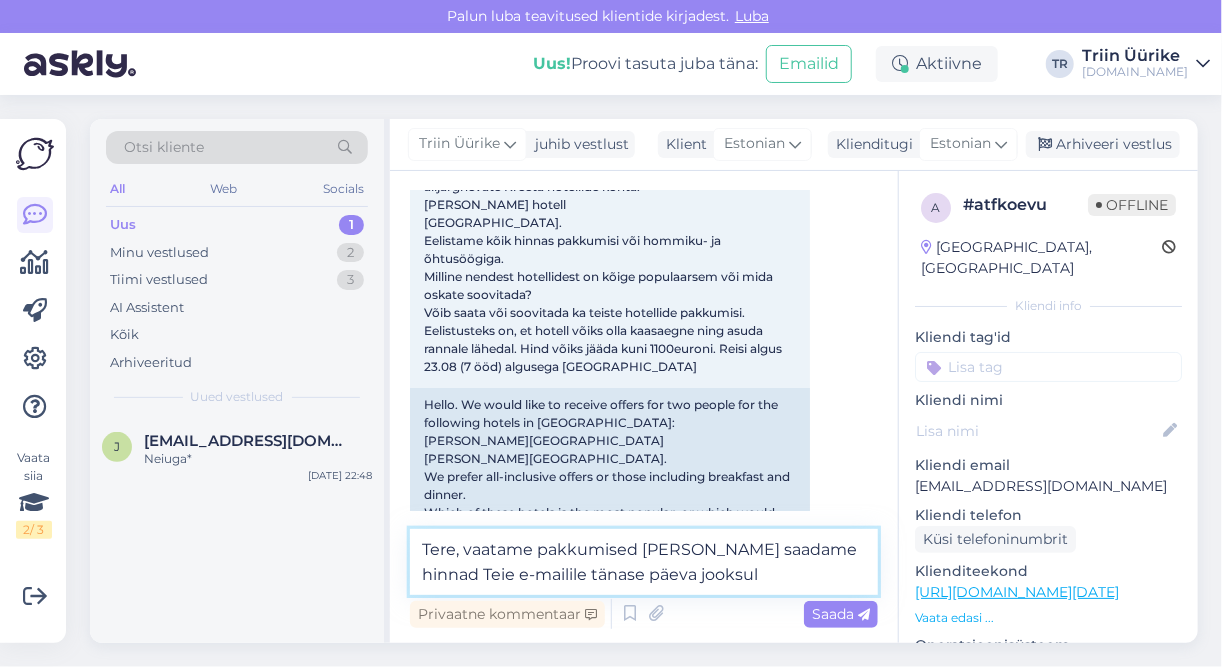 type on "Tere, vaatame pakkumised [PERSON_NAME] saadame hinnad Teie e-mailile tänase päeva jooksul." 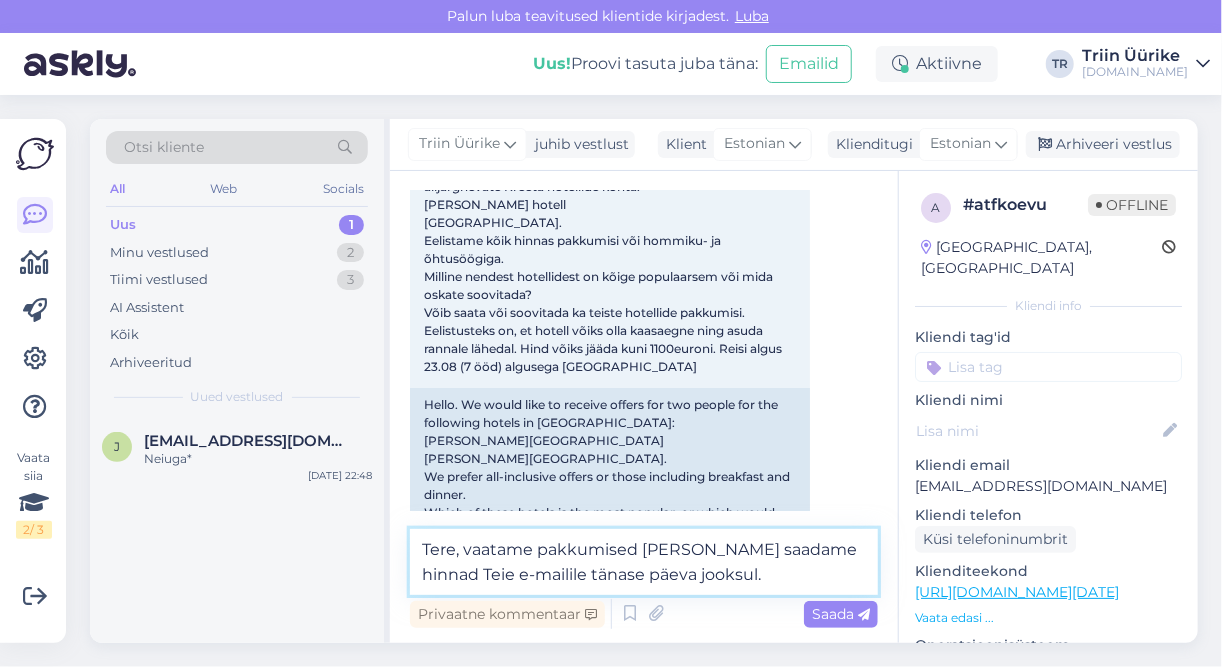 type 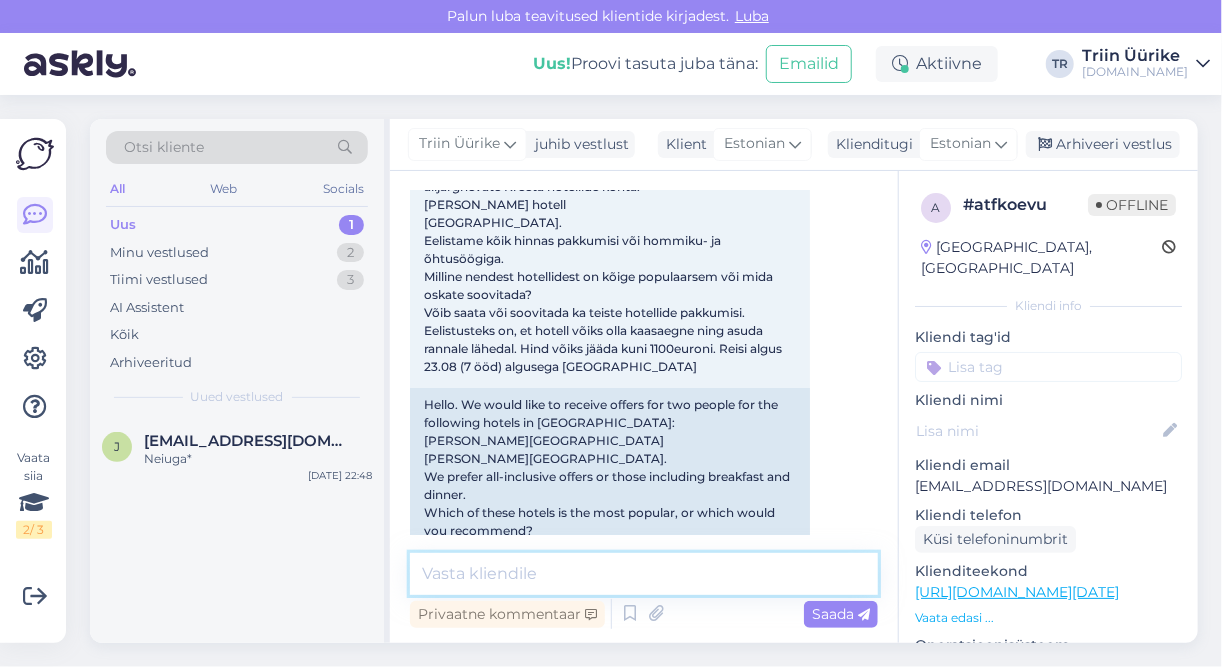 scroll, scrollTop: 437, scrollLeft: 0, axis: vertical 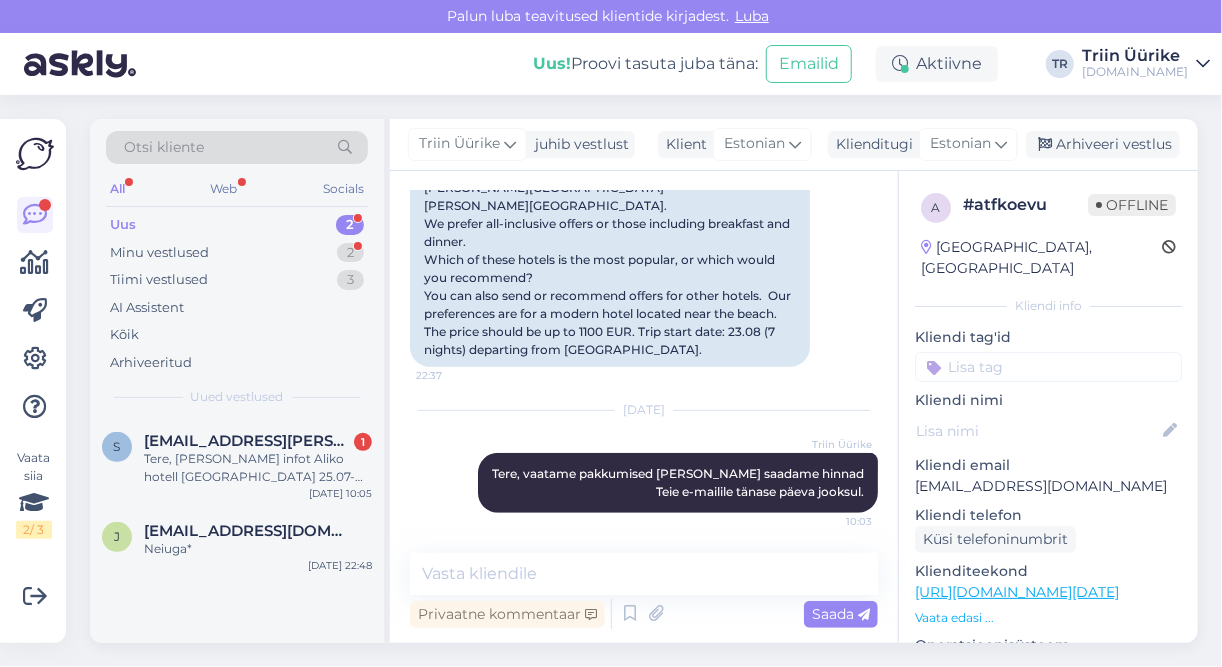 click on "Uus 2" at bounding box center (237, 225) 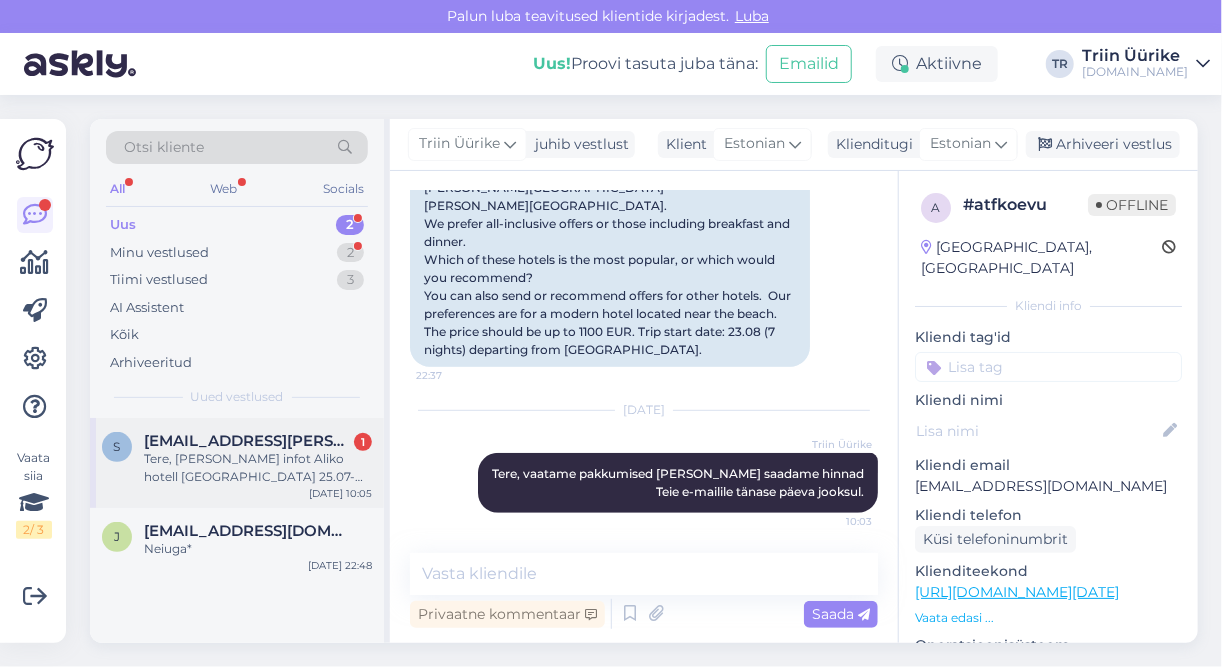 click on "Tere, [PERSON_NAME] infot Aliko hotell [GEOGRAPHIC_DATA] 25.07-11.08 vahel. [PERSON_NAME] on [PERSON_NAME] vahes parima hinnaga [PERSON_NAME] ühele inimesele?" at bounding box center [258, 468] 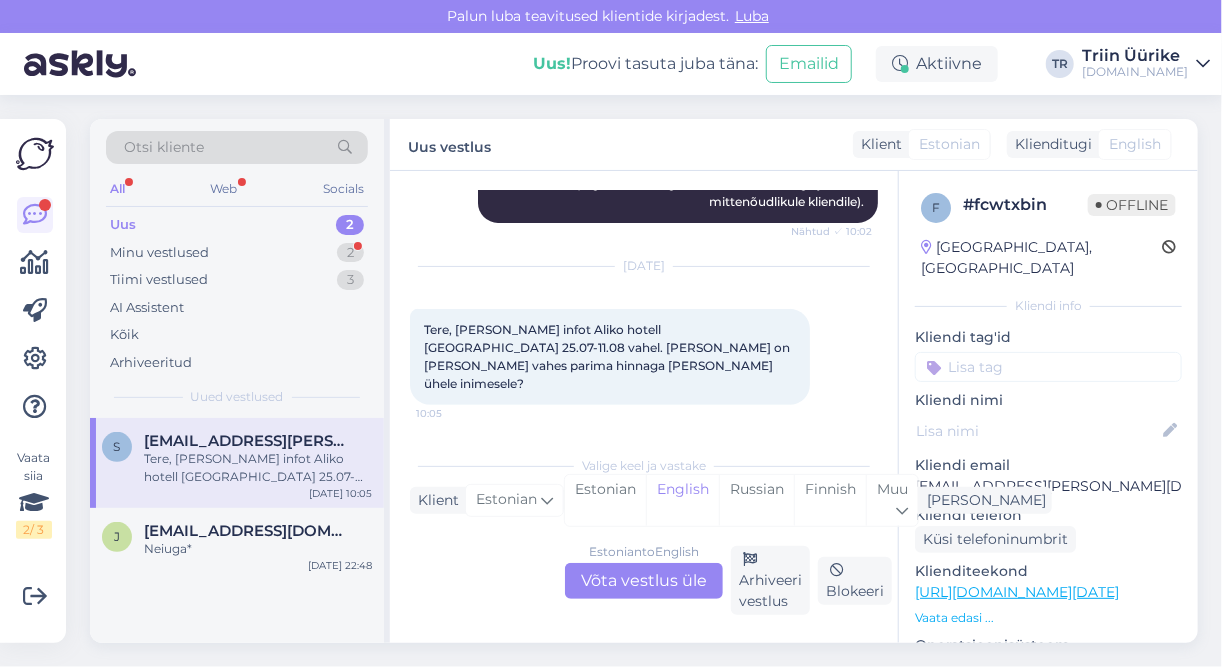 scroll, scrollTop: 273, scrollLeft: 0, axis: vertical 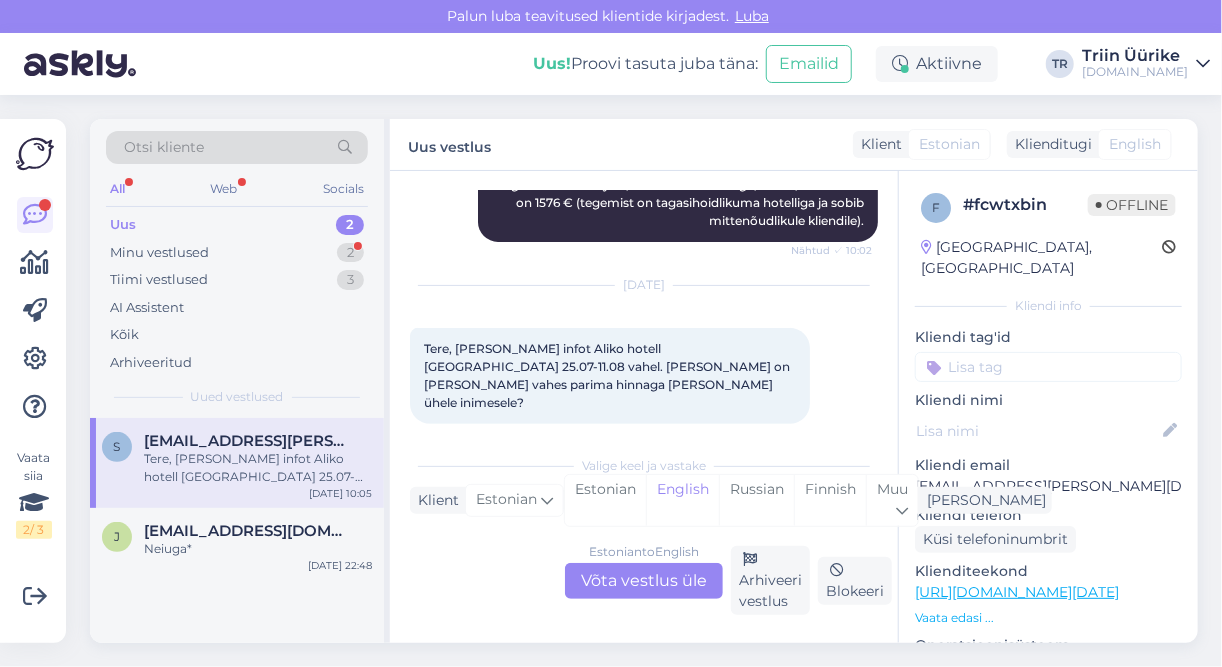 click on "Estonian  to  English Võta vestlus üle" at bounding box center [644, 581] 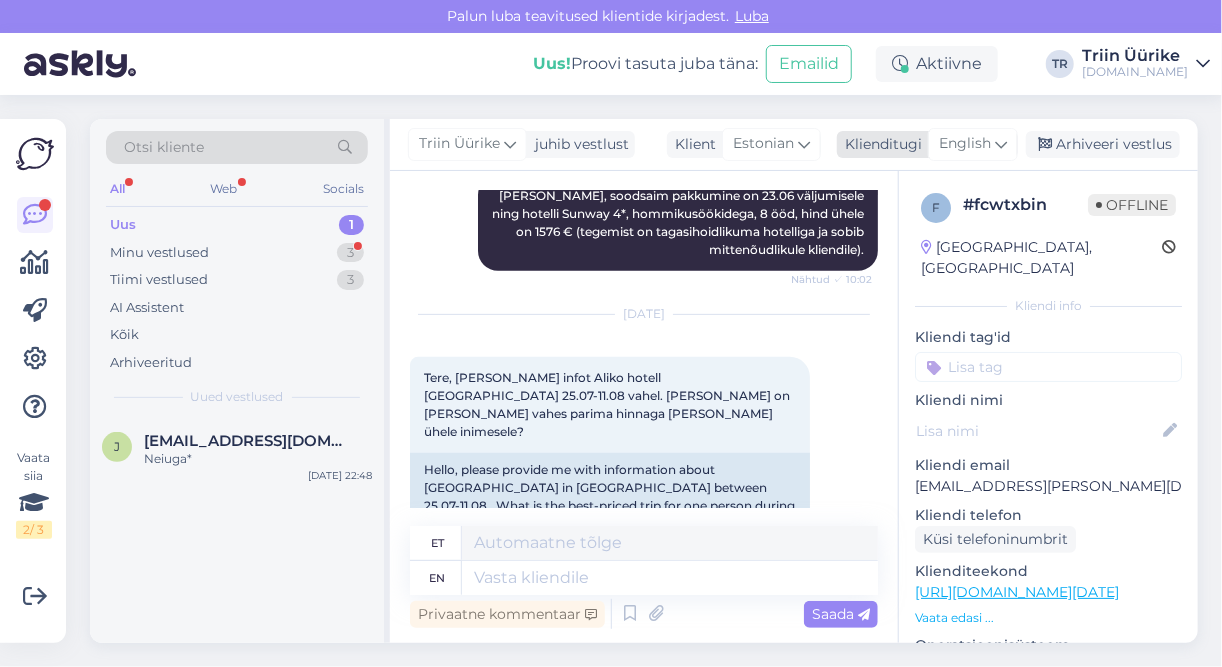 click on "English" at bounding box center (965, 144) 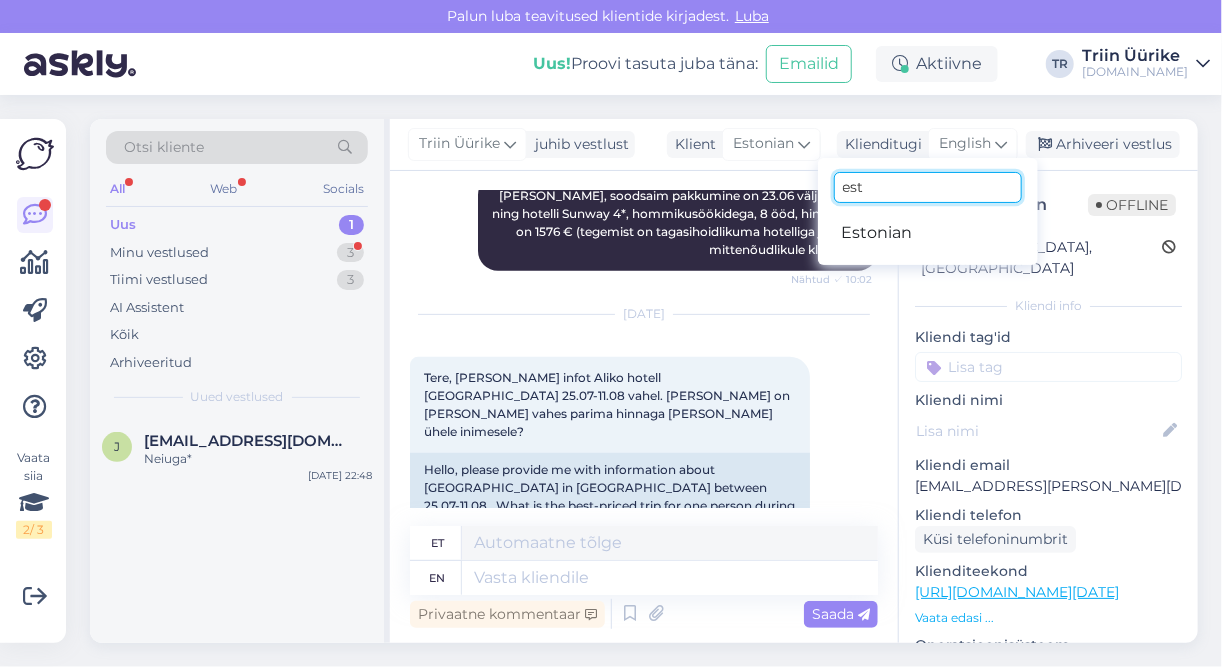 click on "est" at bounding box center (928, 187) 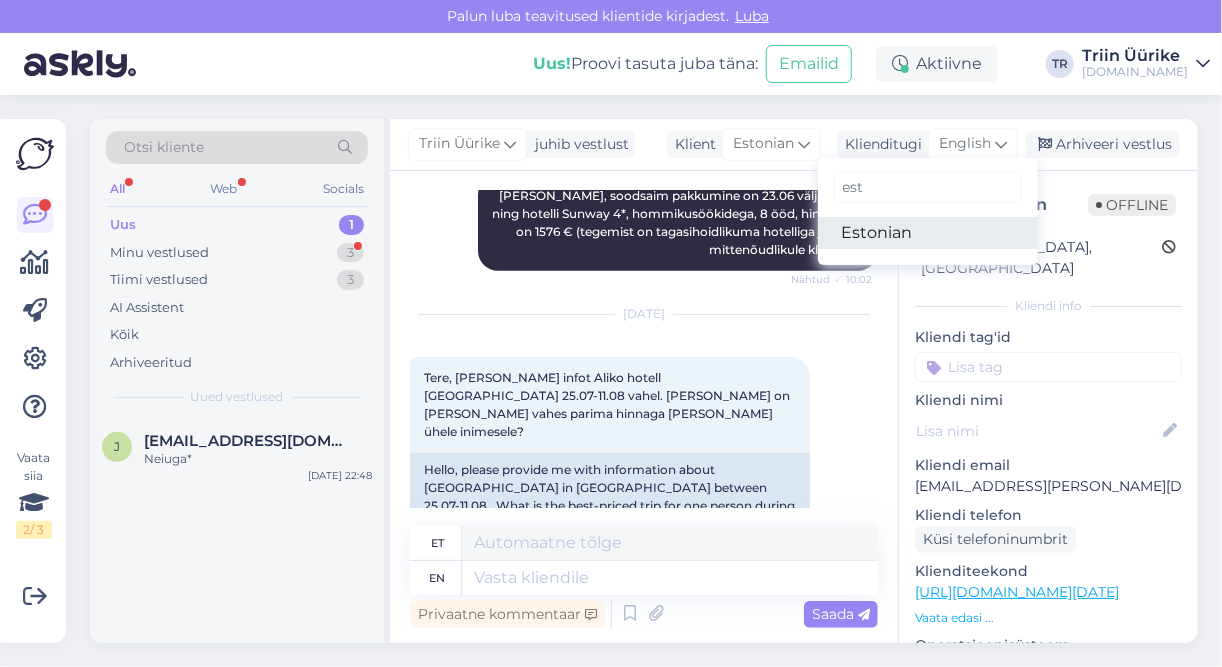 click on "Estonian" at bounding box center [928, 233] 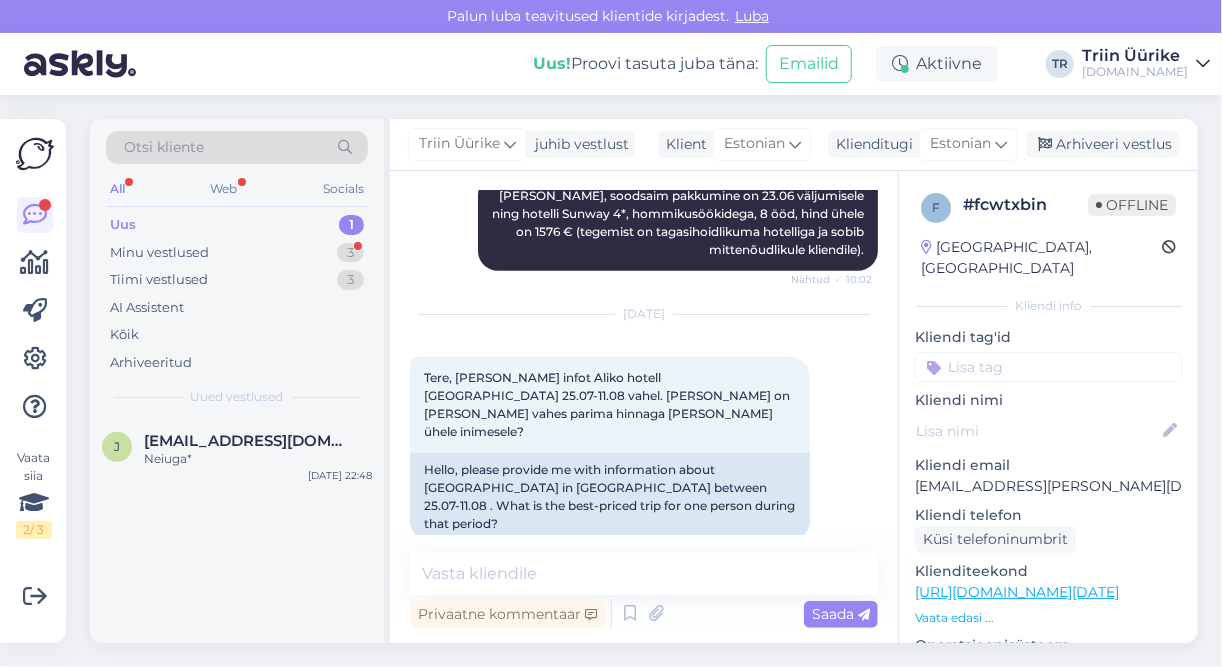 scroll, scrollTop: 305, scrollLeft: 0, axis: vertical 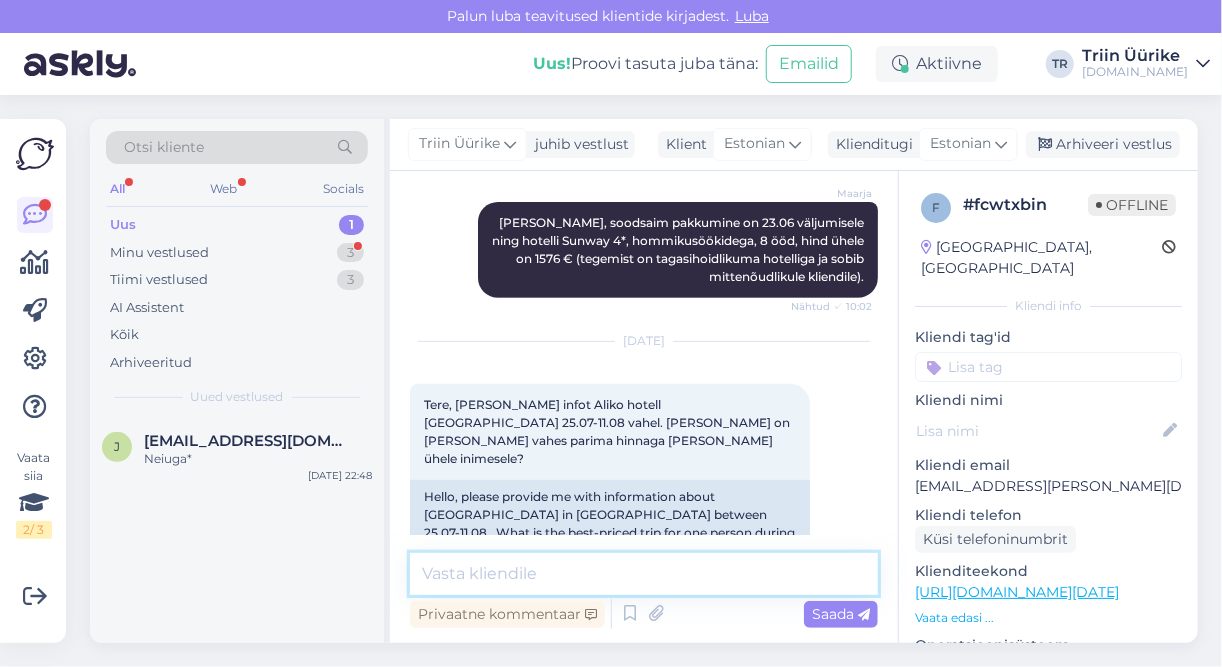 click at bounding box center [644, 574] 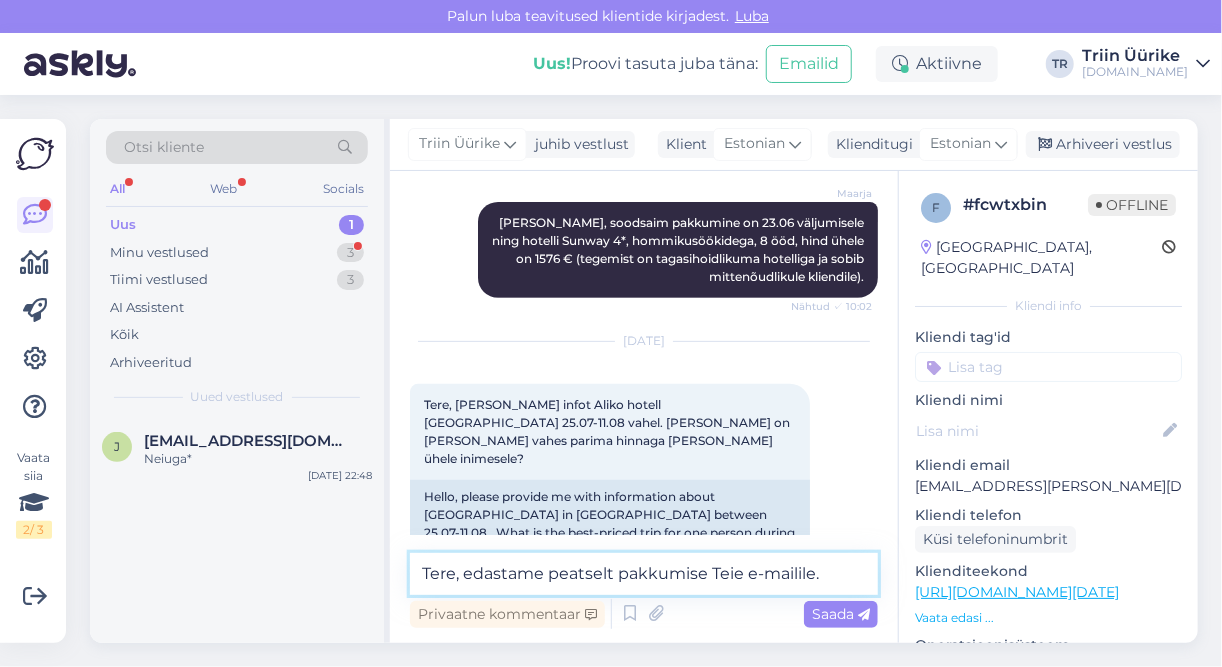 type on "Tere, edastame peatselt pakkumise Teie e-mailile." 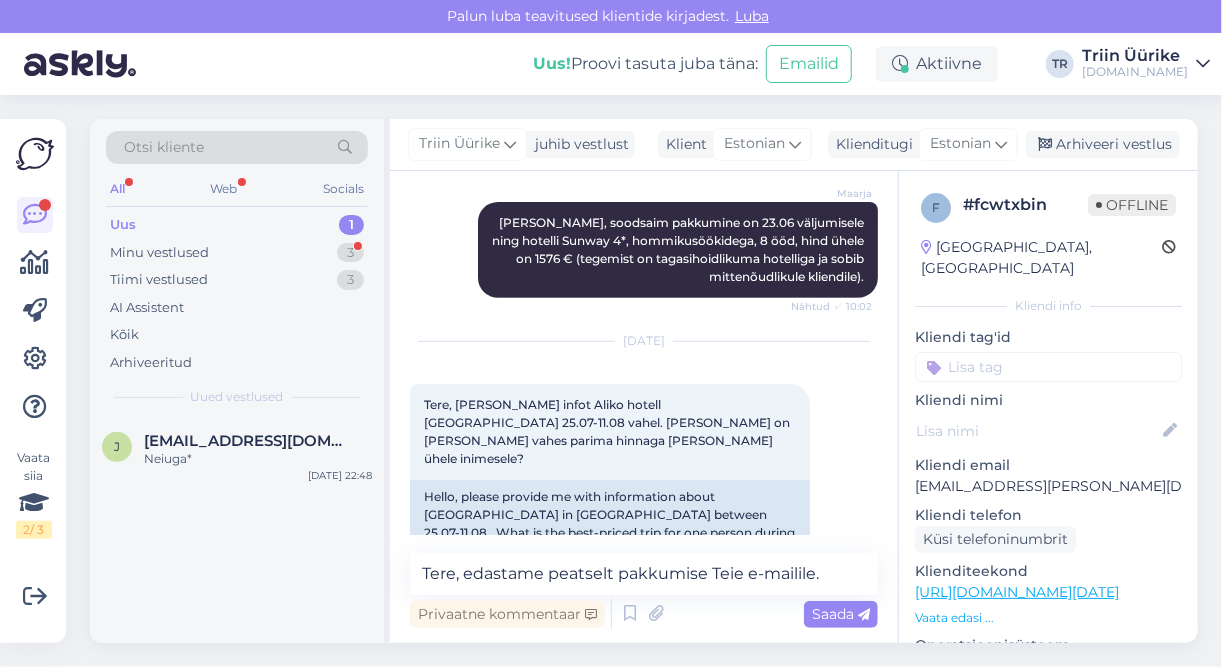 click on "Saada" at bounding box center [841, 614] 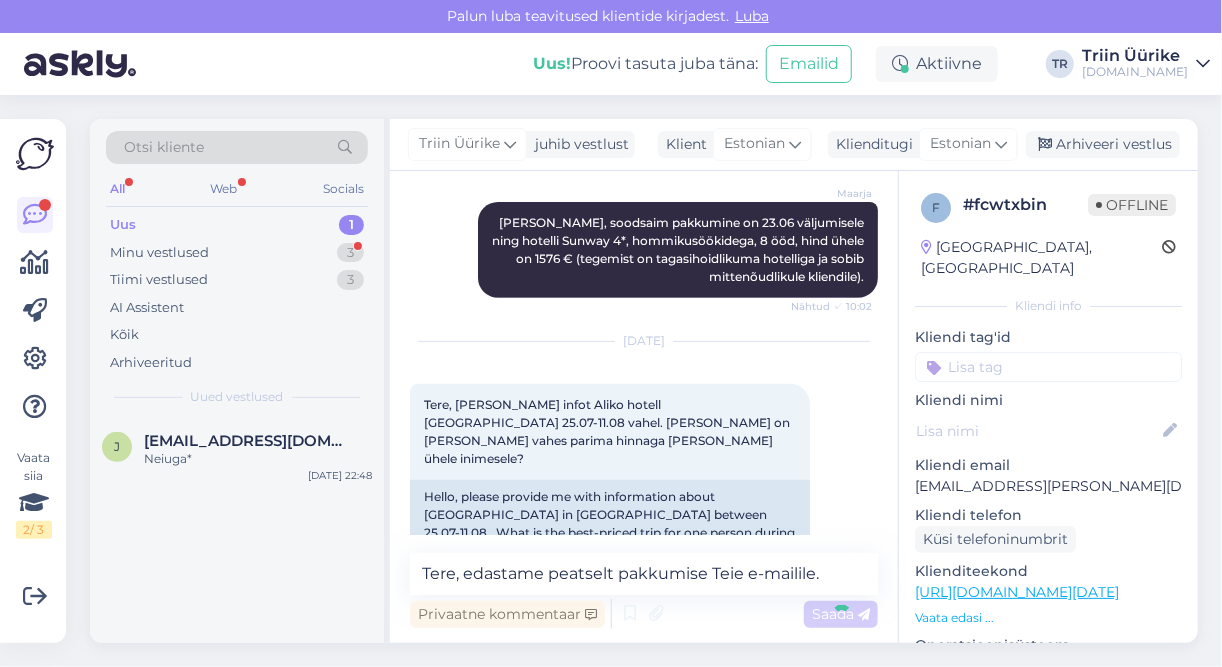 type 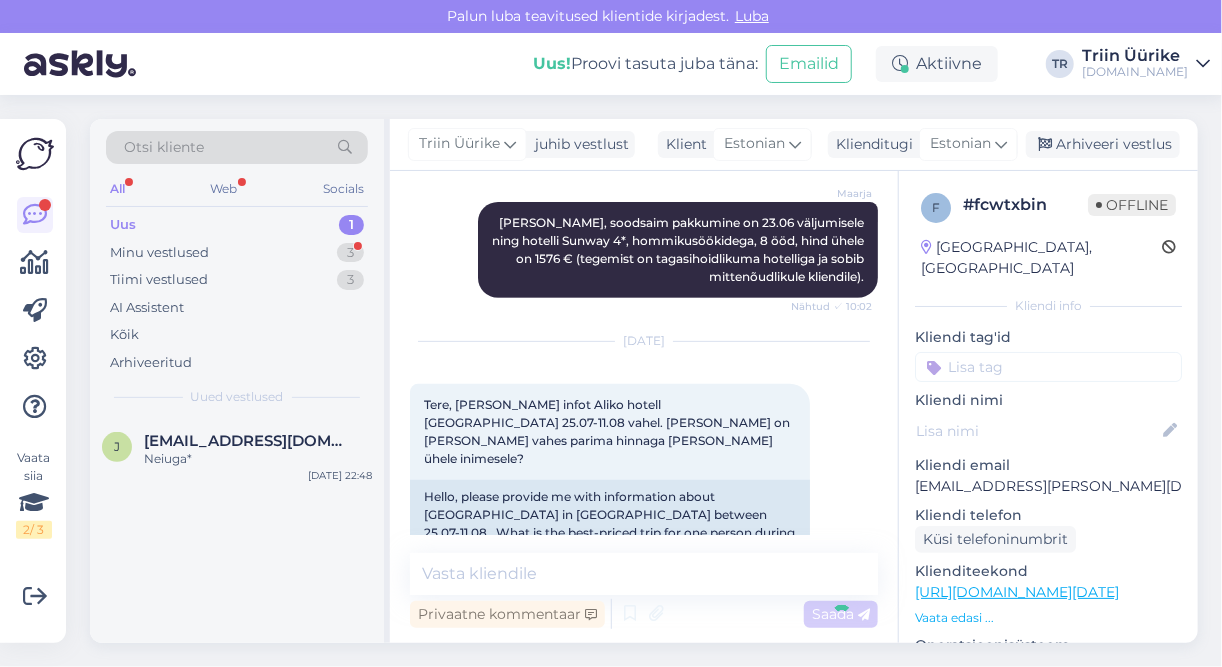 scroll, scrollTop: 391, scrollLeft: 0, axis: vertical 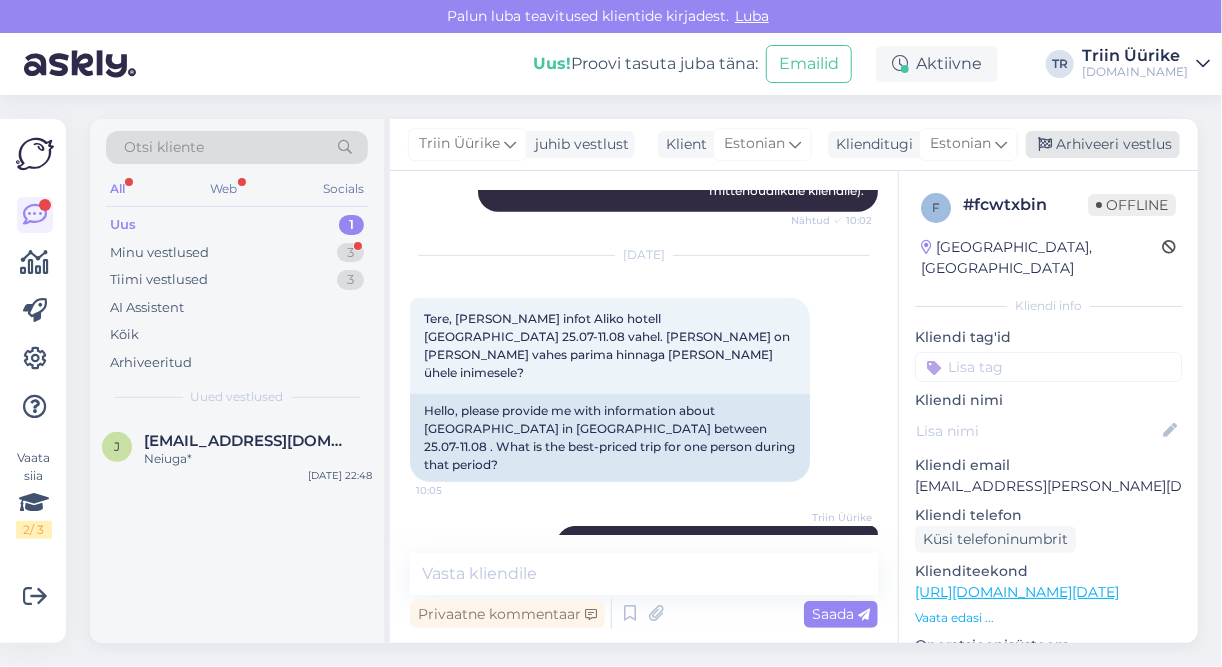 click on "Arhiveeri vestlus" at bounding box center (1103, 144) 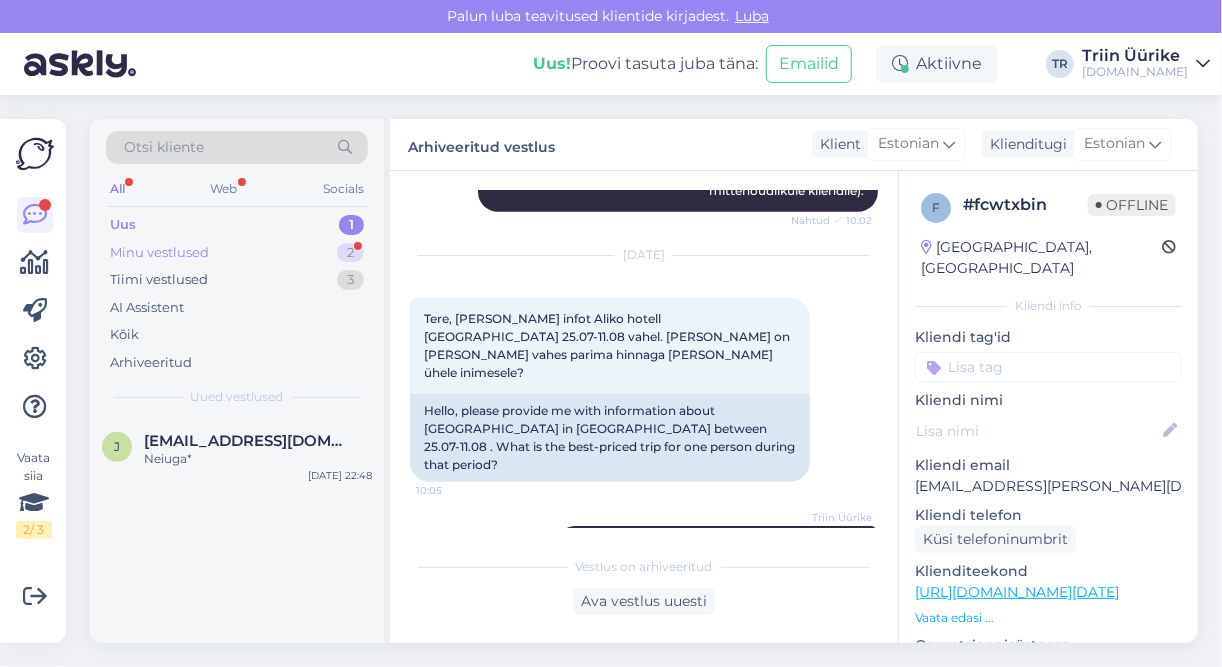 click on "Minu vestlused 2" at bounding box center (237, 253) 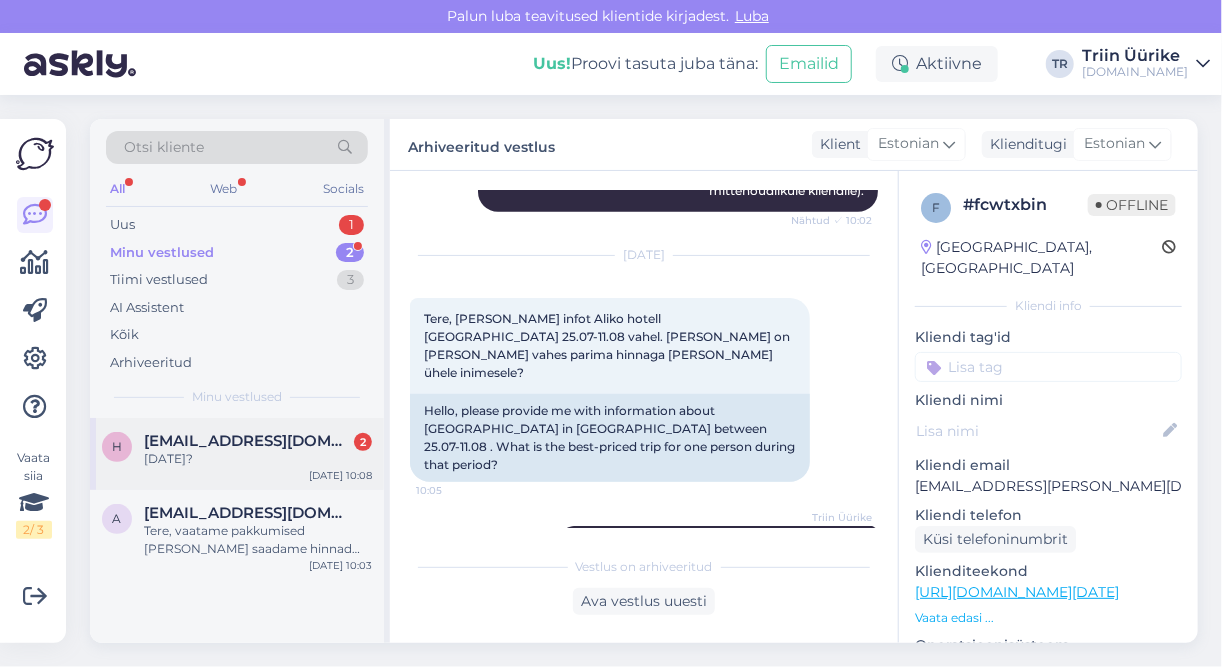click on "[DATE]?" at bounding box center (258, 459) 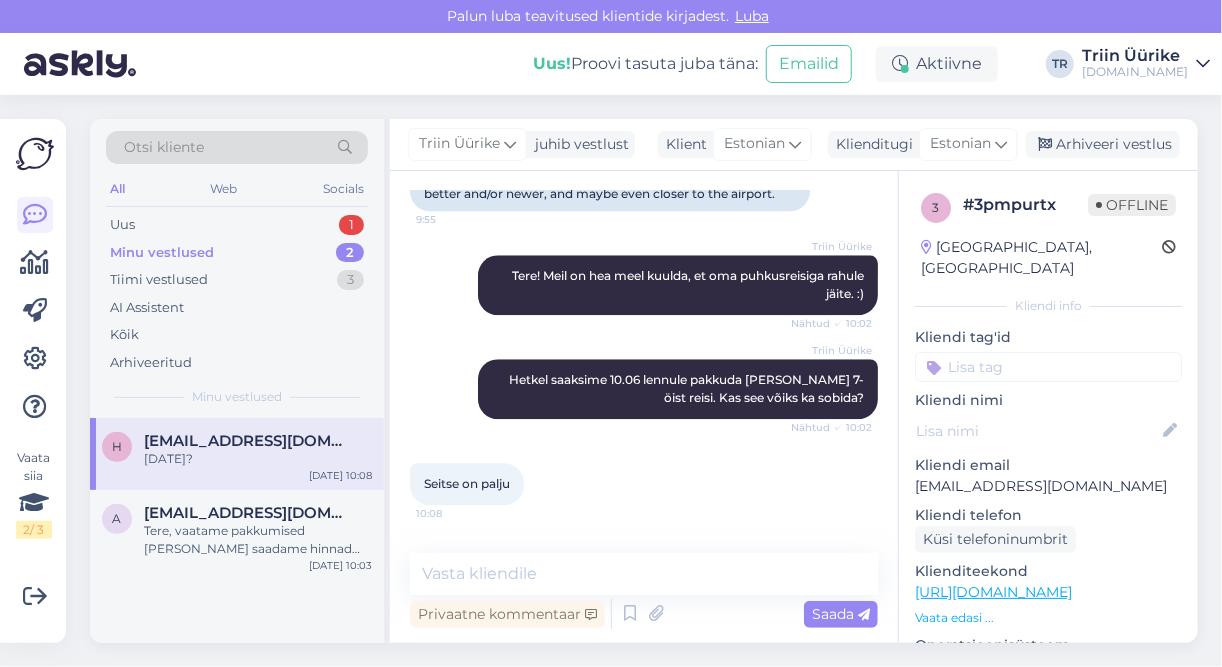 scroll, scrollTop: 2095, scrollLeft: 0, axis: vertical 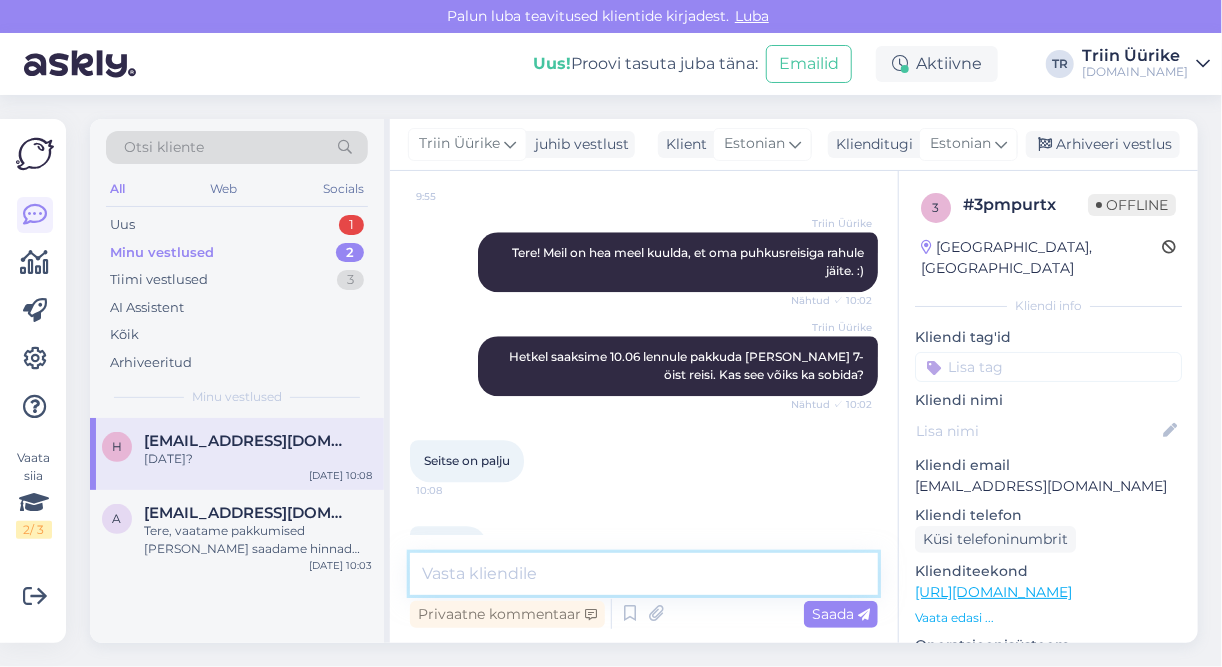 click at bounding box center (644, 574) 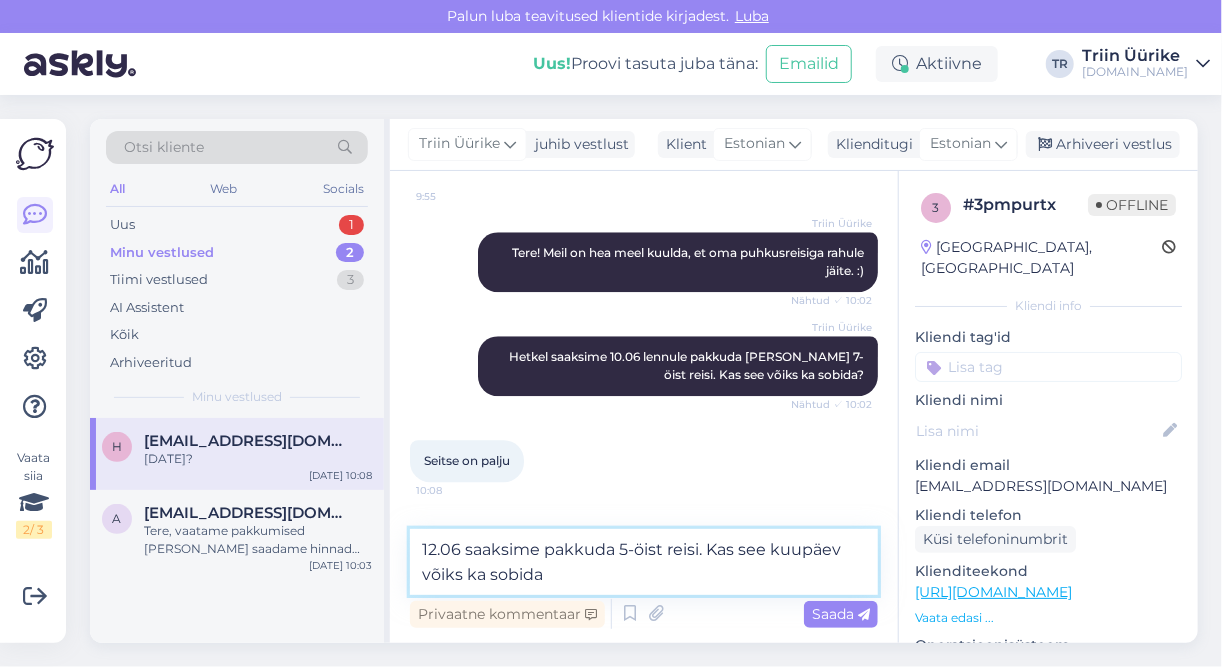 type on "12.06 saaksime pakkuda 5-öist reisi. Kas see kuupäev võiks ka sobida?" 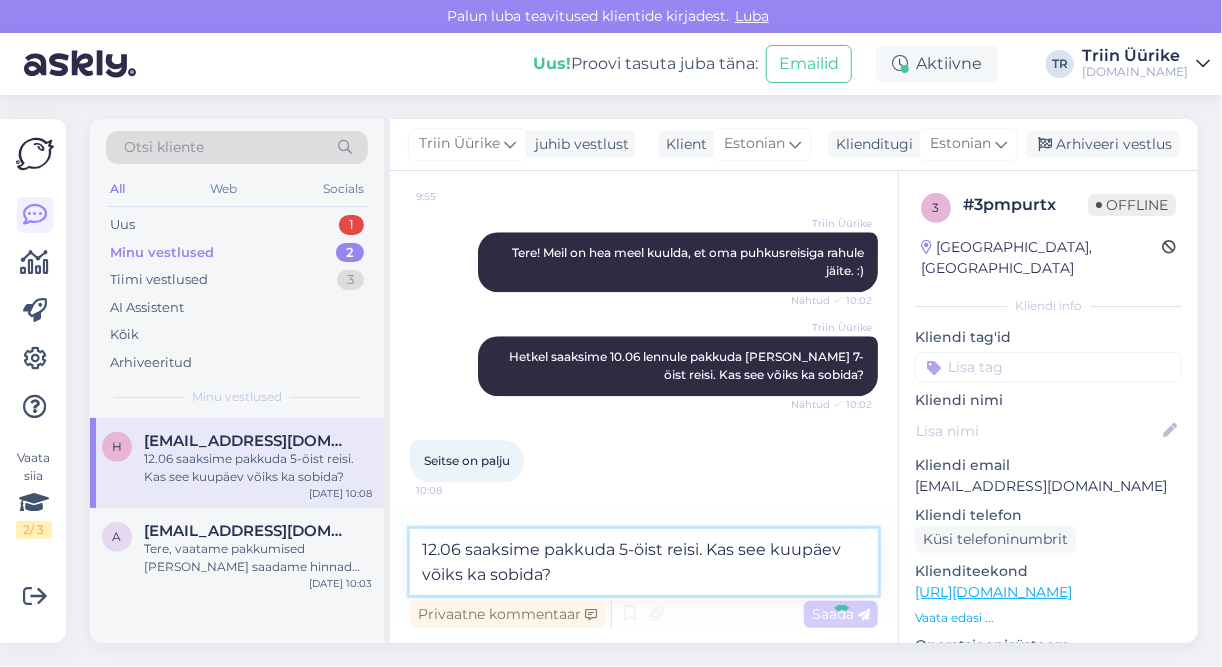 type 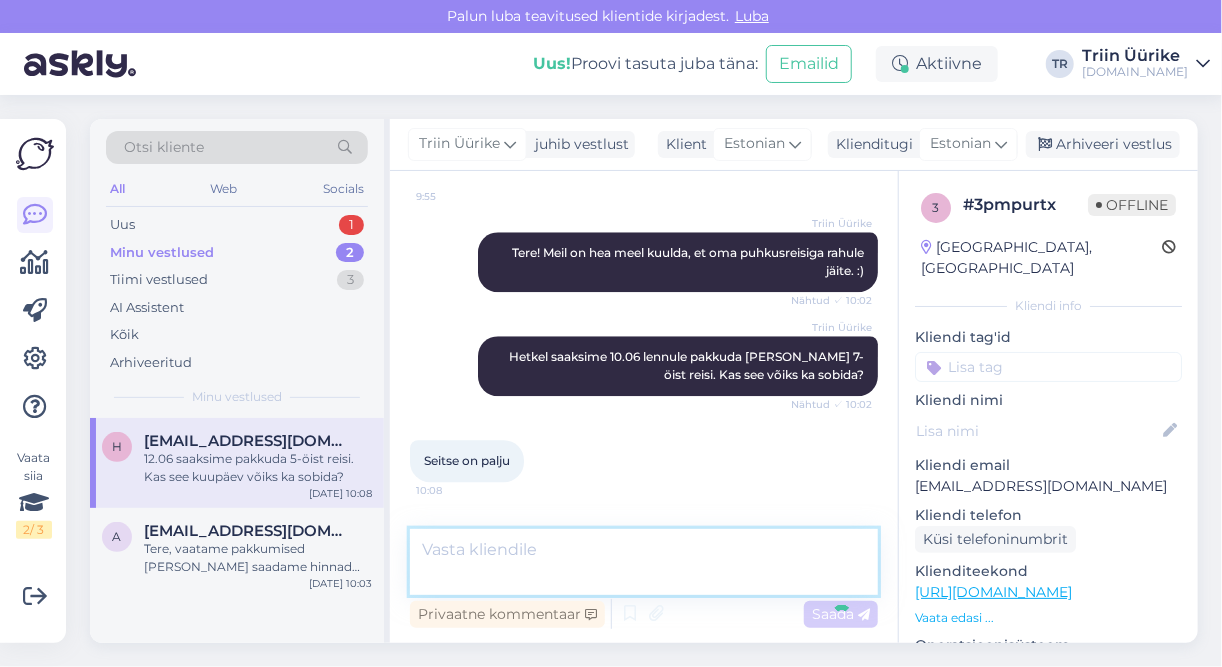 scroll, scrollTop: 2199, scrollLeft: 0, axis: vertical 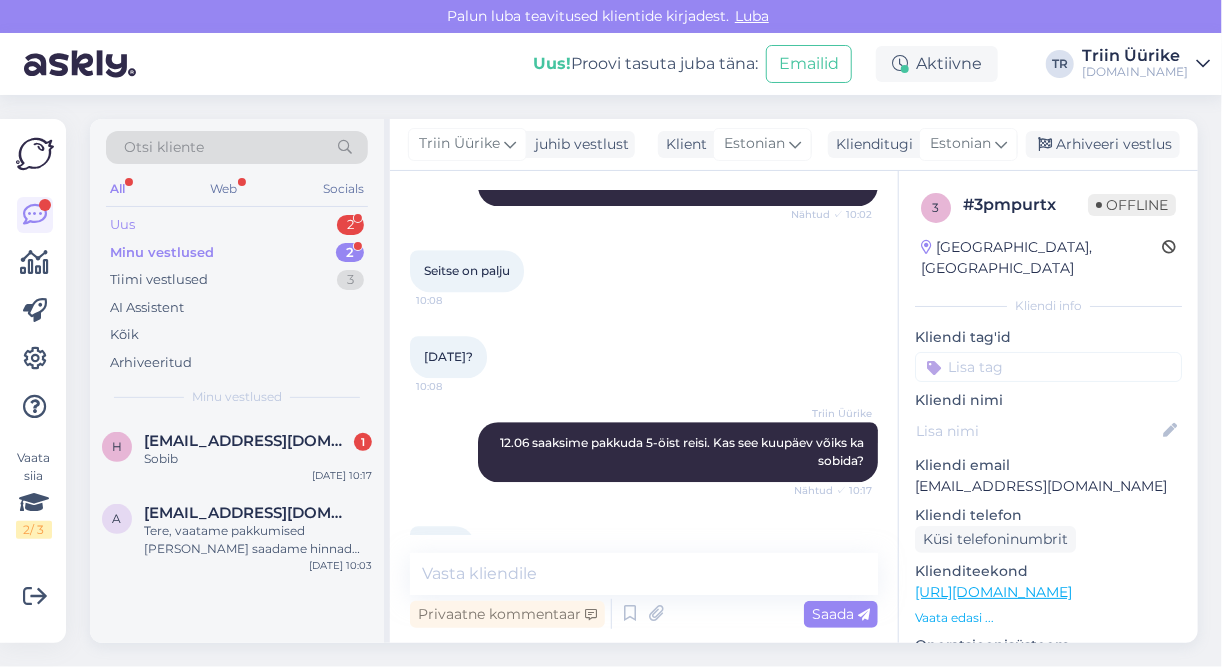 click on "Uus 2" at bounding box center [237, 225] 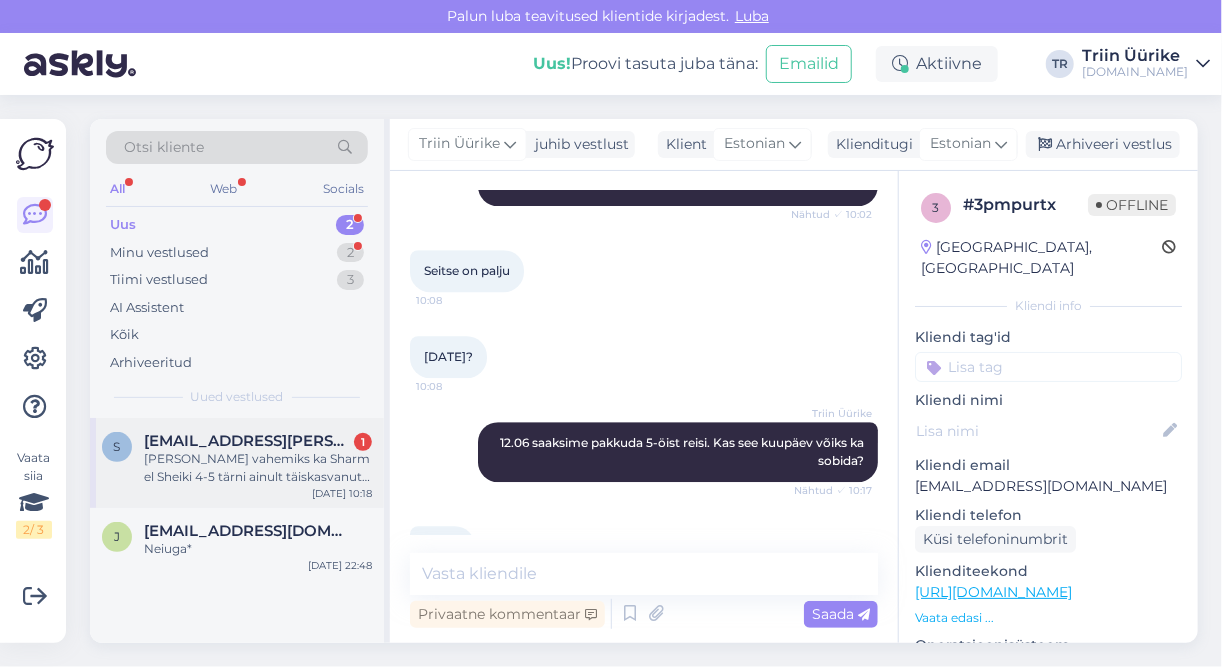 click on "[PERSON_NAME] vahemiks ka Sharm el Sheiki 4-5 tärni ainult täiskasvanute hotelli pakkumine ühele inimesele teha. Suur tänu!" at bounding box center (258, 468) 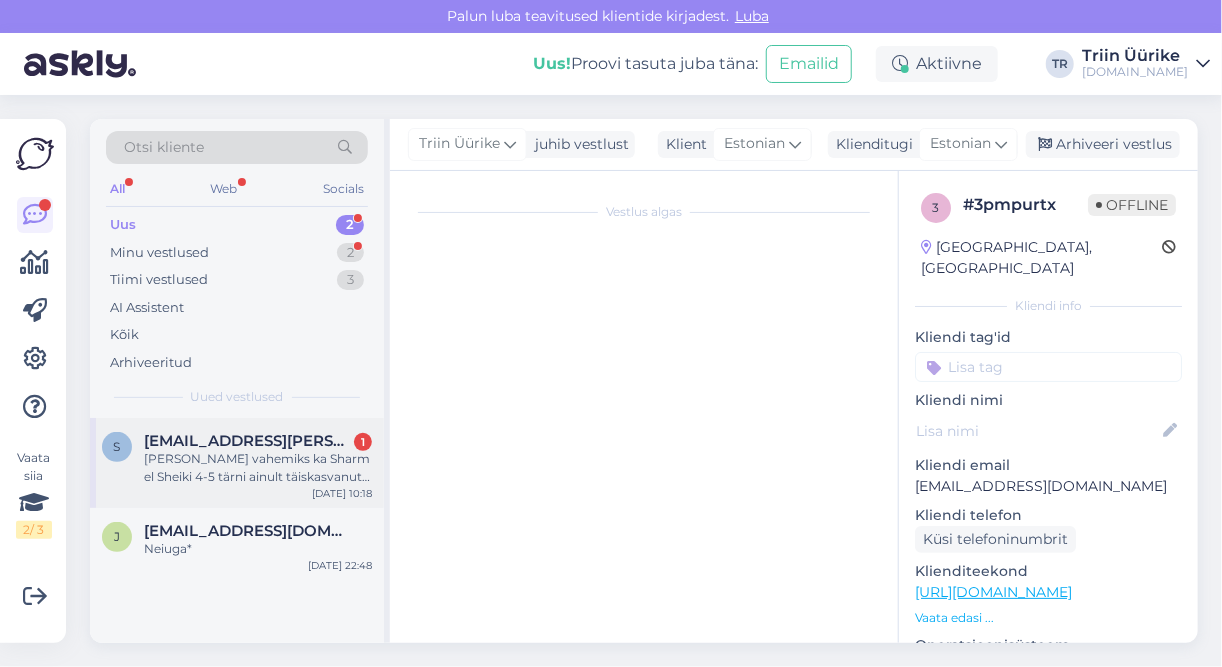 scroll, scrollTop: 621, scrollLeft: 0, axis: vertical 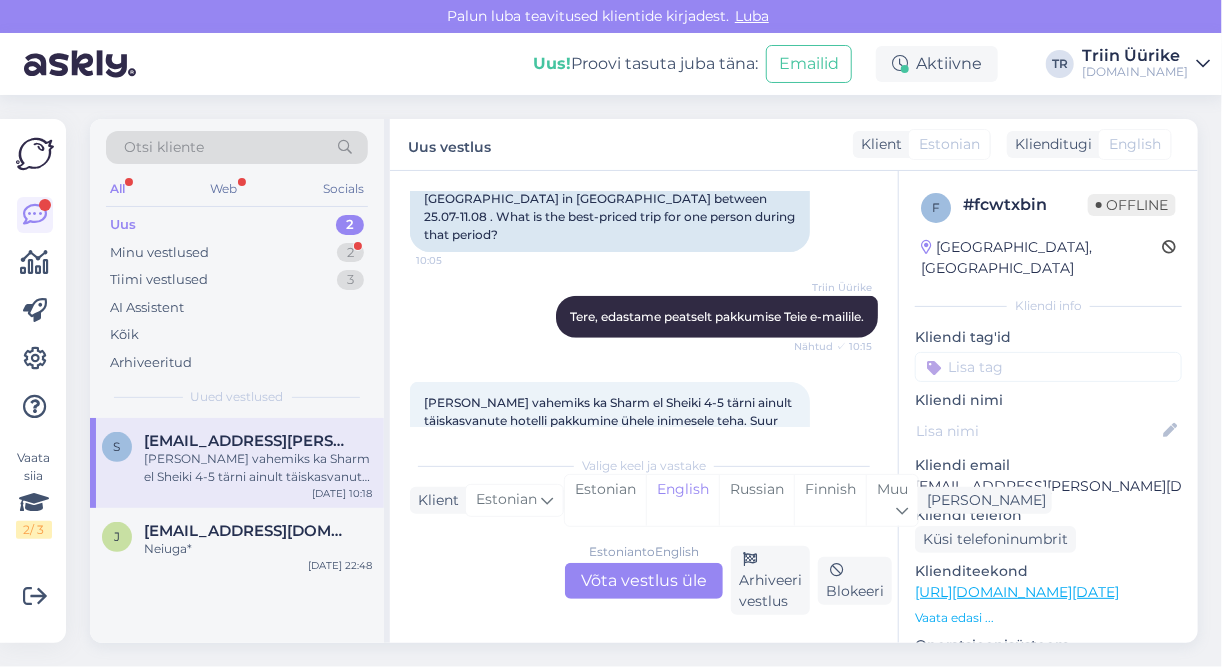 click on "Estonian  to  English Võta vestlus üle" at bounding box center [644, 581] 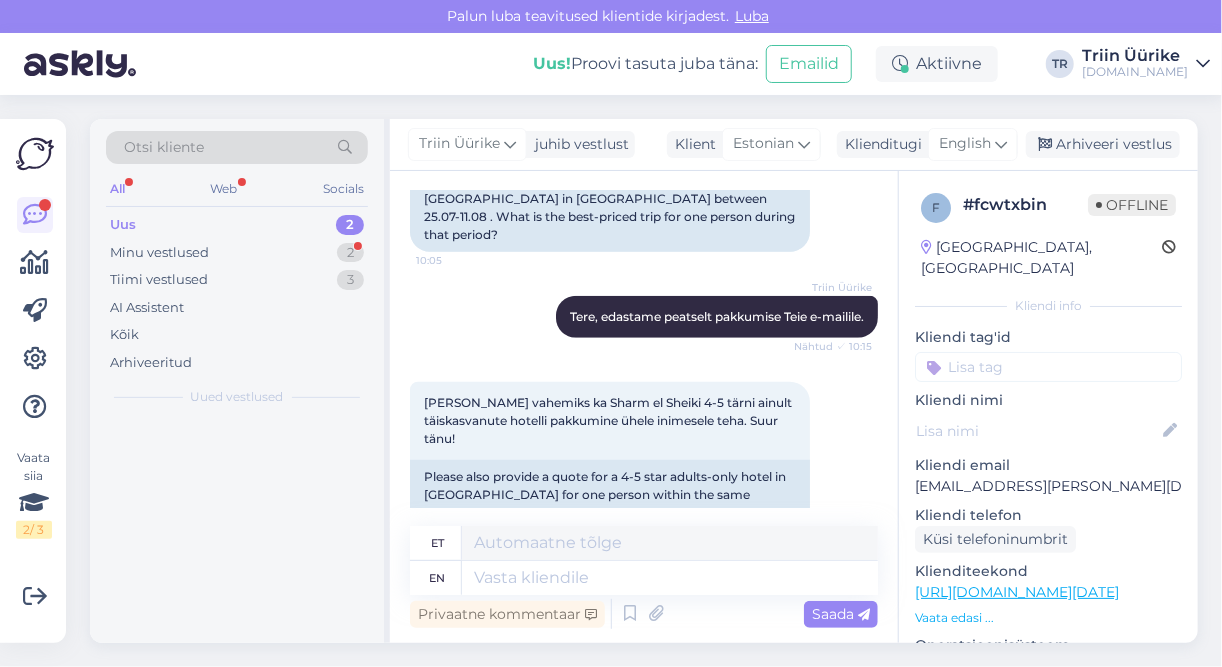 scroll, scrollTop: 609, scrollLeft: 0, axis: vertical 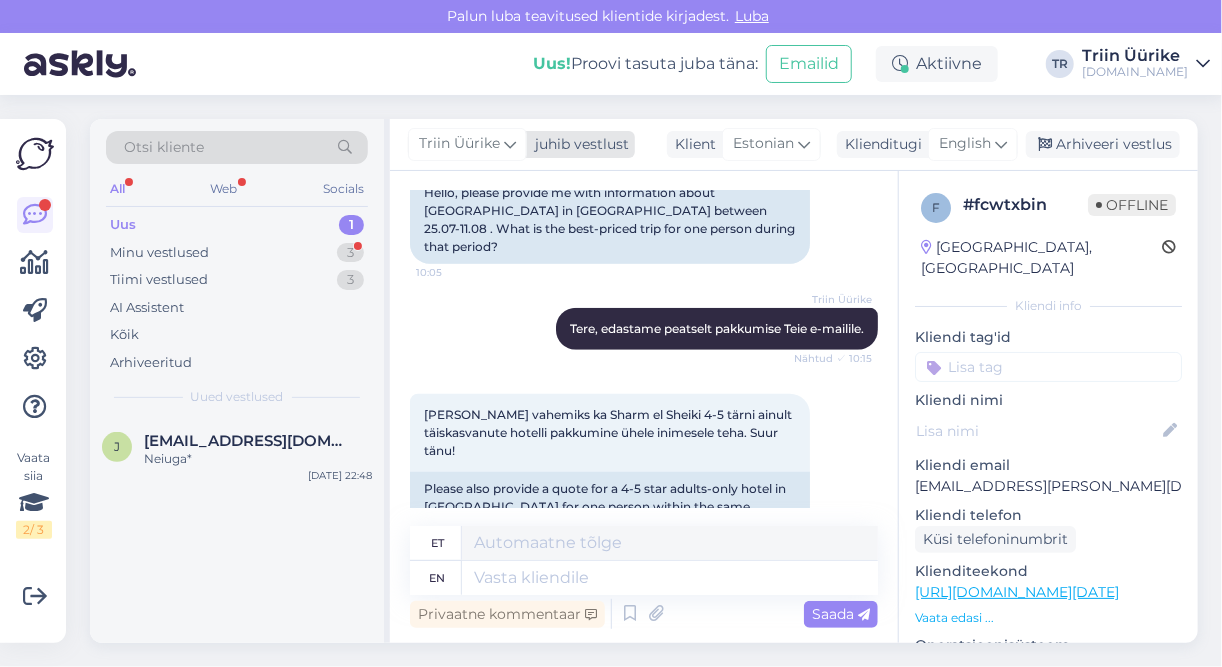 click on "Triin Üürike" at bounding box center [459, 144] 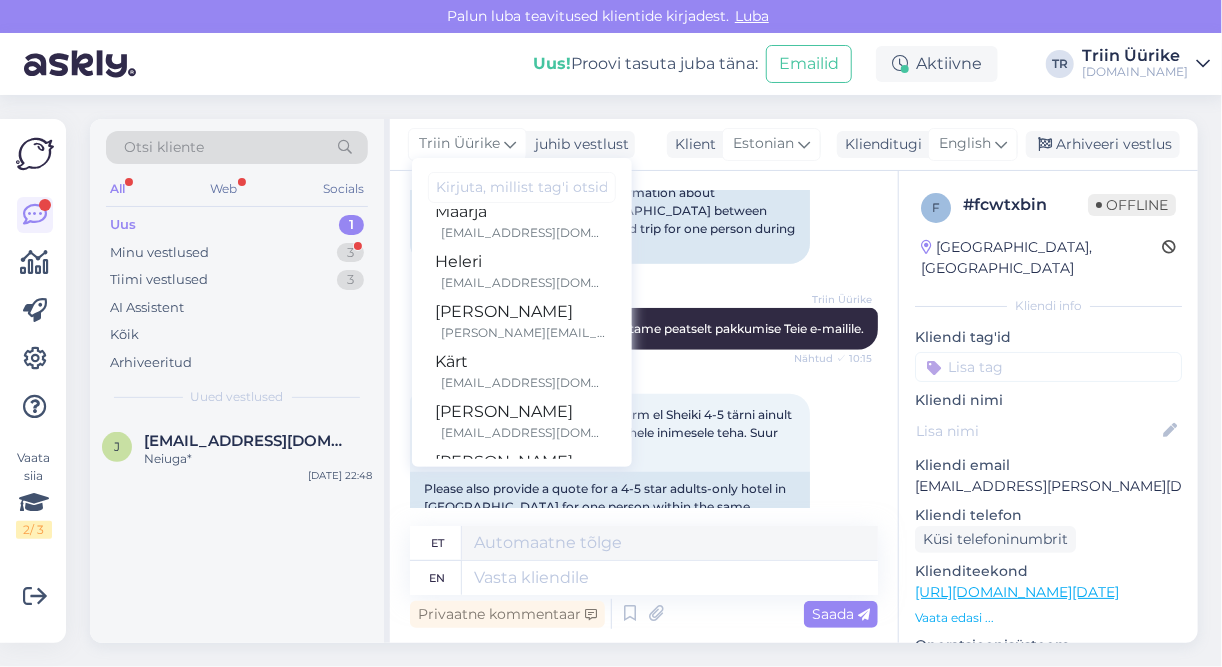scroll, scrollTop: 0, scrollLeft: 0, axis: both 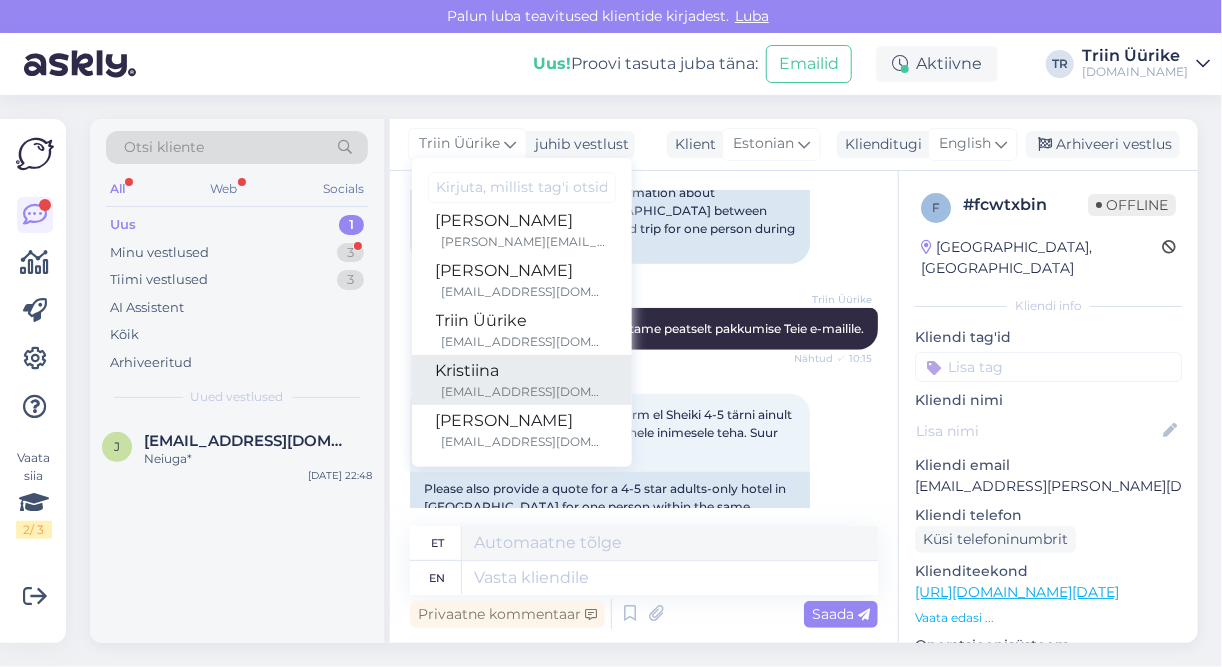 click on "[EMAIL_ADDRESS][DOMAIN_NAME]" at bounding box center [525, 392] 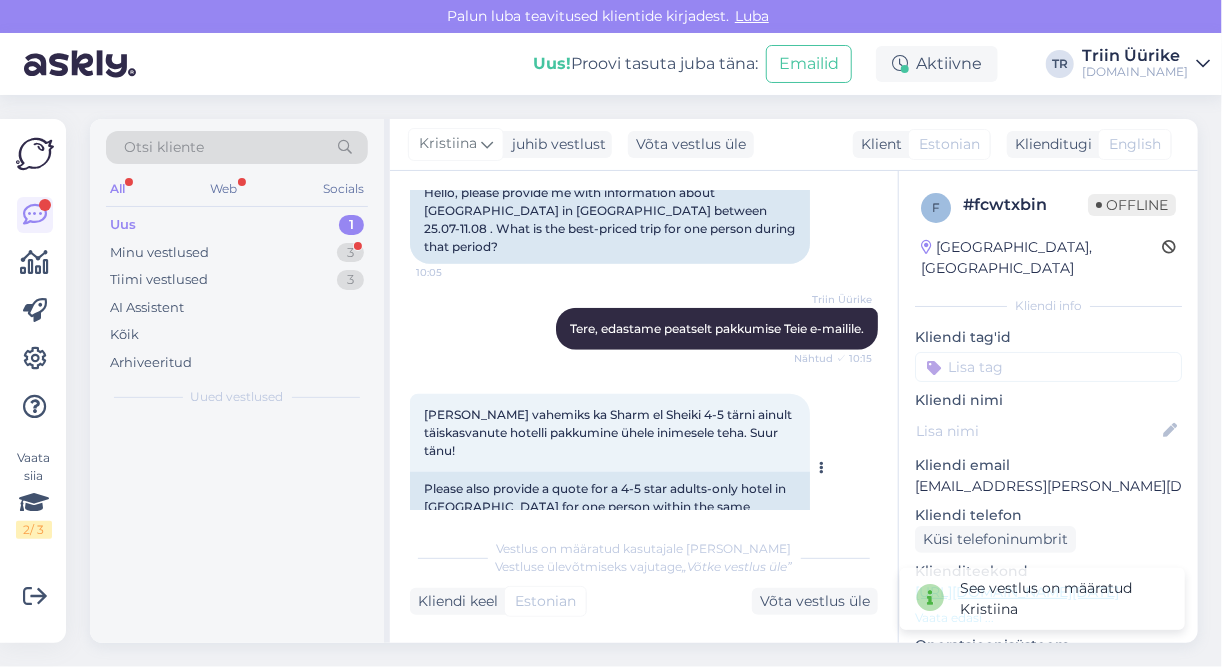 scroll, scrollTop: 608, scrollLeft: 0, axis: vertical 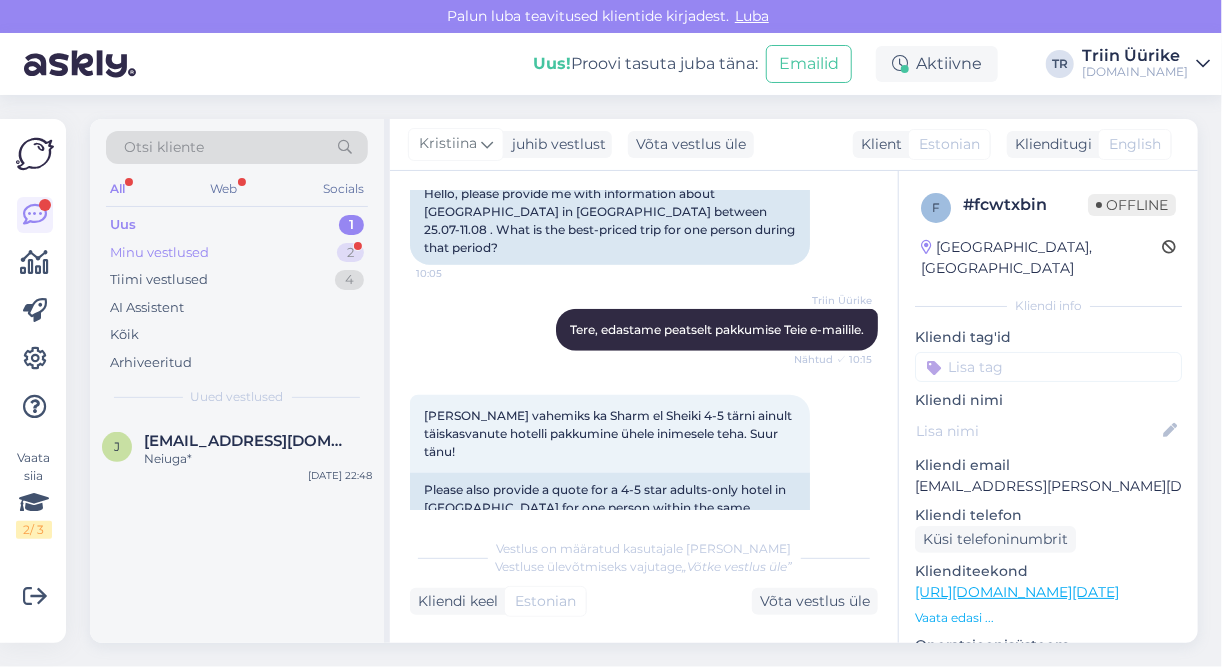 click on "Minu vestlused" at bounding box center (159, 253) 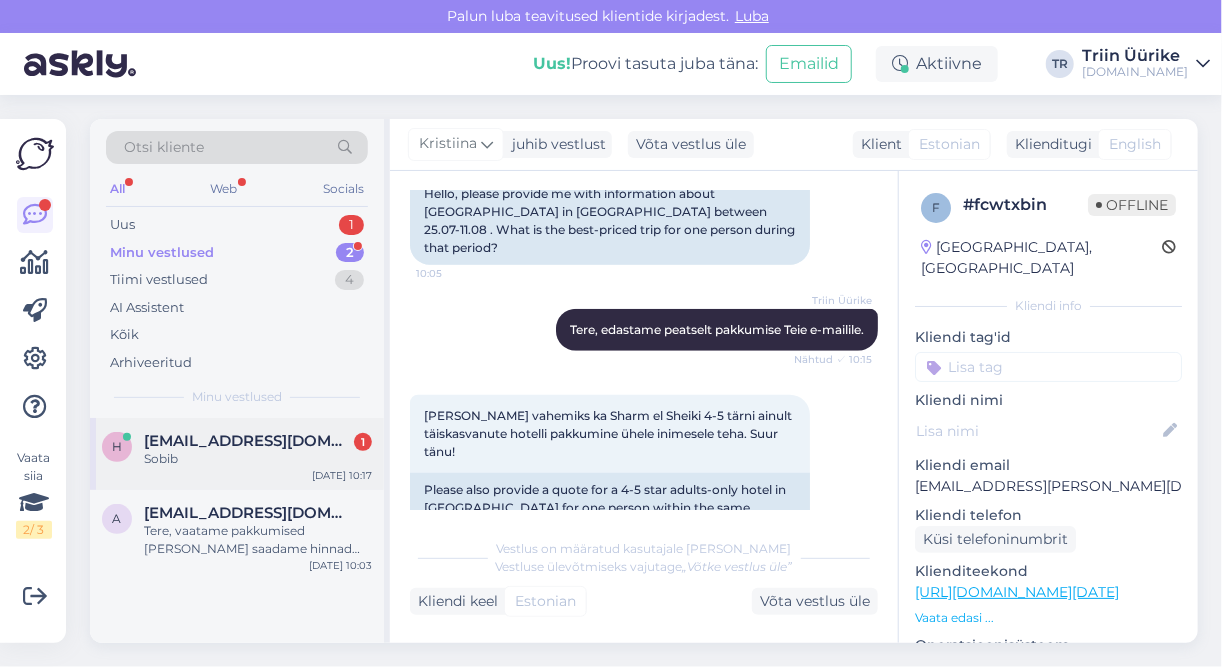 click on "Sobib" at bounding box center (258, 459) 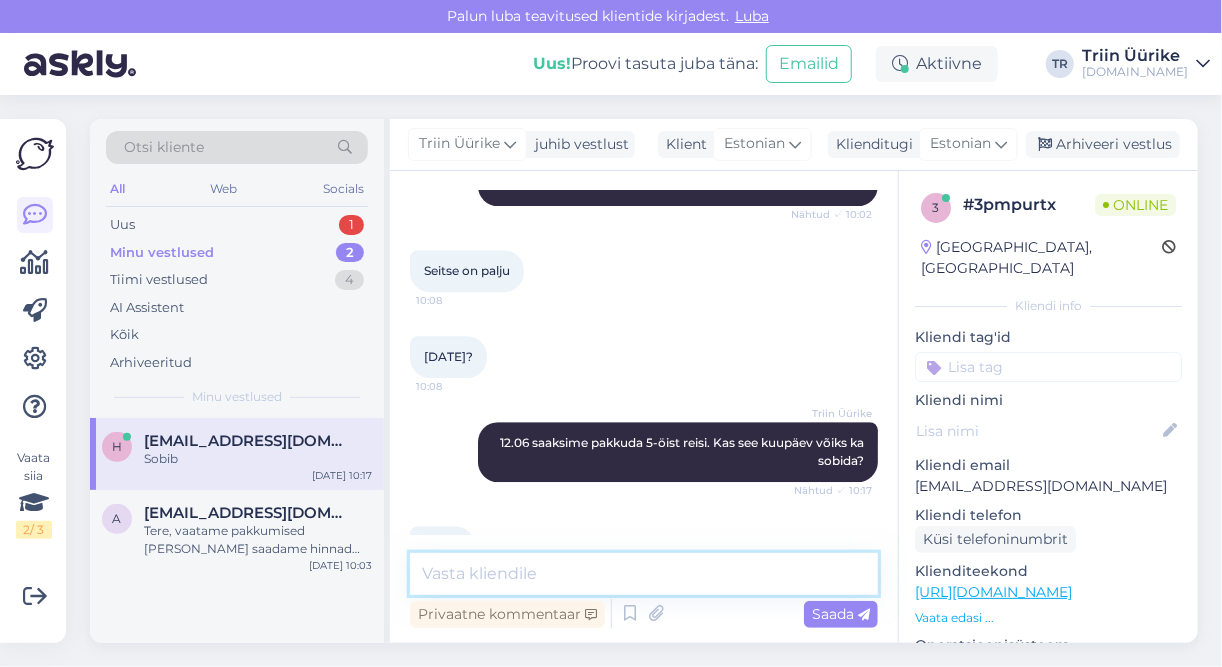 click at bounding box center (644, 574) 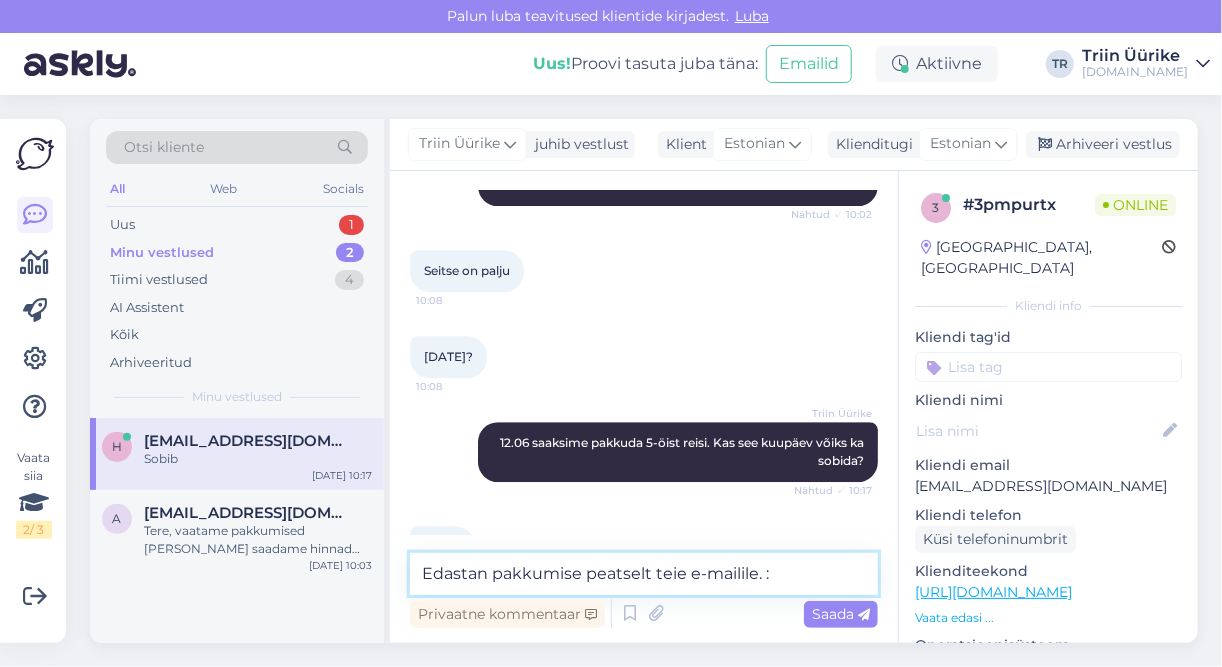 type on "Edastan pakkumise peatselt teie e-mailile. :)" 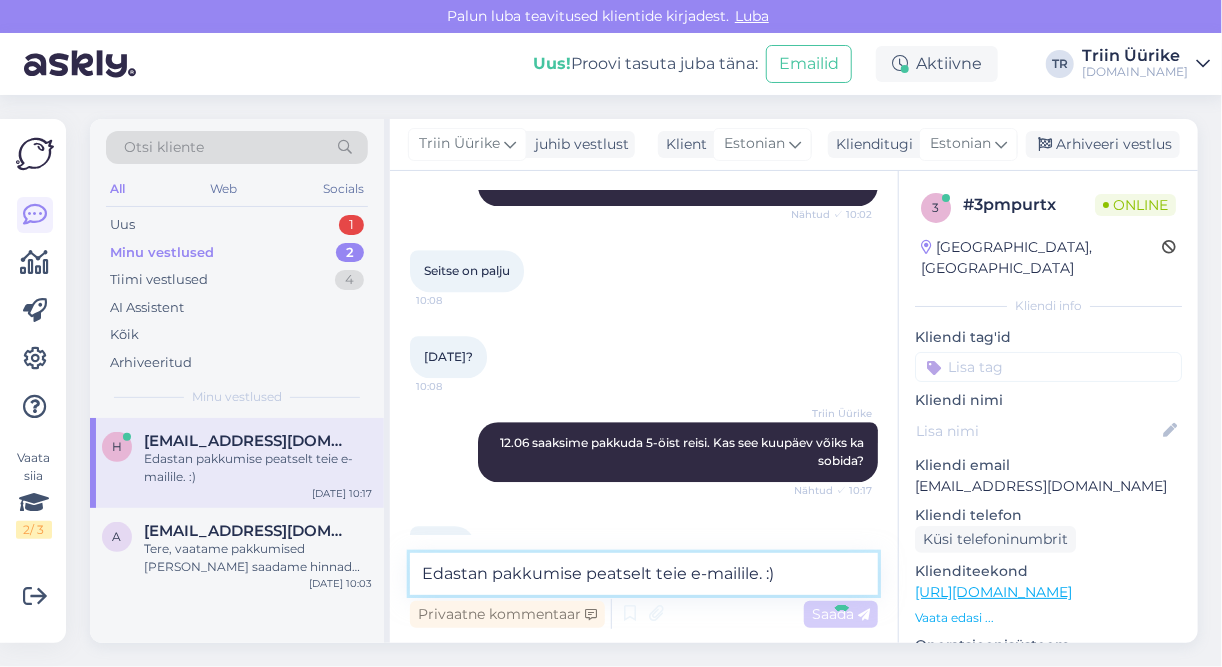 type 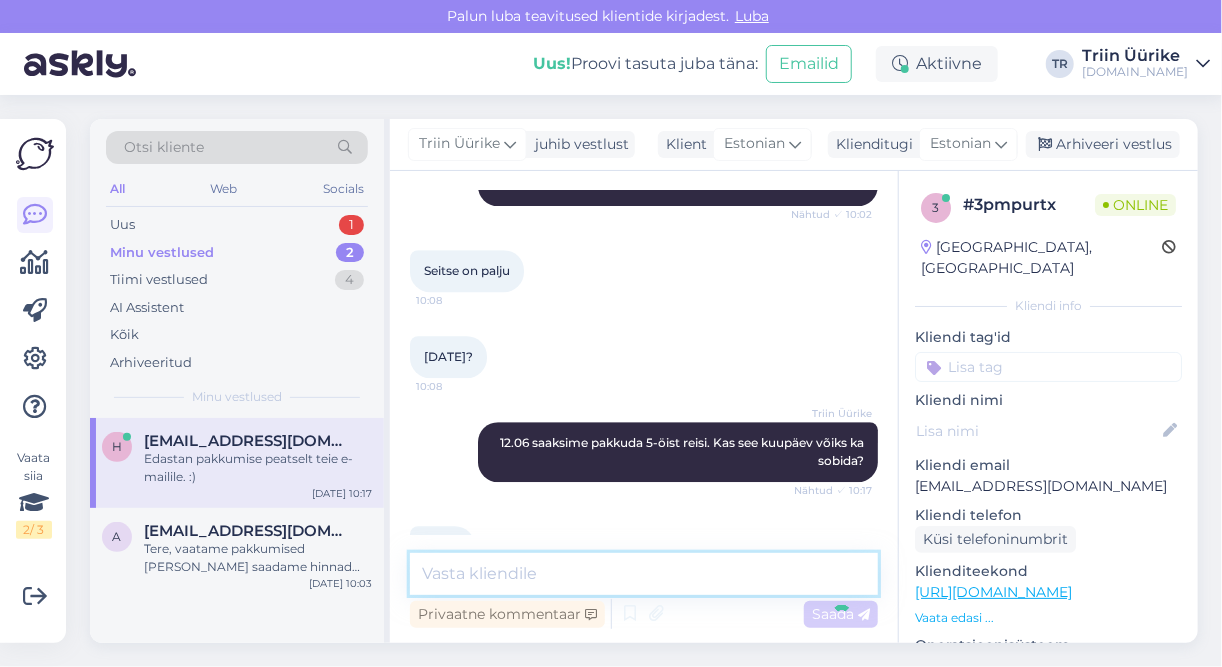 scroll, scrollTop: 2371, scrollLeft: 0, axis: vertical 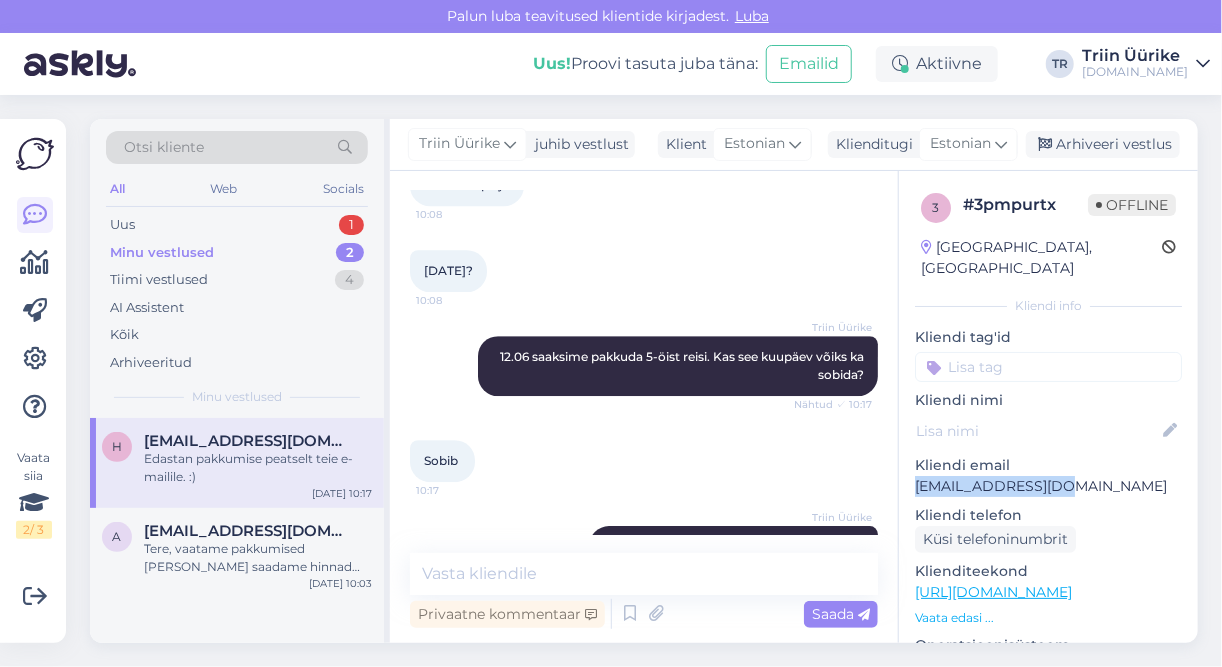 drag, startPoint x: 960, startPoint y: 470, endPoint x: 1048, endPoint y: 466, distance: 88.09086 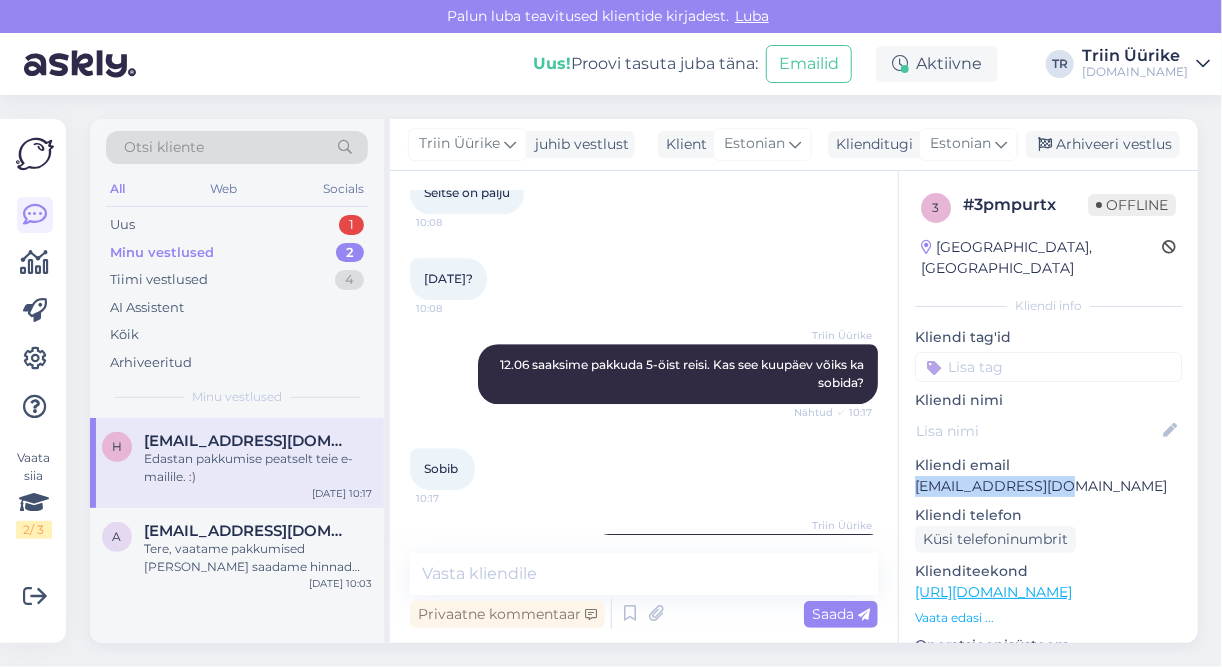scroll, scrollTop: 2371, scrollLeft: 0, axis: vertical 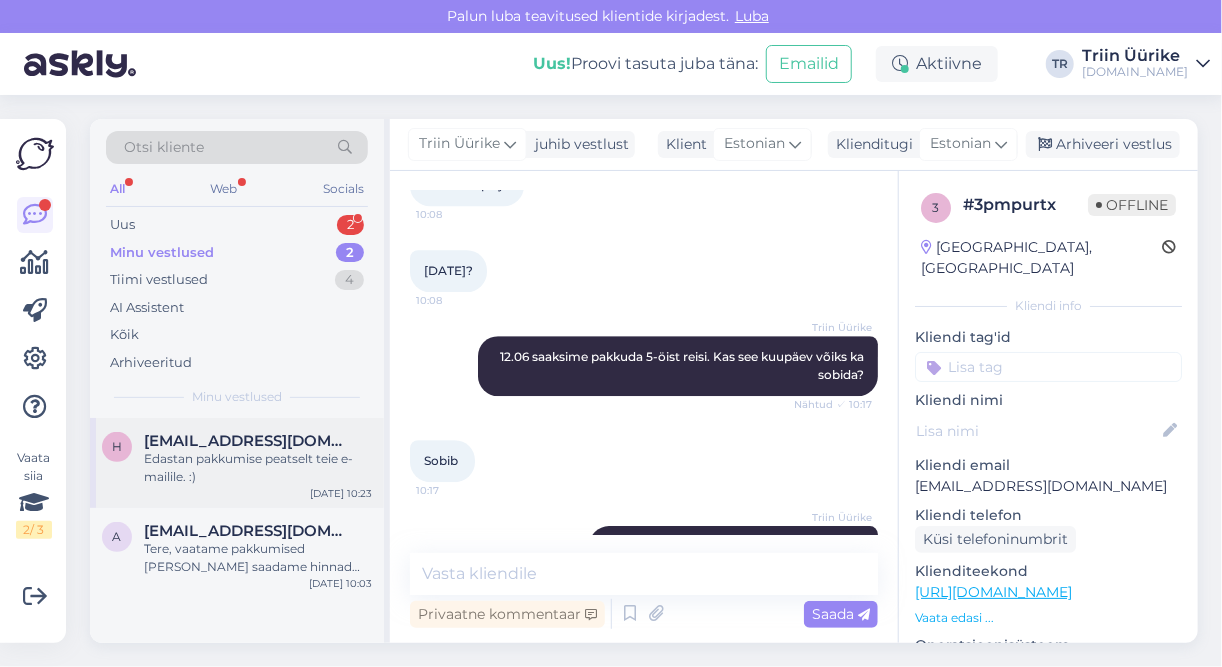 click on "Edastan pakkumise peatselt teie e-mailile. :)" at bounding box center (258, 468) 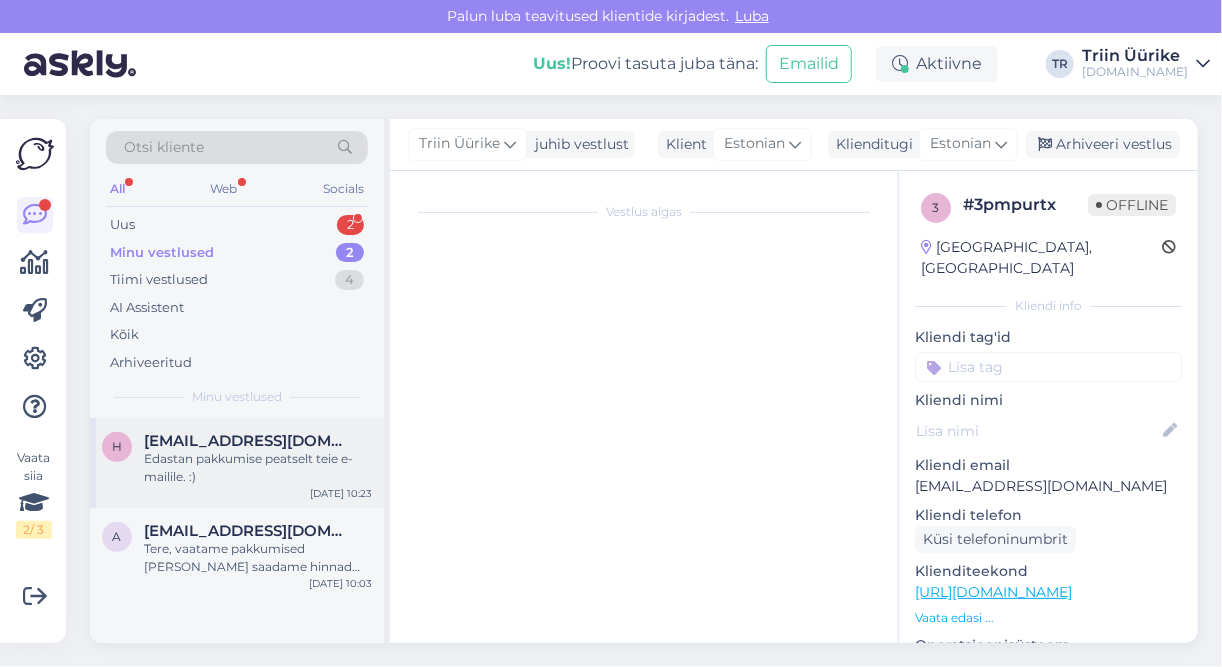 scroll, scrollTop: 2371, scrollLeft: 0, axis: vertical 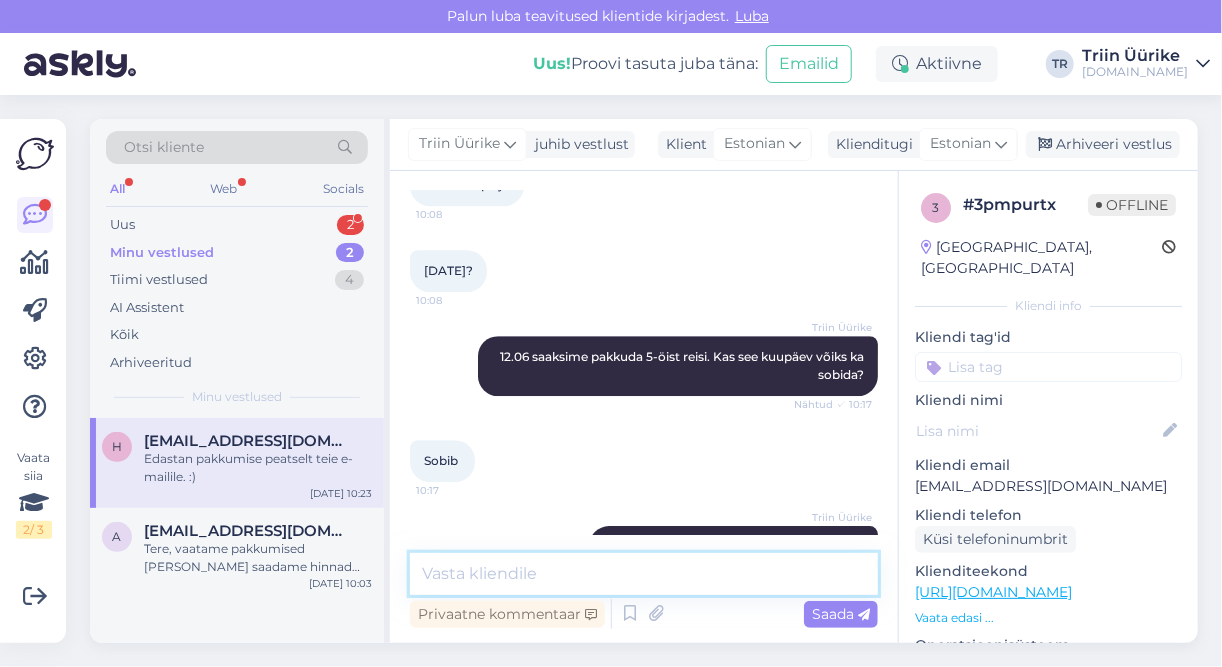 click at bounding box center [644, 574] 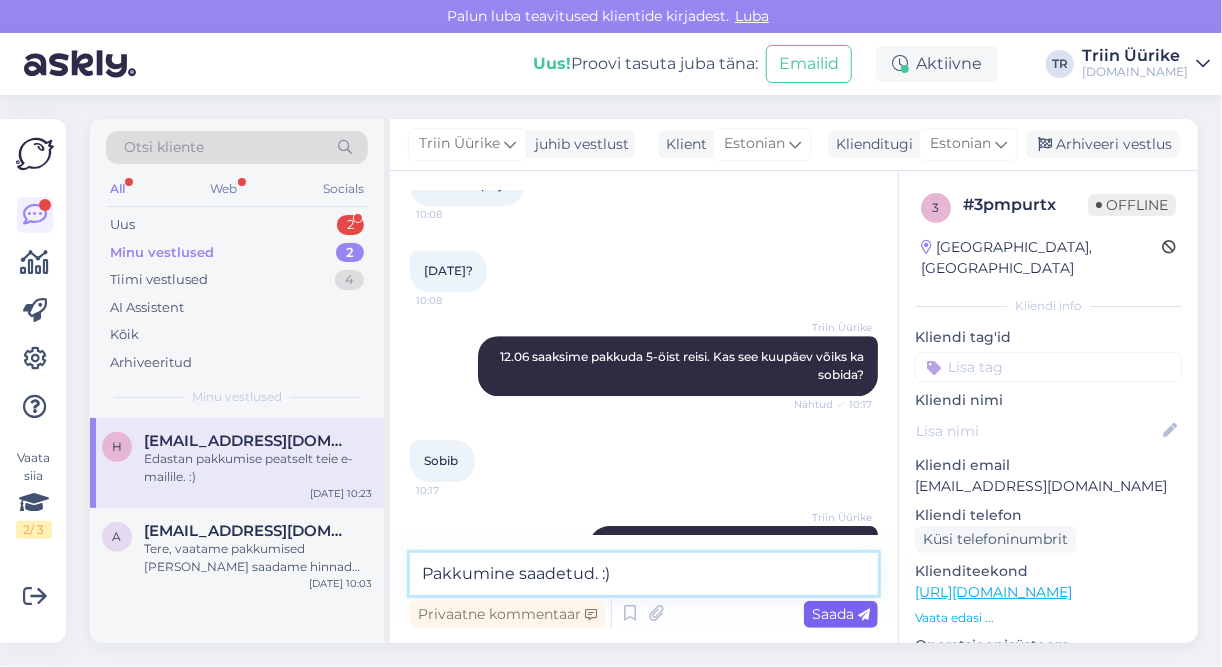 type on "Pakkumine saadetud. :)" 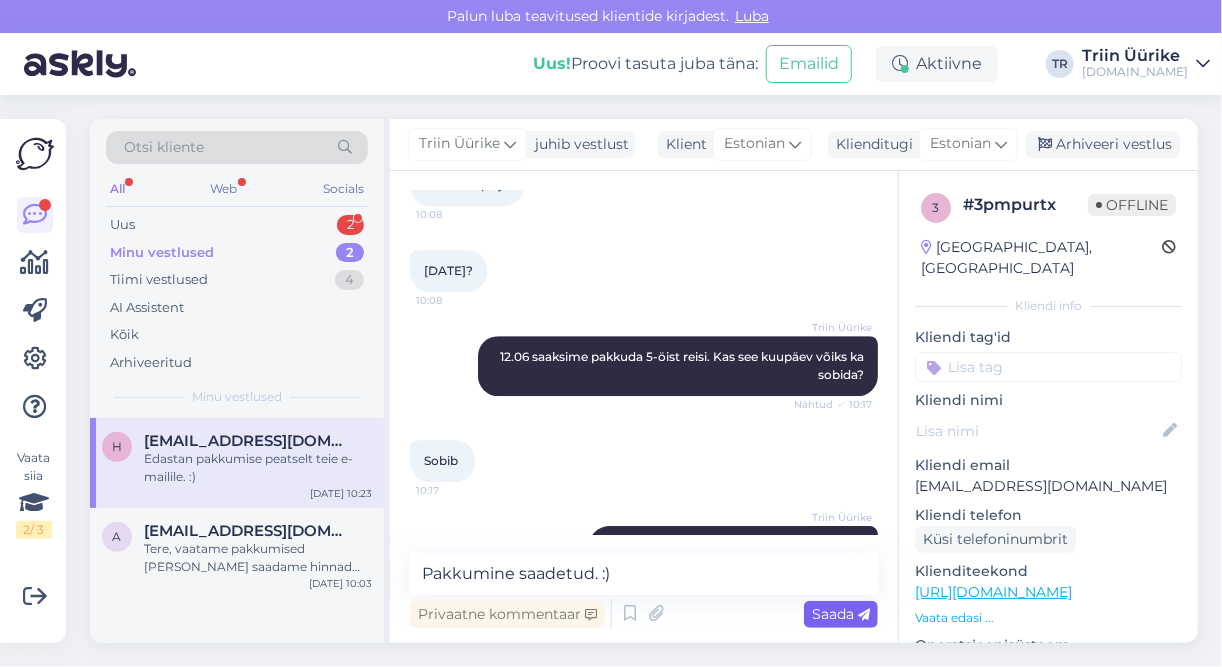 click on "Saada" at bounding box center [841, 614] 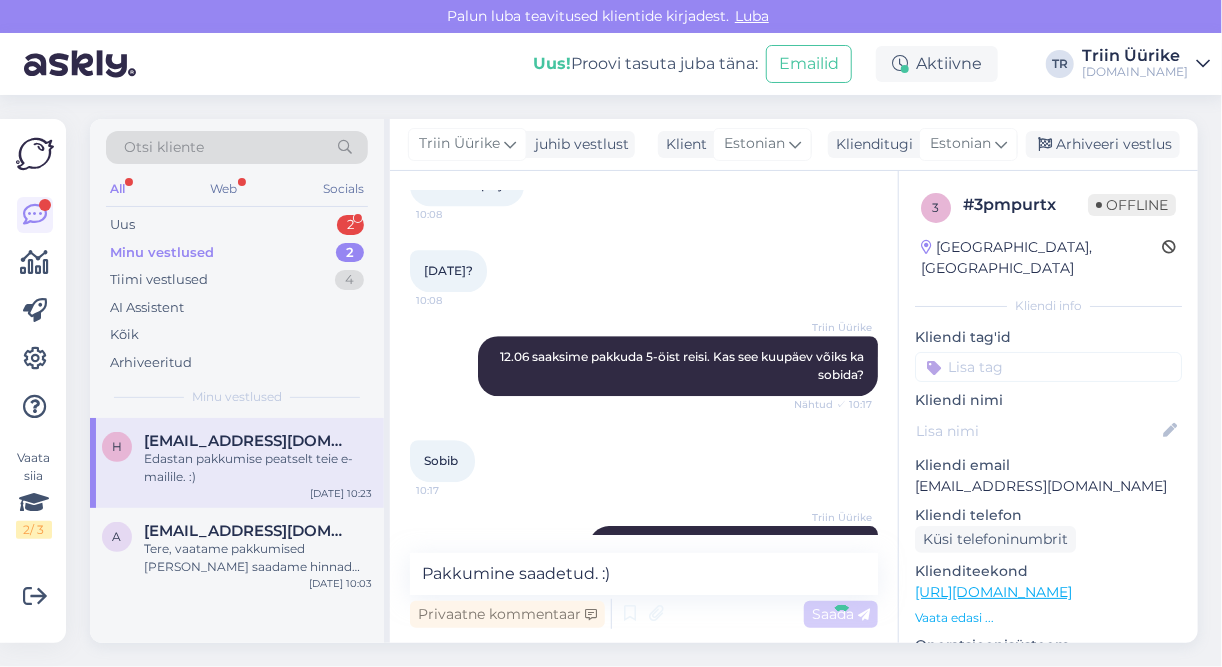 type 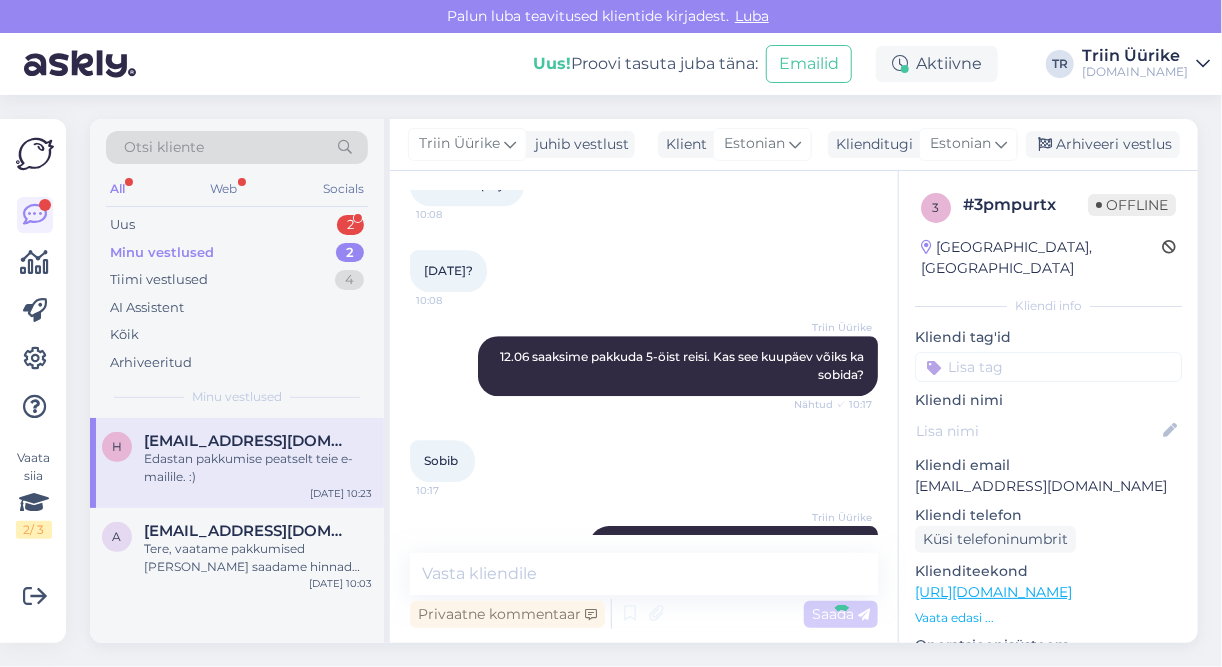 scroll, scrollTop: 2457, scrollLeft: 0, axis: vertical 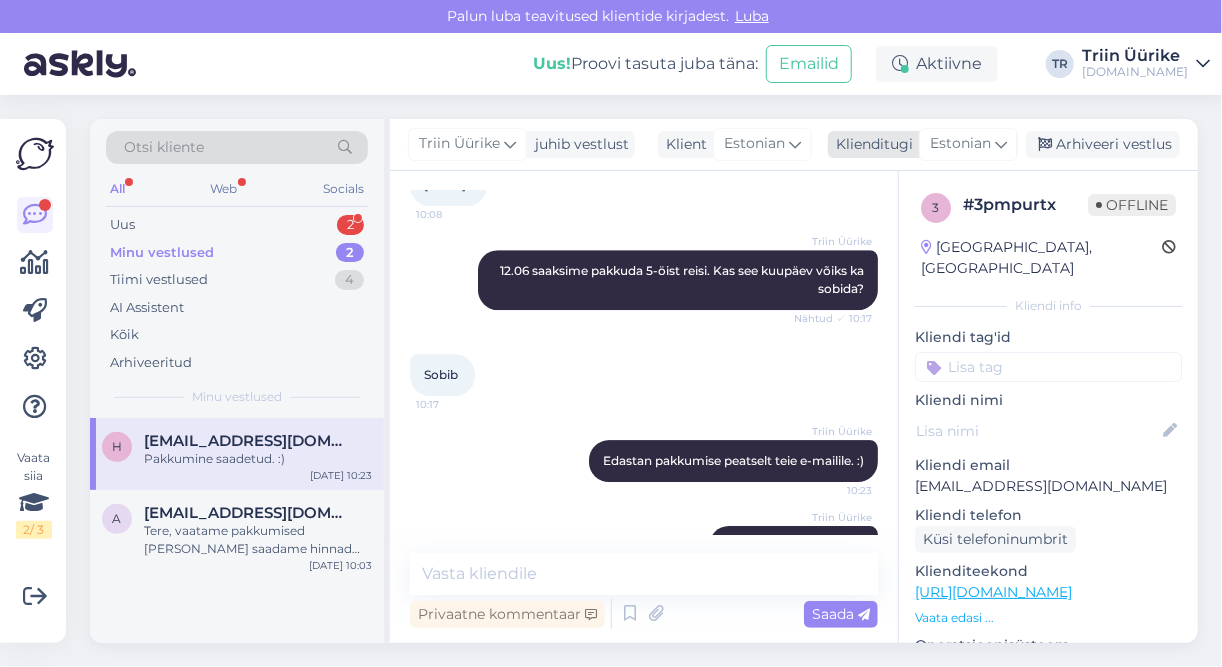 click on "Arhiveeri vestlus" at bounding box center [1103, 144] 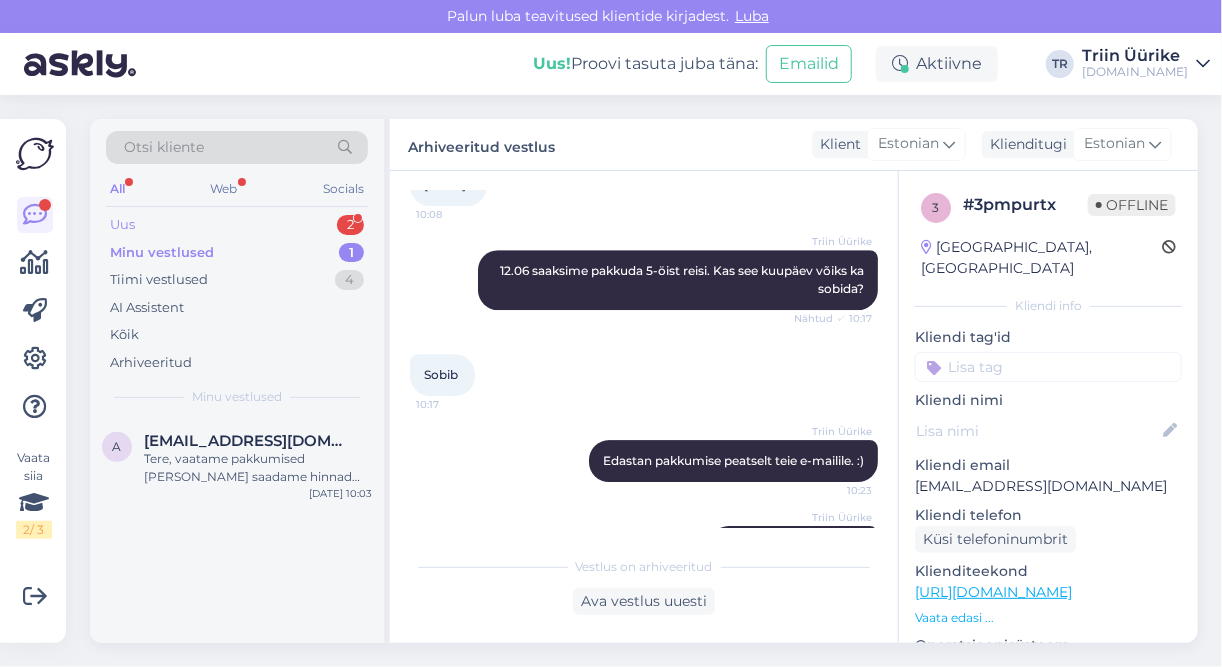 click on "Uus 2" at bounding box center (237, 225) 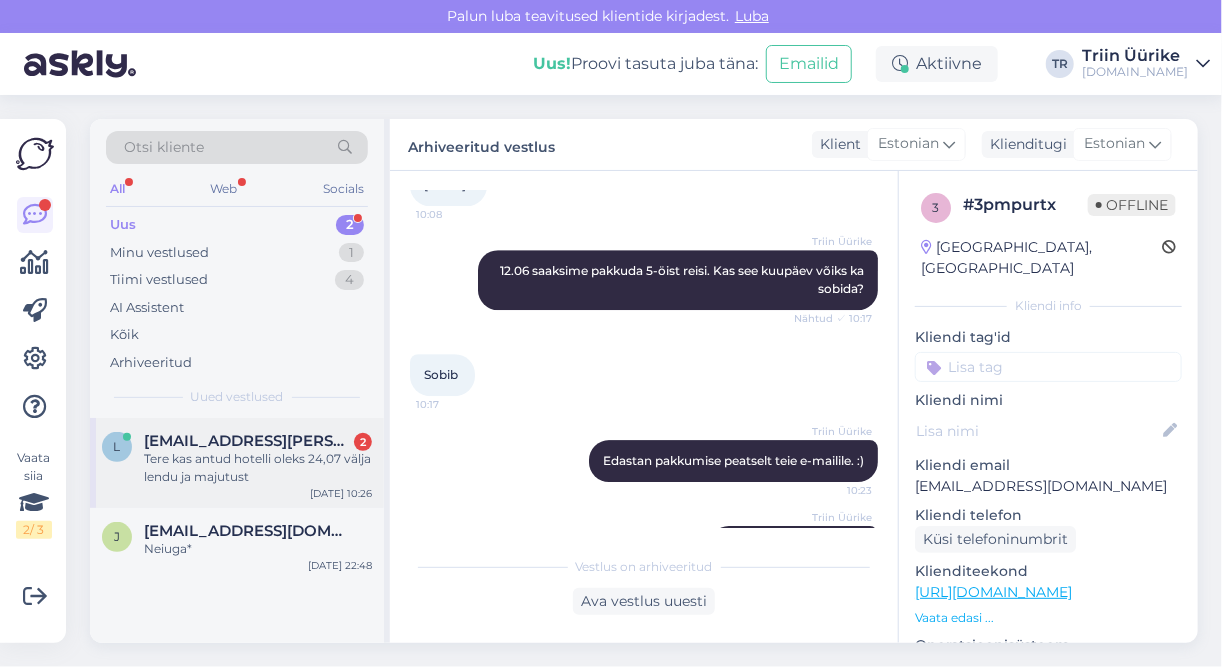 click on "Tere kas antud hotelli oleks 24,07 välja lendu ja majutust" at bounding box center (258, 468) 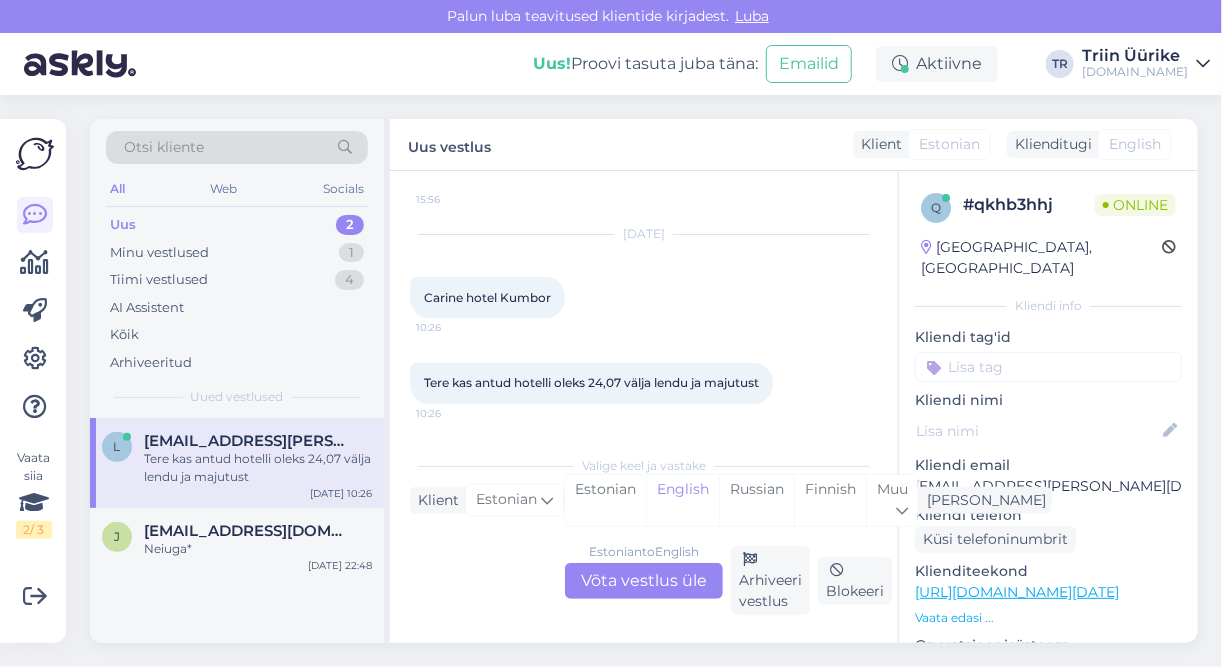 scroll, scrollTop: 7446, scrollLeft: 0, axis: vertical 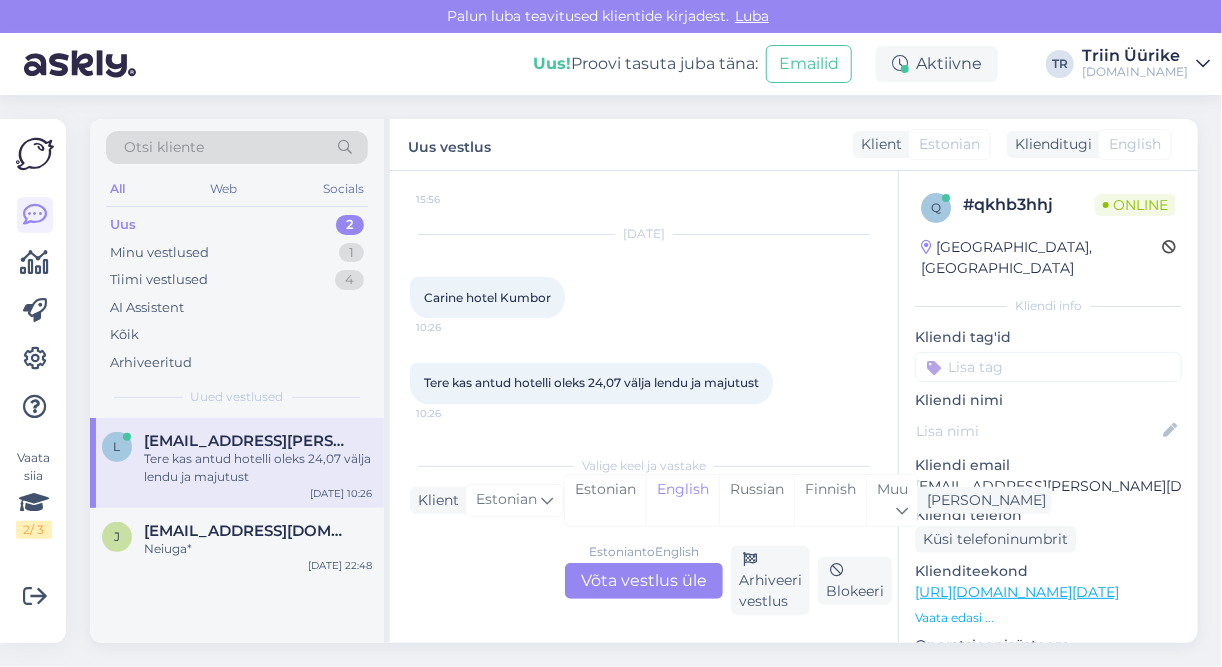 click on "Estonian  to  English Võta vestlus üle" at bounding box center [644, 581] 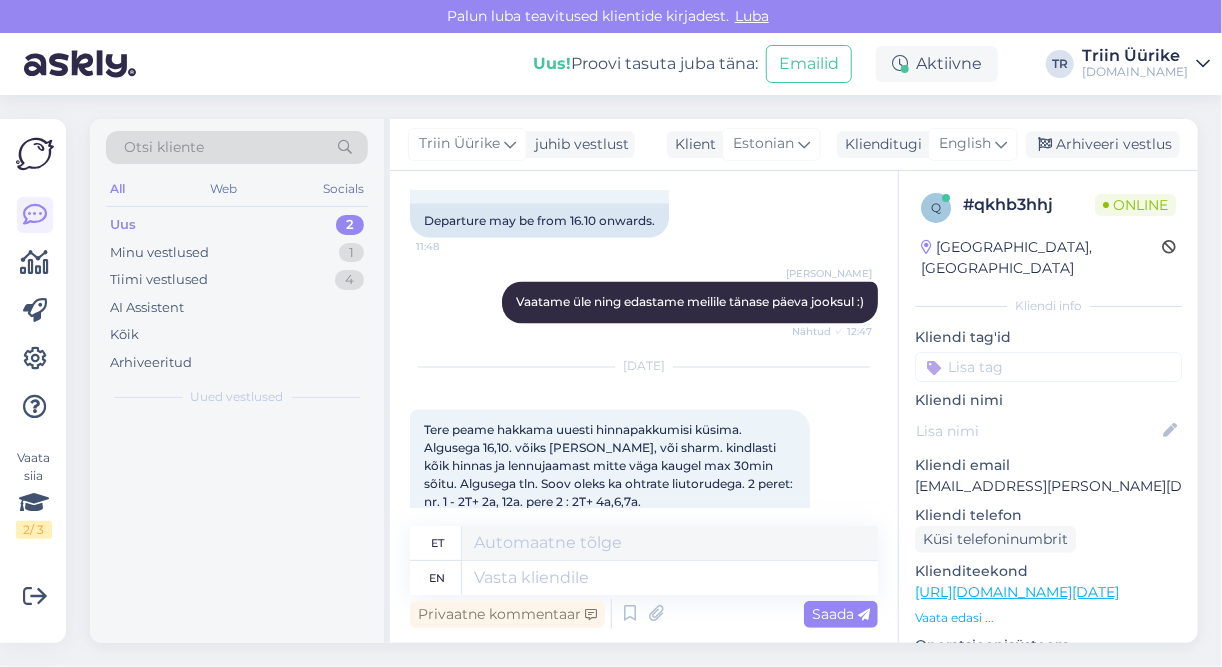 scroll, scrollTop: 8680, scrollLeft: 0, axis: vertical 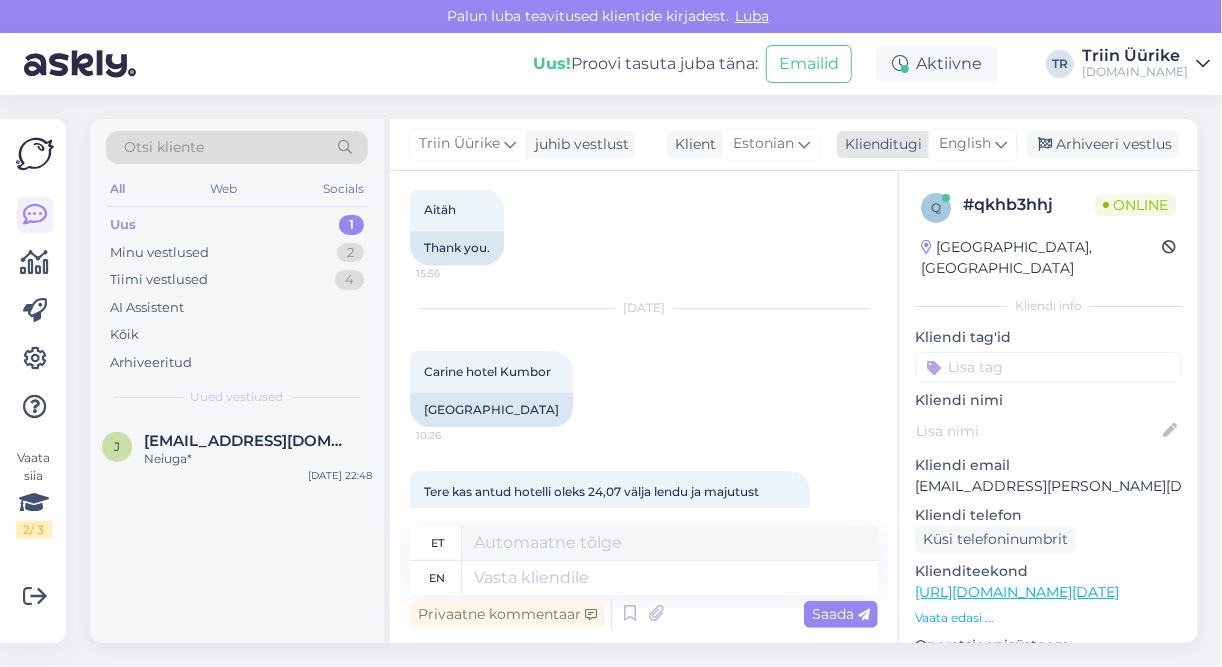 click on "English" at bounding box center [965, 144] 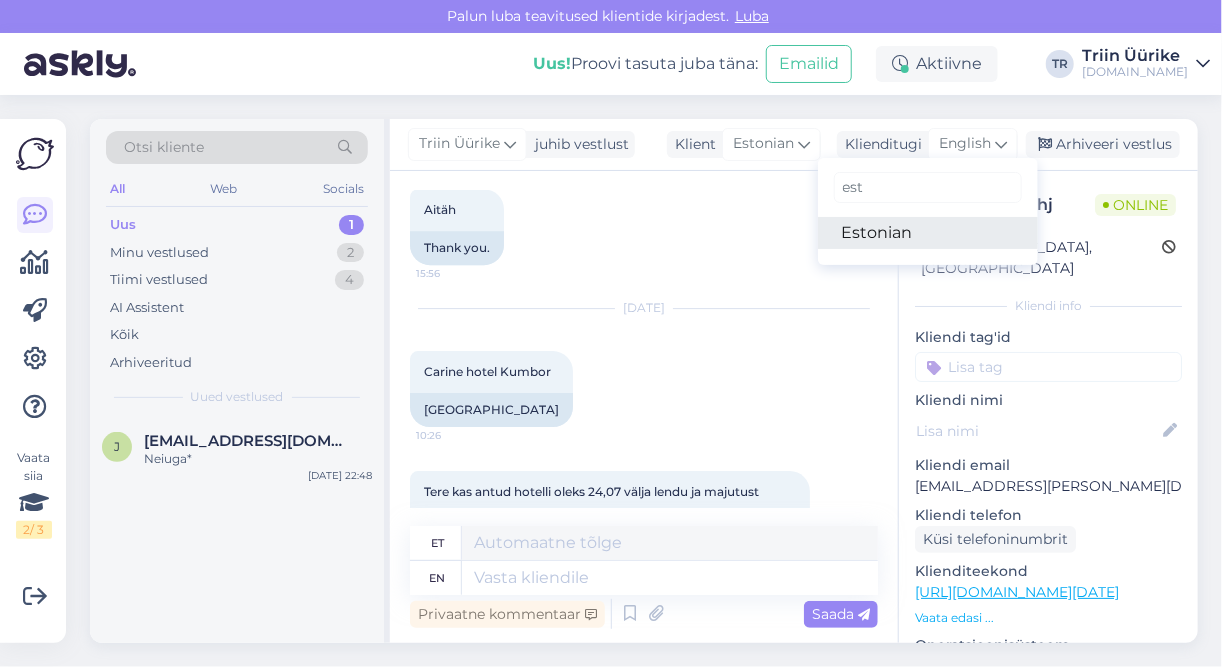 click on "Estonian" at bounding box center [928, 233] 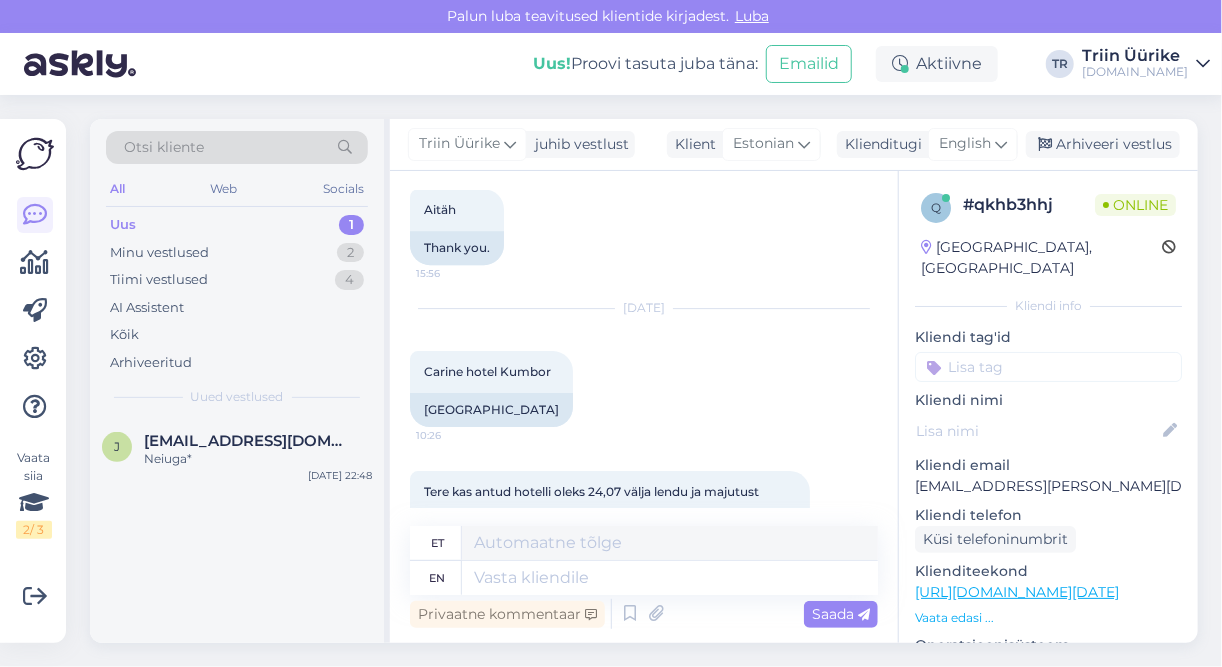 scroll, scrollTop: 8659, scrollLeft: 0, axis: vertical 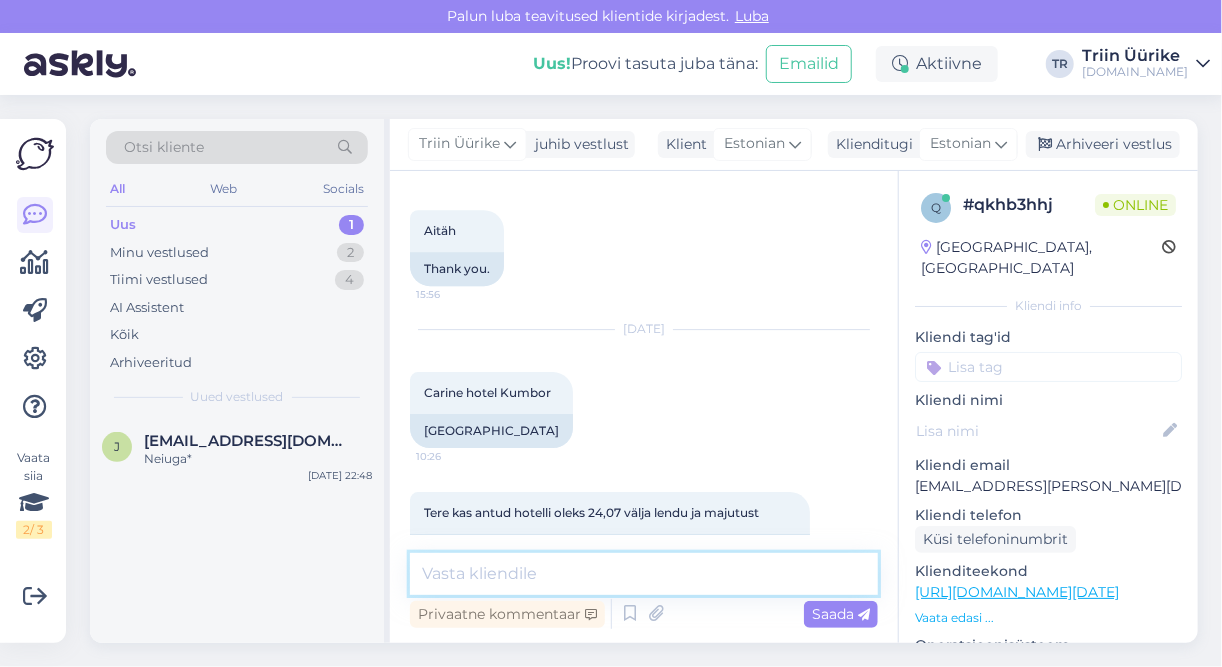 click at bounding box center (644, 574) 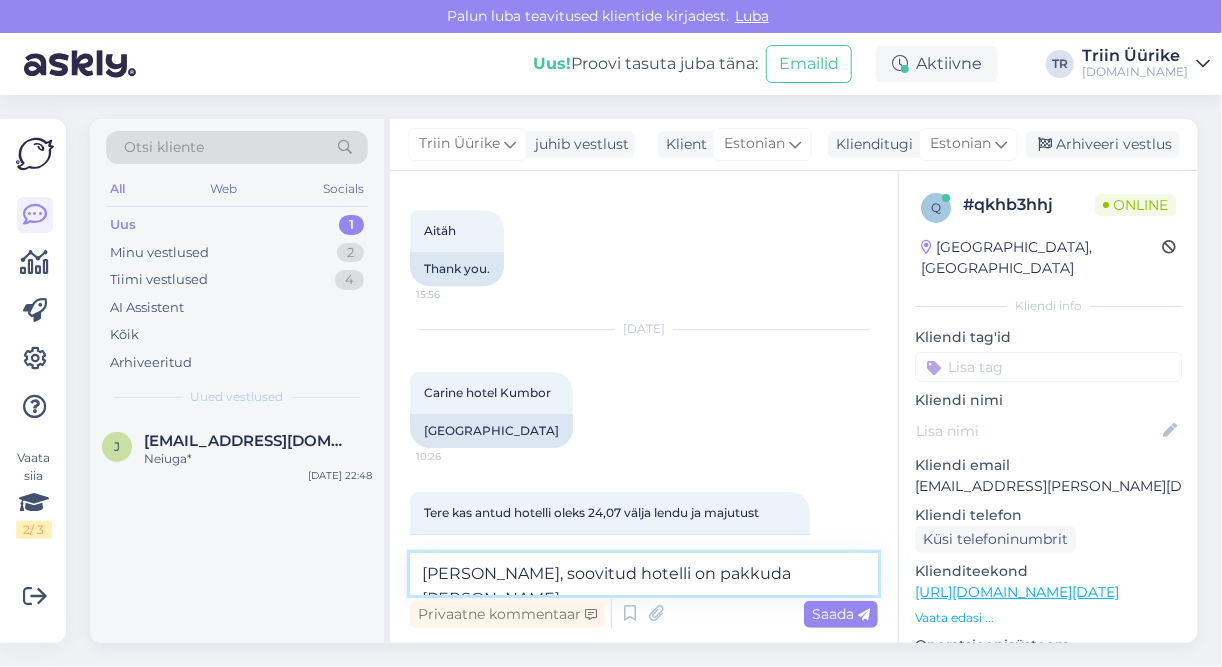 type on "[PERSON_NAME], soovitud hotelli on pakkuda [PERSON_NAME]." 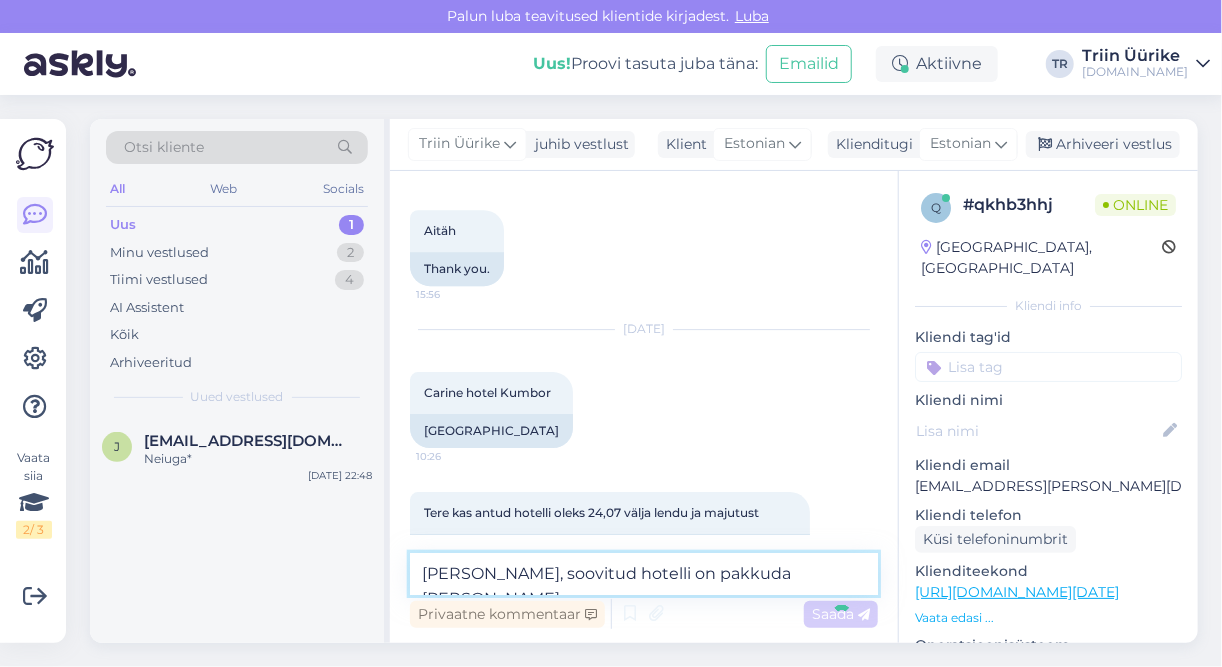 type 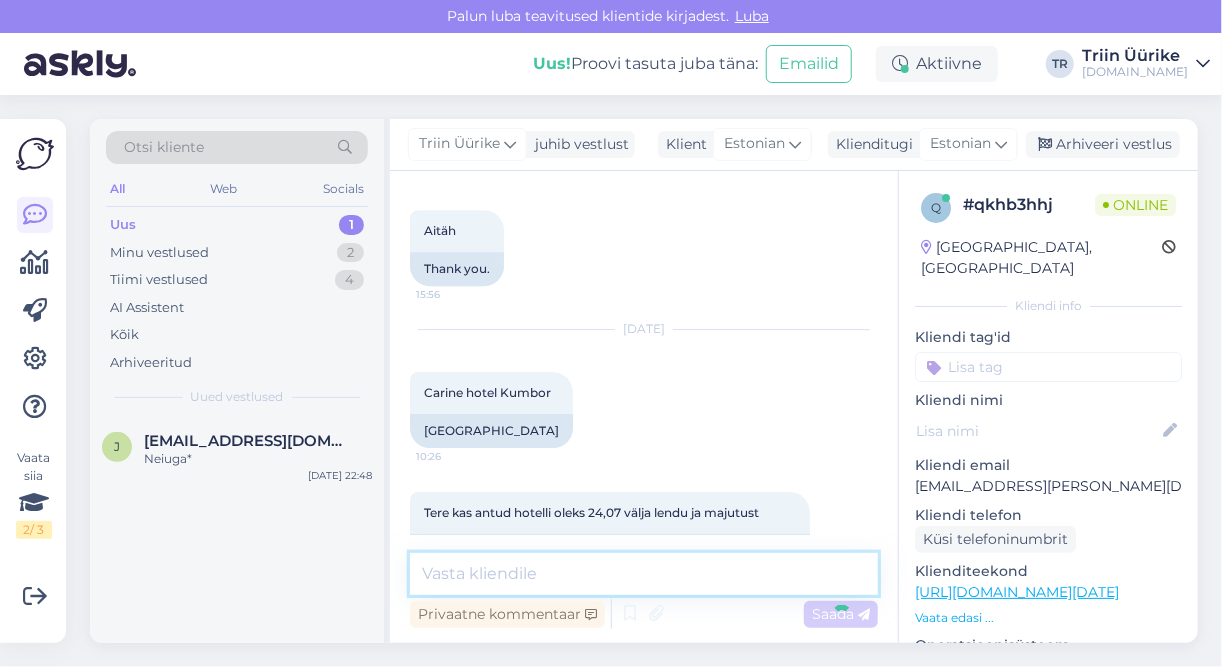 scroll, scrollTop: 8745, scrollLeft: 0, axis: vertical 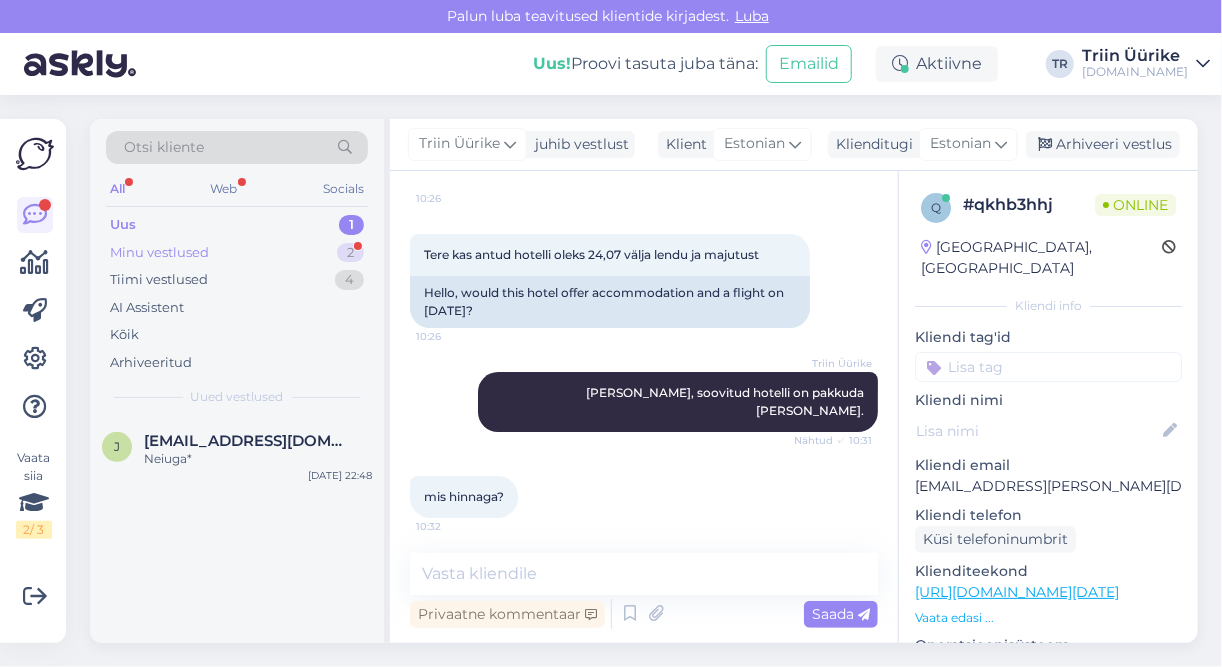 click on "Minu vestlused 2" at bounding box center (237, 253) 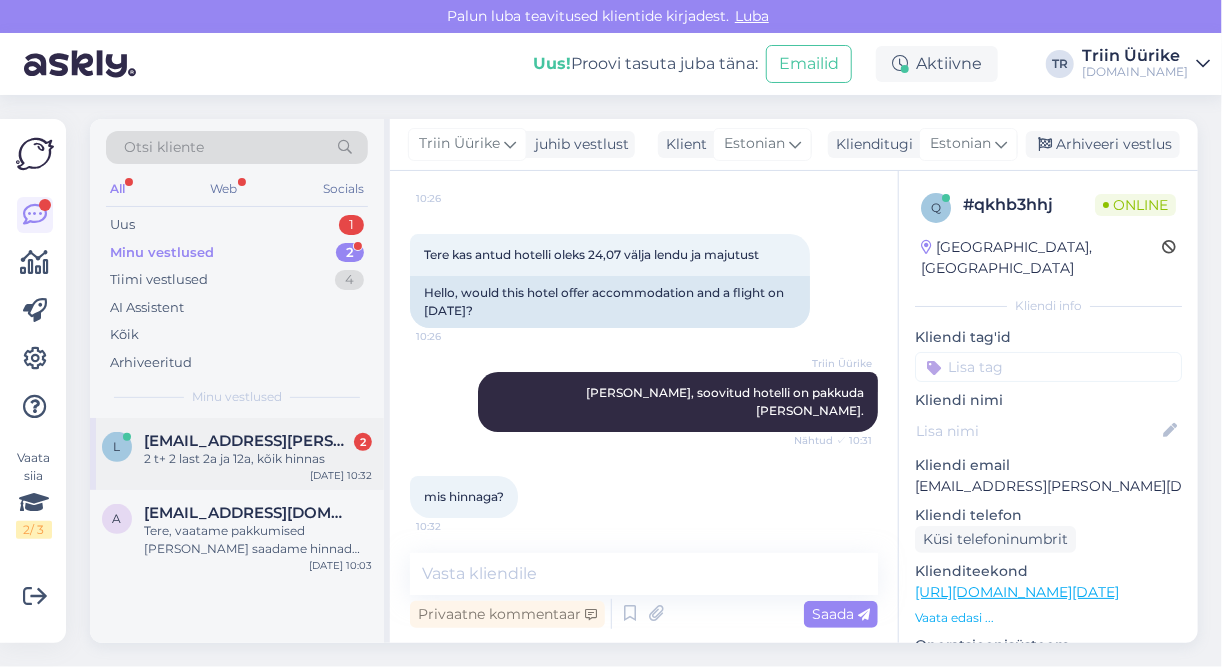 click on "2 t+ 2 last 2a ja 12a, kõik hinnas" at bounding box center (258, 459) 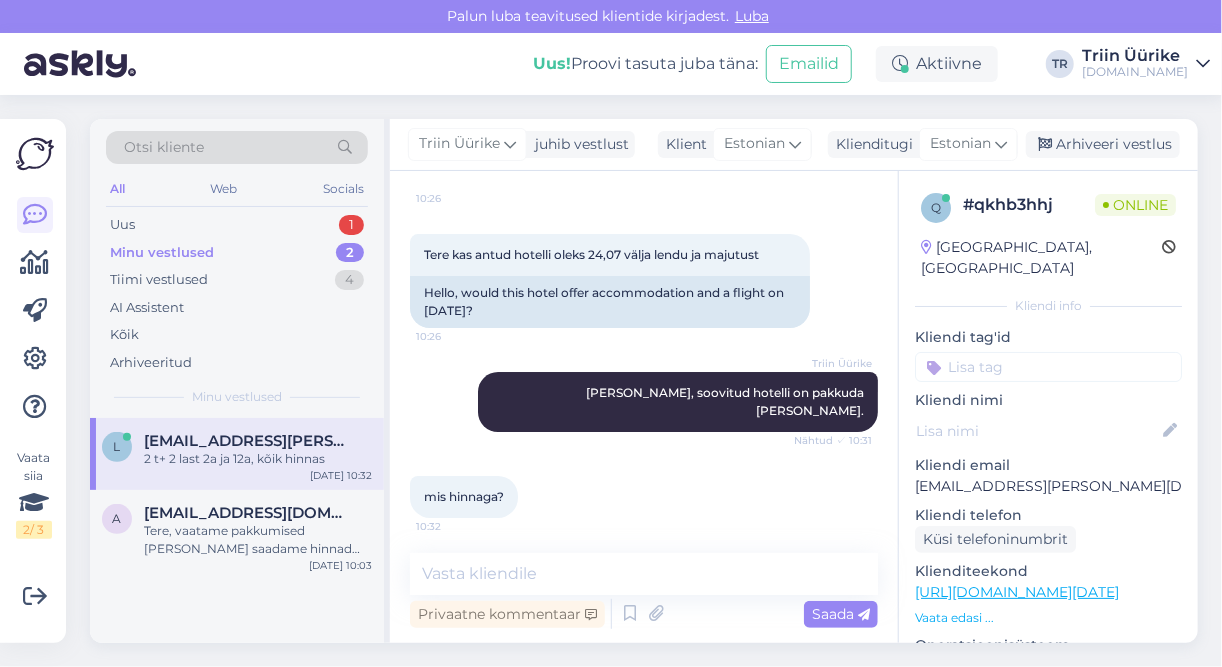 scroll, scrollTop: 8917, scrollLeft: 0, axis: vertical 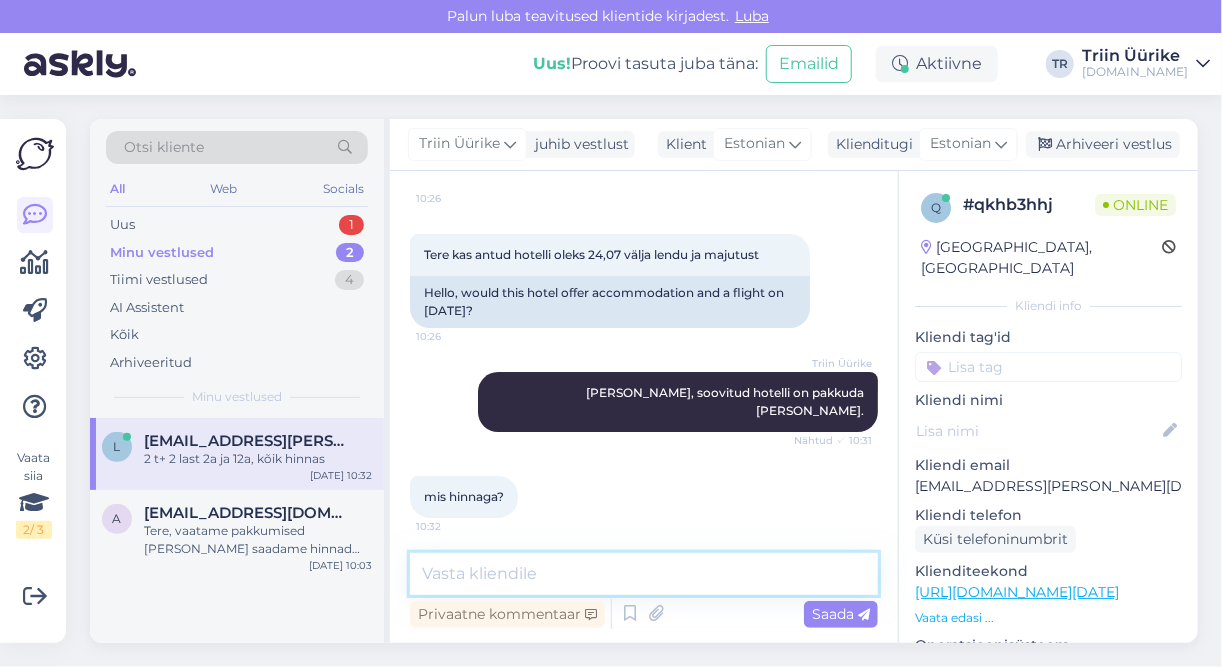 click at bounding box center [644, 574] 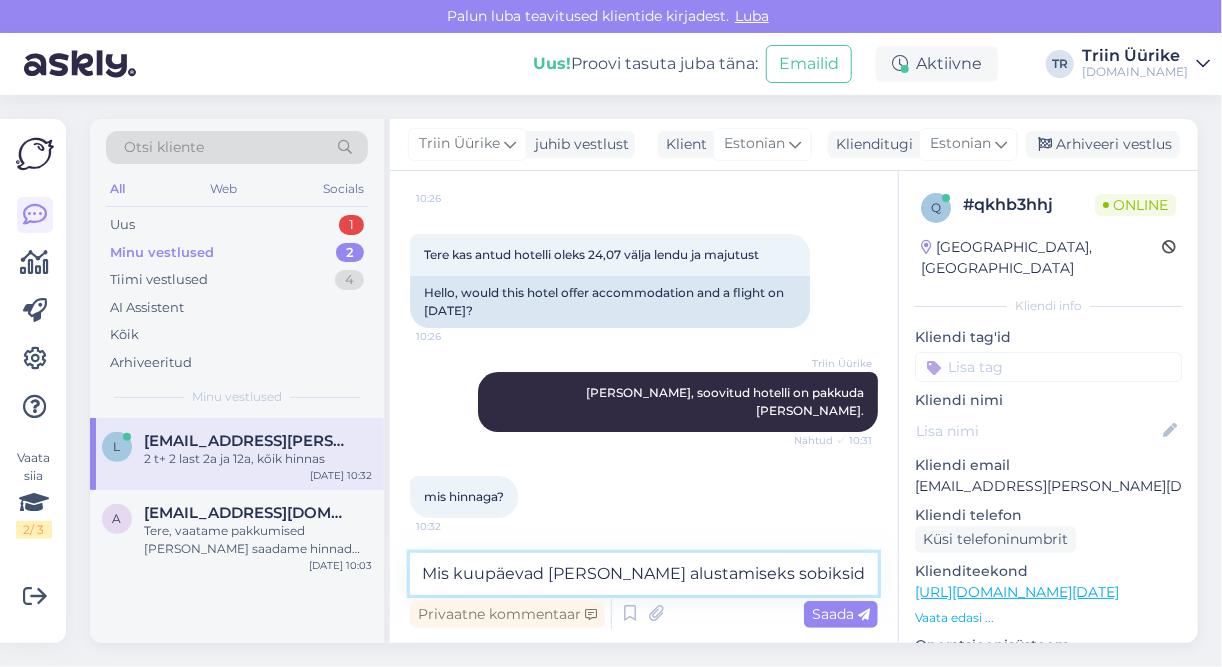 type on "Mis kuupäevad [PERSON_NAME] alustamiseks sobiksid?" 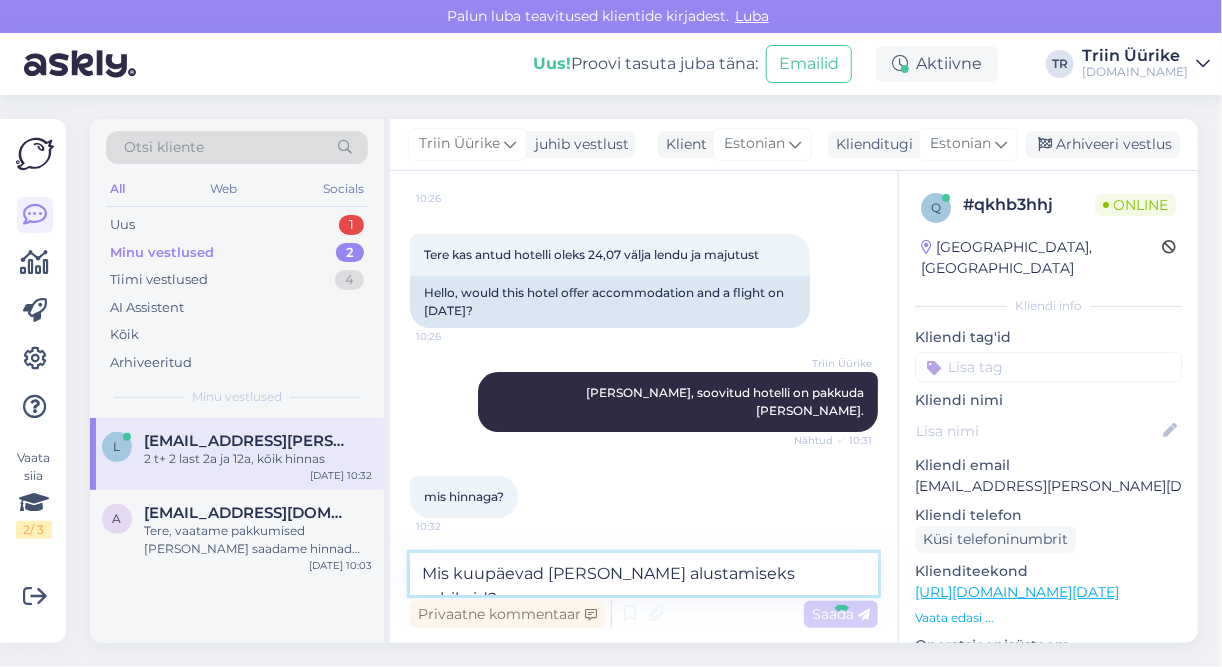 type 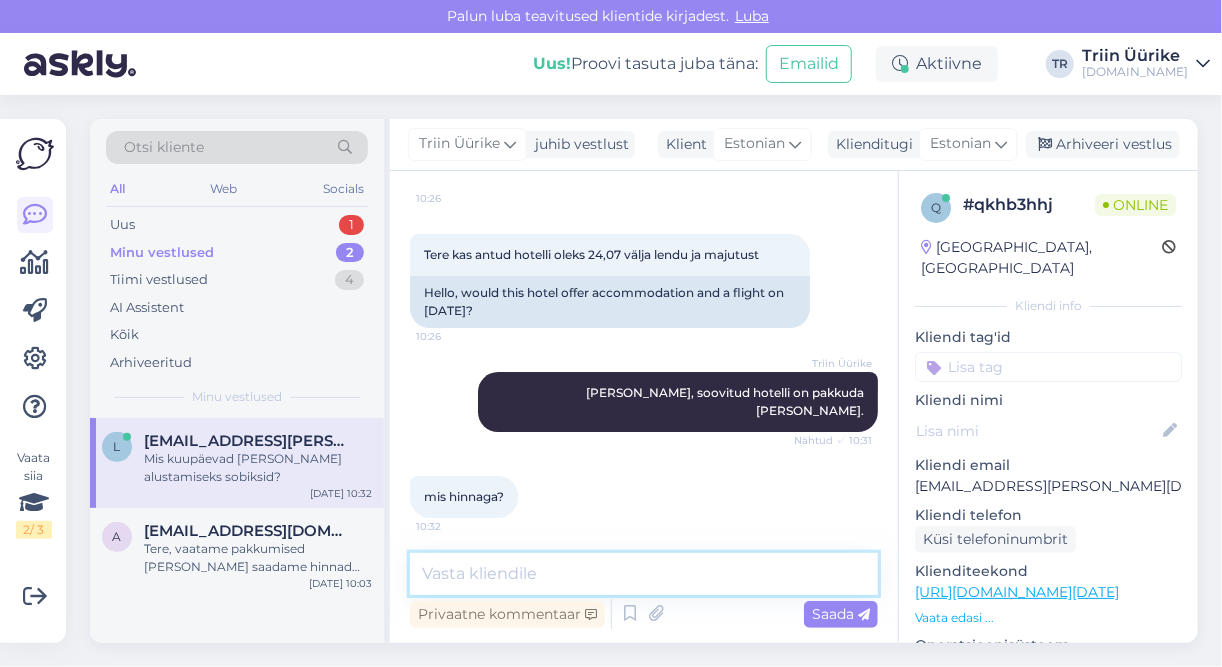 scroll, scrollTop: 9003, scrollLeft: 0, axis: vertical 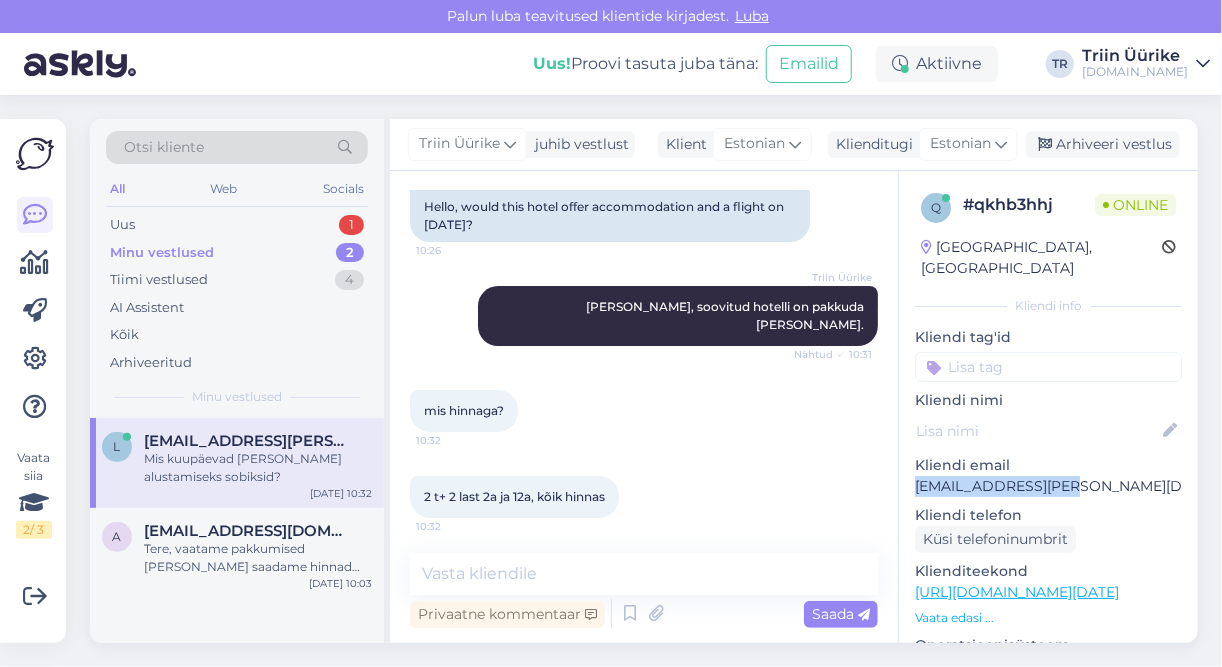 drag, startPoint x: 915, startPoint y: 464, endPoint x: 1062, endPoint y: 469, distance: 147.085 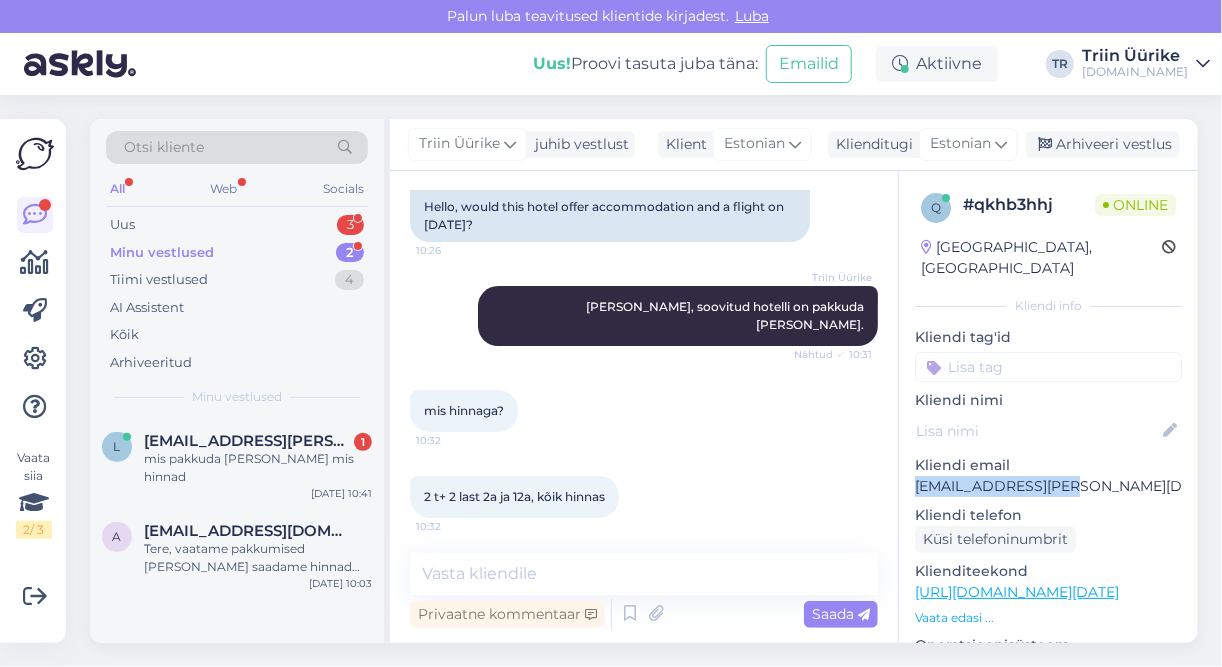 scroll, scrollTop: 9089, scrollLeft: 0, axis: vertical 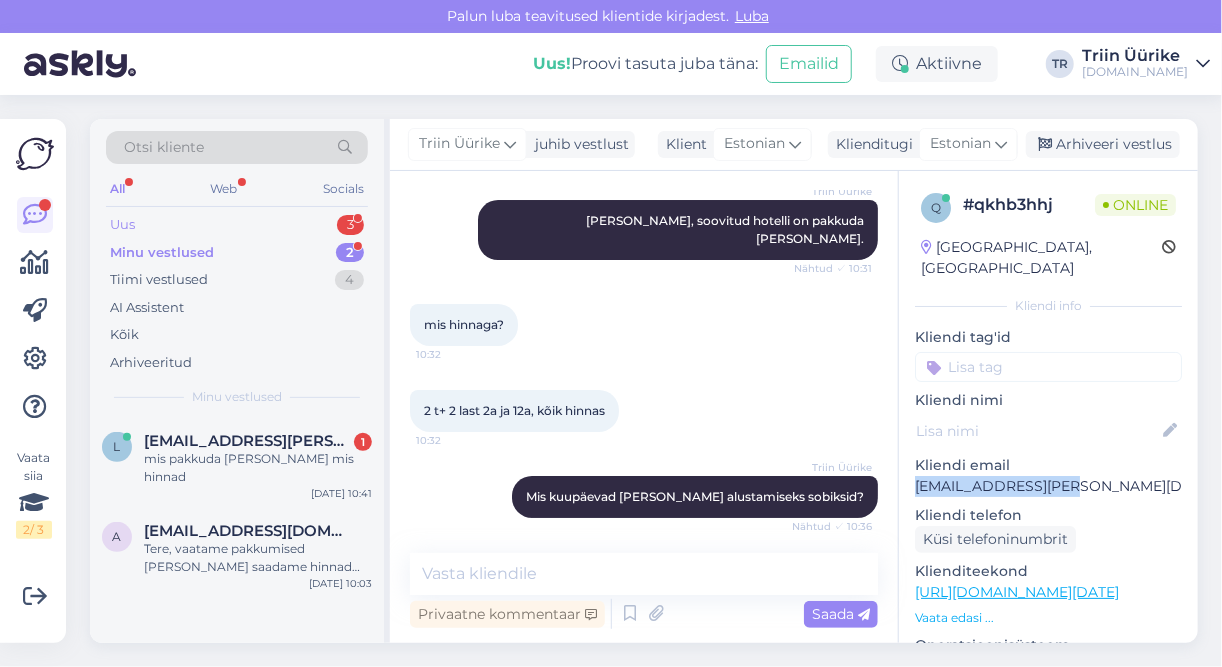 click on "Uus 3" at bounding box center [237, 225] 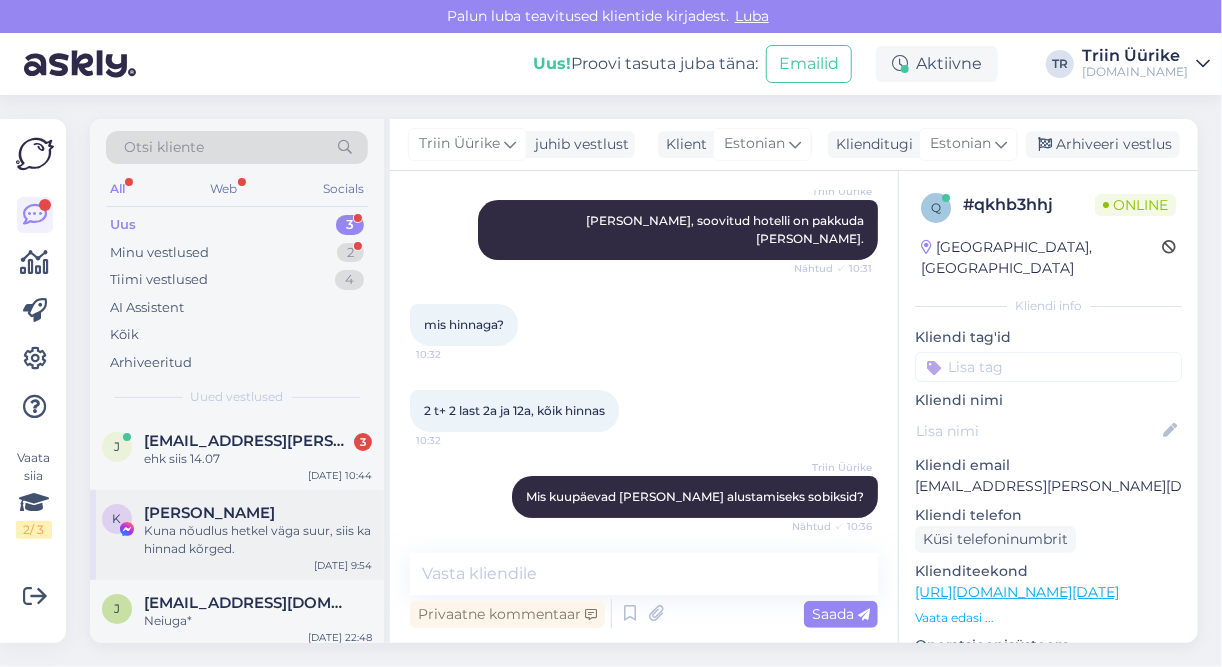click on "Kuna nõudlus hetkel väga suur, siis ka hinnad kõrged." at bounding box center [258, 540] 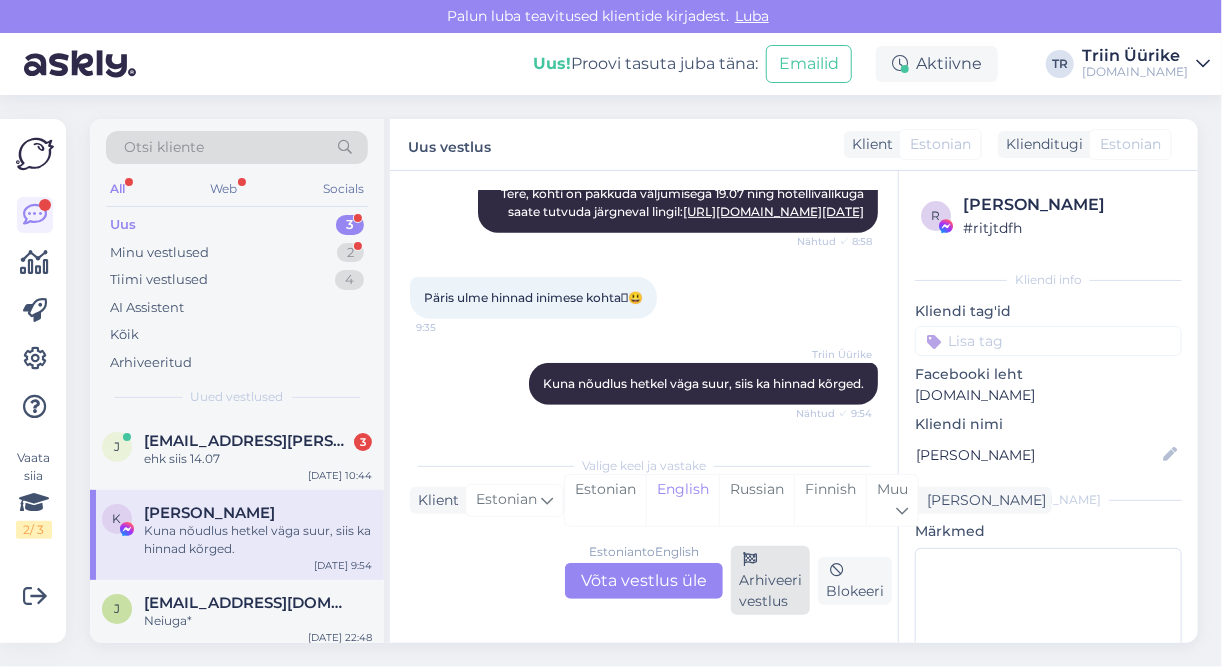 click on "Arhiveeri vestlus" at bounding box center [770, 580] 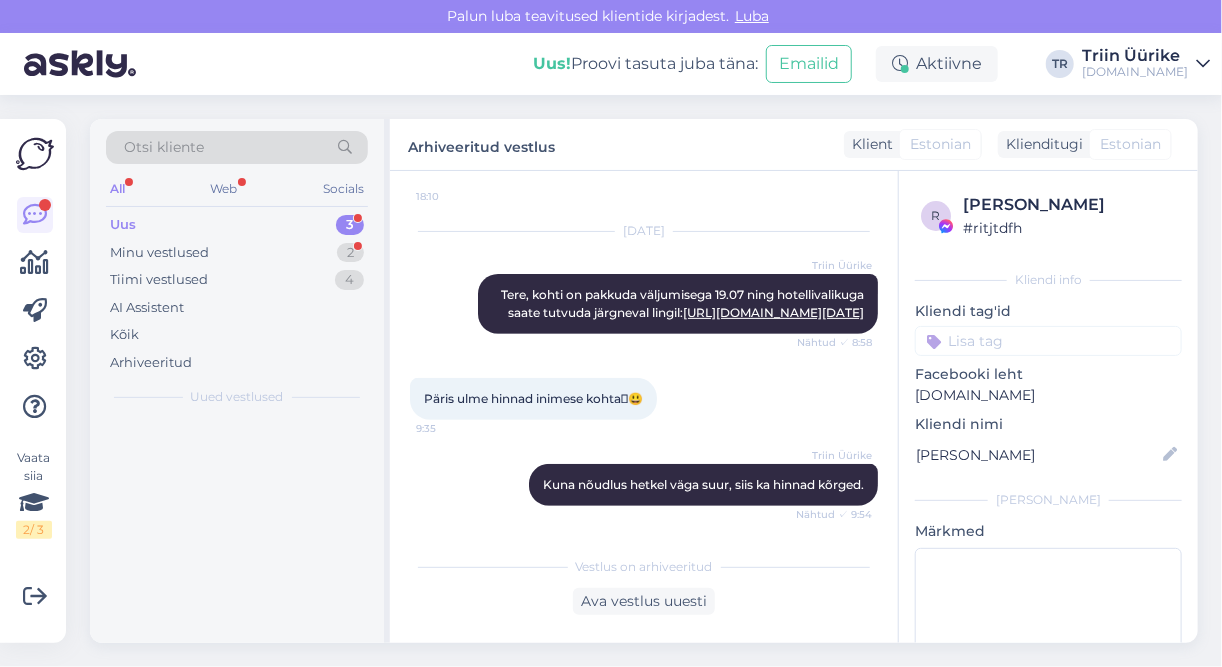 scroll, scrollTop: 3422, scrollLeft: 0, axis: vertical 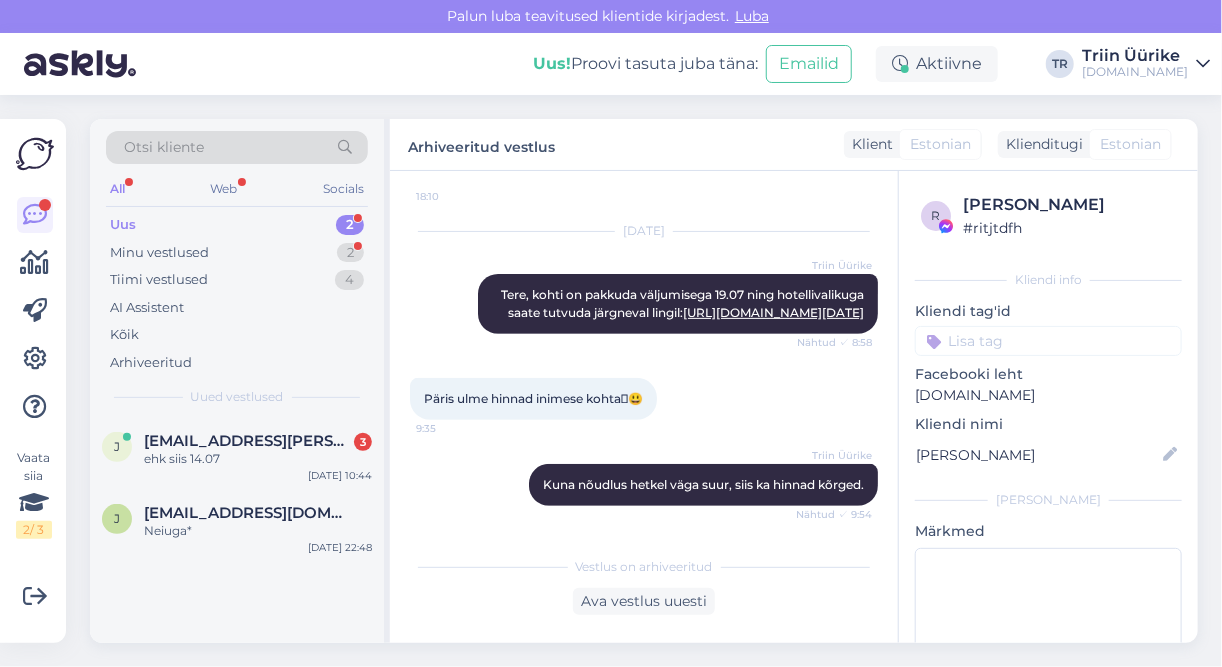 click on "Uus 2" at bounding box center [237, 225] 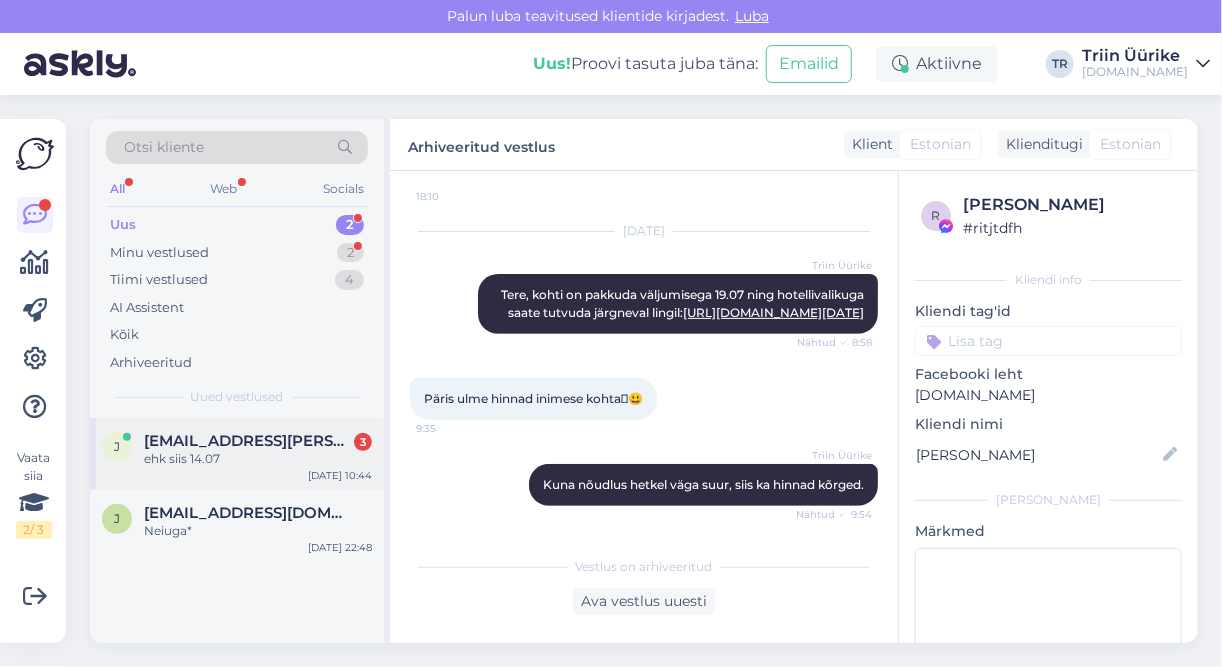 click on "ehk siis 14.07" at bounding box center [258, 459] 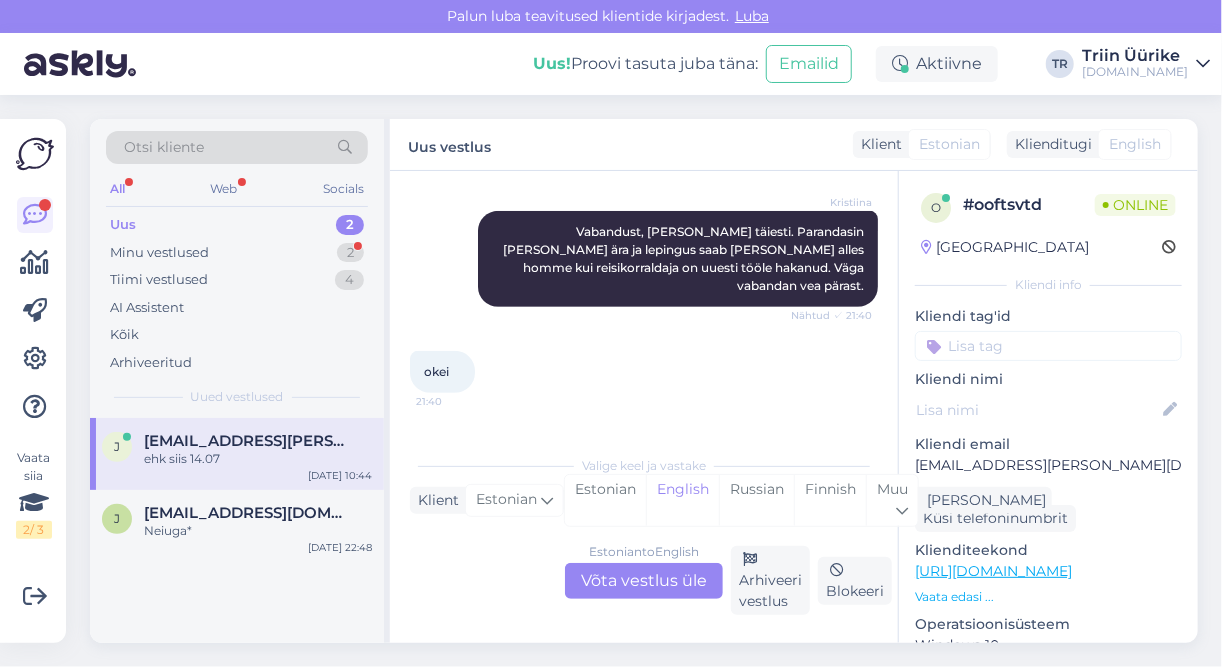 scroll, scrollTop: 4216, scrollLeft: 0, axis: vertical 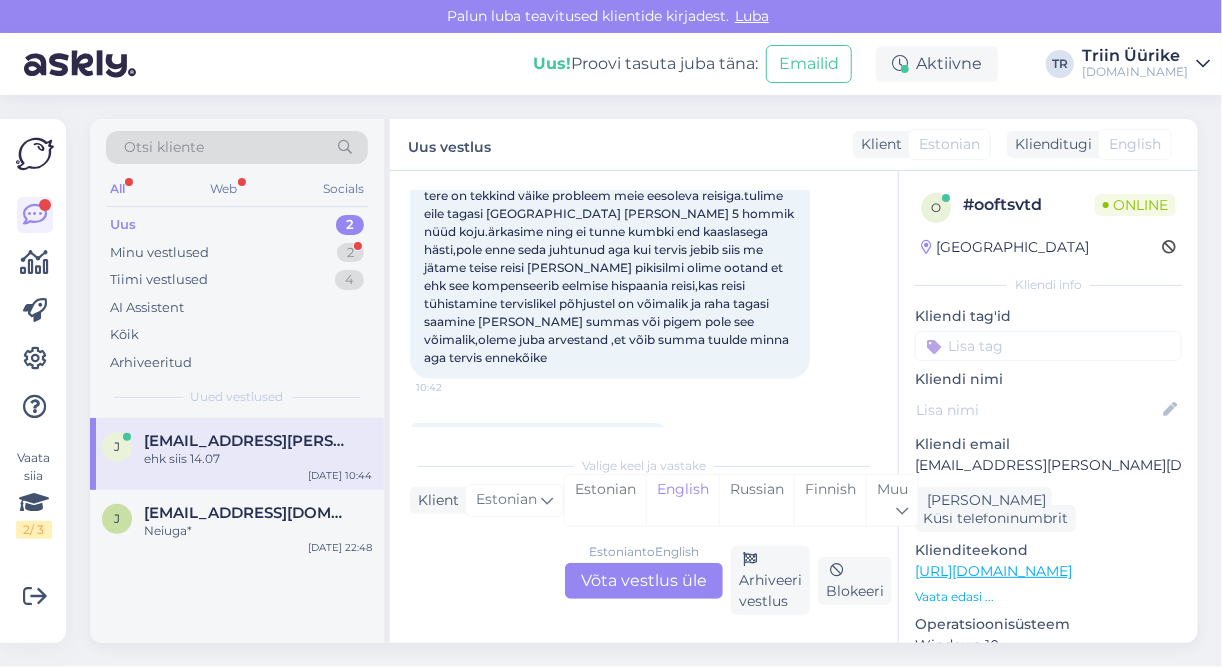 click on "Estonian  to  English Võta vestlus üle" at bounding box center [644, 581] 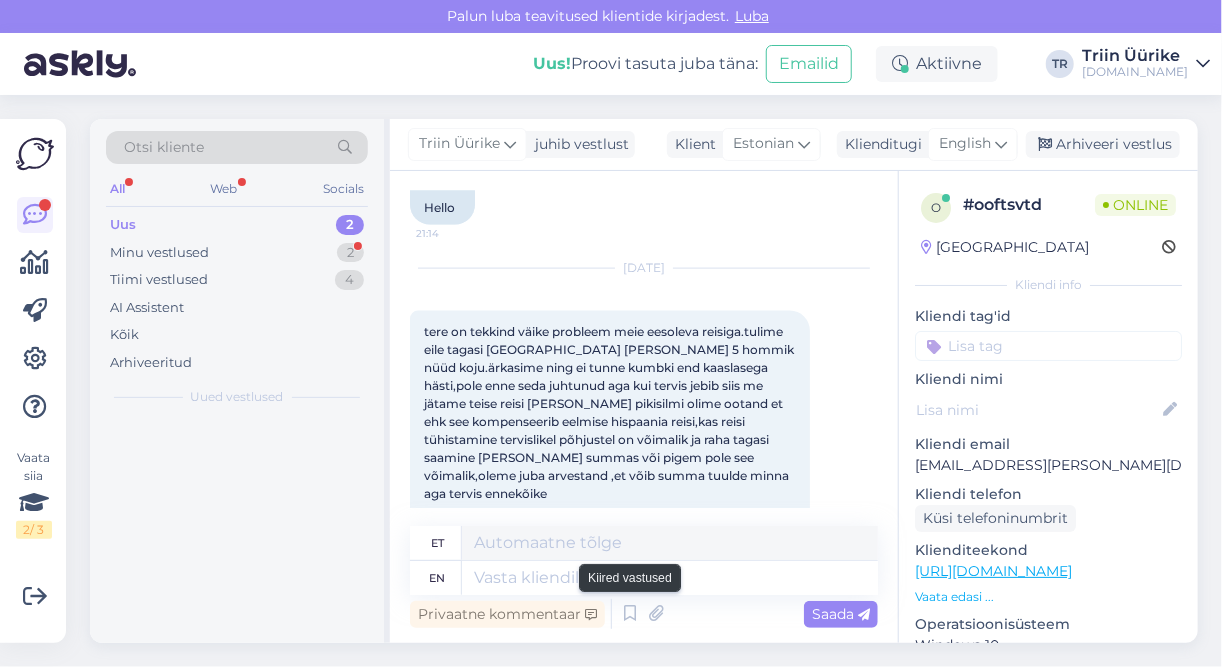 scroll, scrollTop: 4353, scrollLeft: 0, axis: vertical 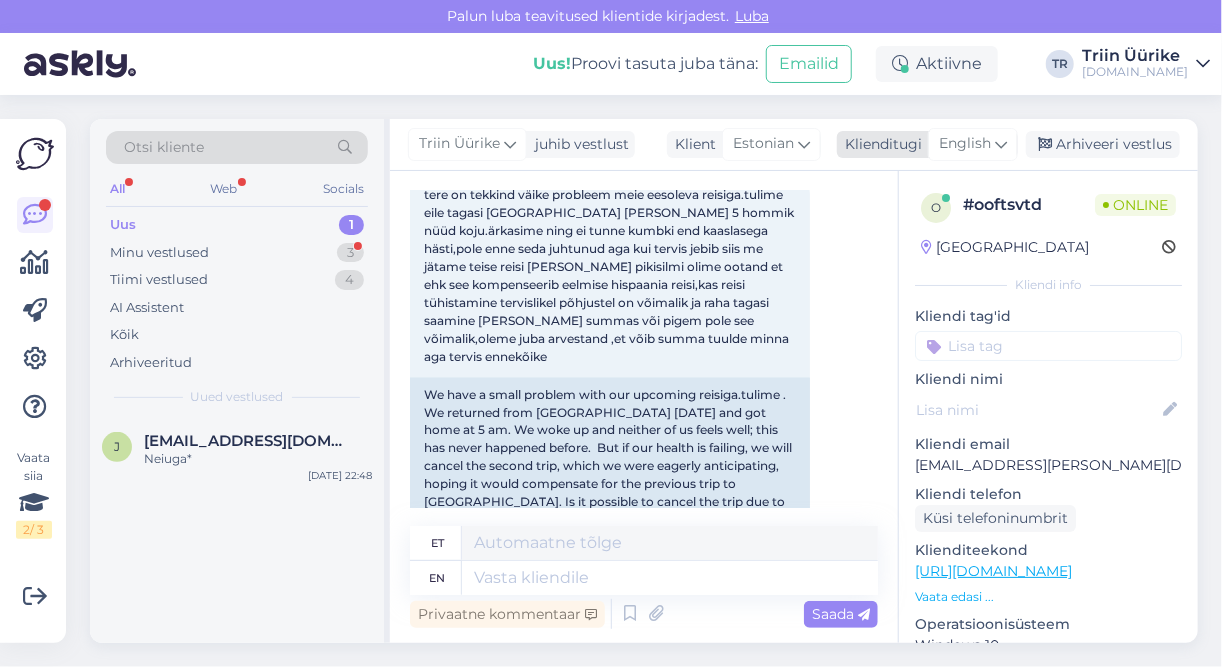 click on "English" at bounding box center (965, 144) 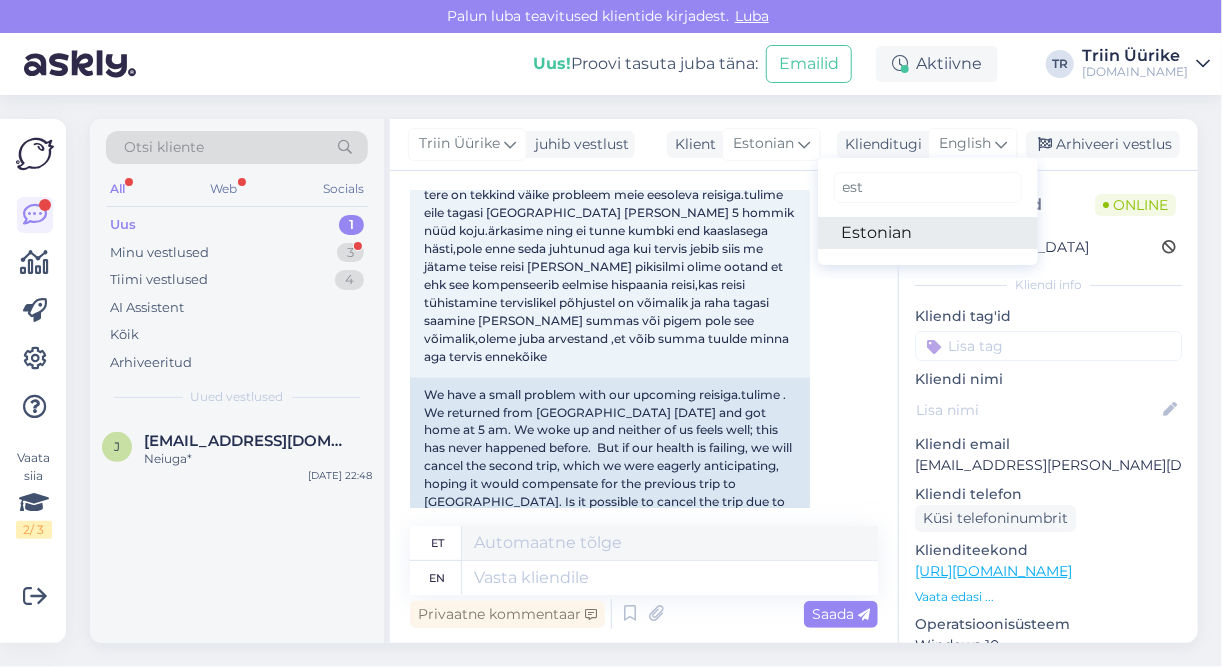 click on "Estonian" at bounding box center (928, 233) 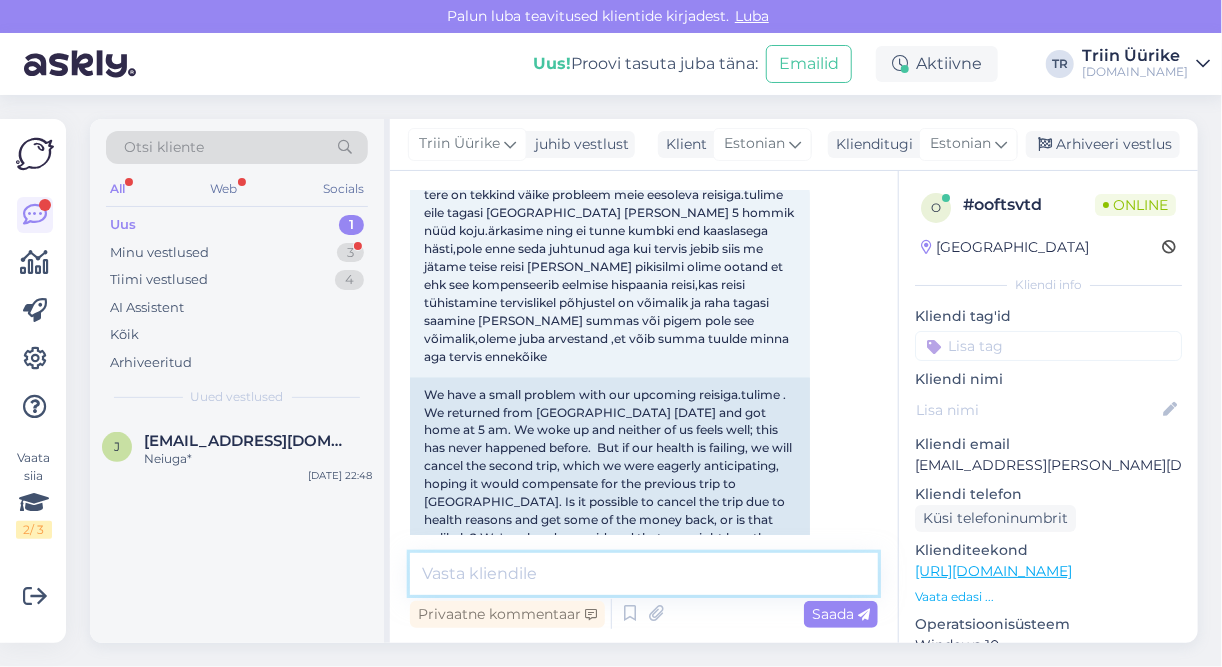 click at bounding box center (644, 574) 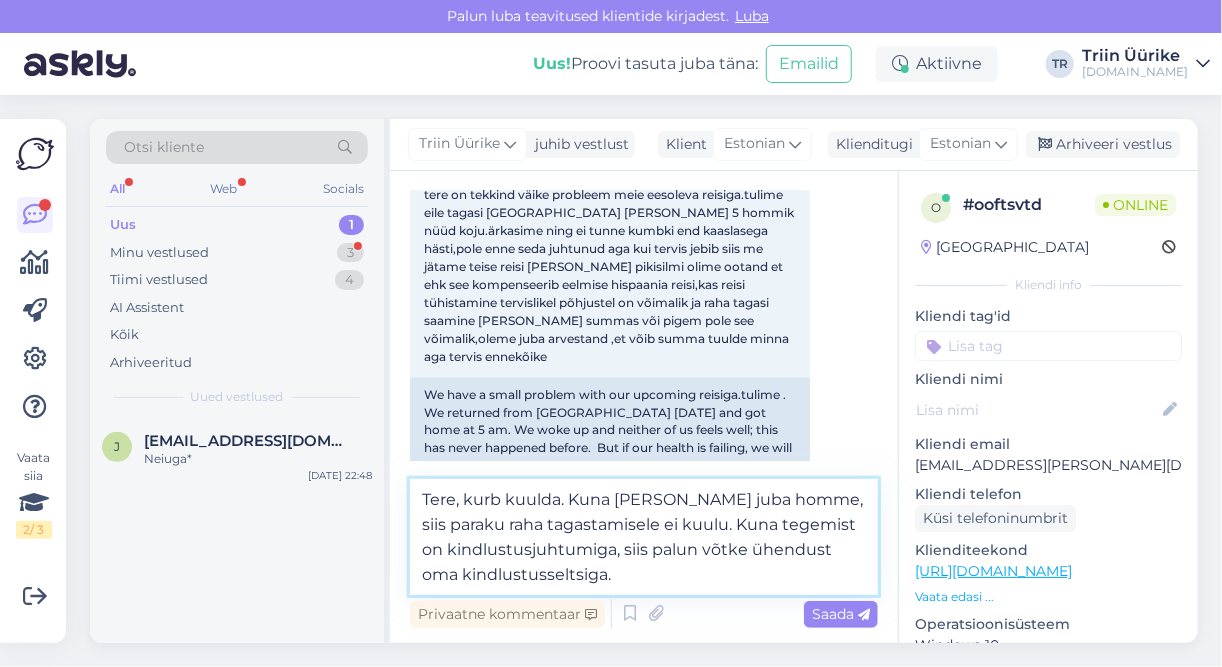 type on "Tere, kurb kuulda. Kuna [PERSON_NAME] juba homme, siis paraku raha tagastamisele ei kuulu. Kuna tegemist on kindlustusjuhtumiga, siis palun võtke ühendust oma kindlustusseltsiga." 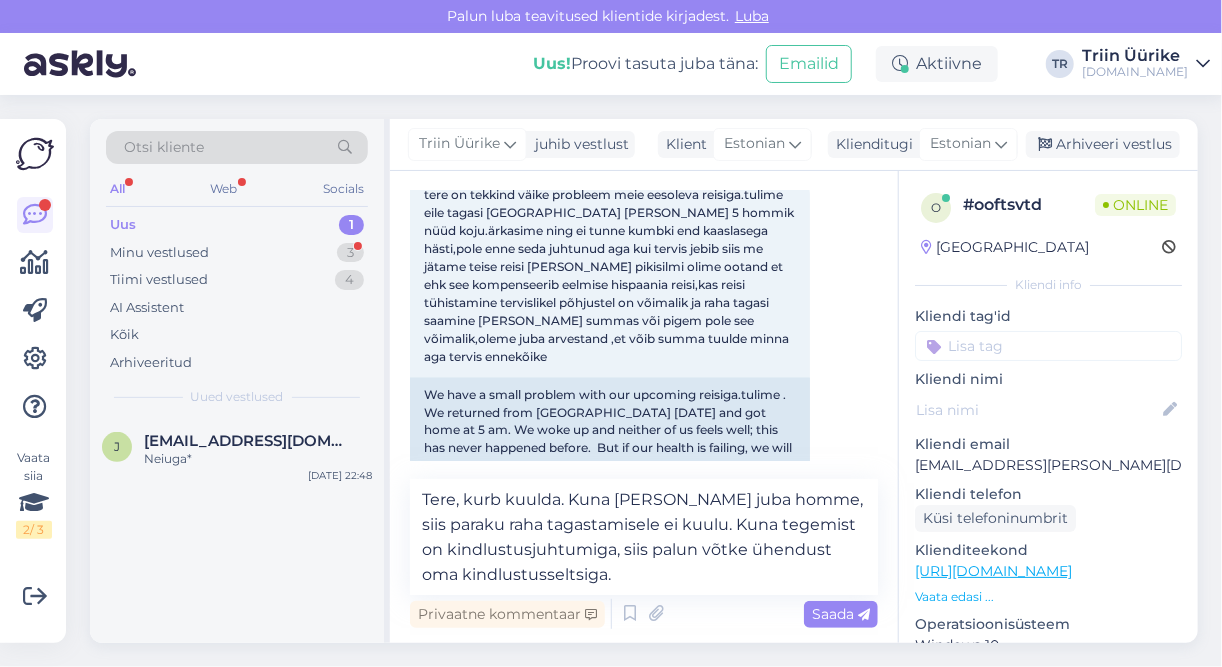 click on "Saada" at bounding box center (841, 614) 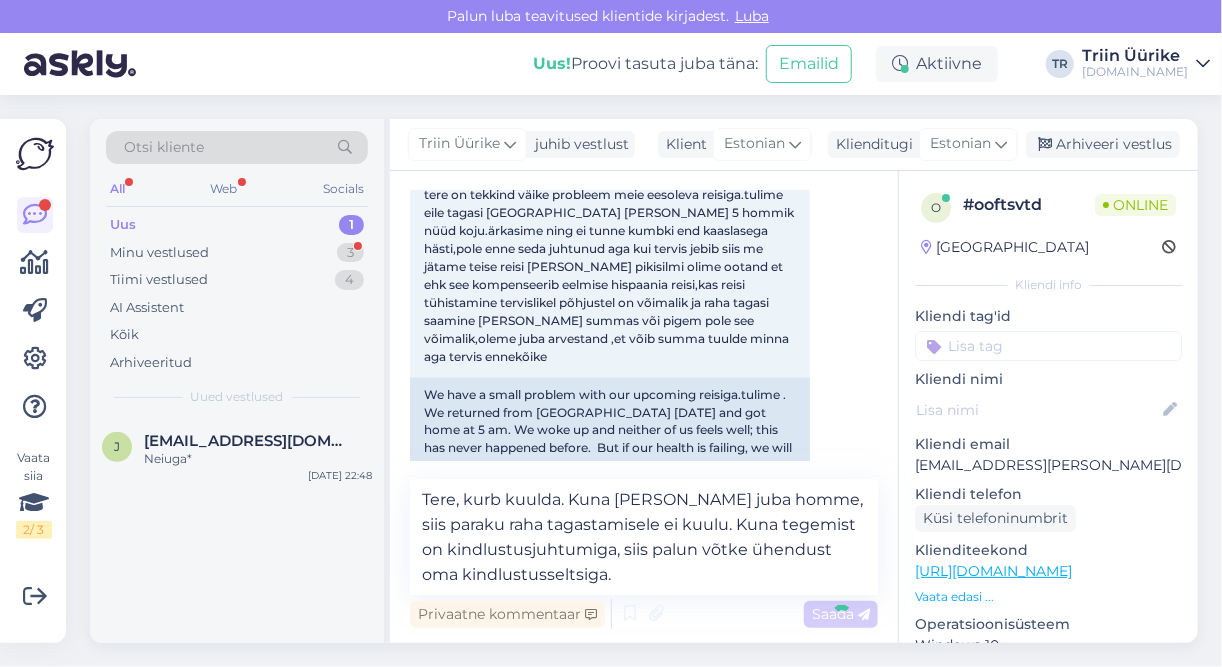 type 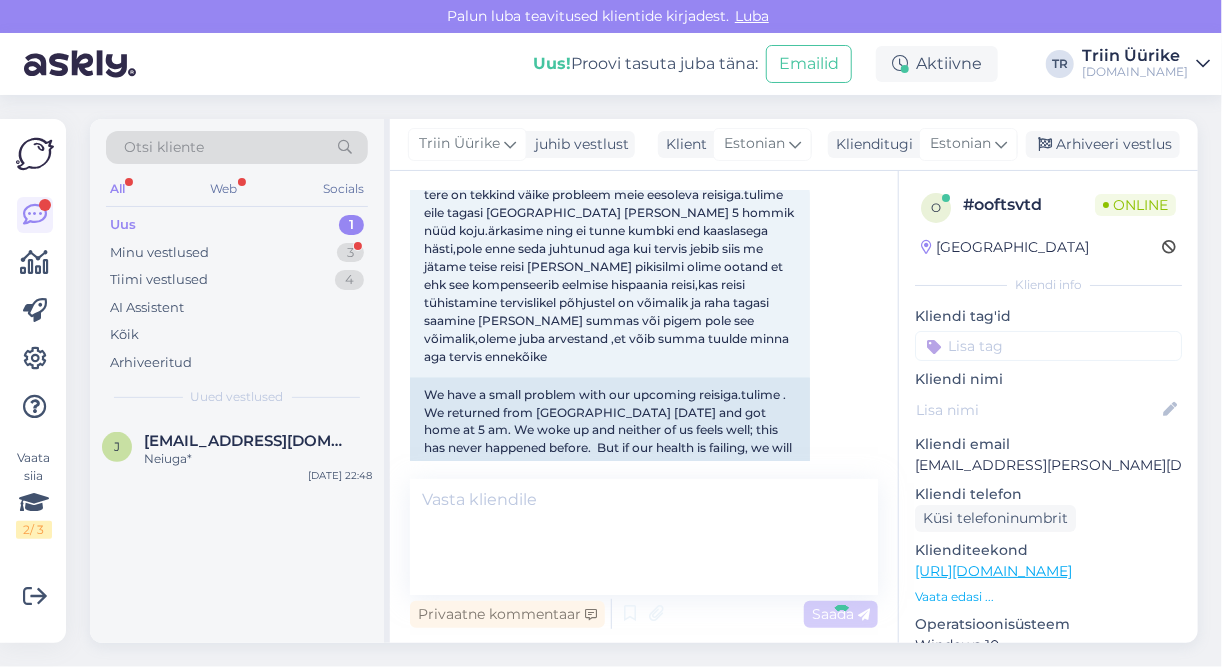scroll, scrollTop: 4649, scrollLeft: 0, axis: vertical 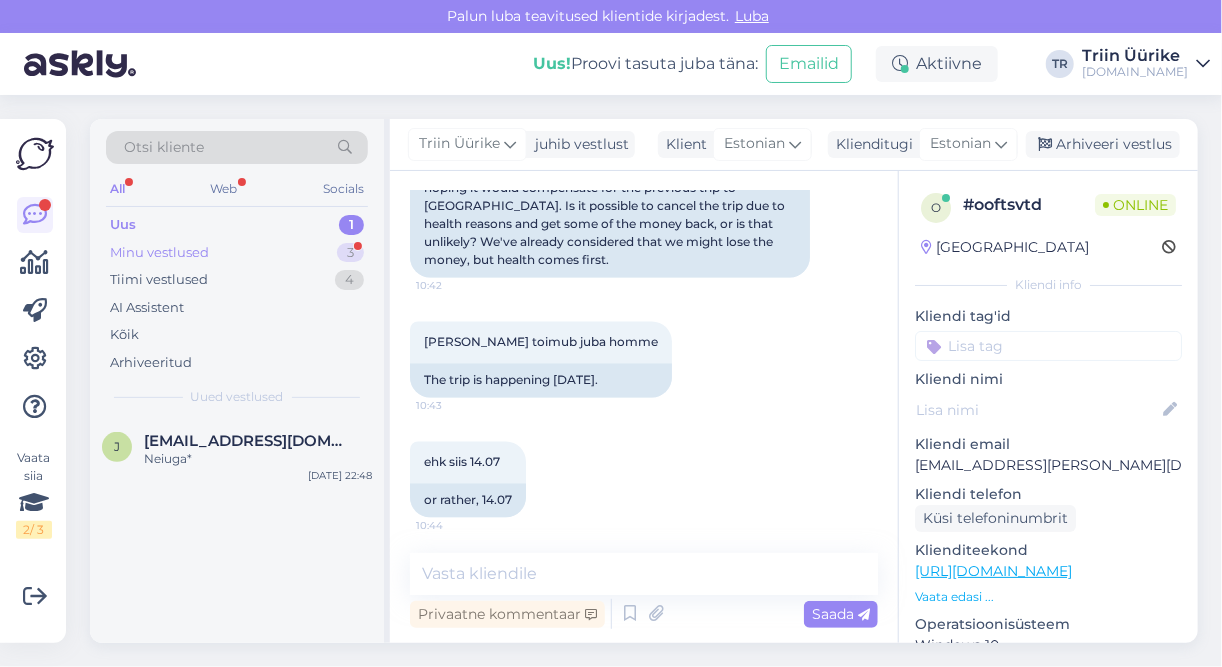click on "Minu vestlused 3" at bounding box center (237, 253) 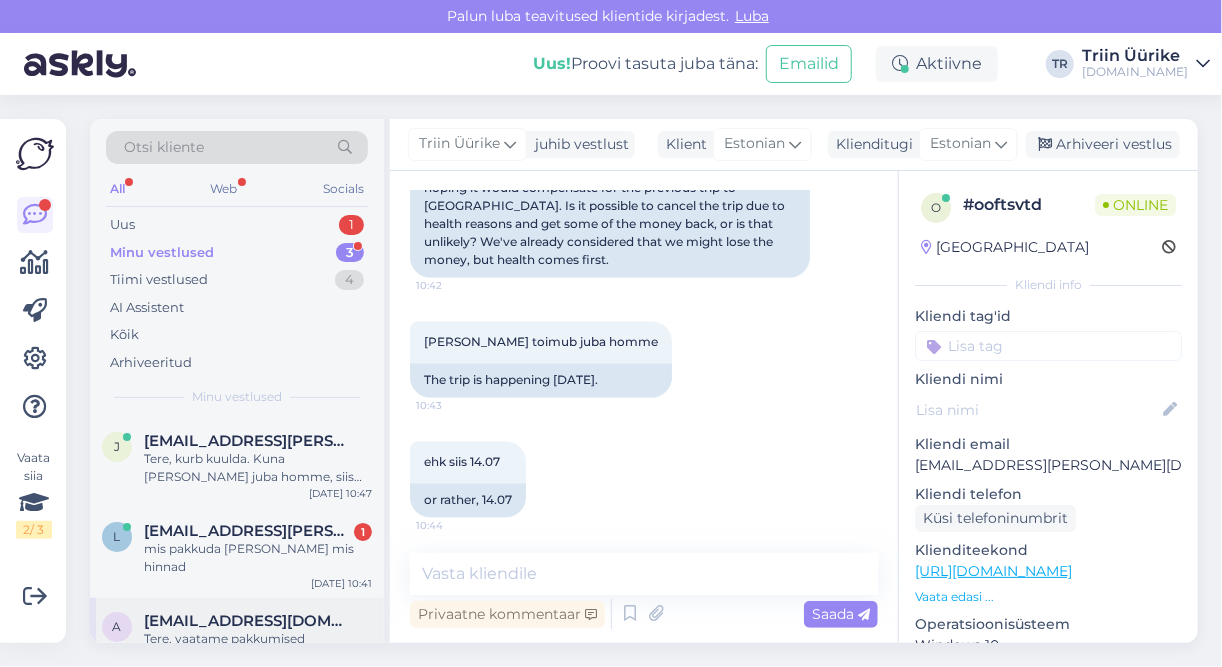 scroll, scrollTop: 24, scrollLeft: 0, axis: vertical 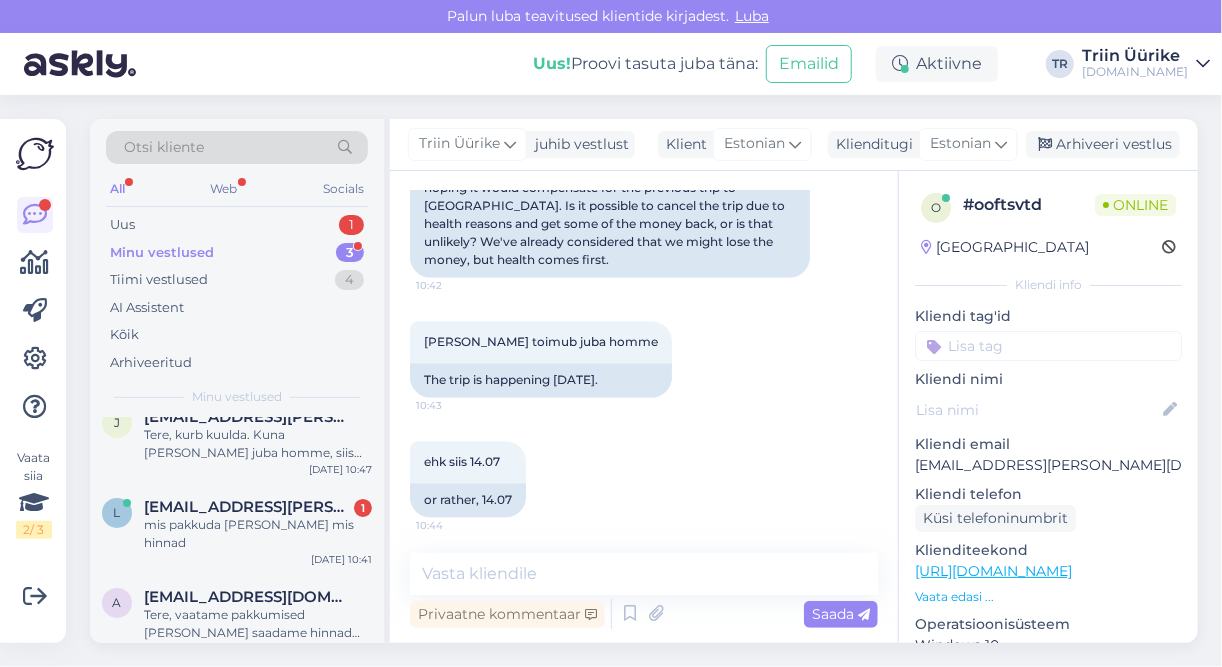 click on "Otsi kliente" at bounding box center [237, 147] 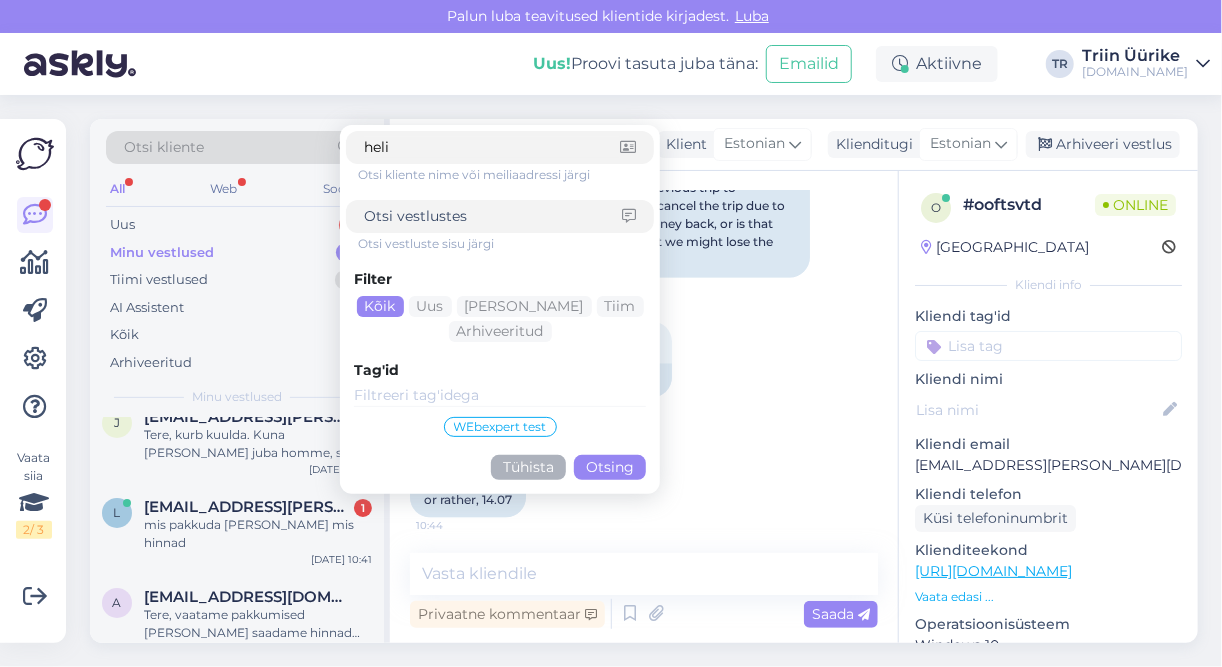 type on "heli" 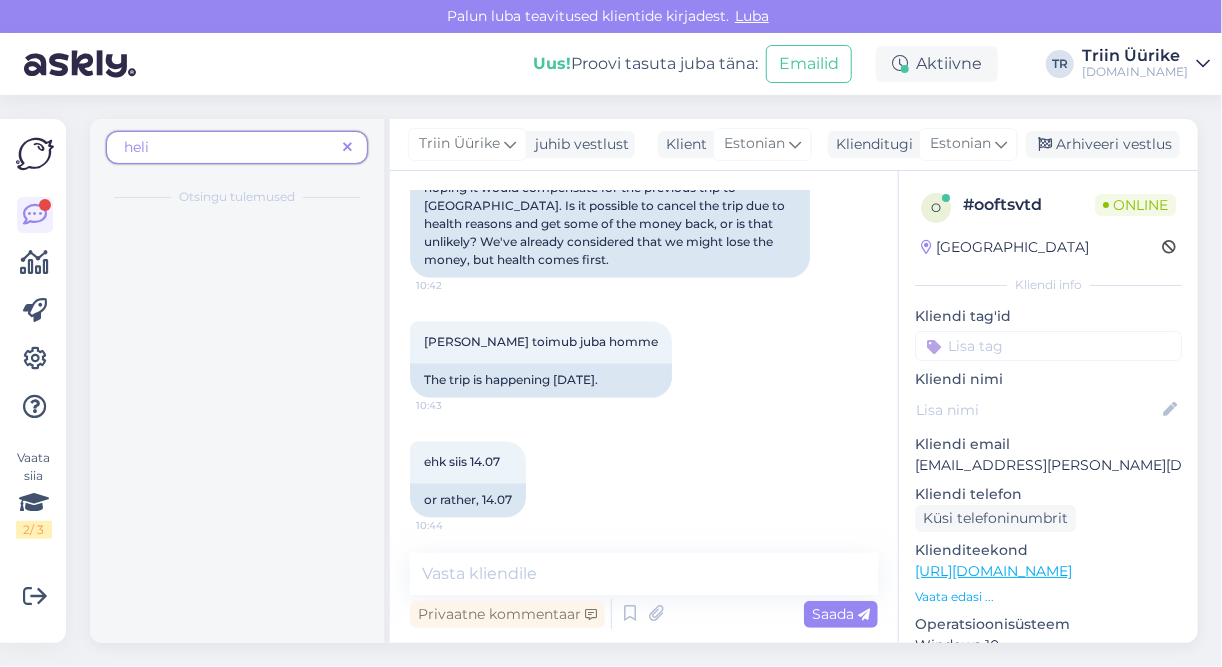 scroll, scrollTop: 0, scrollLeft: 0, axis: both 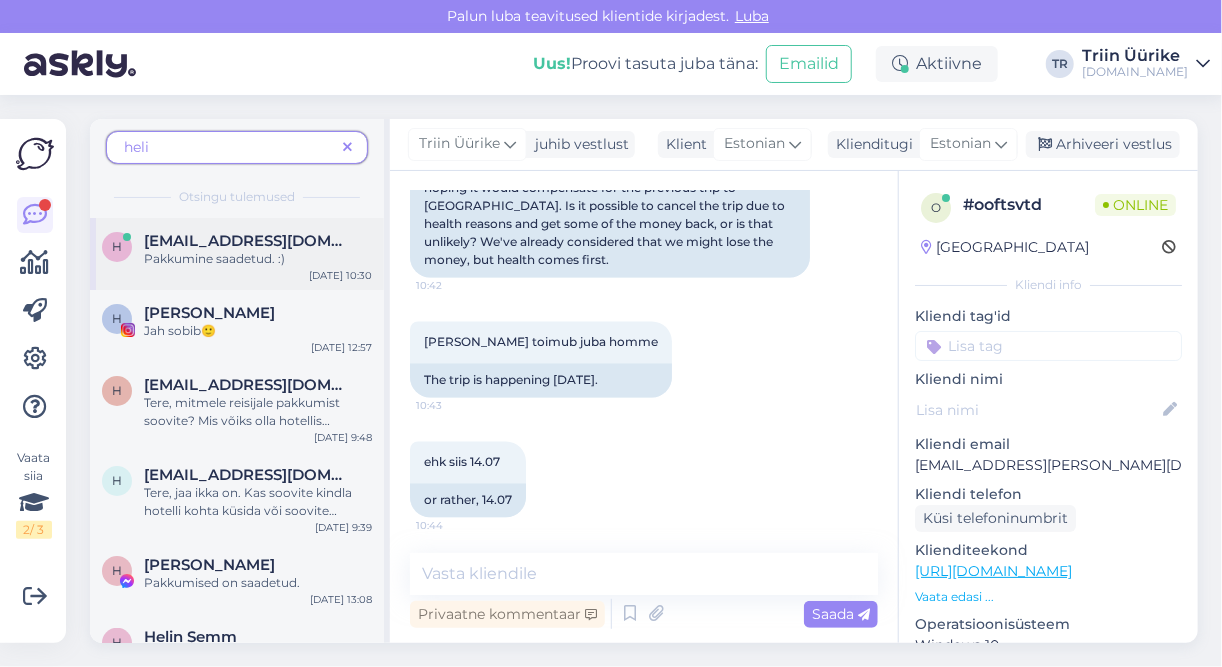click on "[EMAIL_ADDRESS][DOMAIN_NAME] Pakkumine saadetud. :)" at bounding box center [258, 250] 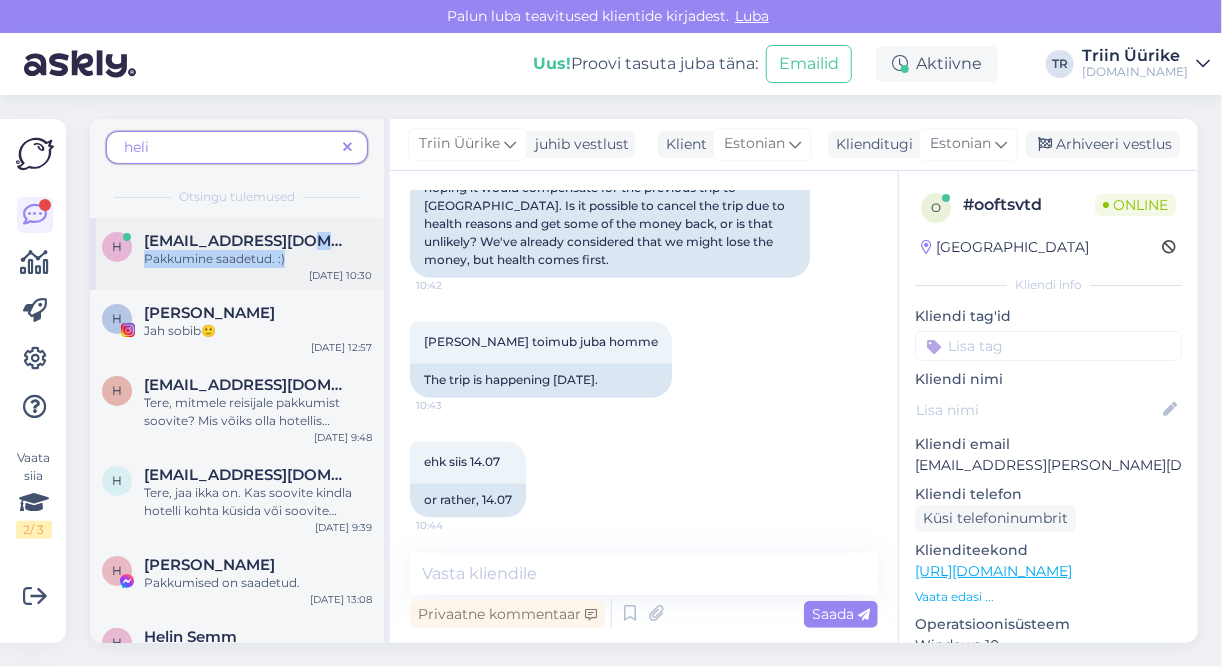 scroll, scrollTop: 2464, scrollLeft: 0, axis: vertical 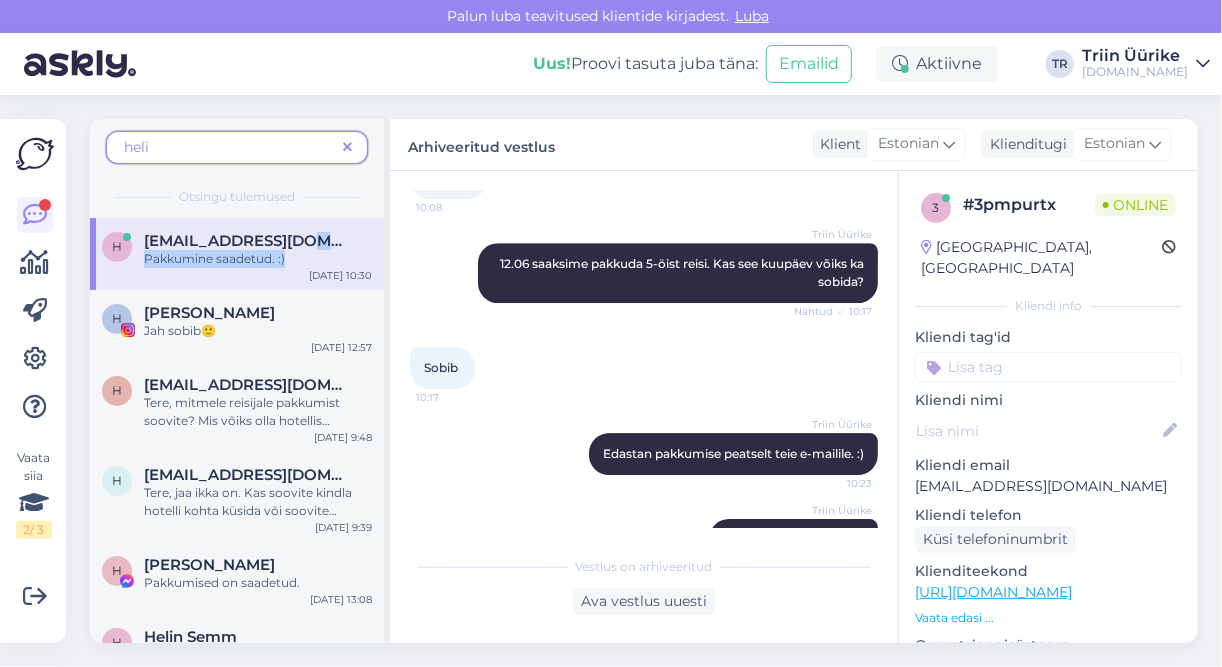 click at bounding box center [347, 148] 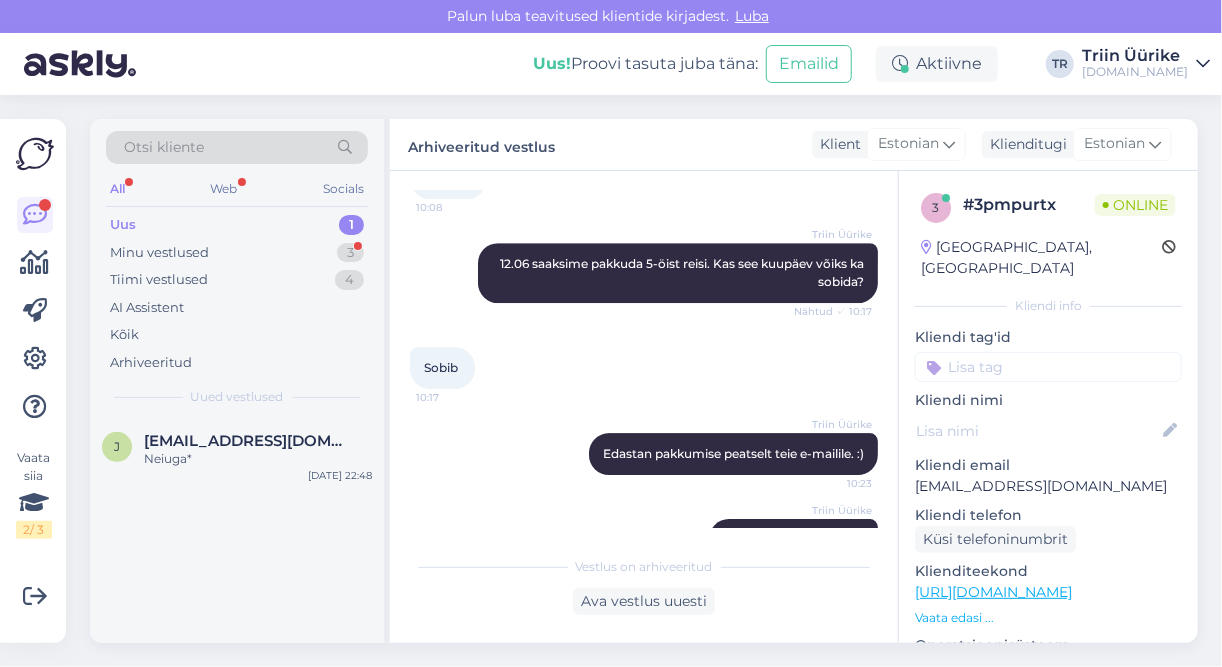 click on "Uus 1" at bounding box center [237, 225] 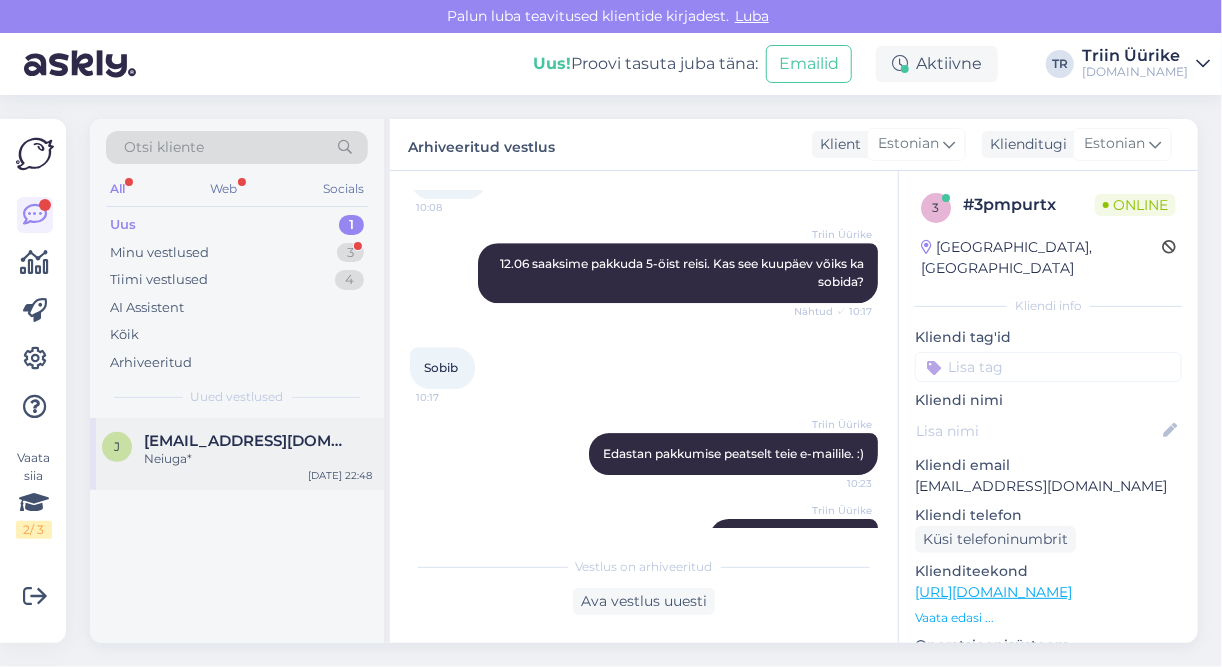 click on "Neiuga*" at bounding box center (258, 459) 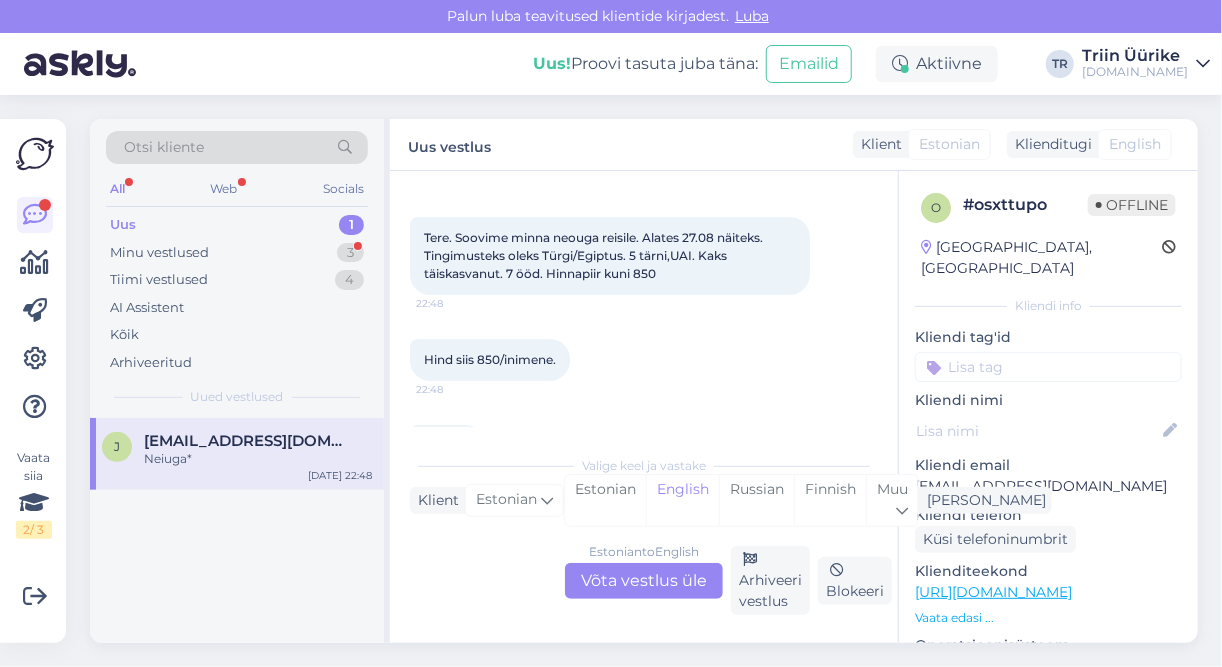 scroll, scrollTop: 75, scrollLeft: 0, axis: vertical 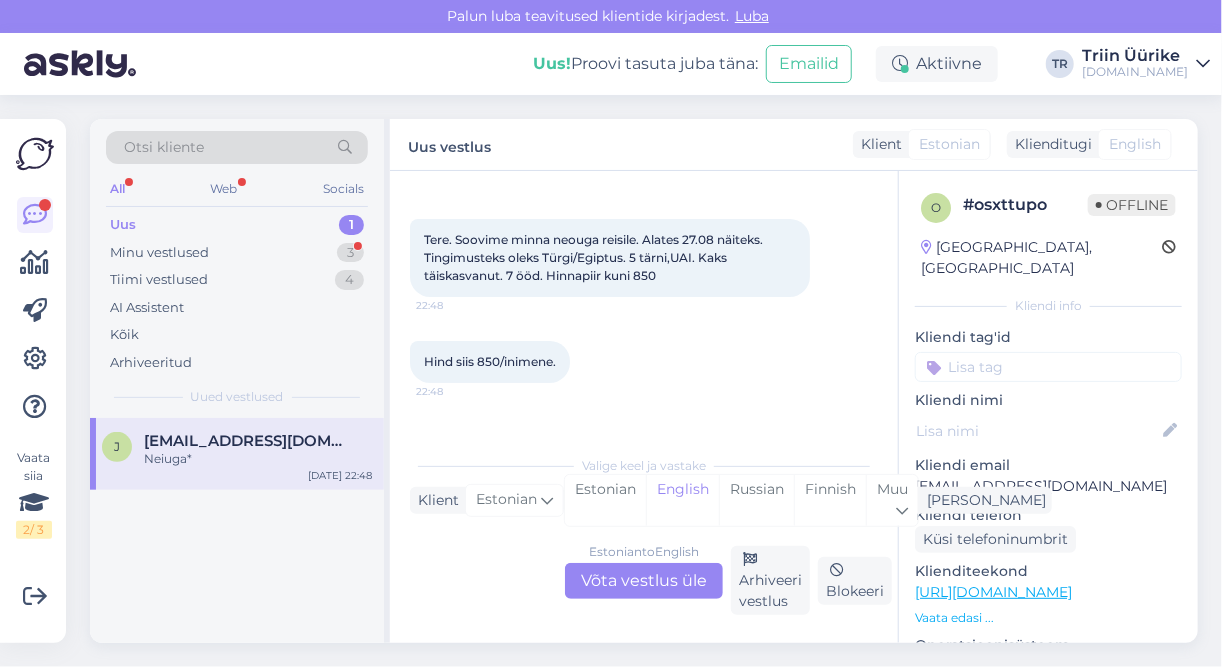 click on "Estonian  to  English Võta vestlus üle" at bounding box center [644, 581] 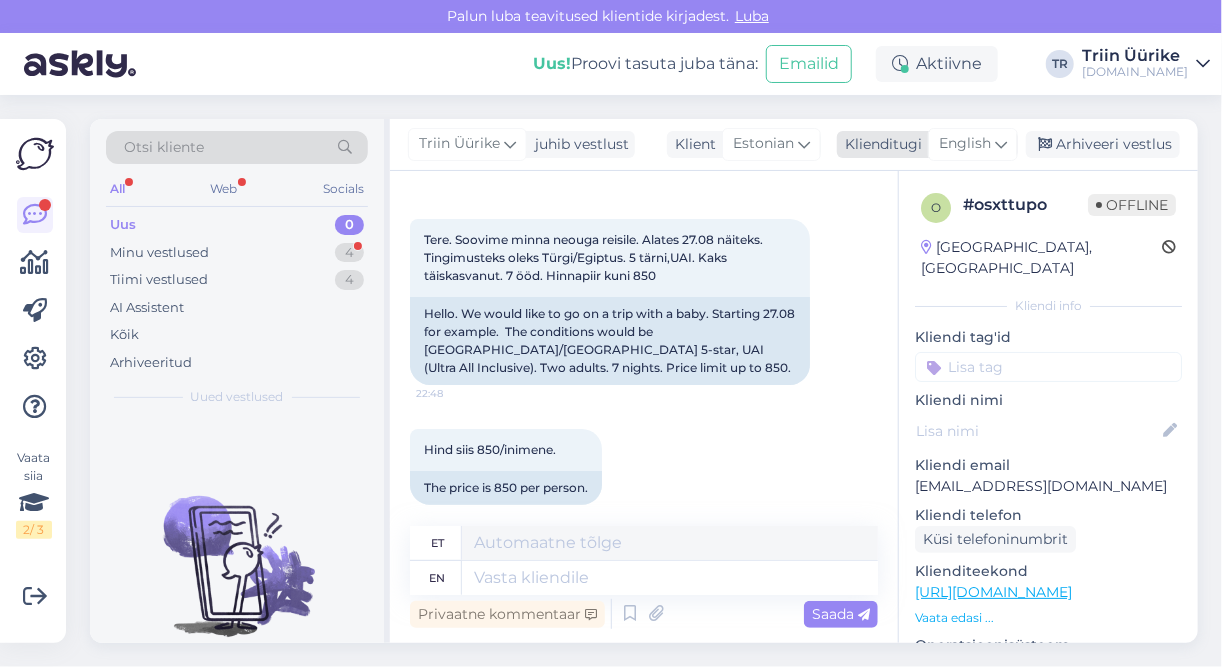click at bounding box center (1001, 144) 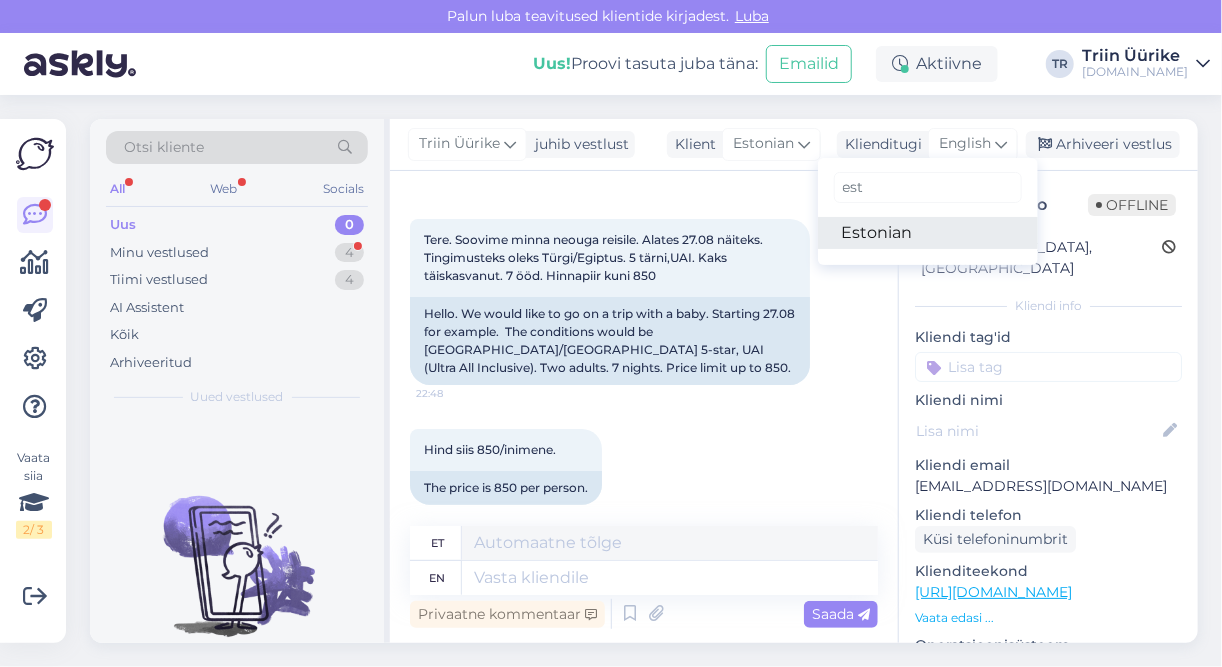 click on "Estonian" at bounding box center [928, 233] 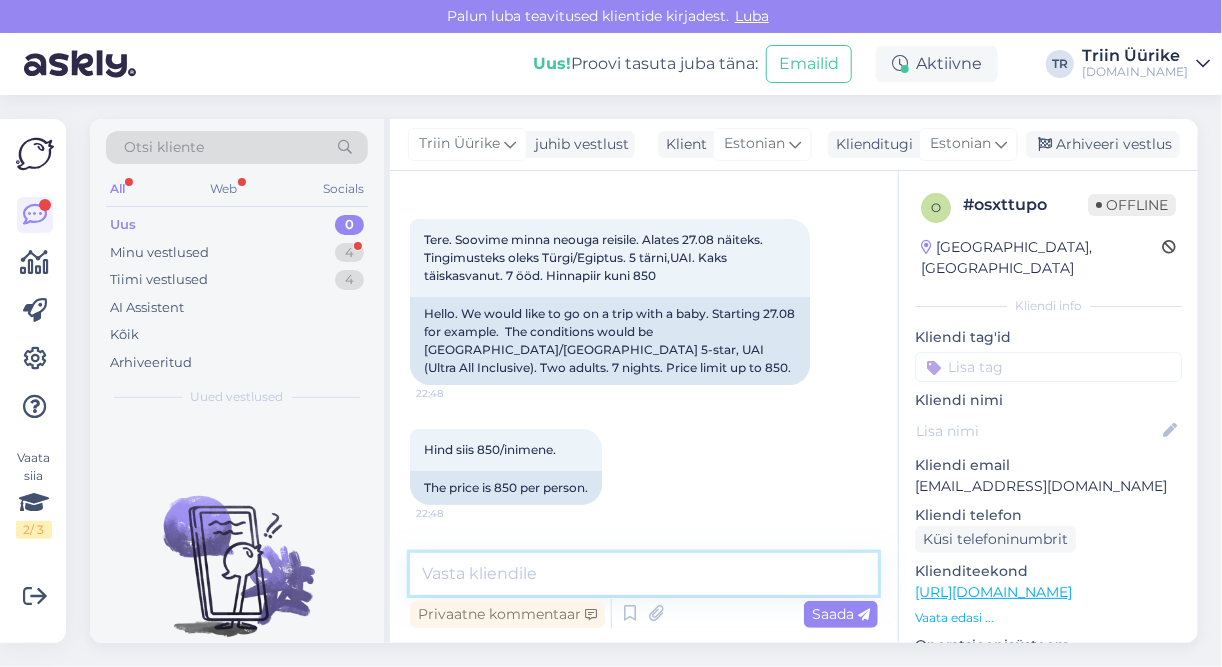 click at bounding box center (644, 574) 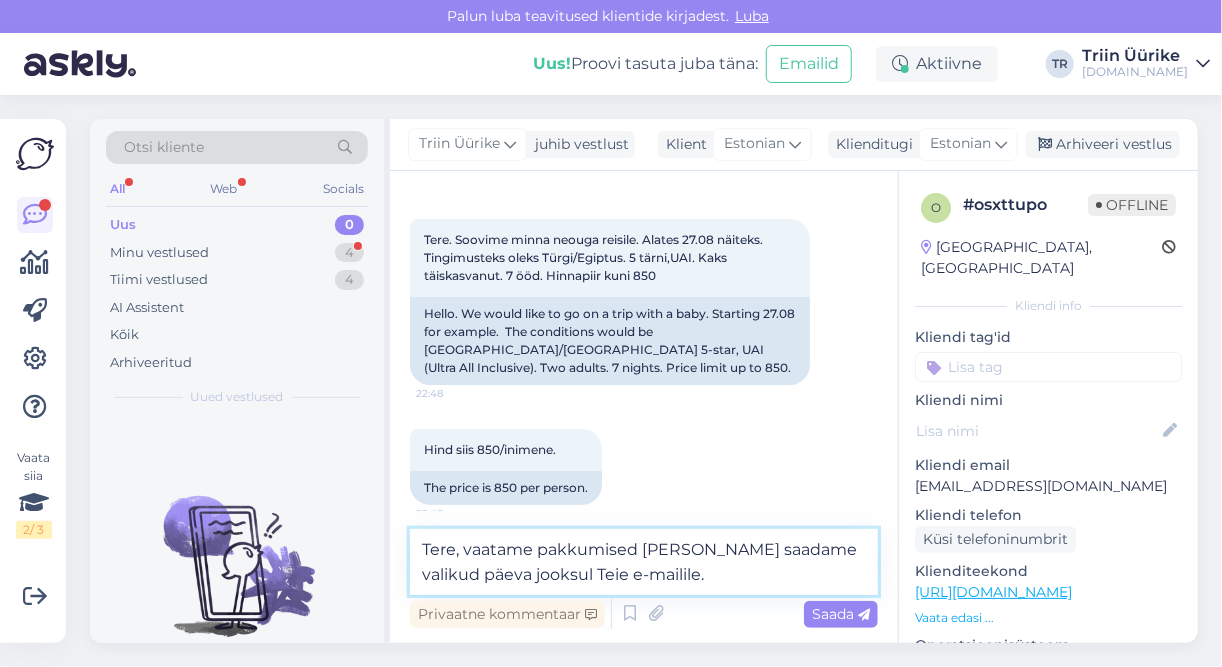 type on "Tere, vaatame pakkumised [PERSON_NAME] saadame valikud päeva jooksul Teie e-mailile." 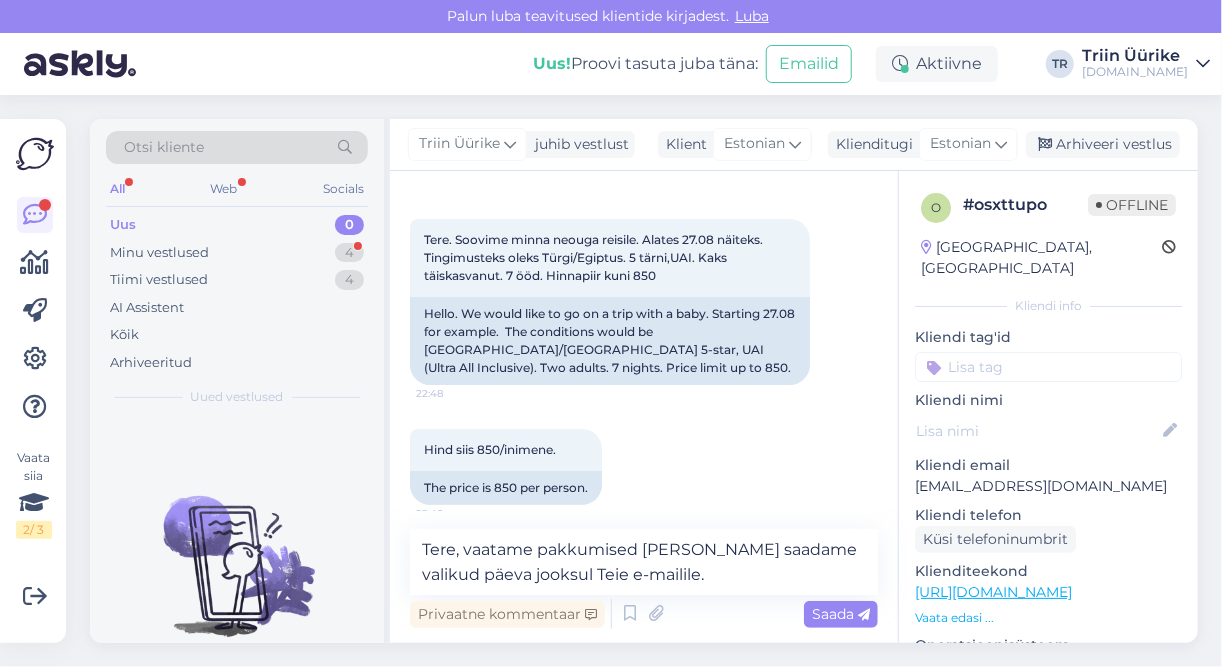 click on "Saada" at bounding box center [841, 614] 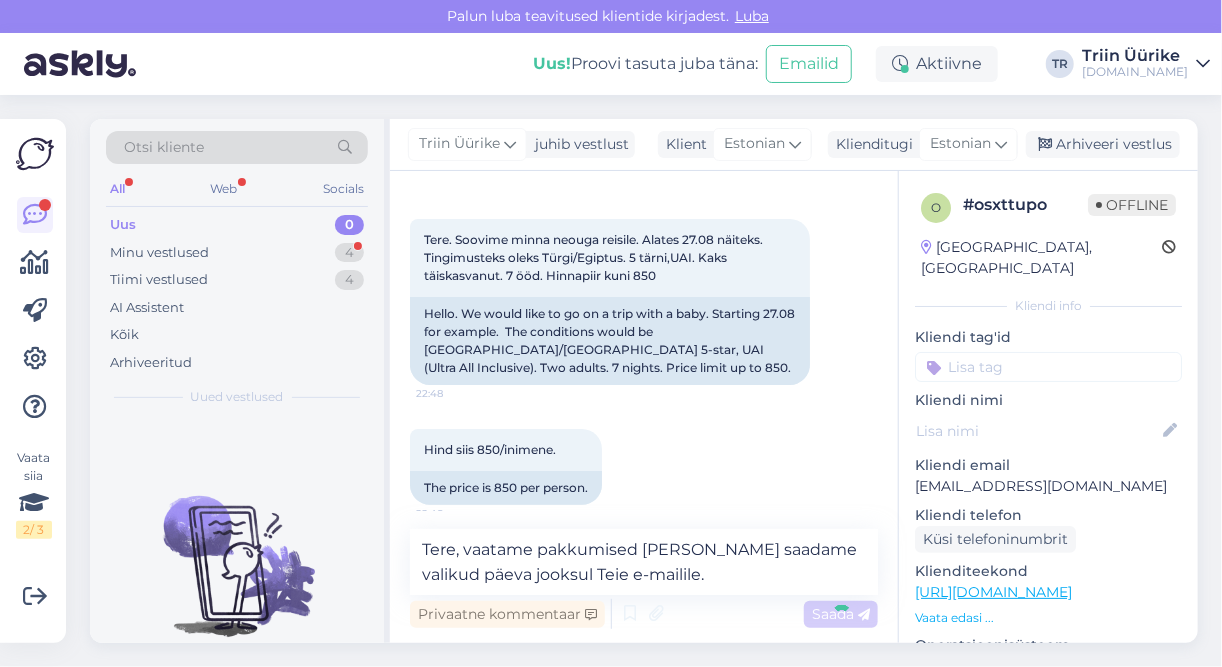 type 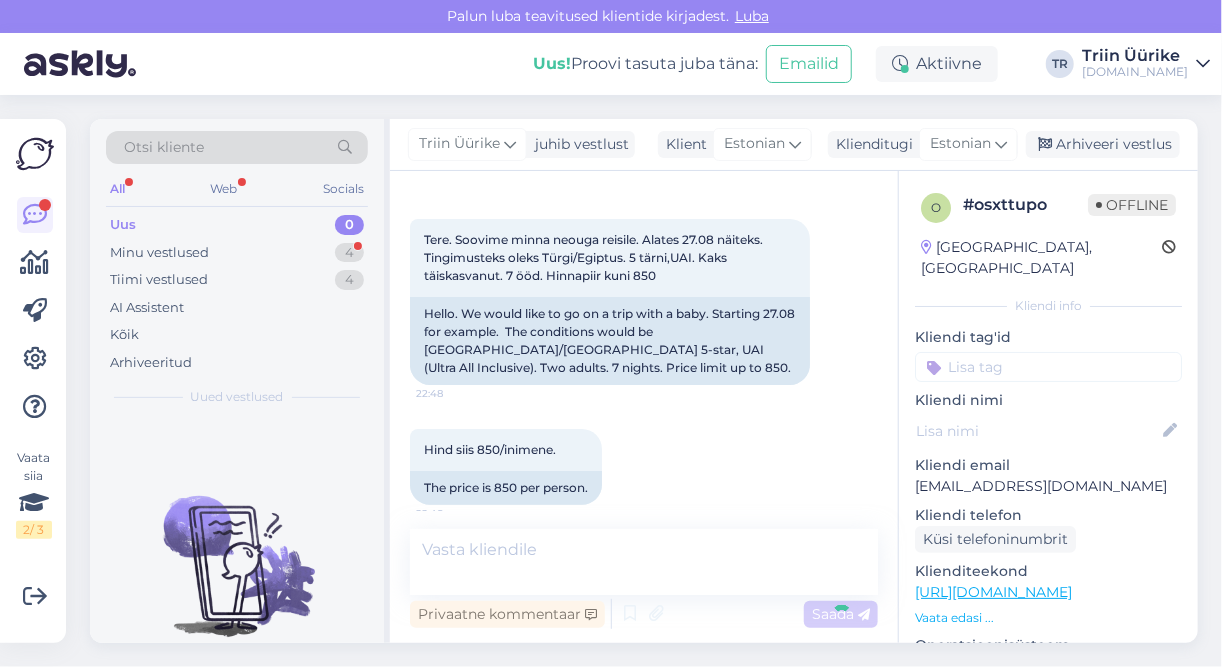 scroll, scrollTop: 336, scrollLeft: 0, axis: vertical 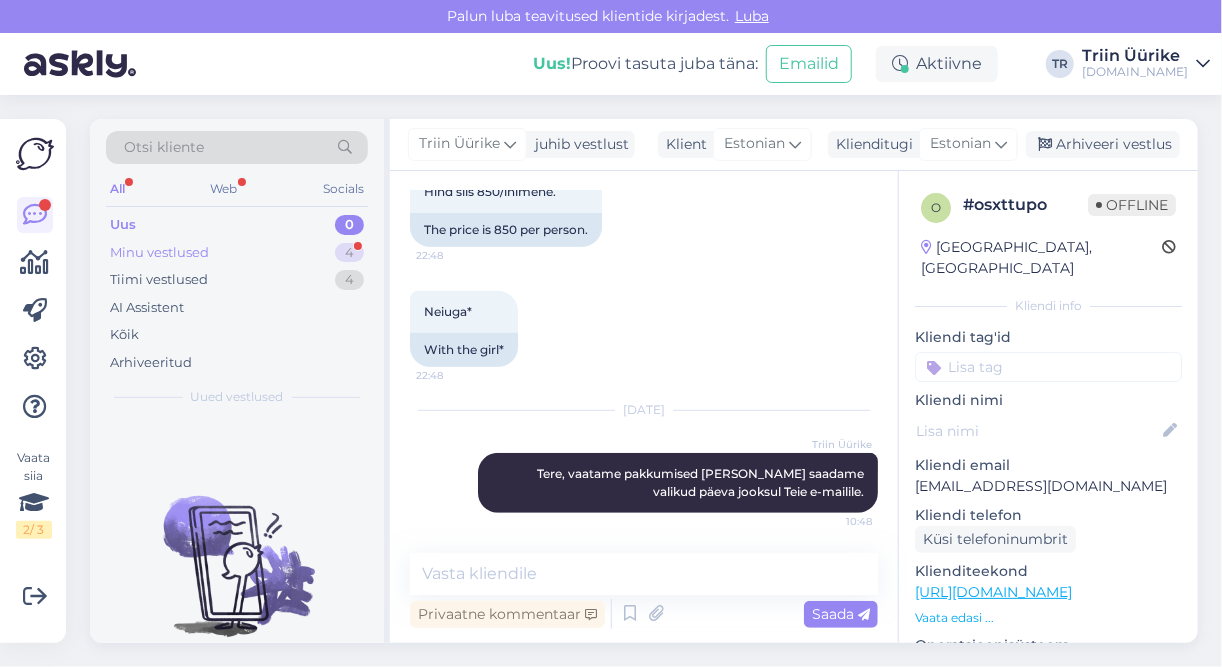 click on "Minu vestlused 4" at bounding box center [237, 253] 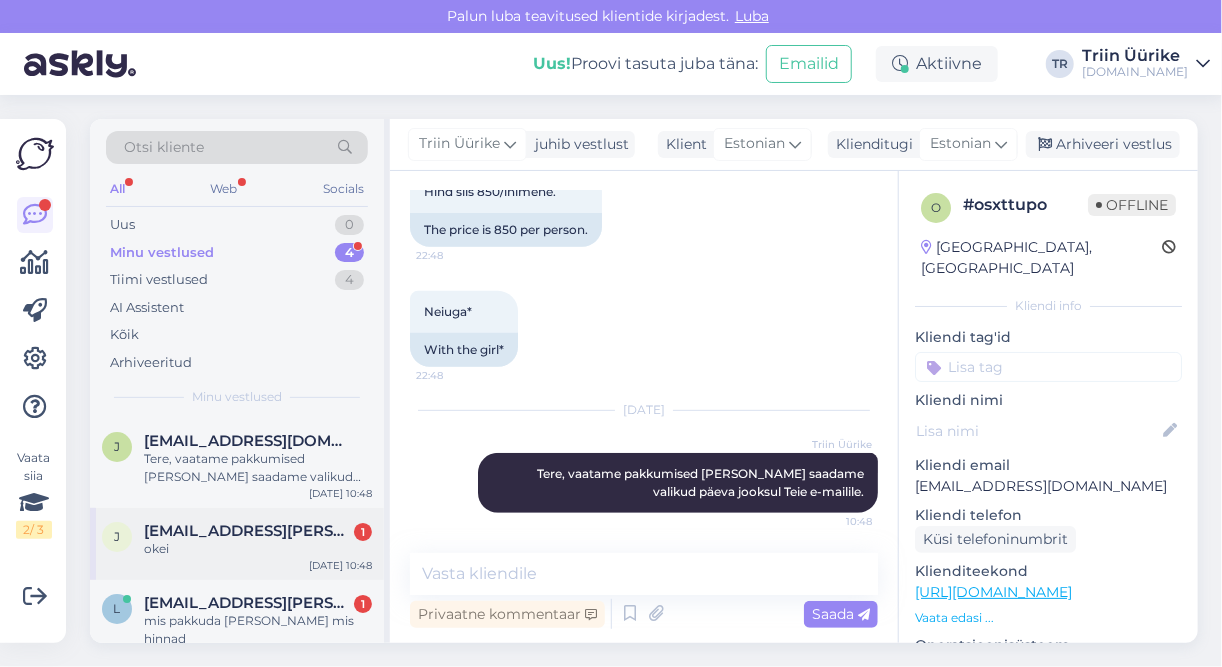 click on "[EMAIL_ADDRESS][PERSON_NAME][DOMAIN_NAME]" at bounding box center [248, 531] 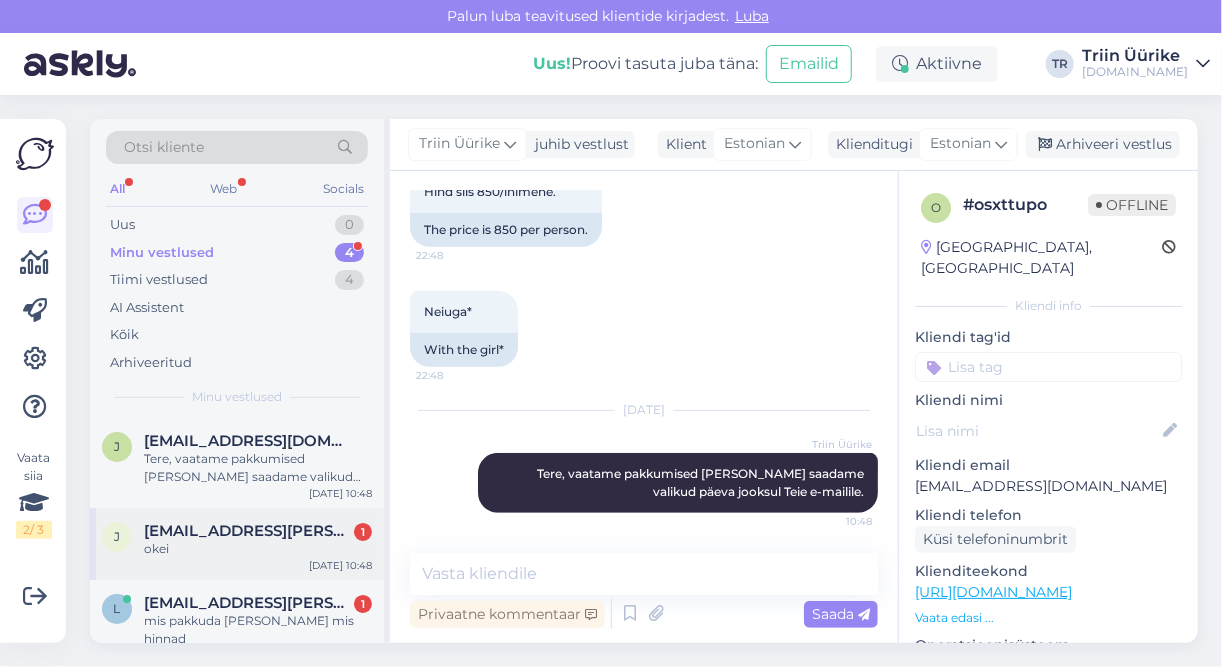 scroll, scrollTop: 4736, scrollLeft: 0, axis: vertical 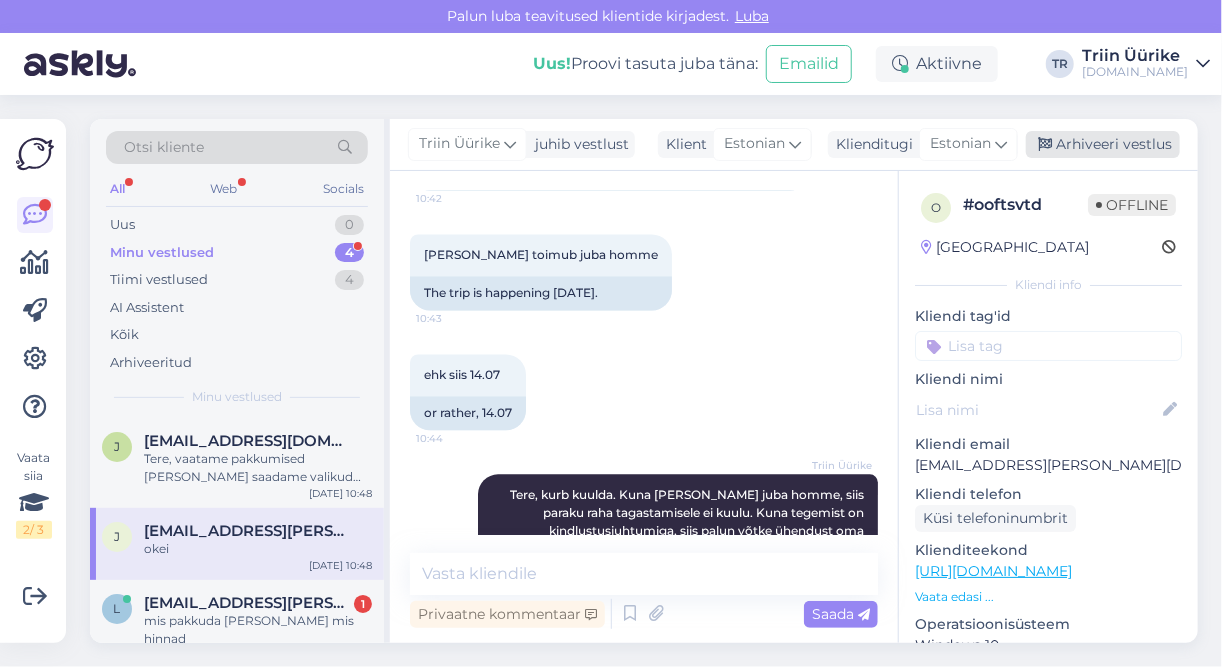 click on "Arhiveeri vestlus" at bounding box center (1103, 144) 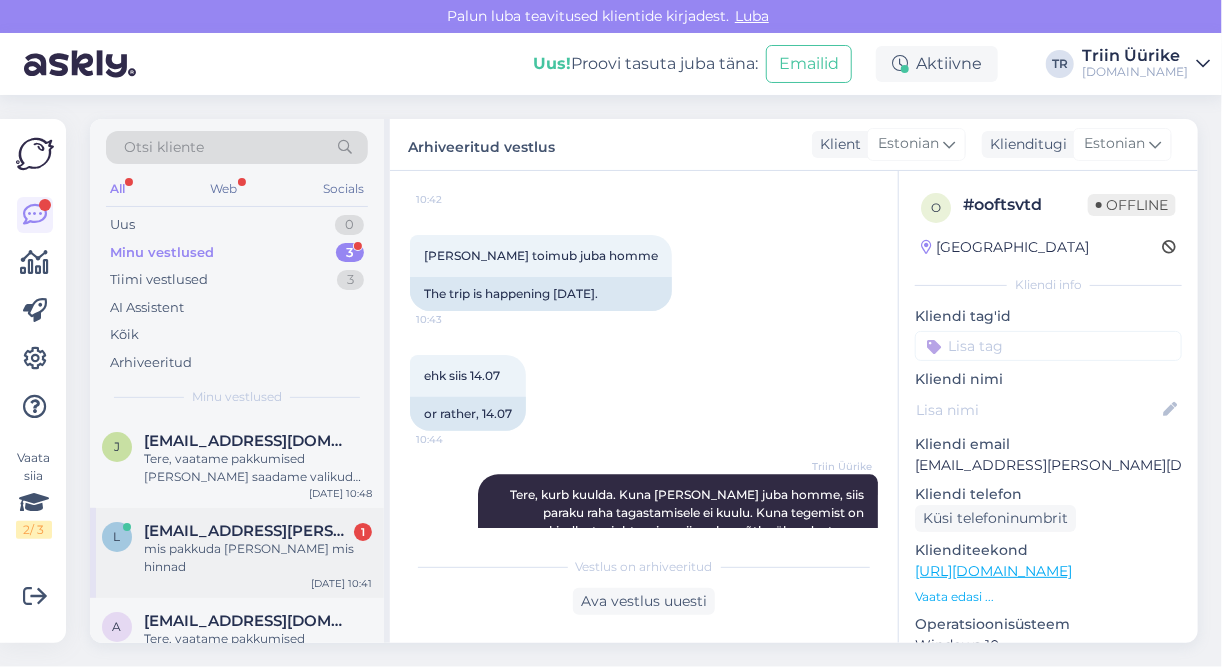 click on "mis pakkuda [PERSON_NAME] mis hinnad" at bounding box center (258, 558) 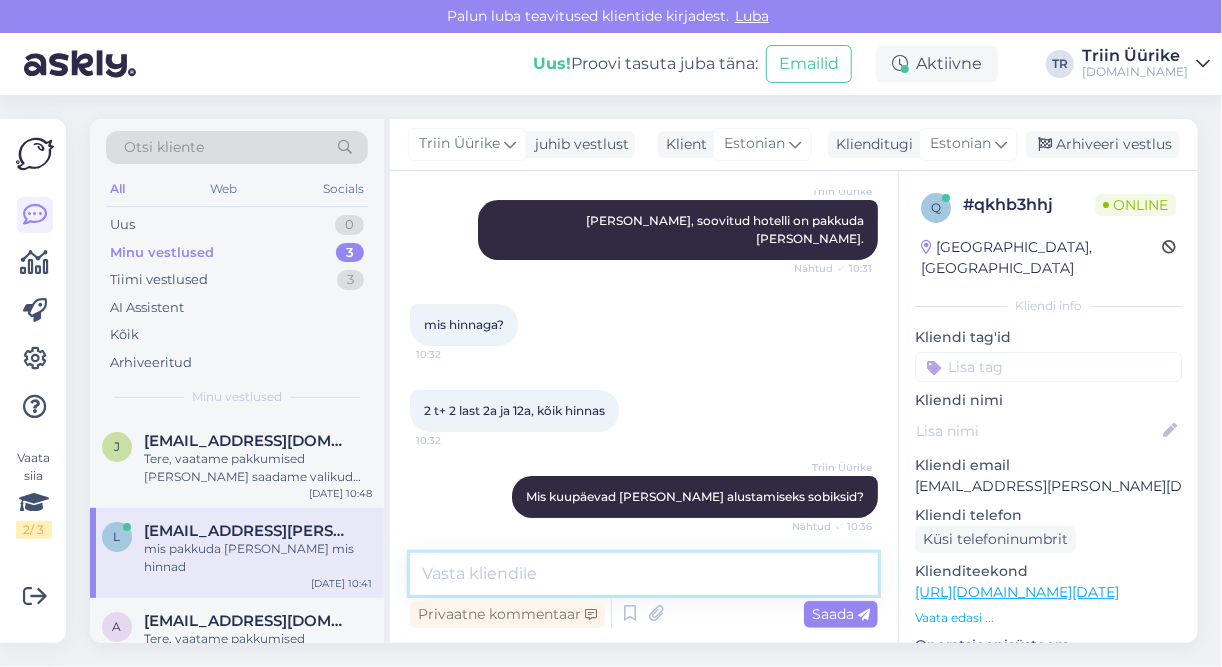 click at bounding box center (644, 574) 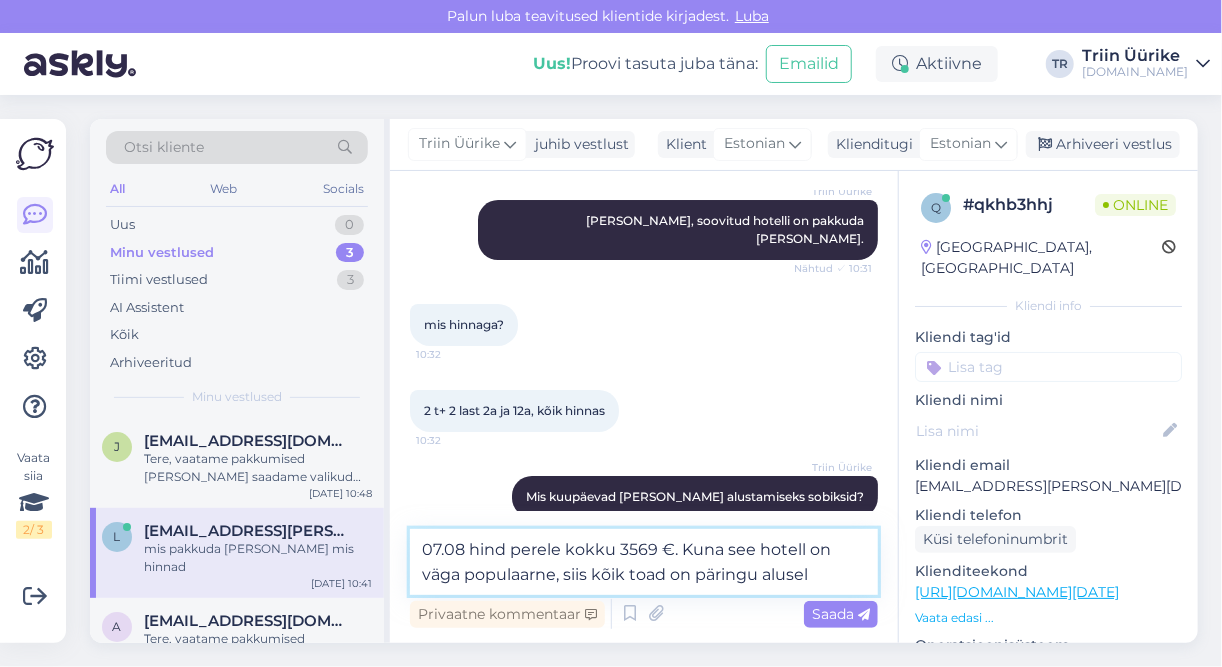 type on "07.08 hind perele kokku 3569 €. Kuna see hotell on väga populaarne, siis kõik toad on päringu alusel." 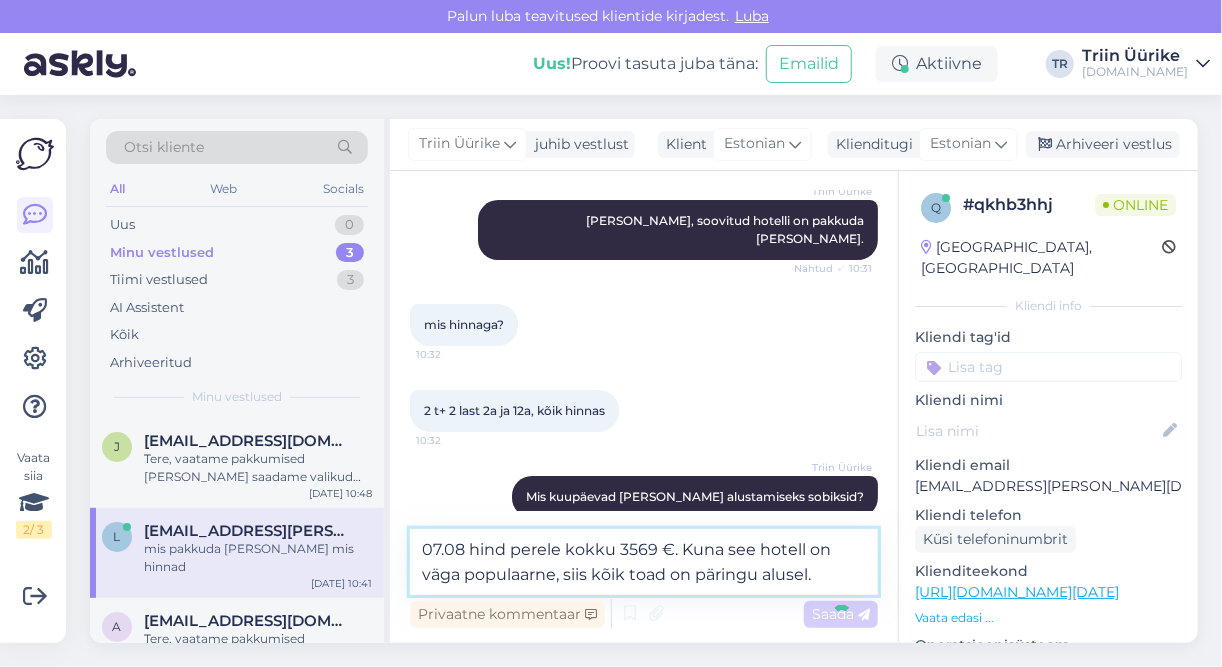 type 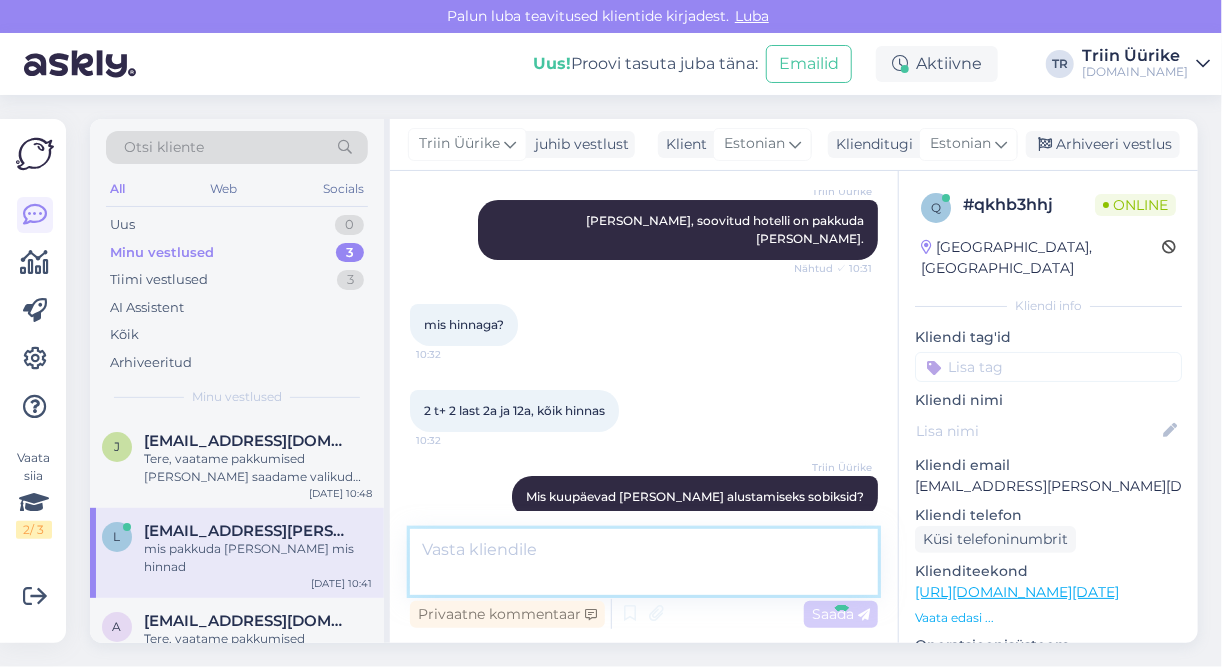scroll, scrollTop: 9193, scrollLeft: 0, axis: vertical 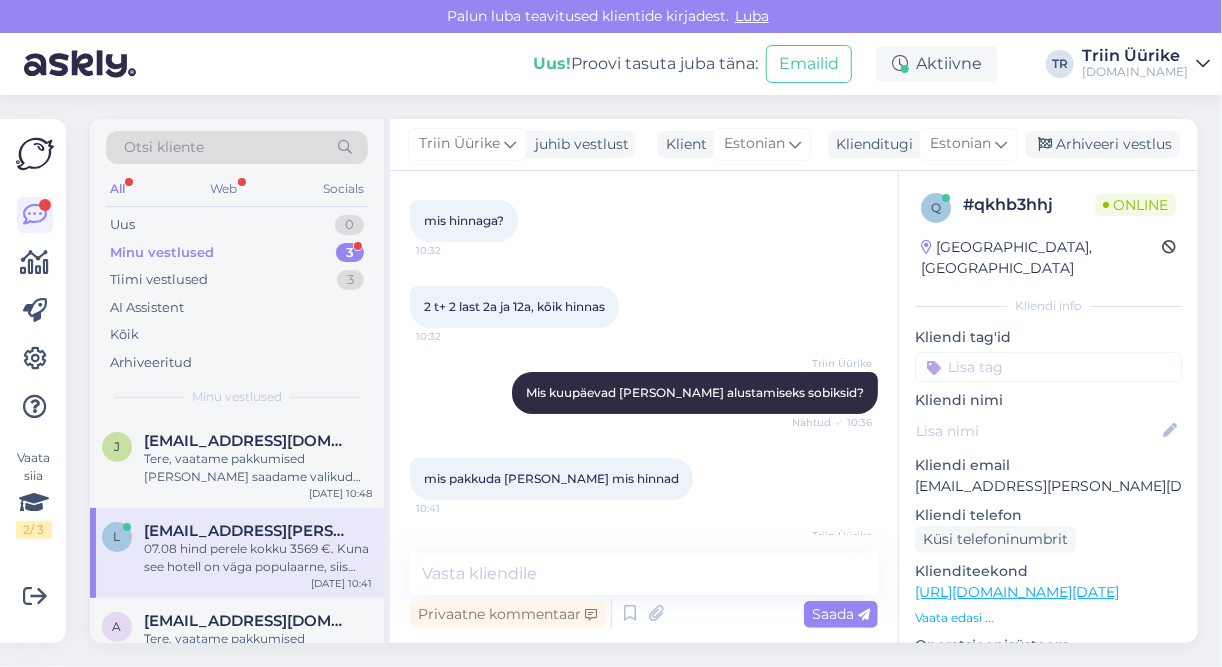 click on "Minu vestlused 3" at bounding box center (237, 253) 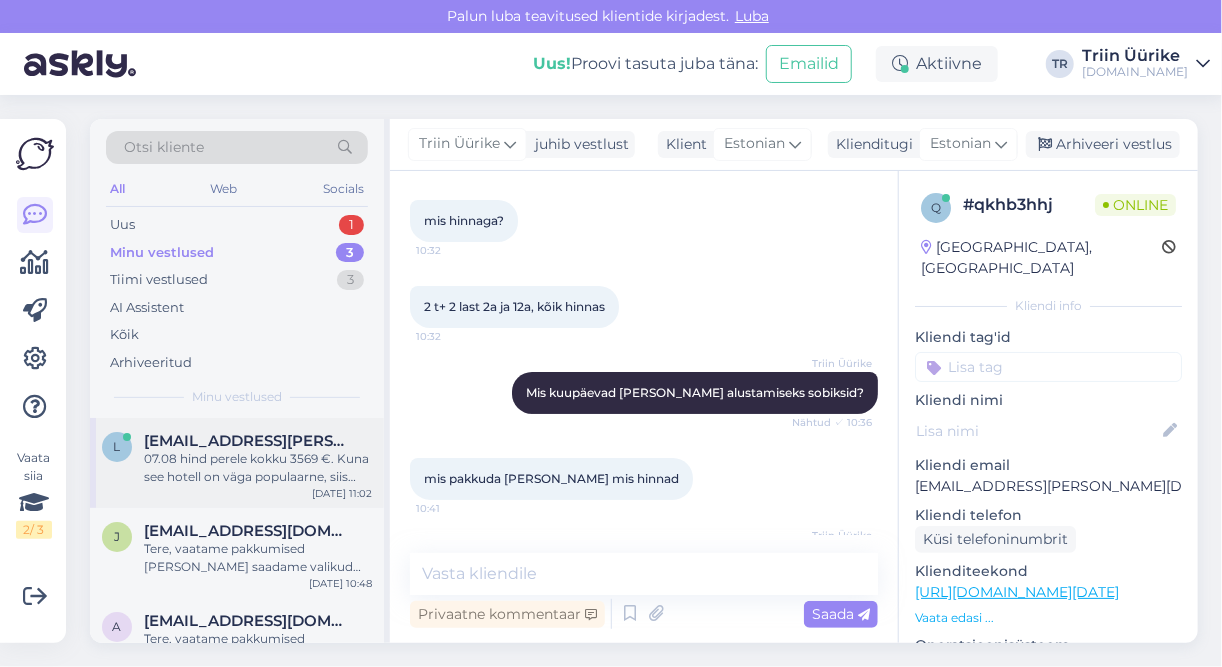 click on "07.08 hind perele kokku 3569 €. Kuna see hotell on väga populaarne, siis kõik toad on päringu alusel." at bounding box center [258, 468] 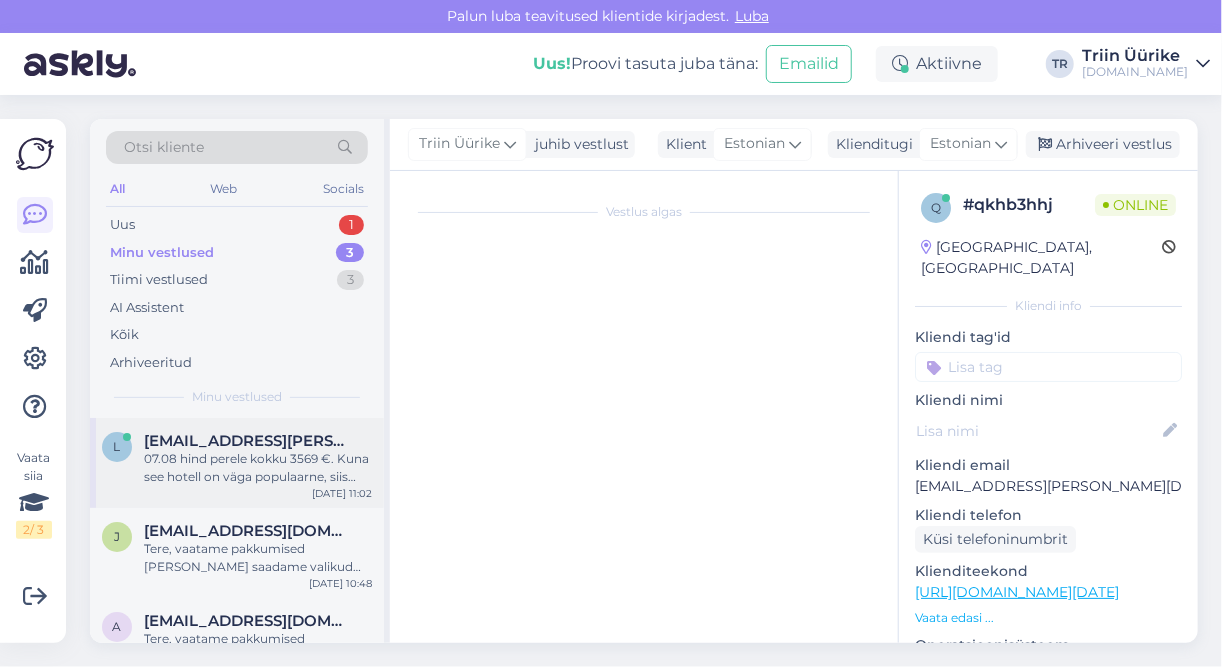 scroll, scrollTop: 9193, scrollLeft: 0, axis: vertical 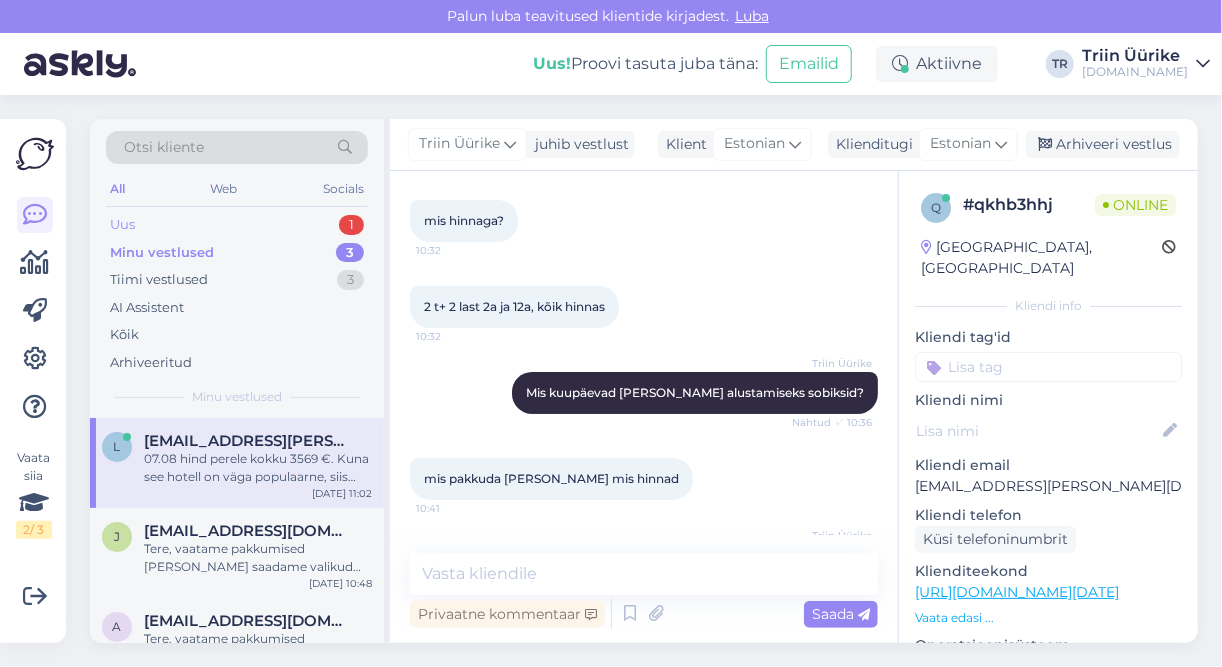 click on "Uus 1" at bounding box center [237, 225] 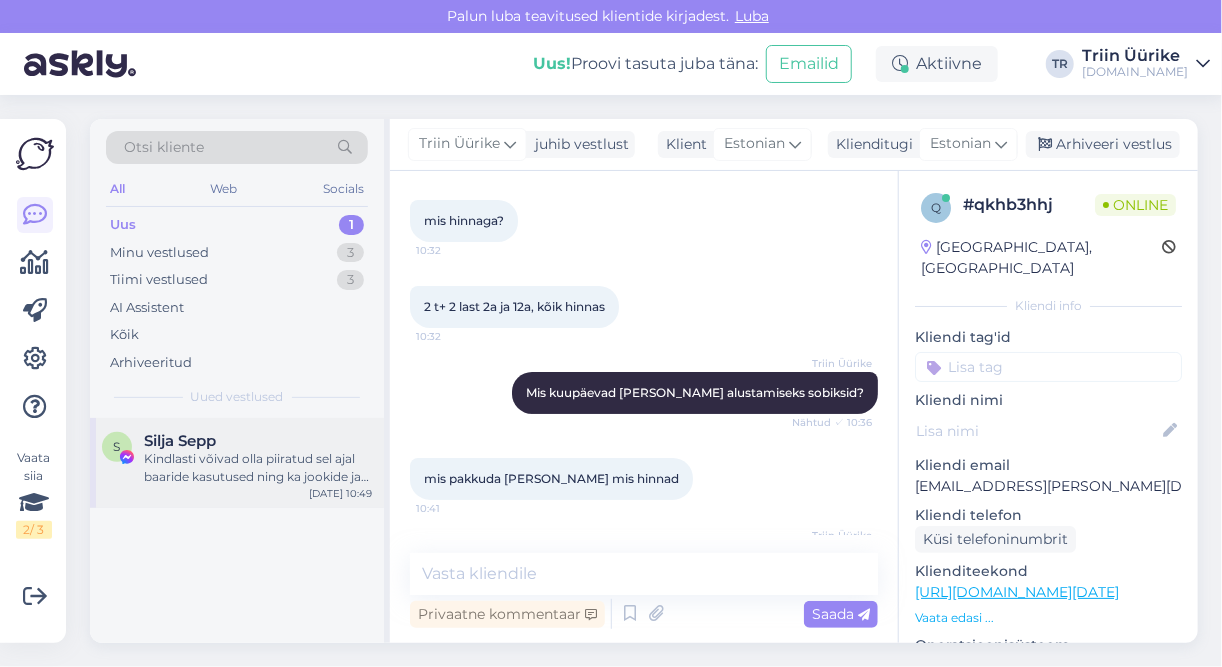 click on "Kindlasti võivad olla piiratud sel ajal baaride kasutused ning ka jookide ja toitude valik võib väiksem olla. Samuti ei toimu sel ajal hotellis animatsiooni." at bounding box center [258, 468] 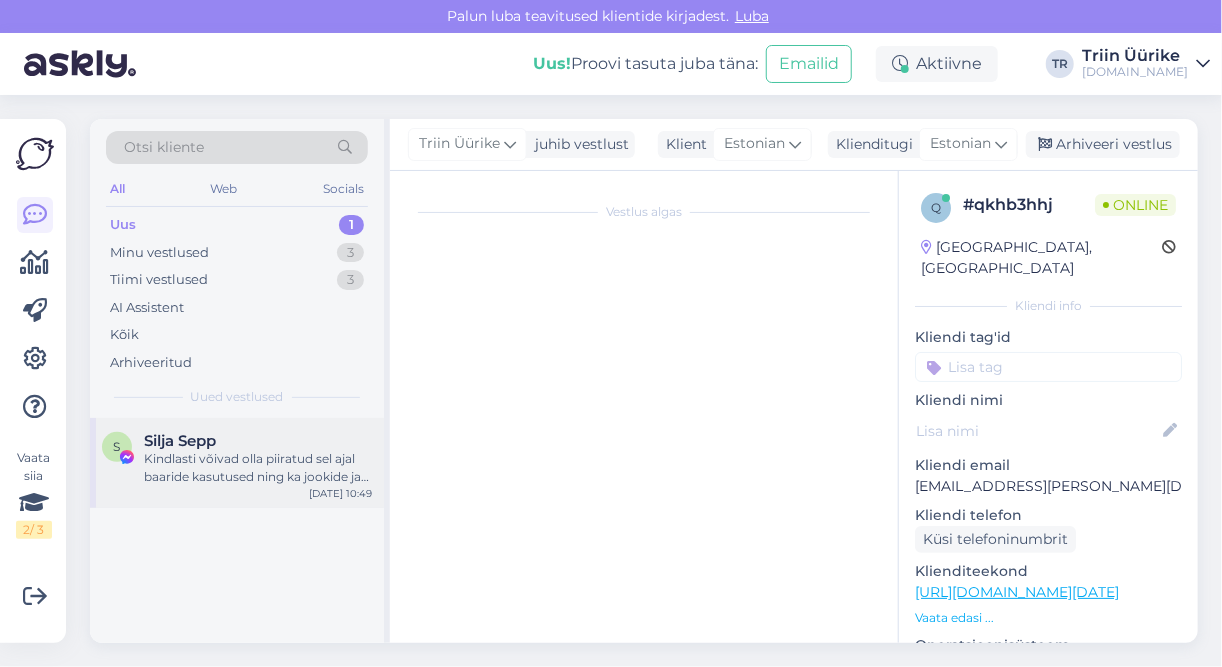 scroll, scrollTop: 14450, scrollLeft: 0, axis: vertical 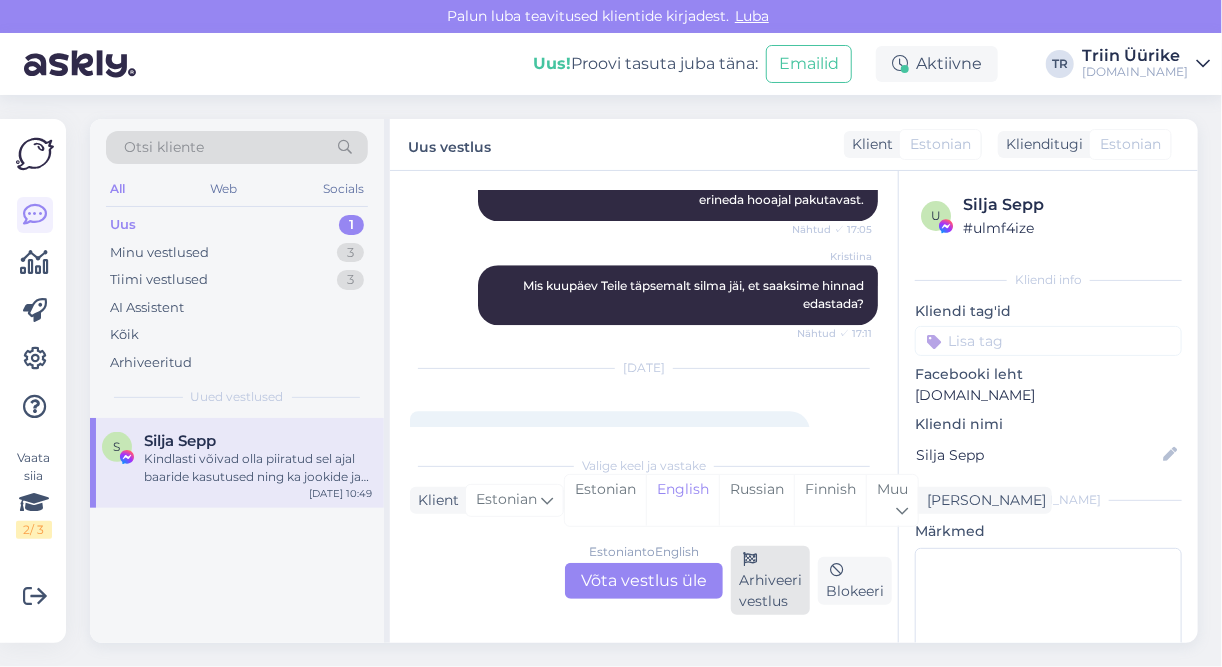 click on "Arhiveeri vestlus" at bounding box center (770, 580) 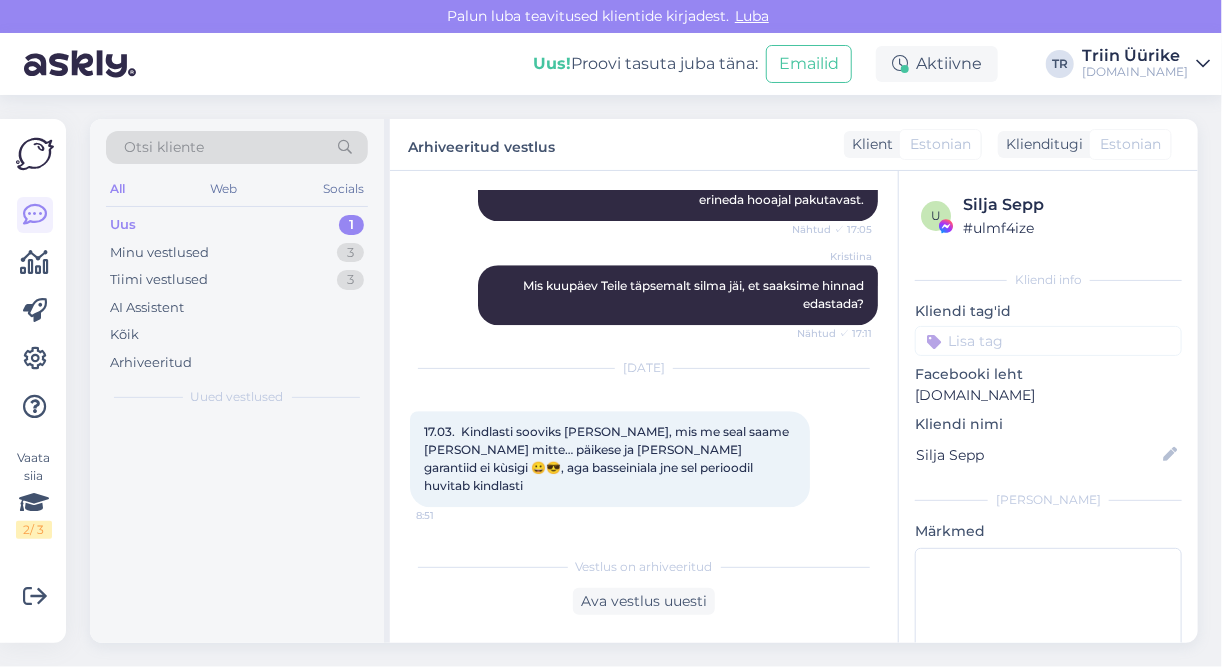 scroll, scrollTop: 14350, scrollLeft: 0, axis: vertical 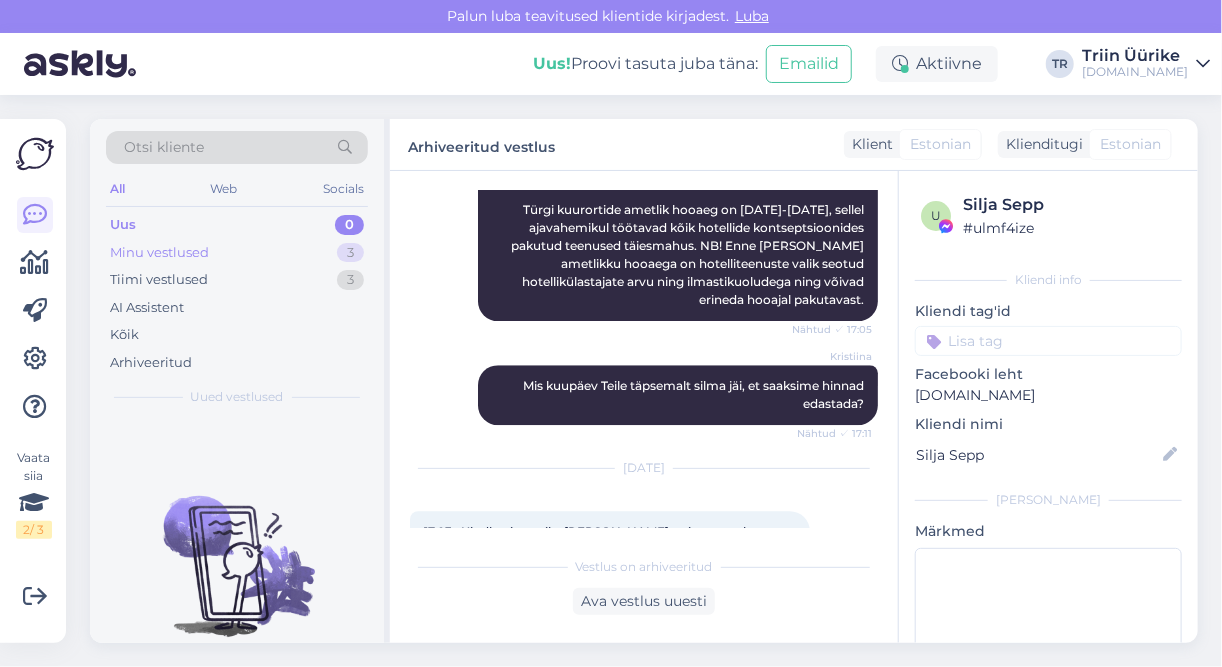 click on "Minu vestlused 3" at bounding box center (237, 253) 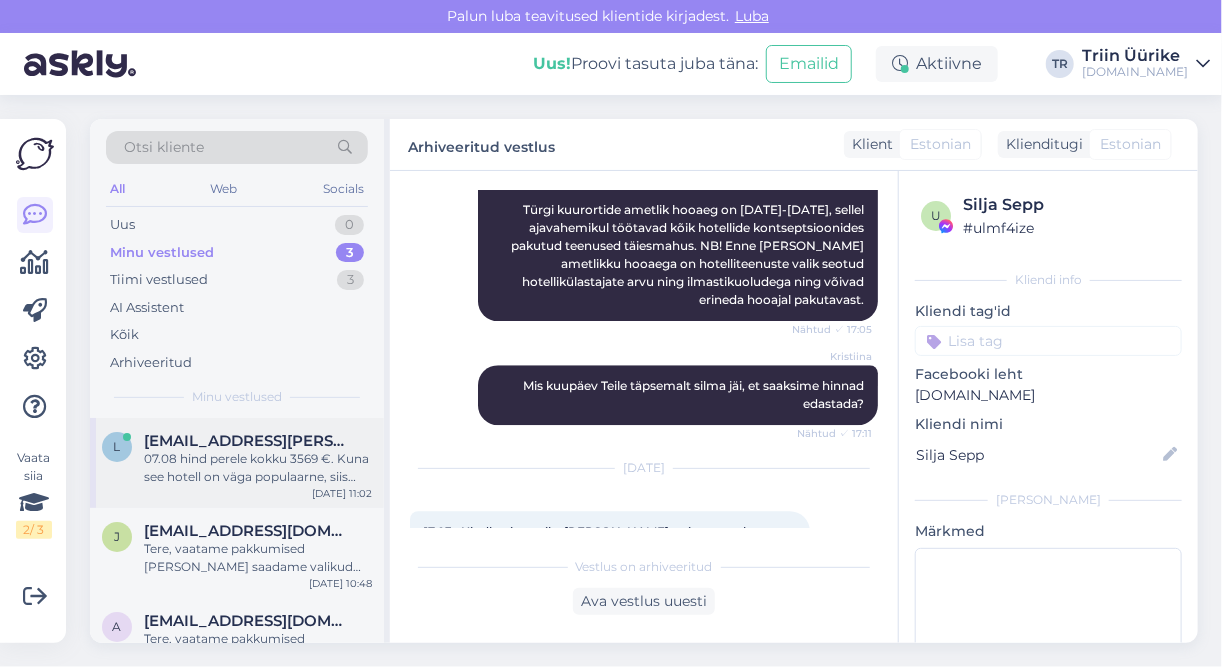 click on "07.08 hind perele kokku 3569 €. Kuna see hotell on väga populaarne, siis kõik toad on päringu alusel." at bounding box center (258, 468) 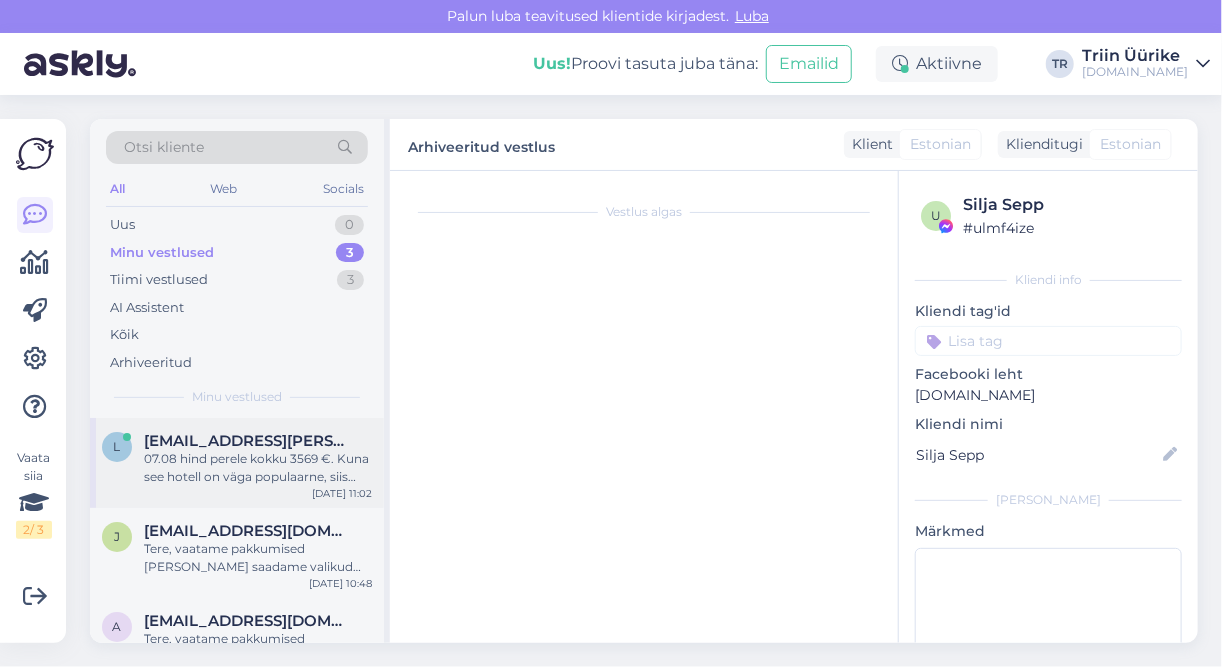 scroll, scrollTop: 9193, scrollLeft: 0, axis: vertical 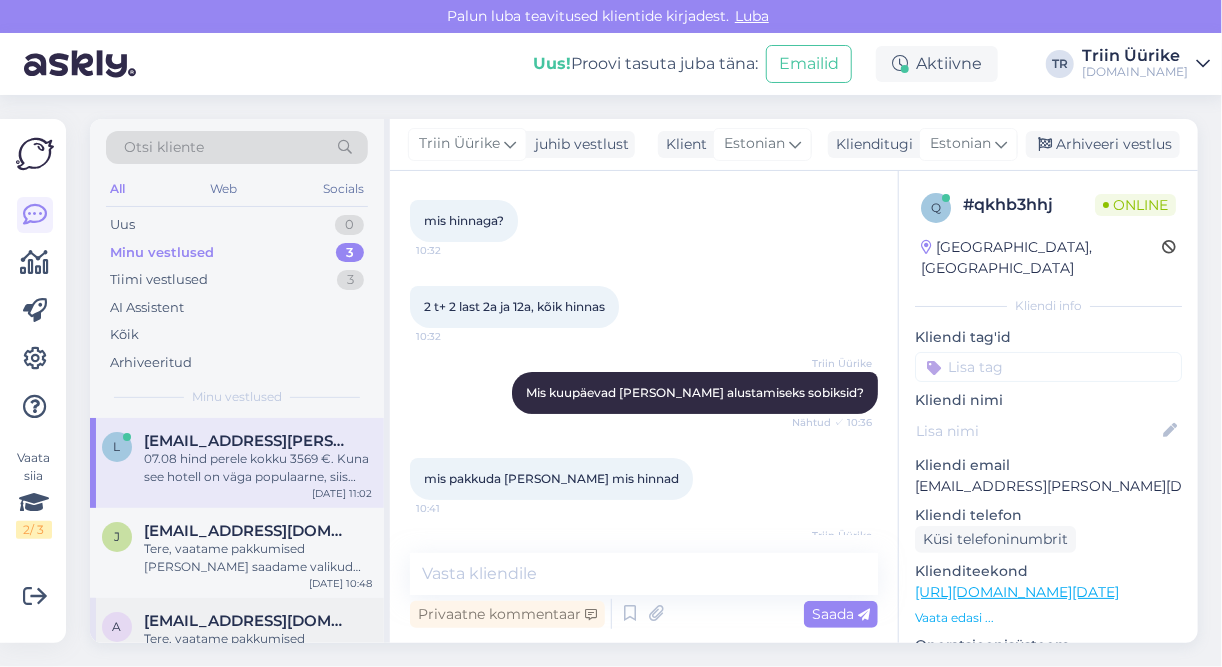 click on "[EMAIL_ADDRESS][DOMAIN_NAME]" at bounding box center (248, 621) 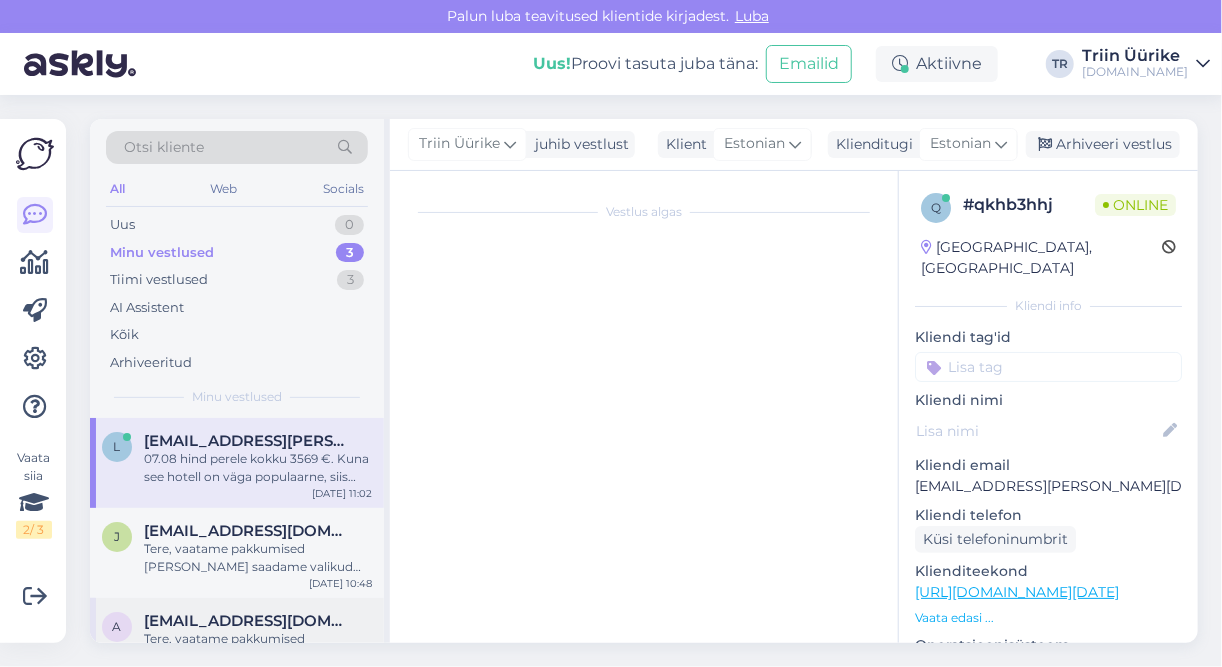 scroll, scrollTop: 437, scrollLeft: 0, axis: vertical 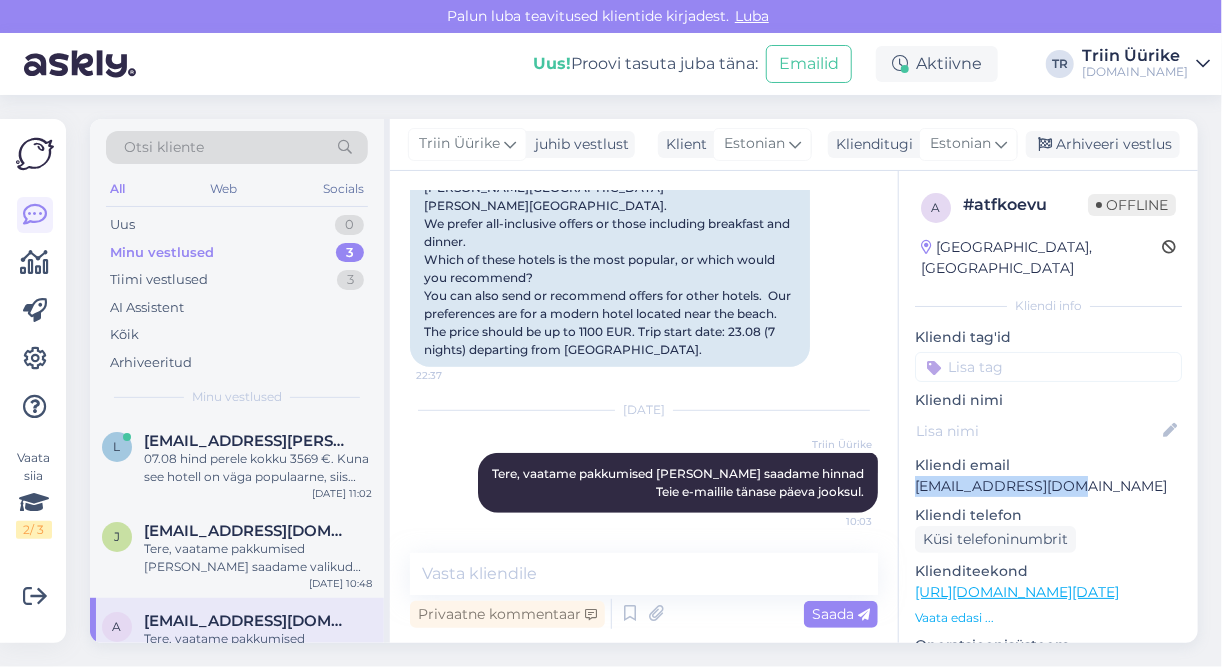 drag, startPoint x: 917, startPoint y: 466, endPoint x: 1069, endPoint y: 459, distance: 152.1611 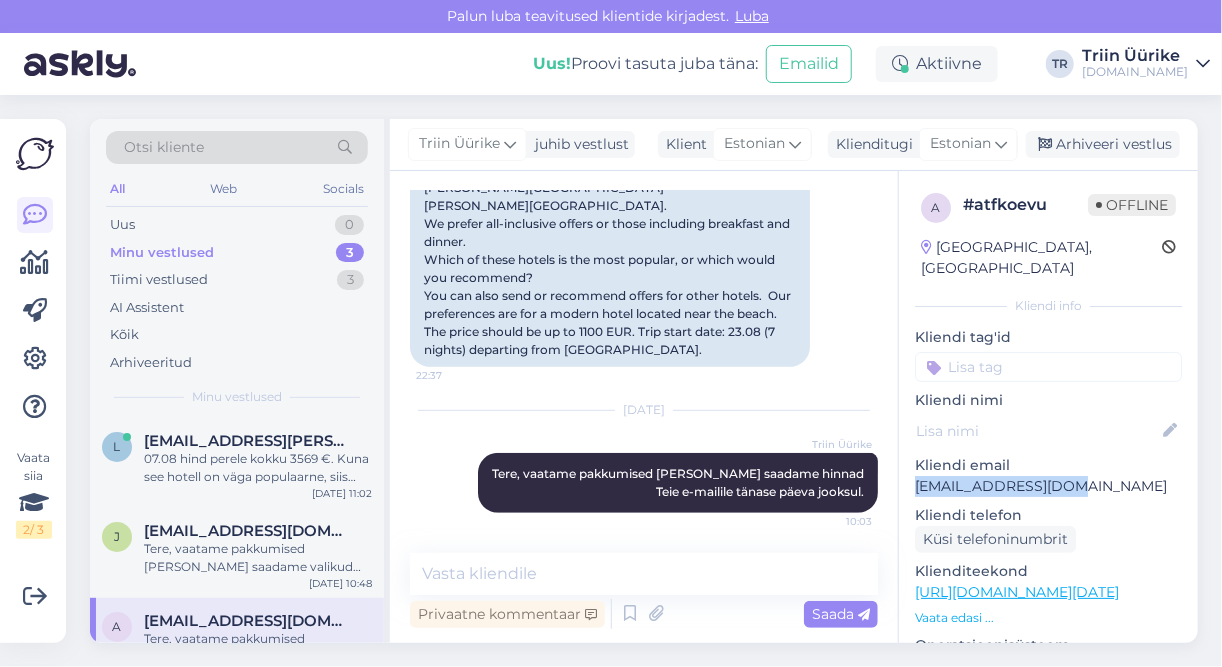 copy on "[EMAIL_ADDRESS][DOMAIN_NAME]" 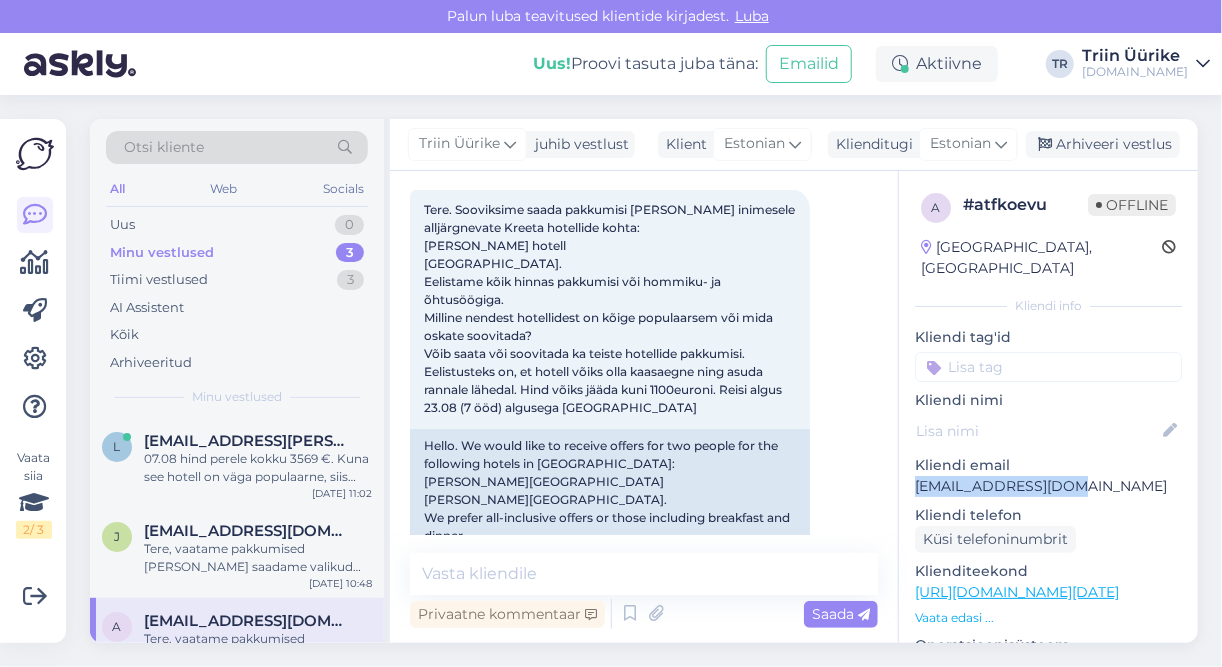 scroll, scrollTop: 0, scrollLeft: 0, axis: both 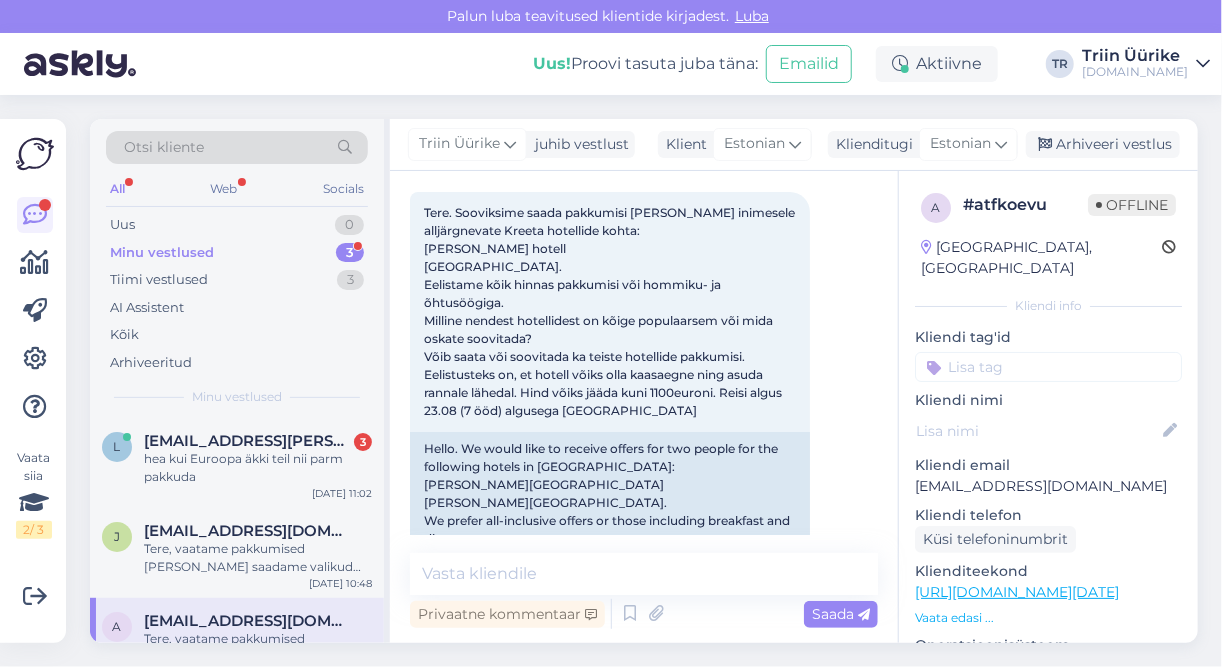 click on "Tere, vaatame pakkumised [PERSON_NAME] saadame hinnad Teie e-mailile tänase päeva jooksul." at bounding box center [258, 648] 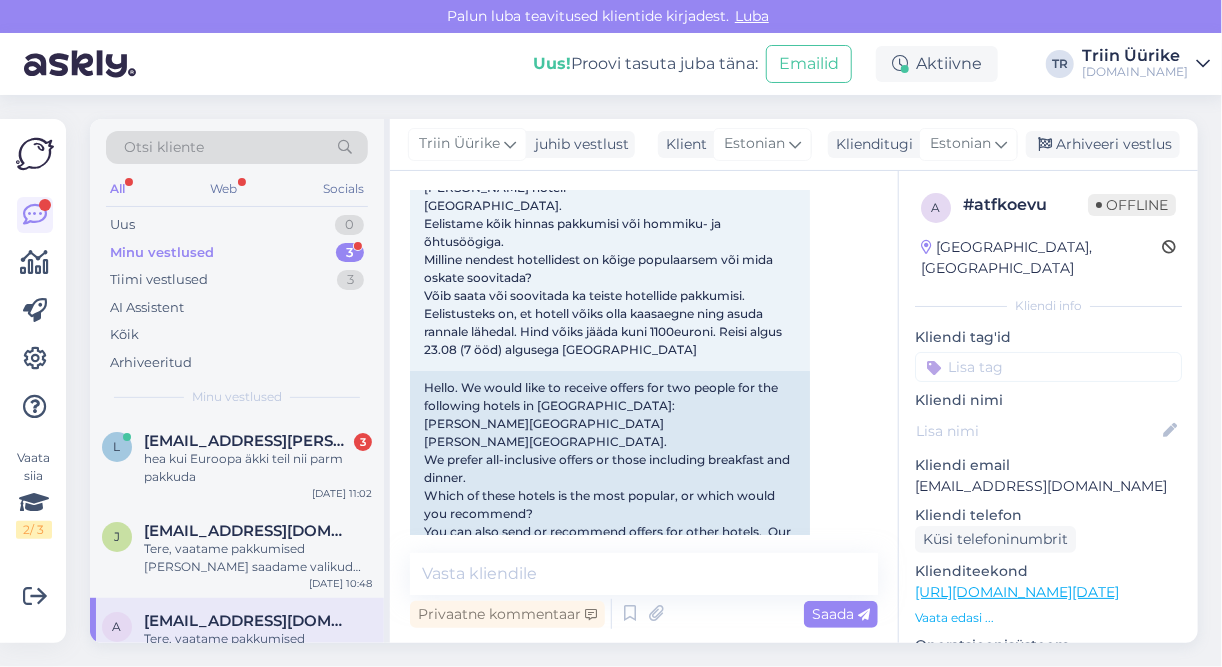 scroll, scrollTop: 437, scrollLeft: 0, axis: vertical 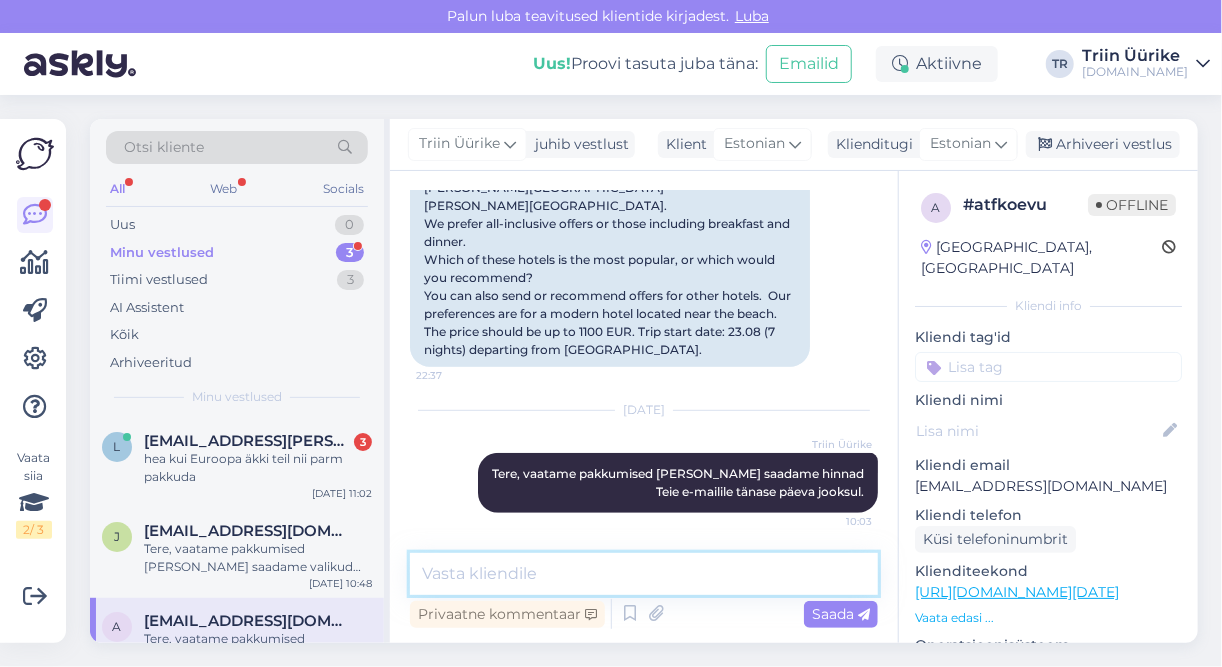 click at bounding box center (644, 574) 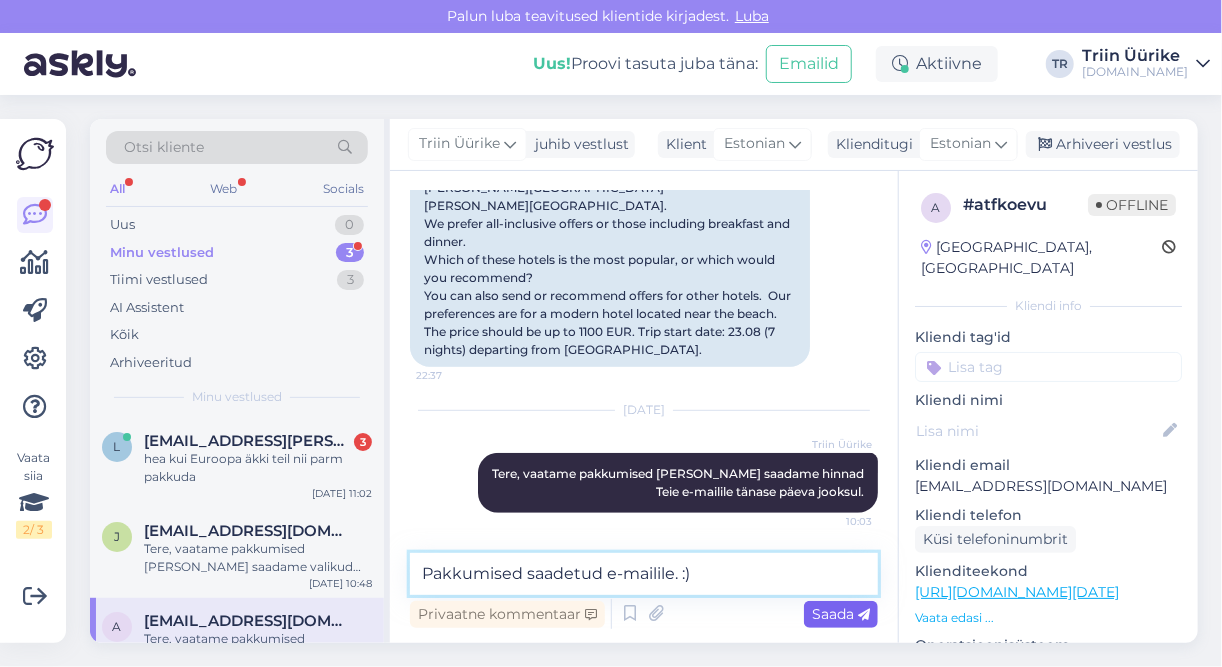 type on "Pakkumised saadetud e-mailile. :)" 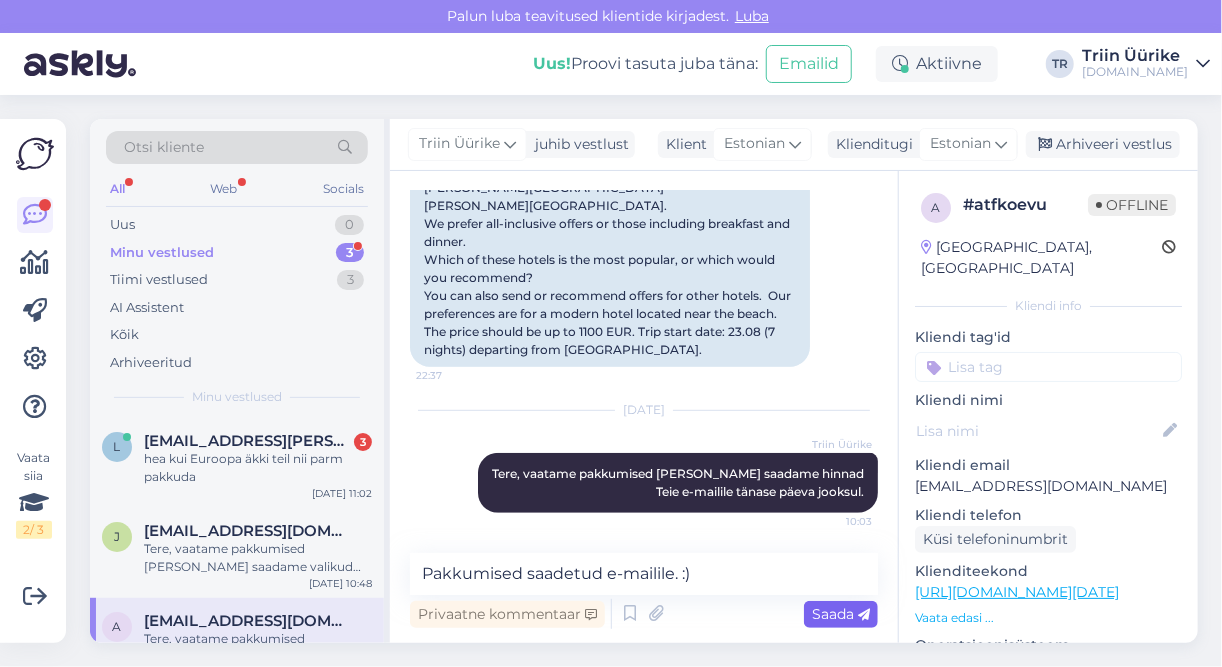 click on "Saada" at bounding box center [841, 614] 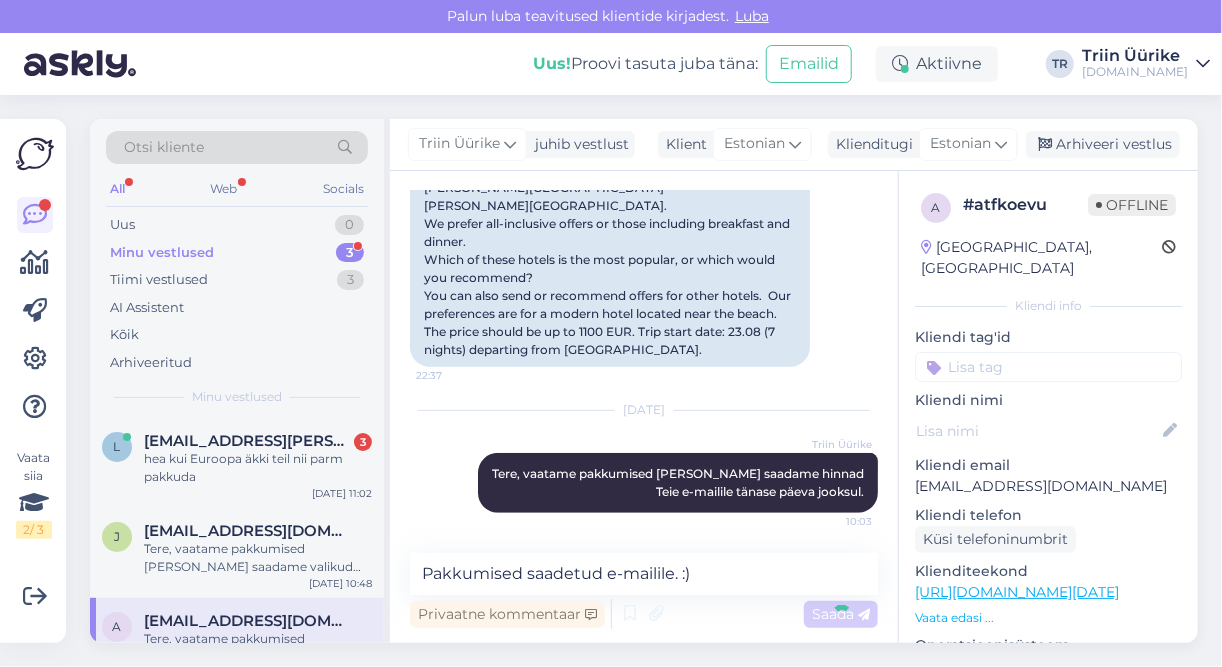 type 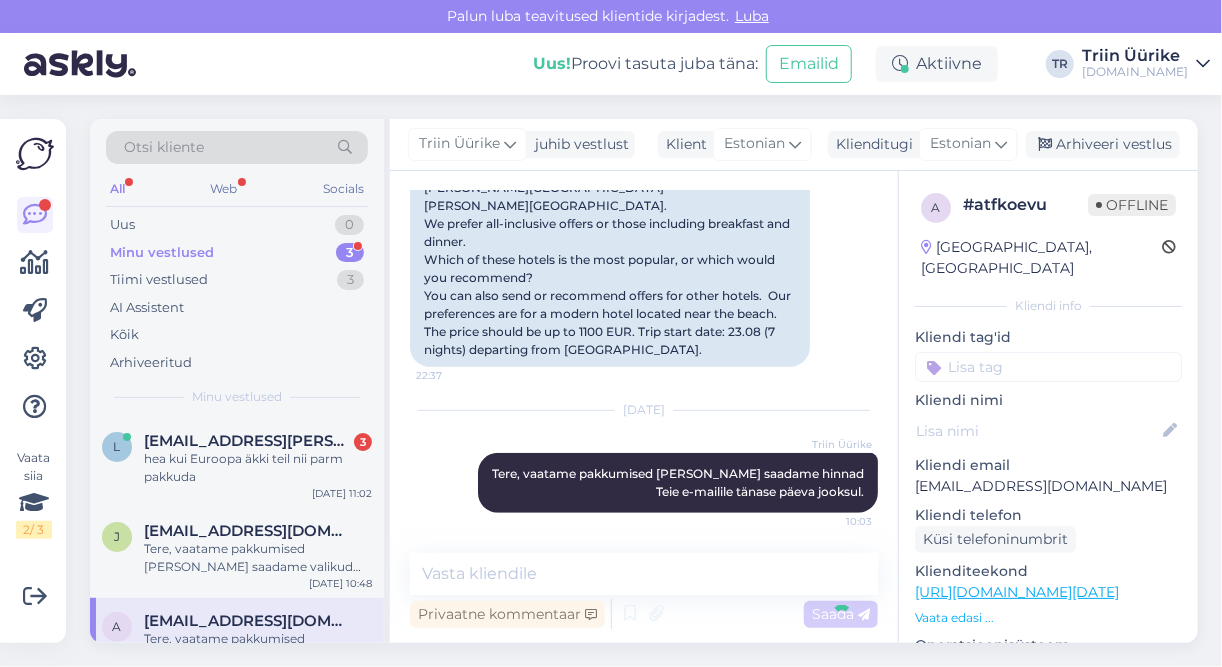 scroll, scrollTop: 523, scrollLeft: 0, axis: vertical 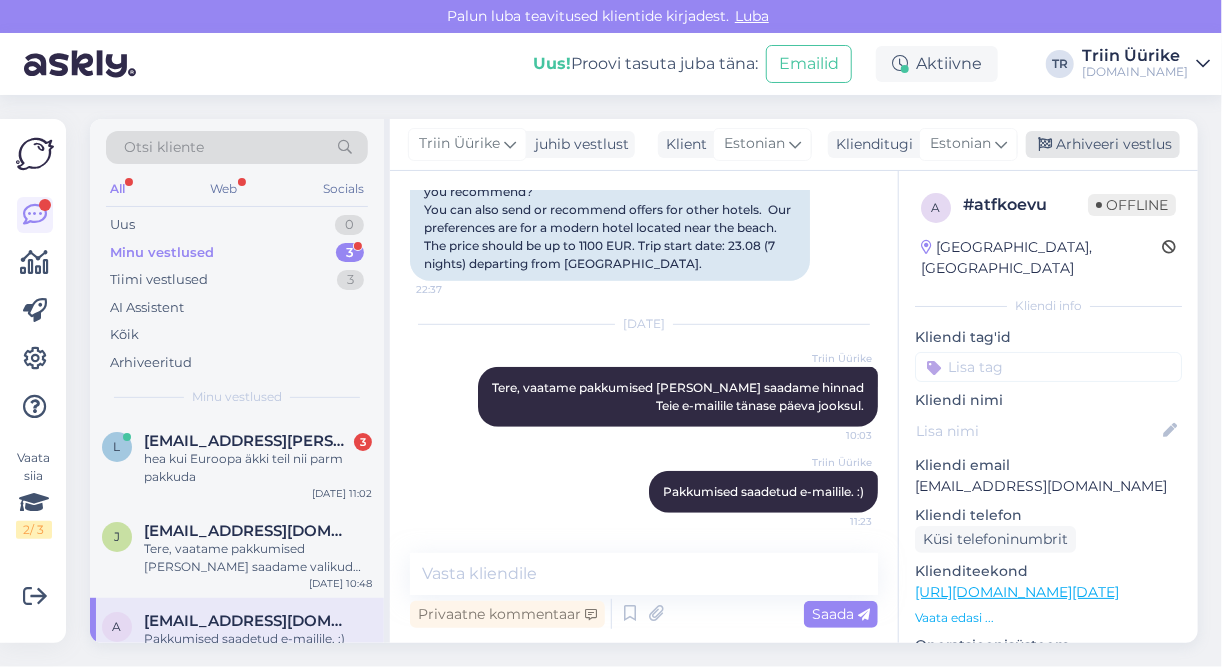 click on "Arhiveeri vestlus" at bounding box center (1103, 144) 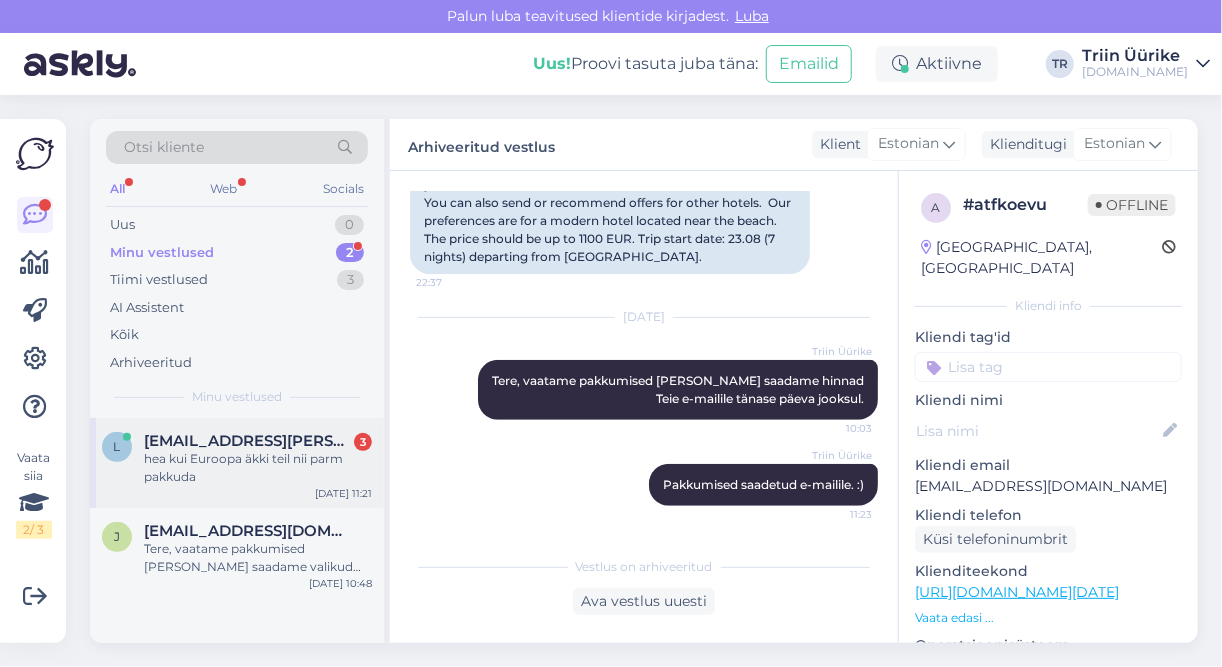 click on "hea kui Euroopa äkki teil nii parm pakkuda" at bounding box center (258, 468) 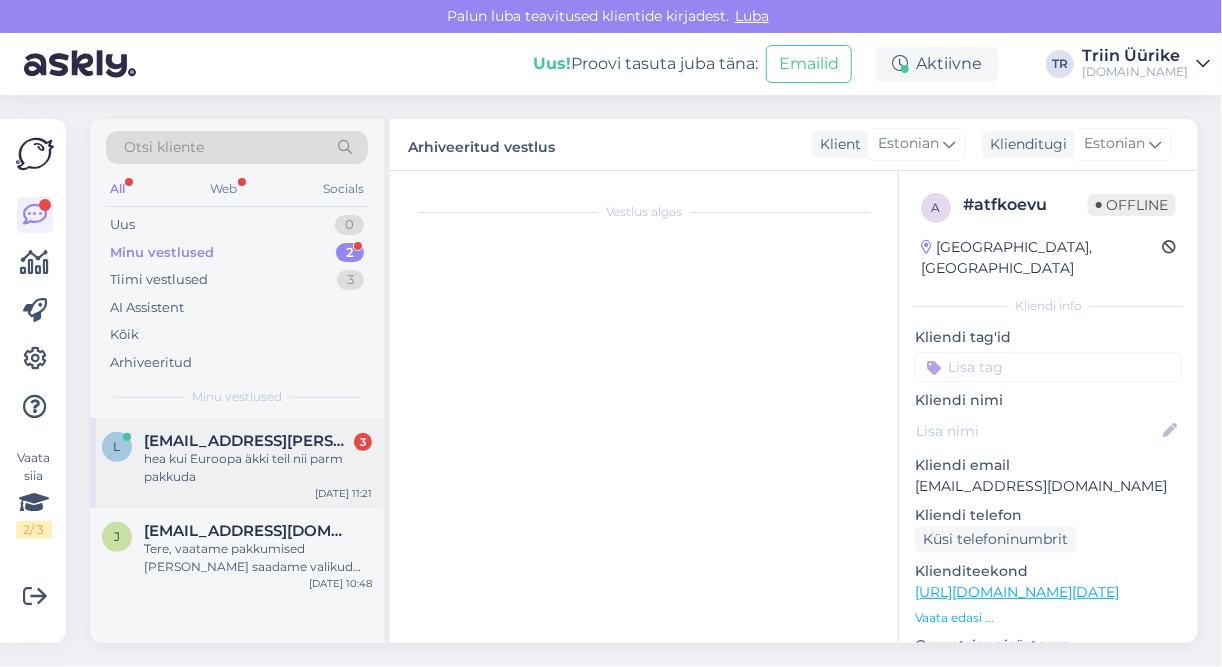 scroll, scrollTop: 9451, scrollLeft: 0, axis: vertical 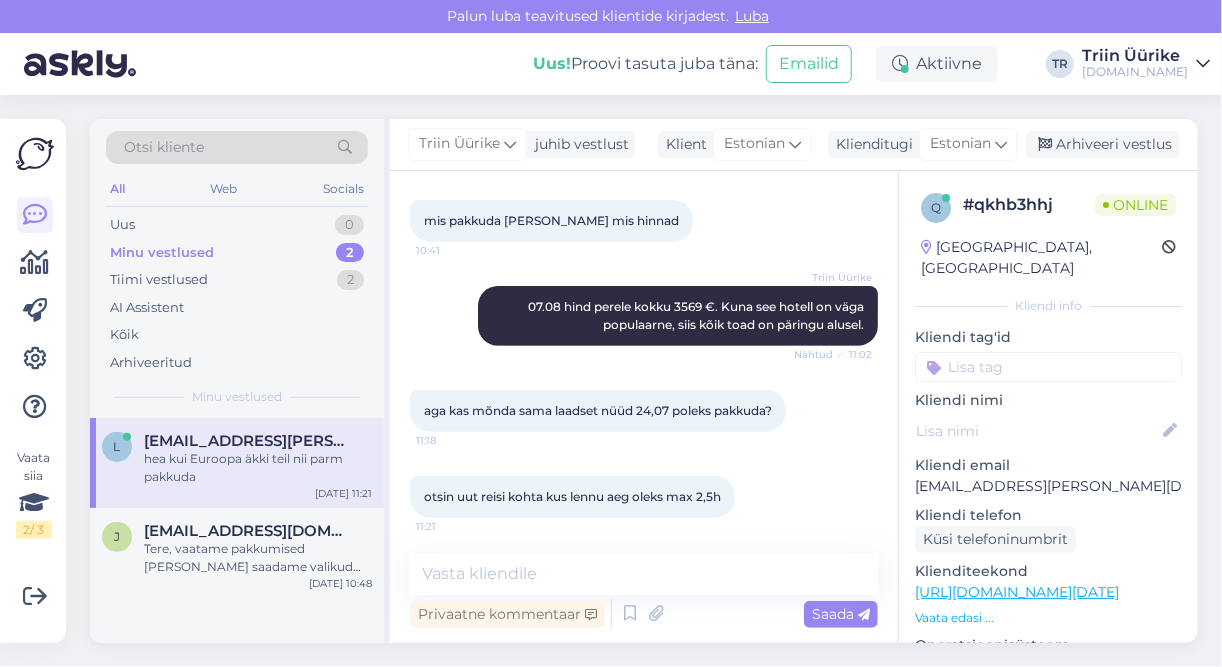 click on "Vestlus algas [DATE] [EMAIL_ADDRESS][PERSON_NAME][DOMAIN_NAME] 16:08  [EMAIL_ADDRESS][PERSON_NAME][DOMAIN_NAME] Tere 16:08  Hello Heleri Tere. Kas soovisite midagi küsida? :) Nähtud ✓ 16:14  [DATE] Tere ja  10:34  Hello and Sooviks infod türgi Belek paketile.  10:35  I would like information on the Turkish Belek package. Kas kodulehel olevad hinnad jäävad [PERSON_NAME] hindadeks? 10:35  Are the prices on the website final prices? ? 12:20  ? Lilit [PERSON_NAME], kodulehe hinnad ei [PERSON_NAME] korrektsed, sest hinnad on pidevas muutumises ja peab alati hinnas süsteemist üle kontrollima. Nähtud ✓ 12:21  me sooviks pakkumist 2täisk. + 2a, 11a. Lisaks. pere 2: 1 täisk. ja 3 last 6,5,3a.  12:30  we would like an offer for 2 adults + 2 years, 11 years. In addition. family 2: 1 adult and 3 children 6,5,3 years. kuupäev võiks [PERSON_NAME] toitlustus kõik hinnas. algus tln.  12:31  The date could be April, all meals included. Start date. pere 2on 2 täiskasvanut  12:58  family of 2 is 2 adults [PERSON_NAME] ✓ 12:59  13:00  [PERSON_NAME] Aldoja [PERSON_NAME]" at bounding box center [644, 407] 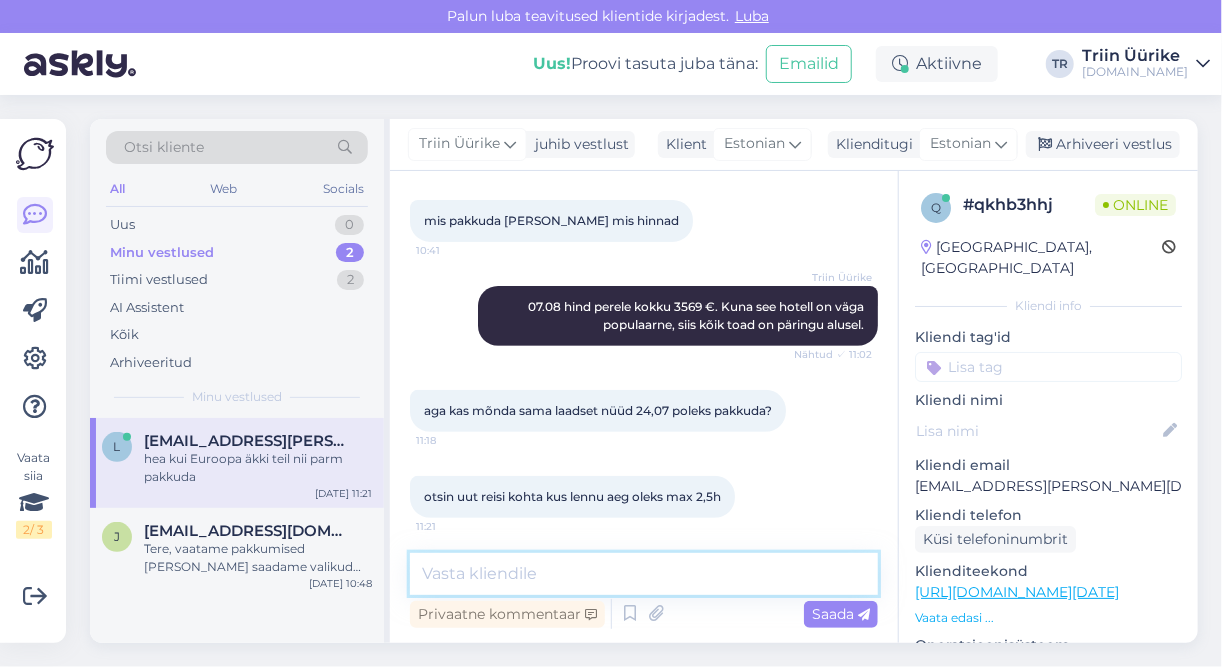 click at bounding box center (644, 574) 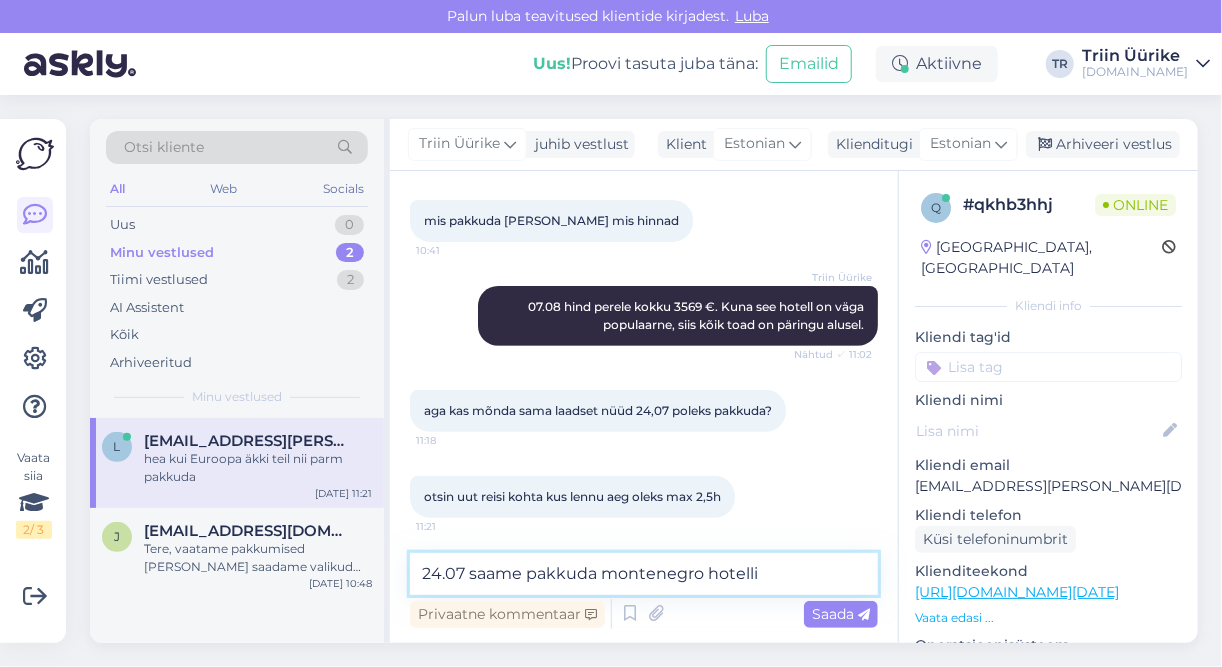 click on "24.07 saame pakkuda montenegro hotelli" at bounding box center [644, 574] 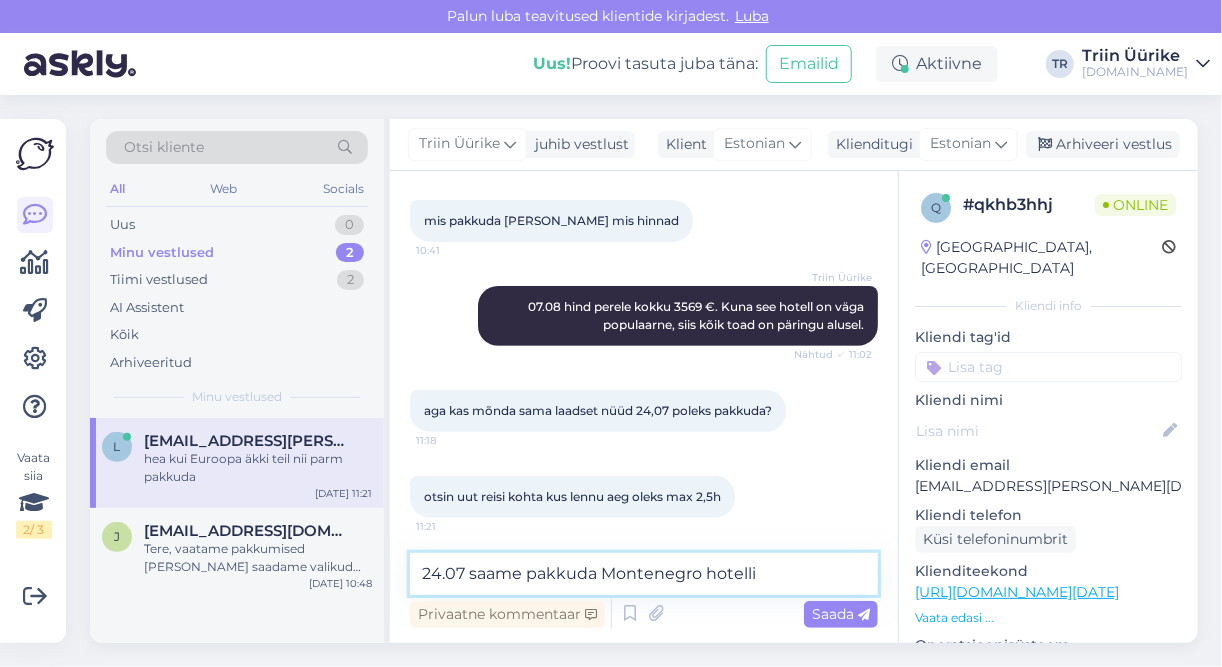 click on "24.07 saame pakkuda Montenegro hotelli" at bounding box center [644, 574] 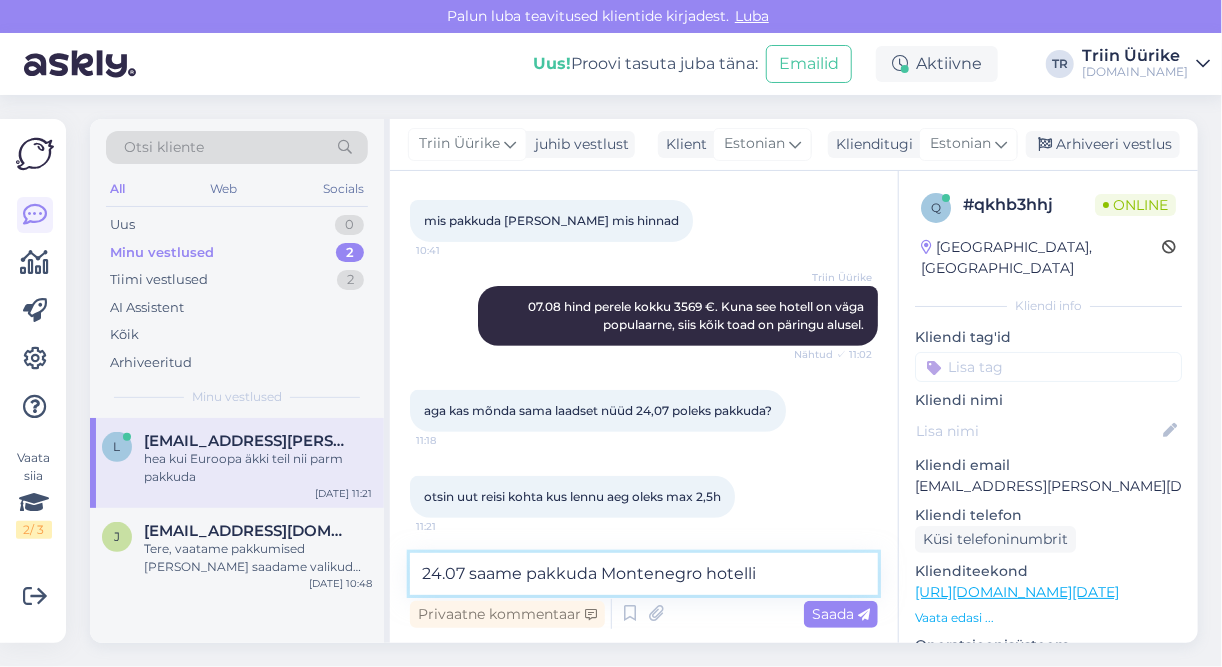 paste on "Fagus by [PERSON_NAME] (4)" 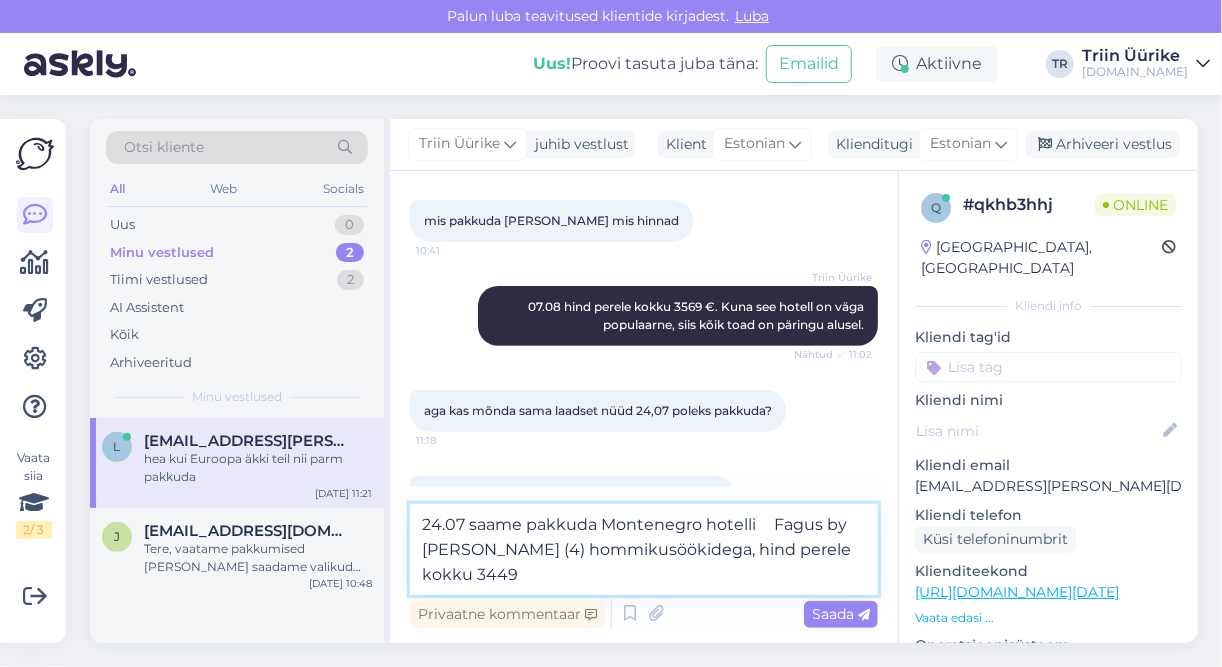 type on "24.07 saame pakkuda Montenegro hotelli 	Fagus by [PERSON_NAME] (4) hommikusöökidega, hind perele kokku 3449 €" 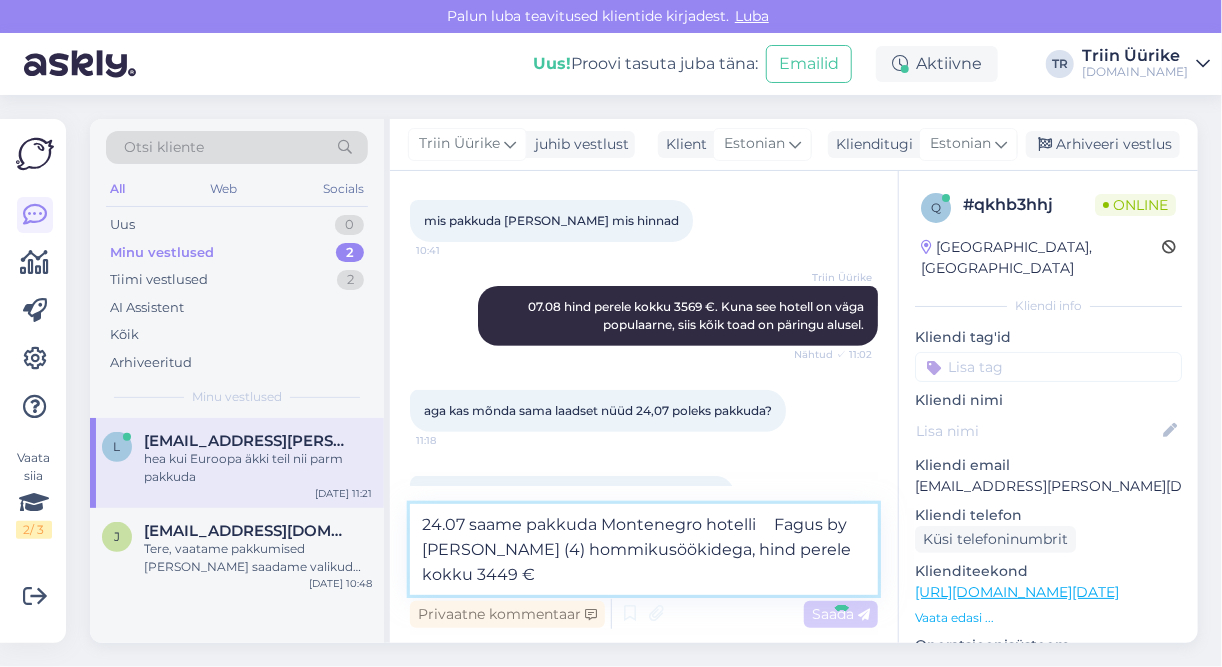 type 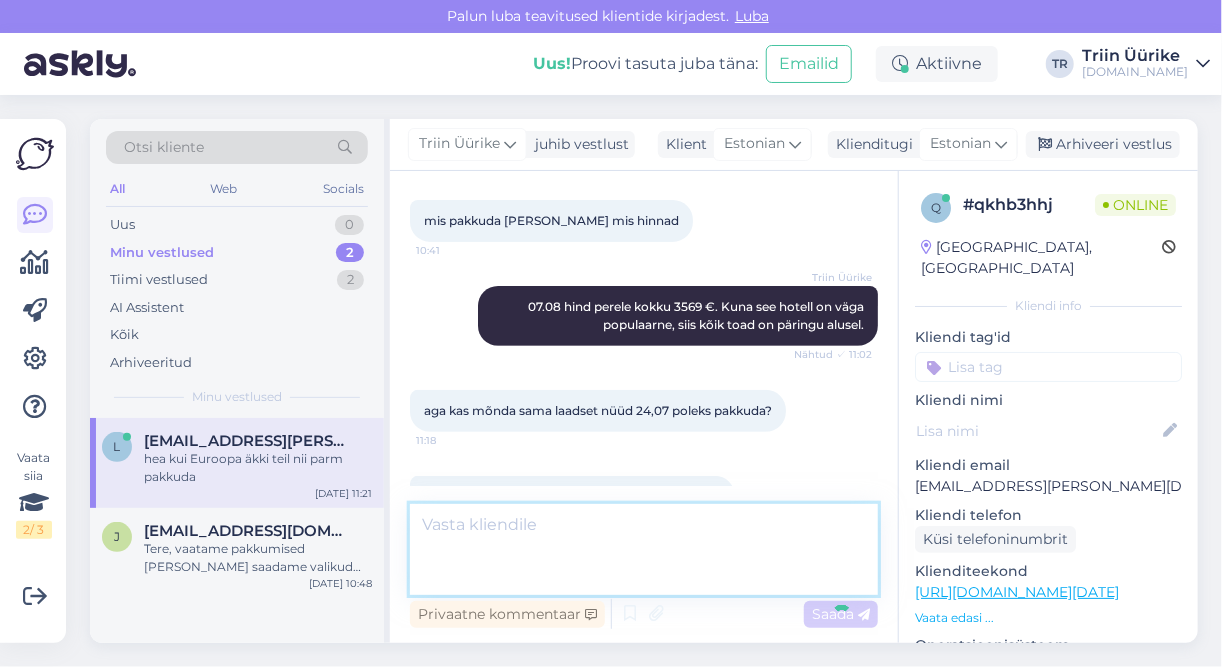 scroll, scrollTop: 9555, scrollLeft: 0, axis: vertical 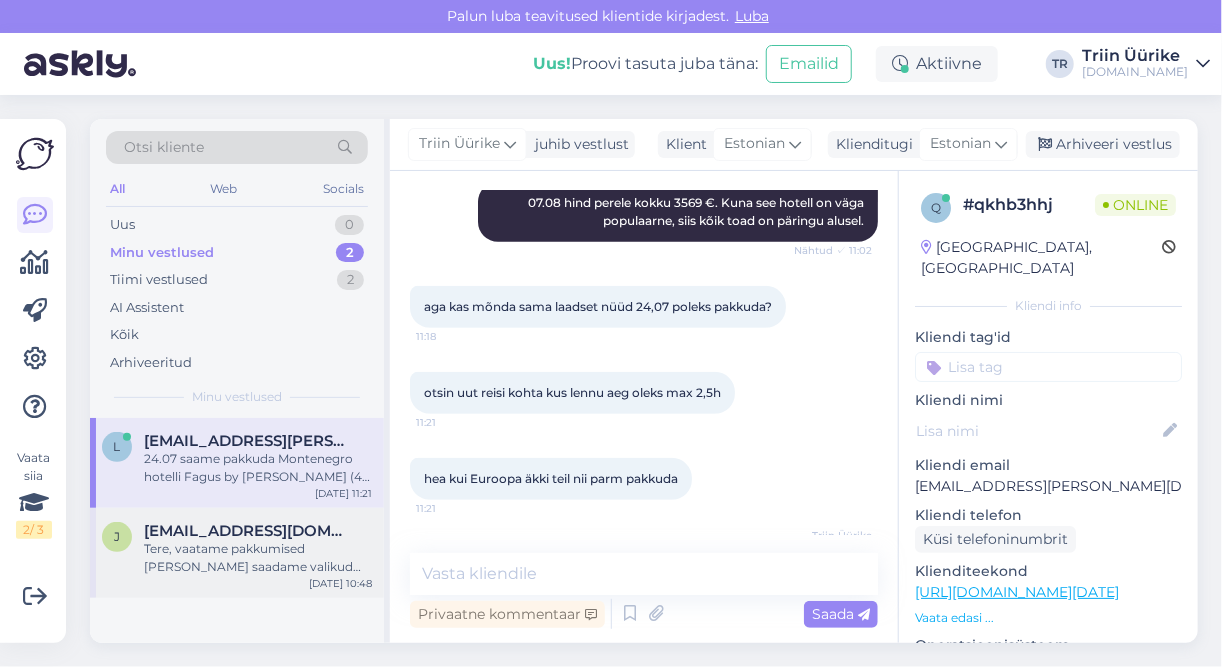 click on "Tere, vaatame pakkumised [PERSON_NAME] saadame valikud päeva jooksul Teie e-mailile." at bounding box center [258, 558] 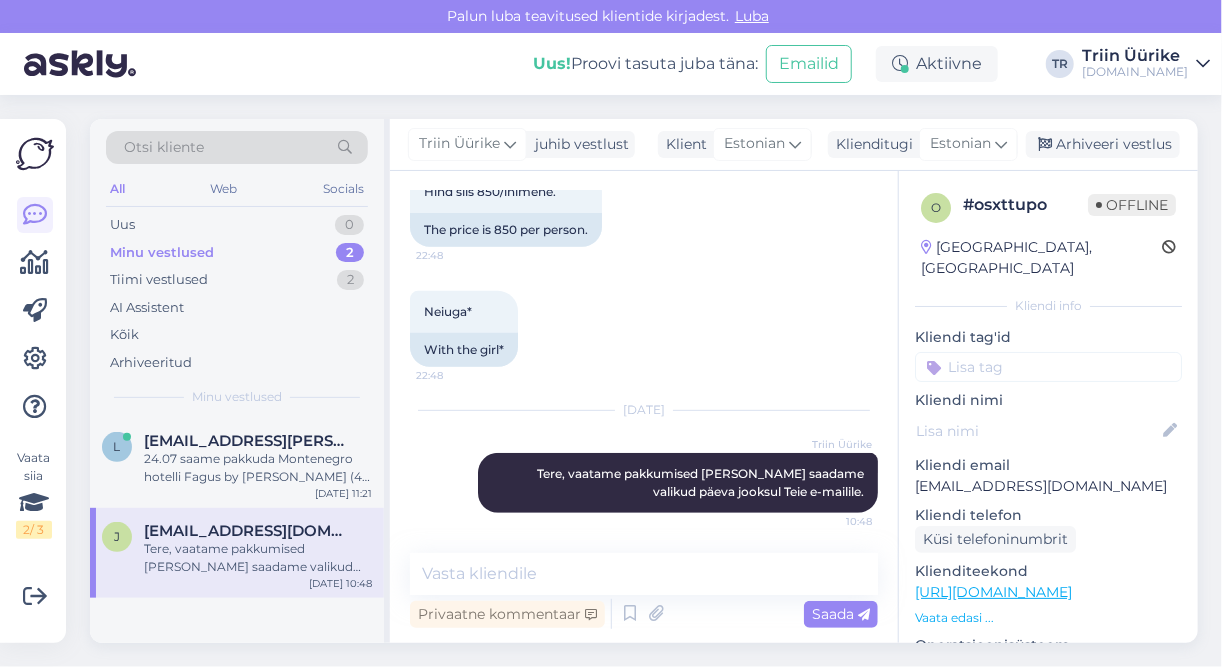 click on "[EMAIL_ADDRESS][DOMAIN_NAME]" at bounding box center [1048, 486] 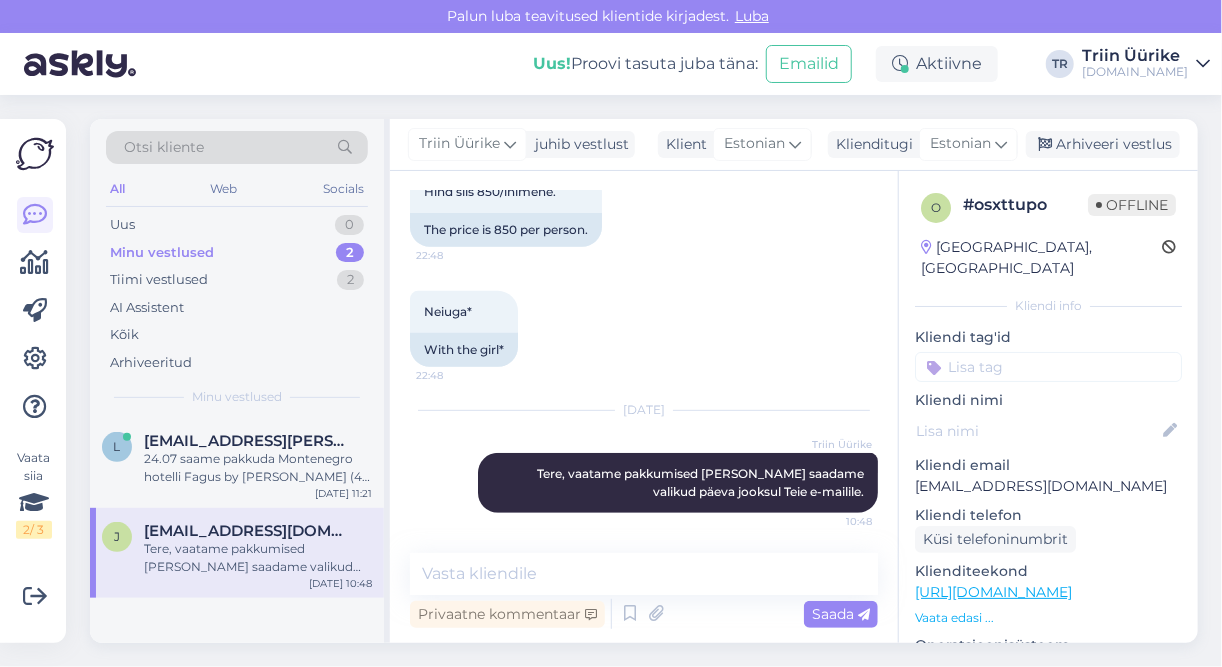 drag, startPoint x: 1123, startPoint y: 463, endPoint x: 1085, endPoint y: 482, distance: 42.48529 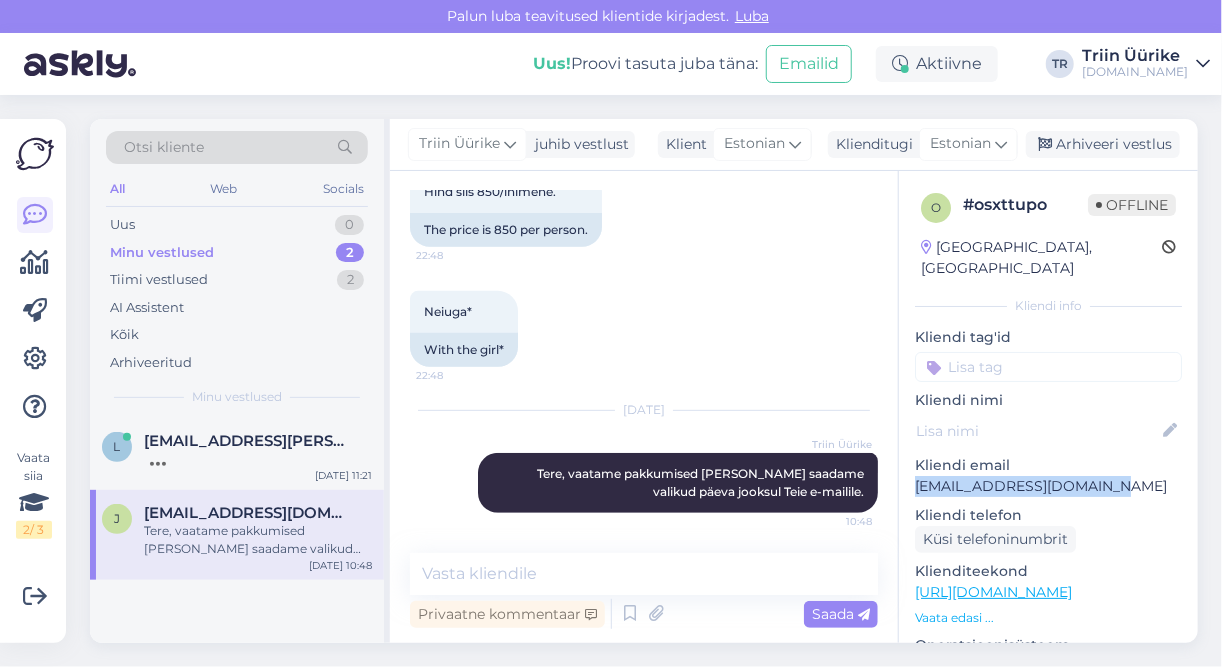 drag, startPoint x: 914, startPoint y: 463, endPoint x: 1121, endPoint y: 465, distance: 207.00966 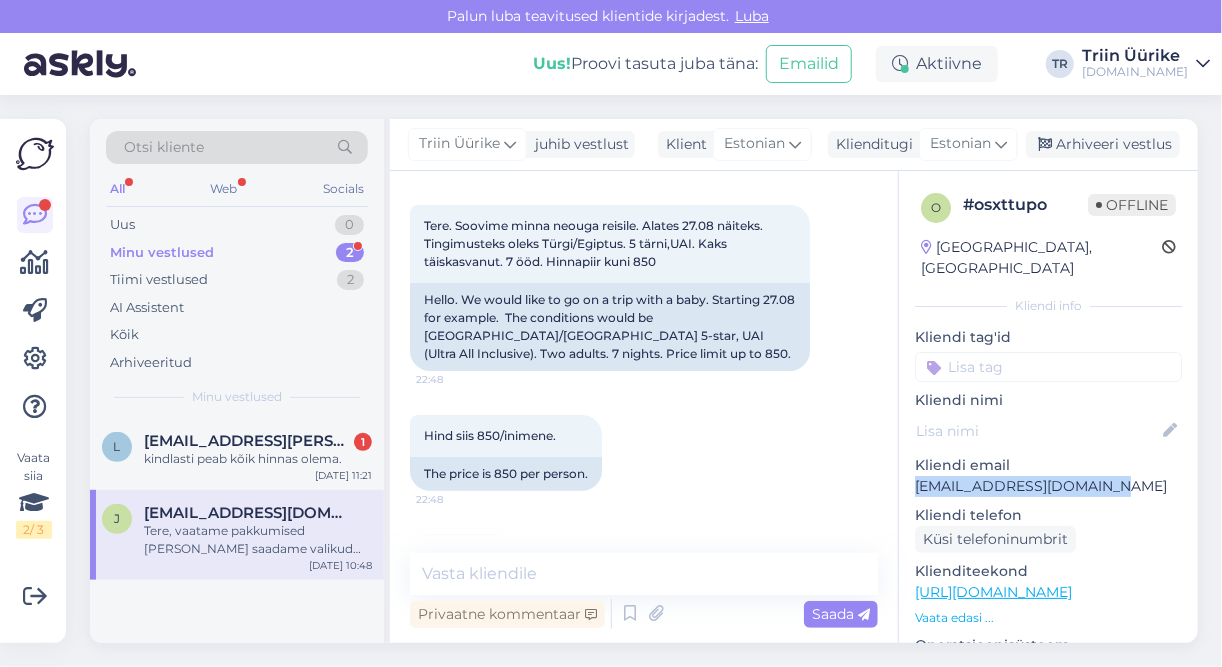 scroll, scrollTop: 97, scrollLeft: 0, axis: vertical 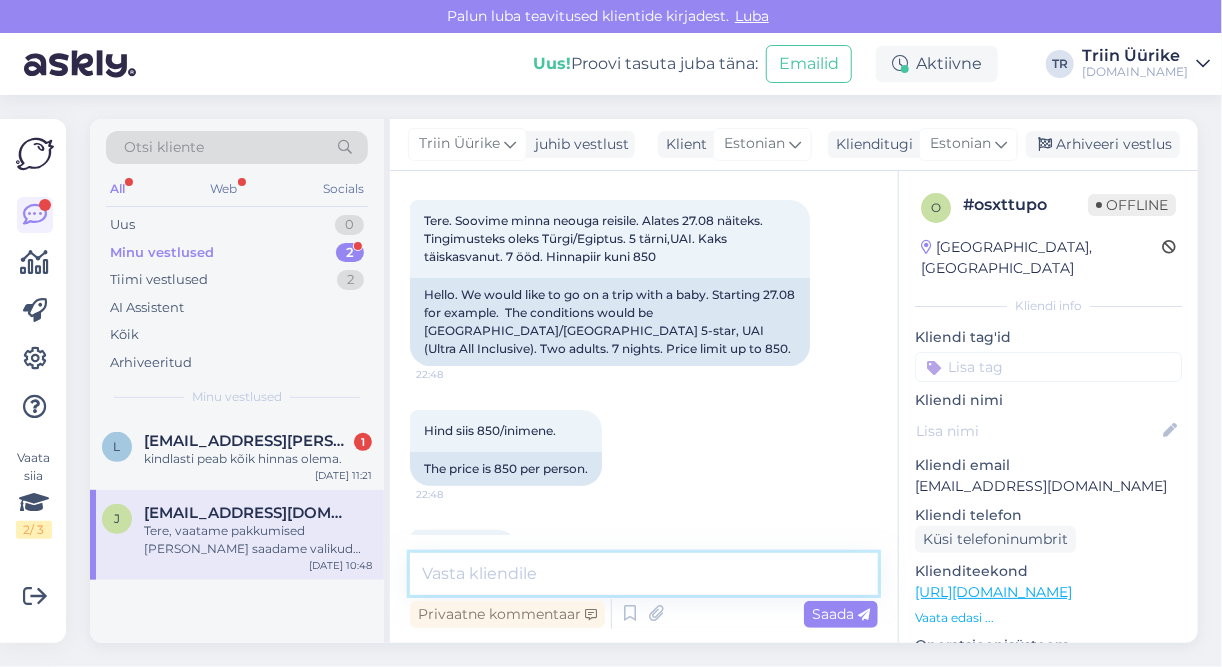 click at bounding box center (644, 574) 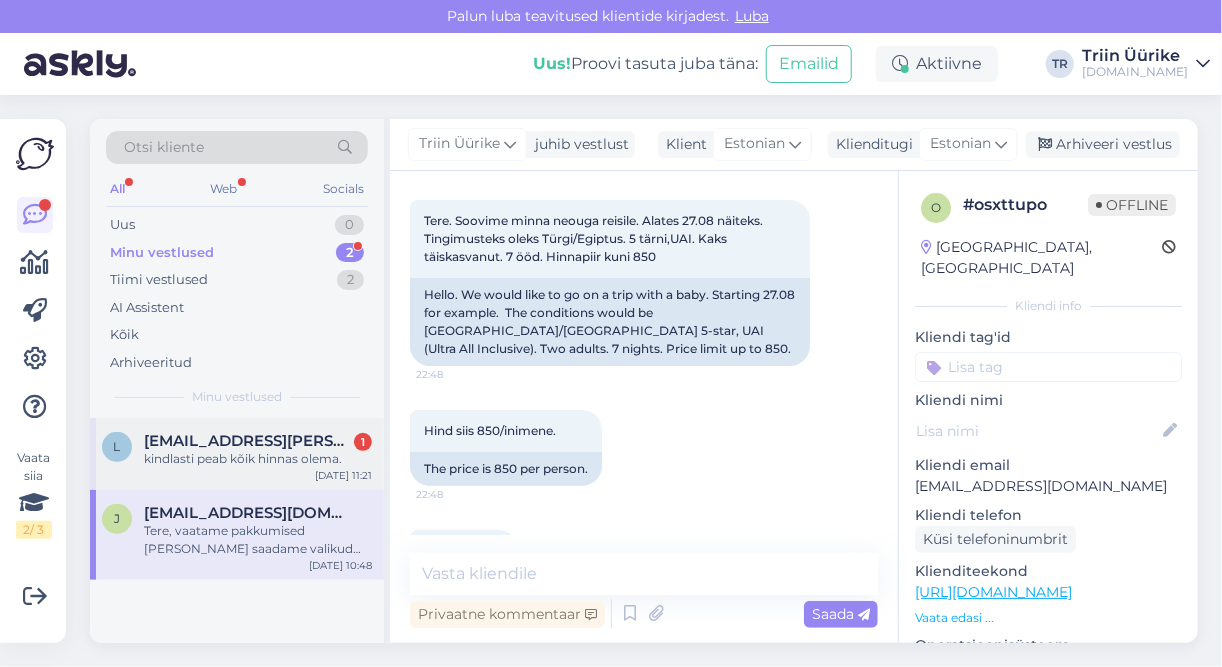 click on "kindlasti peab kõik hinnas olema." at bounding box center (258, 459) 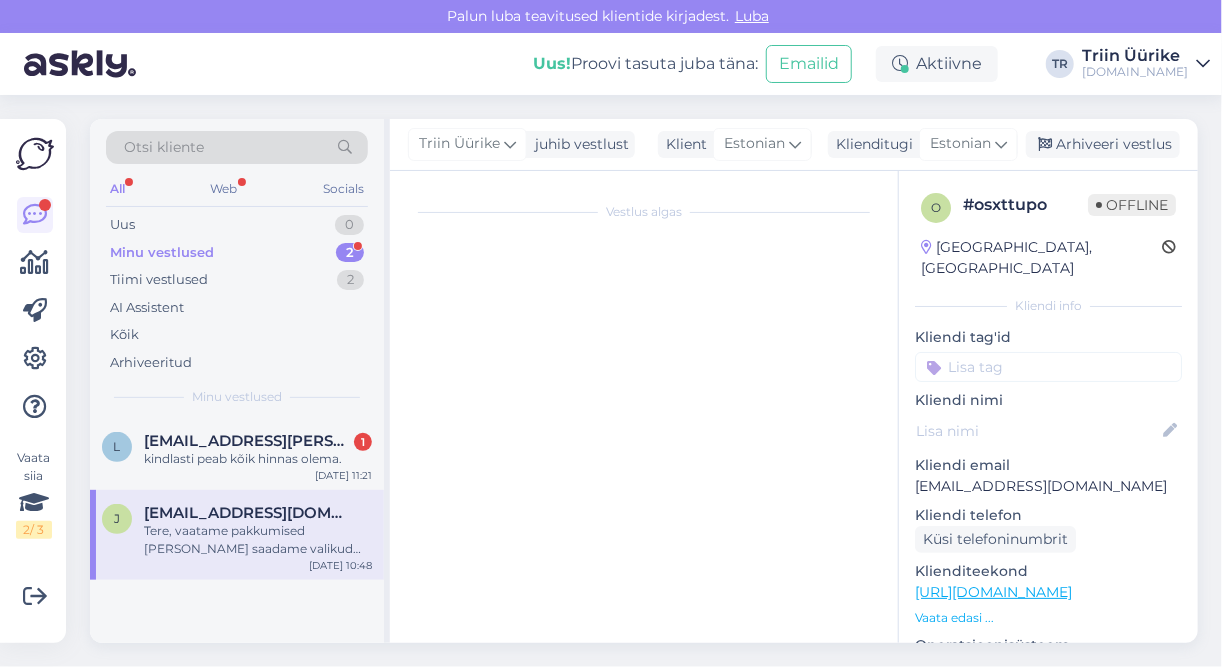 scroll, scrollTop: 9641, scrollLeft: 0, axis: vertical 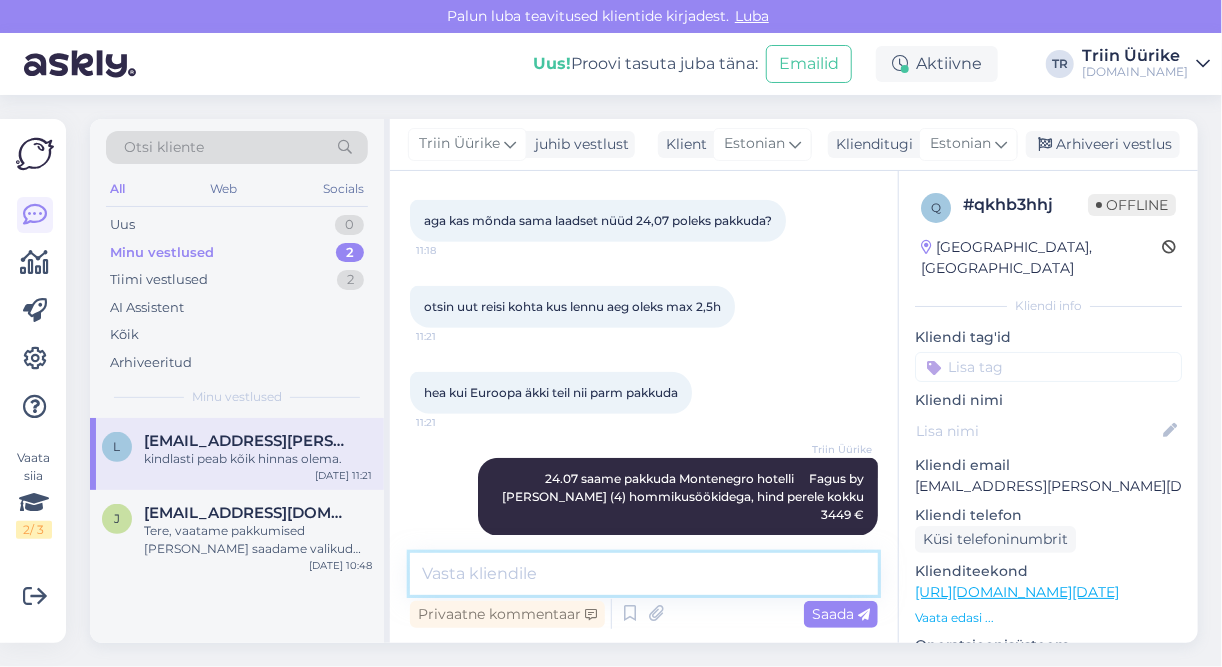 click at bounding box center [644, 574] 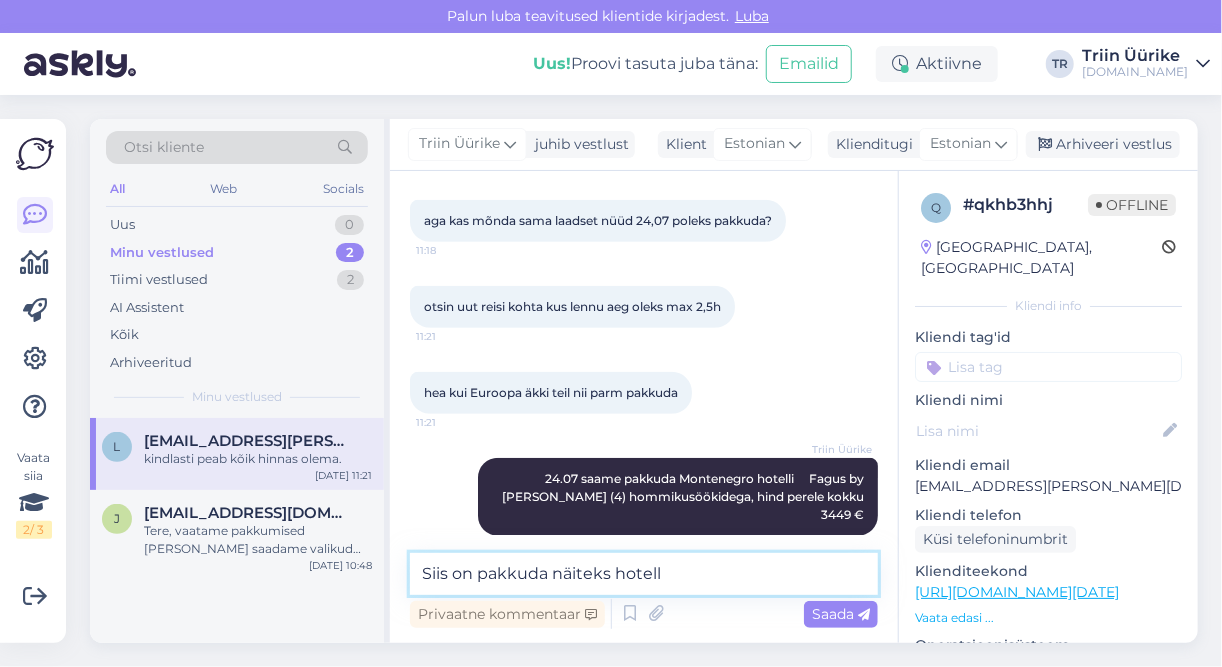 paste on "[GEOGRAPHIC_DATA] (4)" 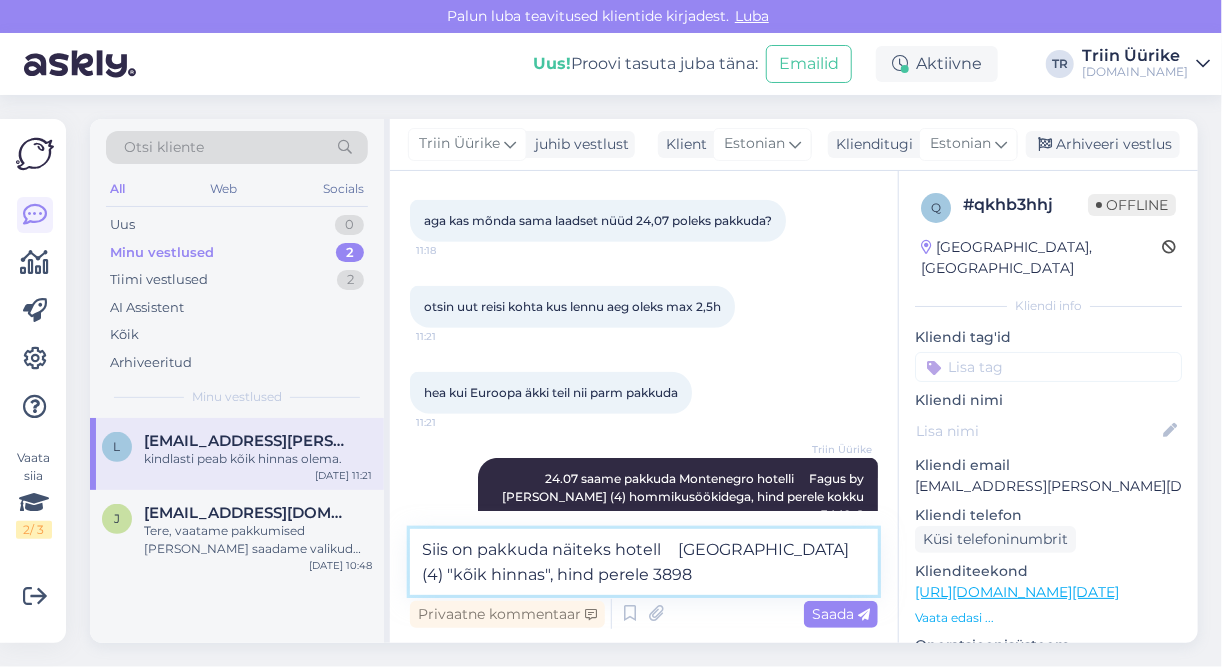 type on "Siis on pakkuda näiteks hotell 	[GEOGRAPHIC_DATA] (4) "kõik hinnas", hind perele 3898 €" 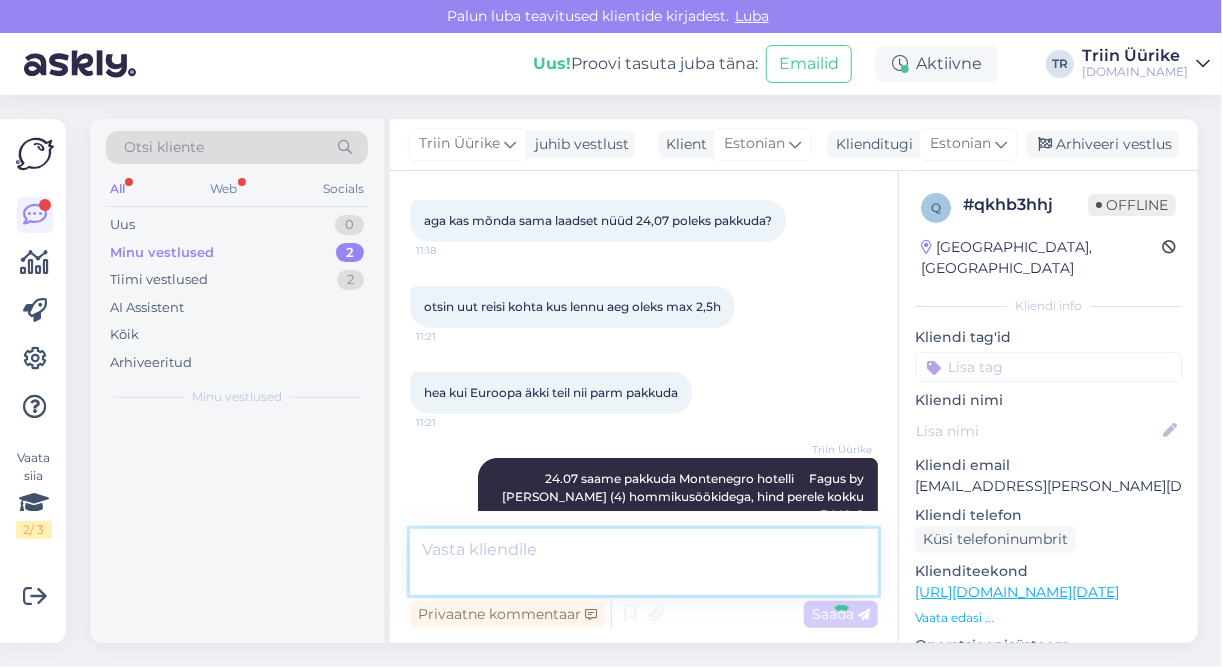 scroll, scrollTop: 9745, scrollLeft: 0, axis: vertical 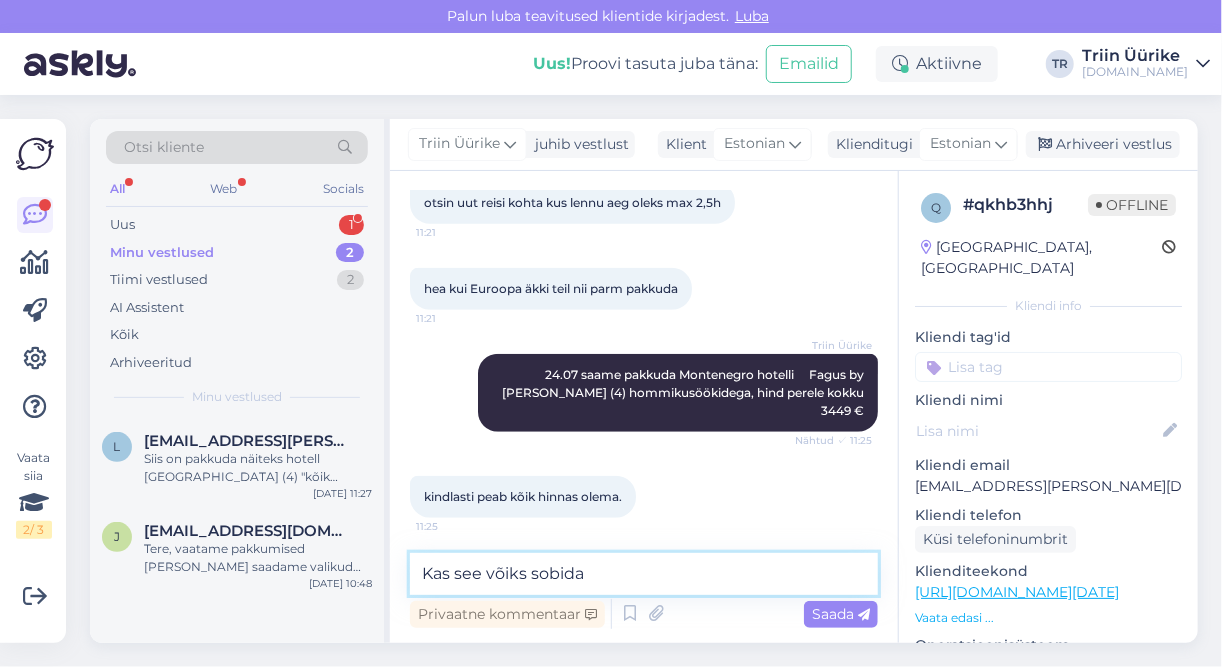 type on "Kas see võiks sobida?" 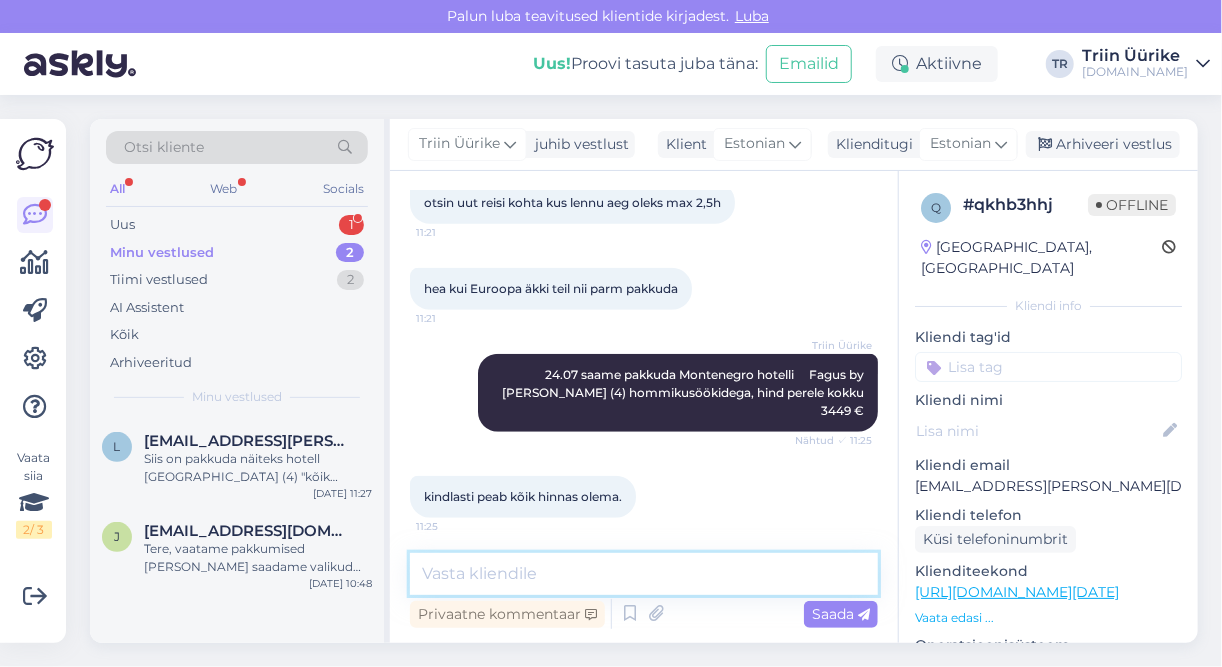 scroll, scrollTop: 9831, scrollLeft: 0, axis: vertical 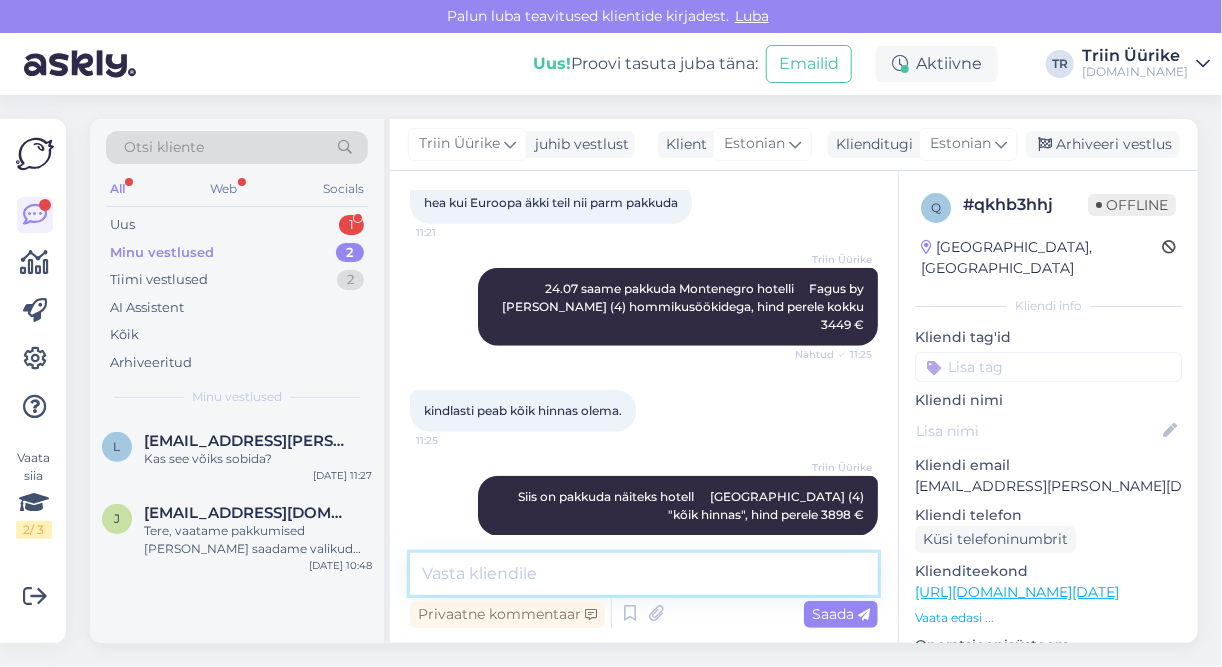 type 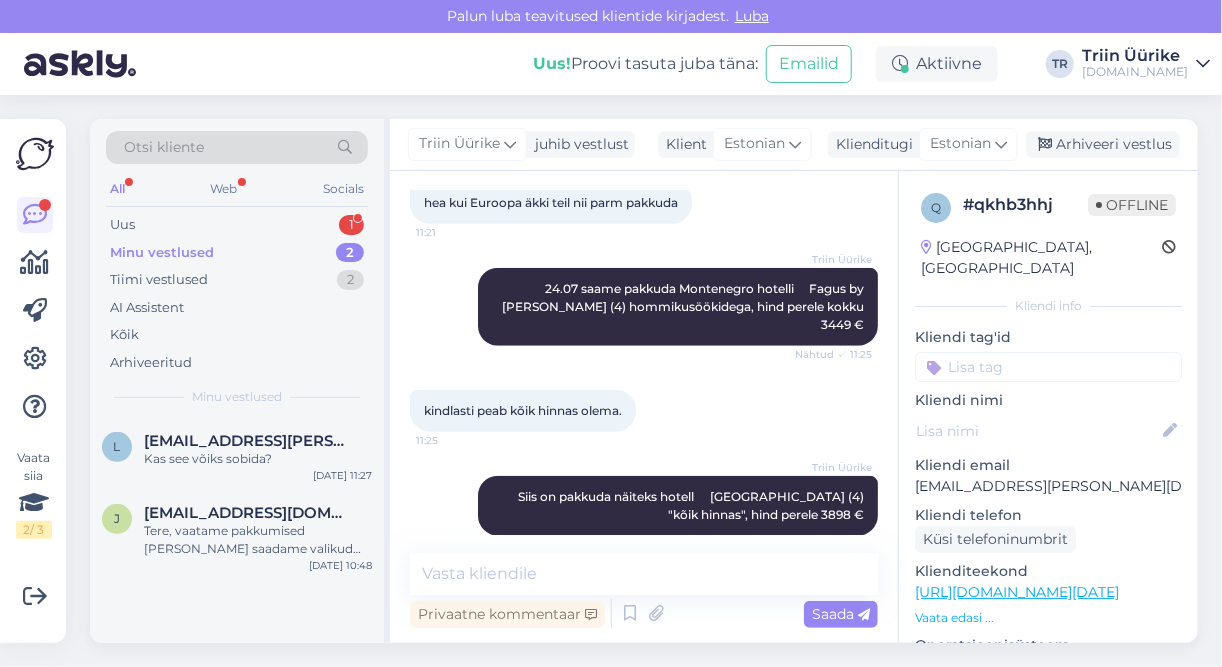 click on "All Web Socials" at bounding box center (237, 191) 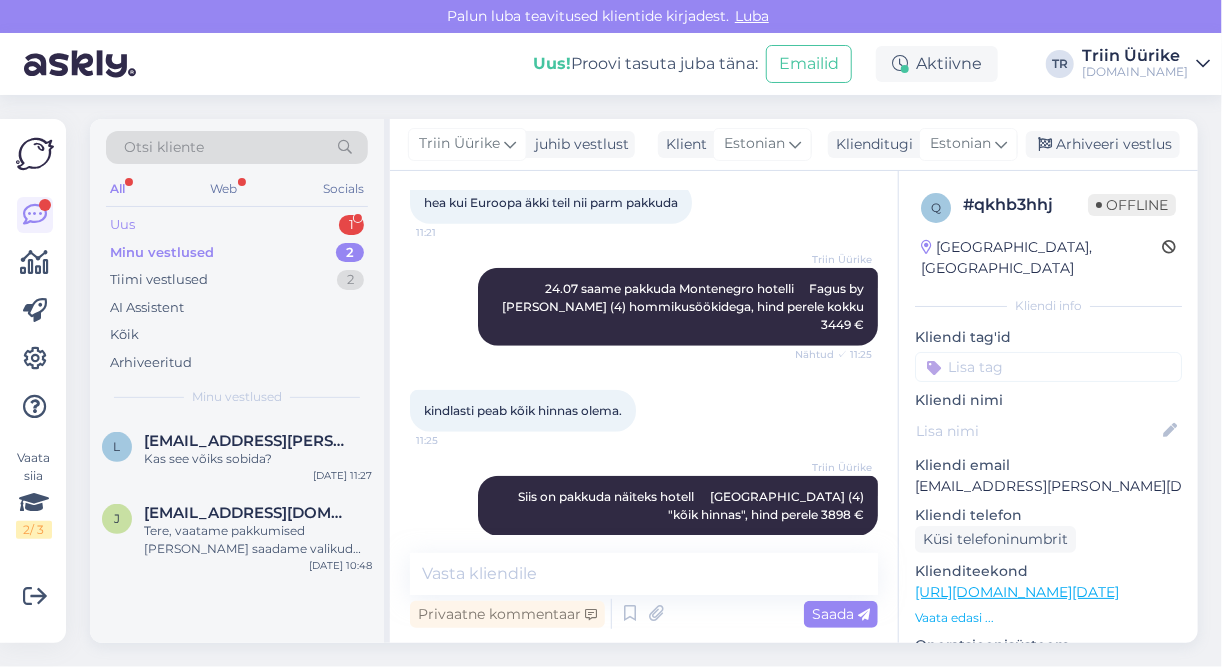 click on "Uus 1" at bounding box center (237, 225) 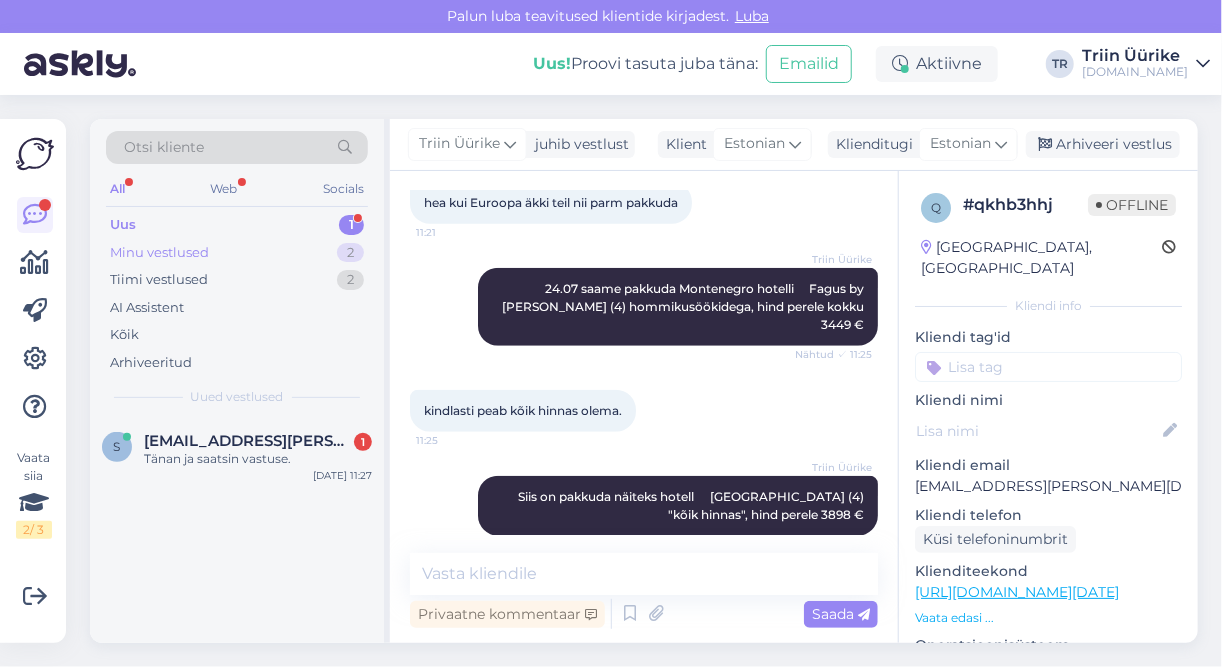click on "Minu vestlused 2" at bounding box center (237, 253) 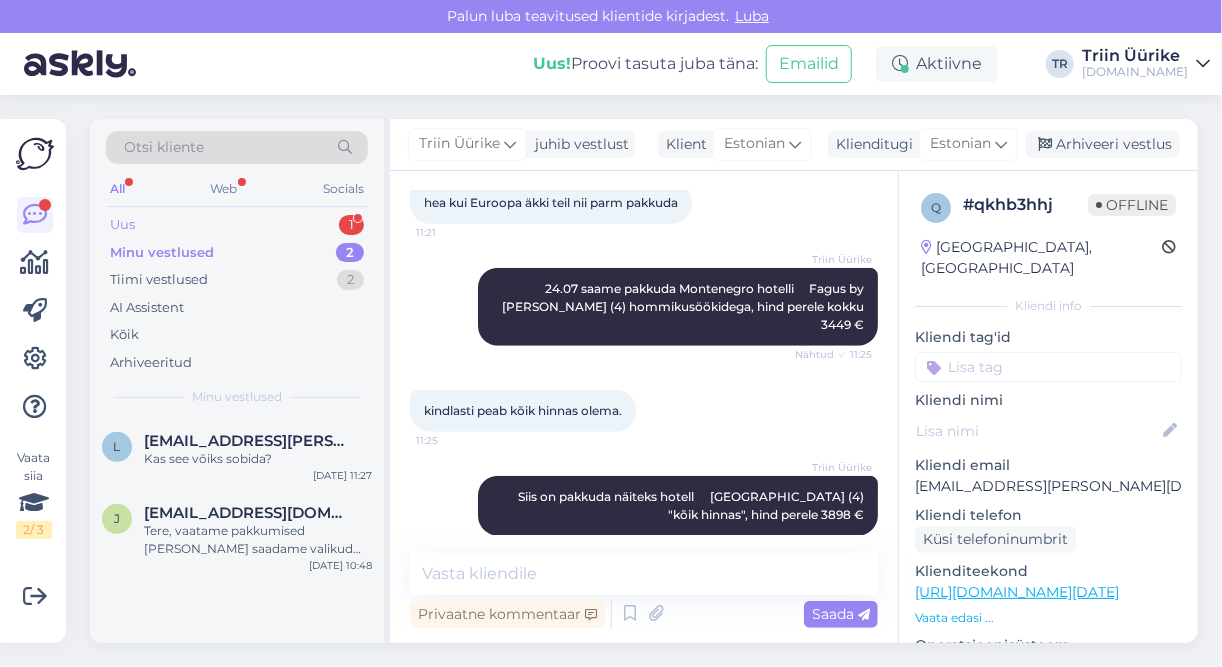 click on "Uus" at bounding box center (122, 225) 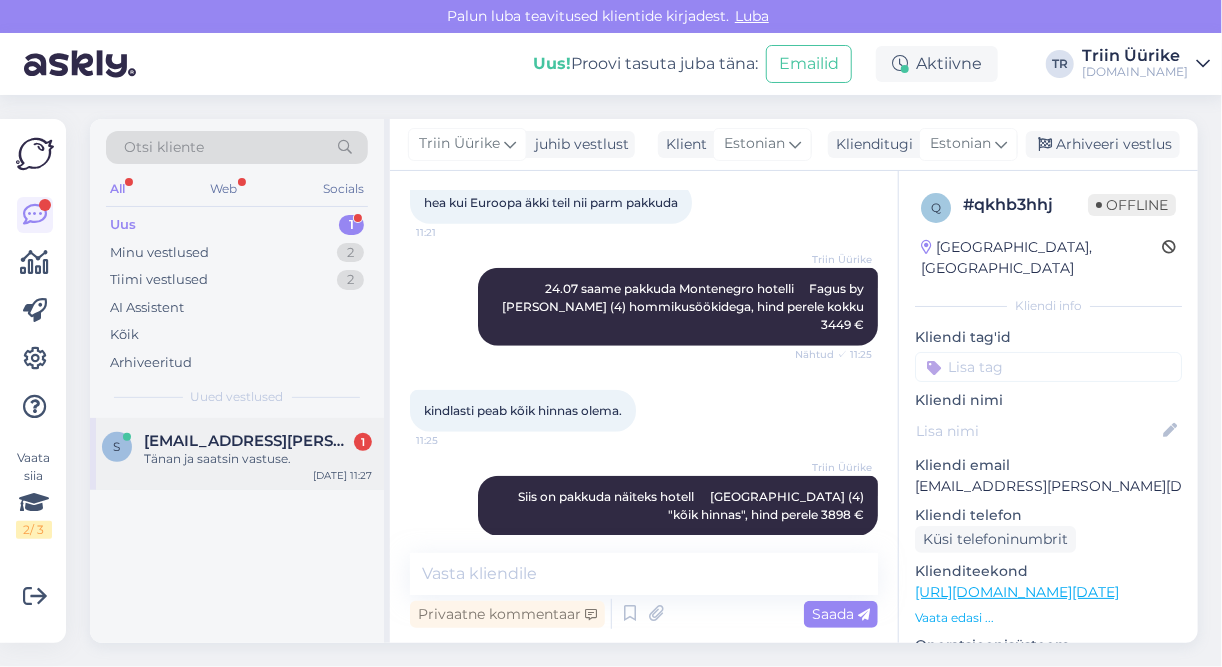 click on "[EMAIL_ADDRESS][PERSON_NAME][DOMAIN_NAME]" at bounding box center [248, 441] 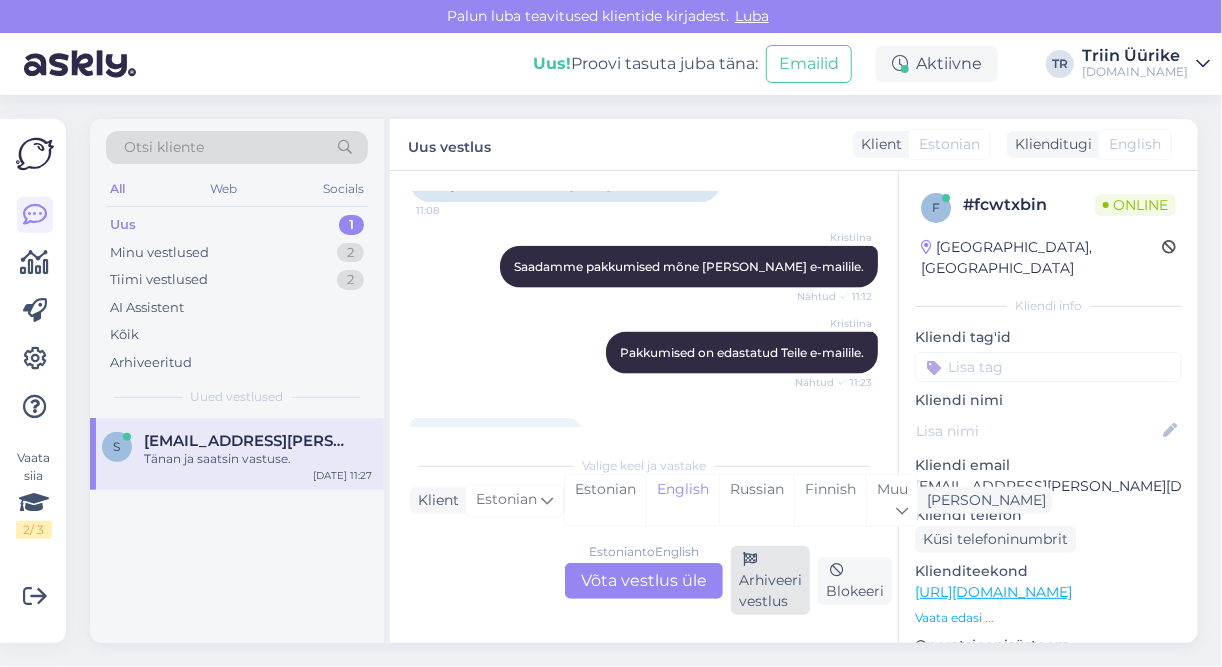 click on "Arhiveeri vestlus" at bounding box center (770, 580) 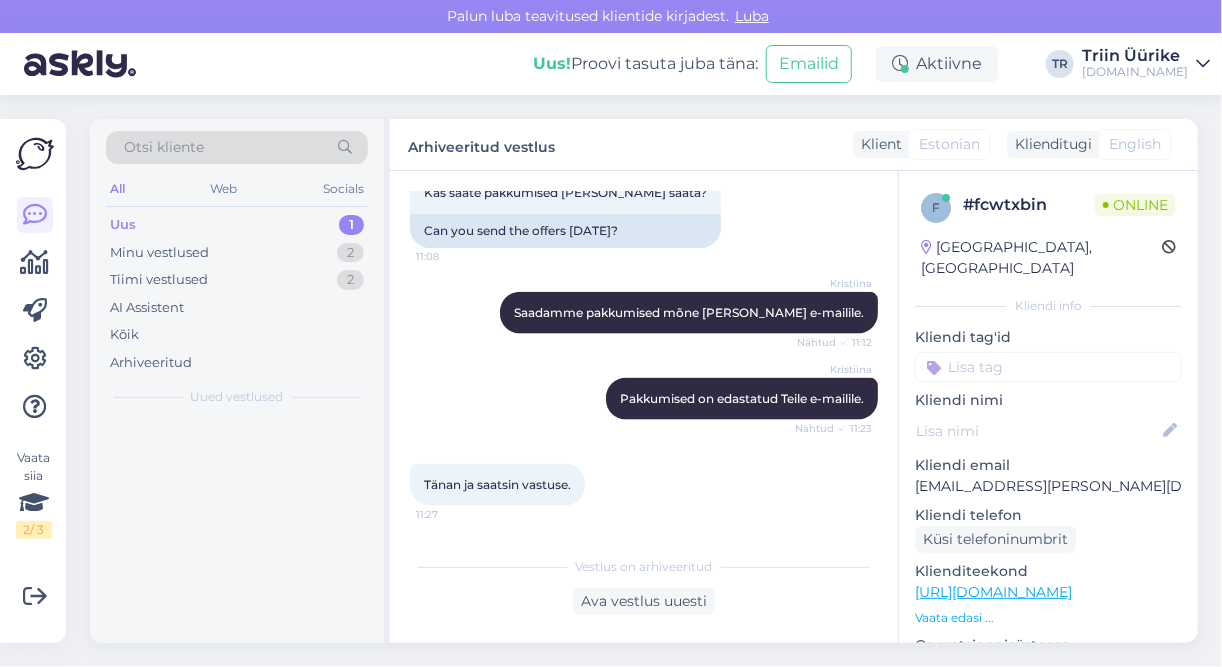 scroll, scrollTop: 968, scrollLeft: 0, axis: vertical 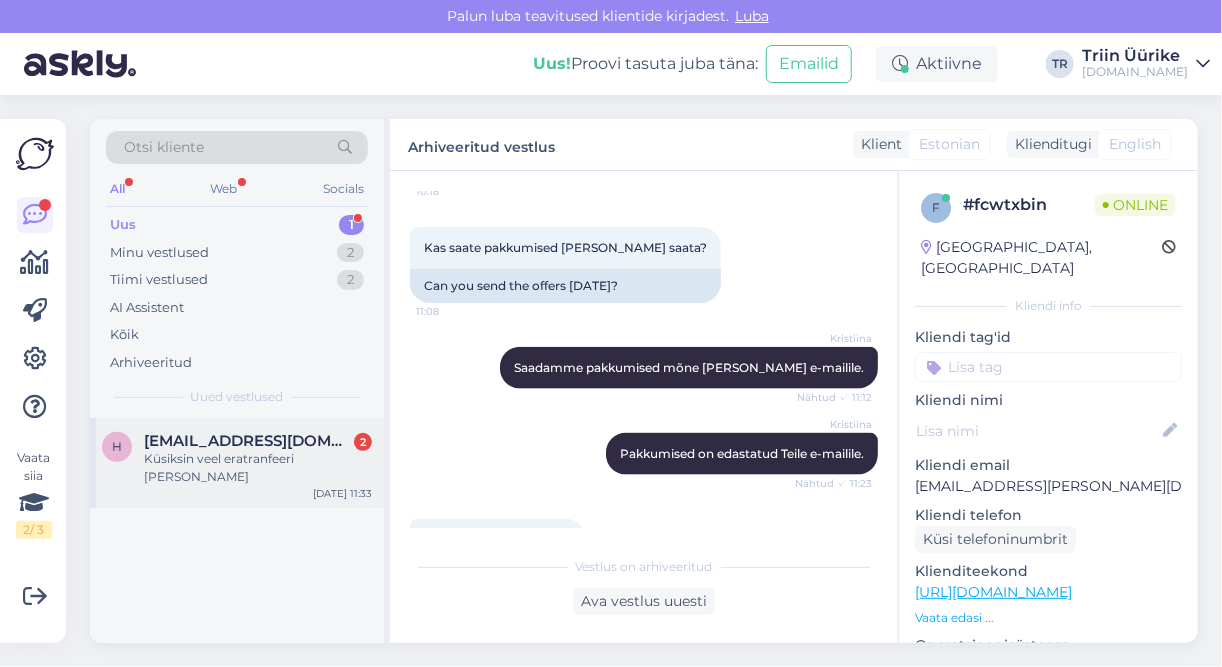click on "Küsiksin veel eratranfeeri [PERSON_NAME]" at bounding box center (258, 468) 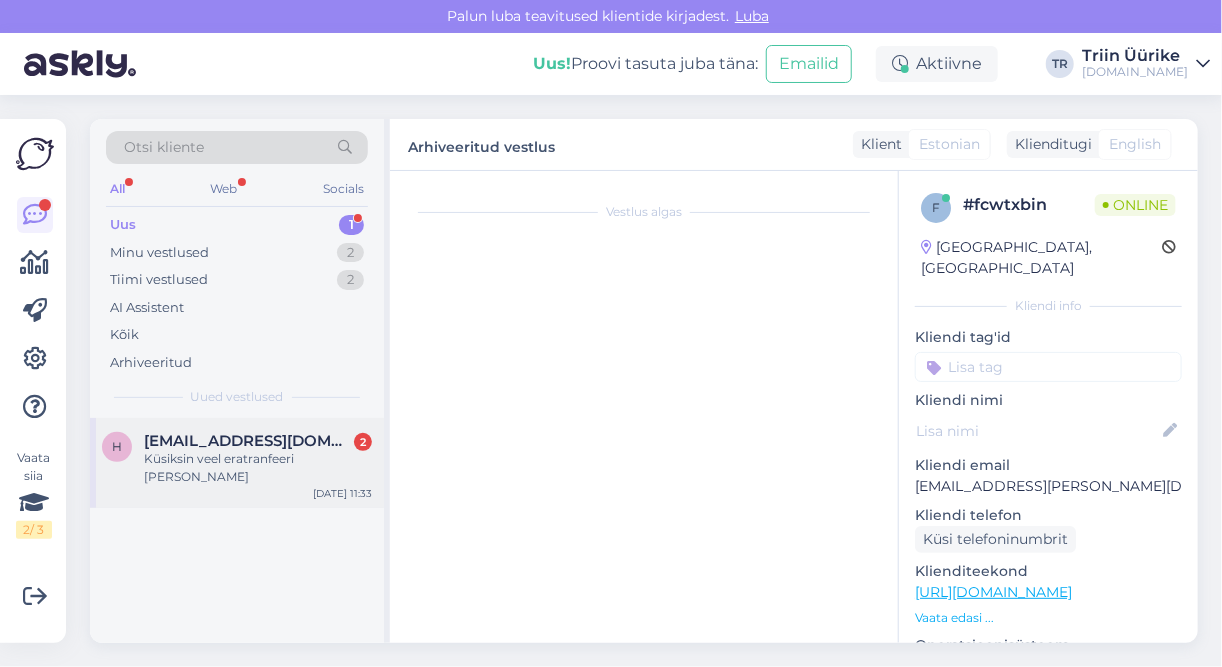 scroll, scrollTop: 2737, scrollLeft: 0, axis: vertical 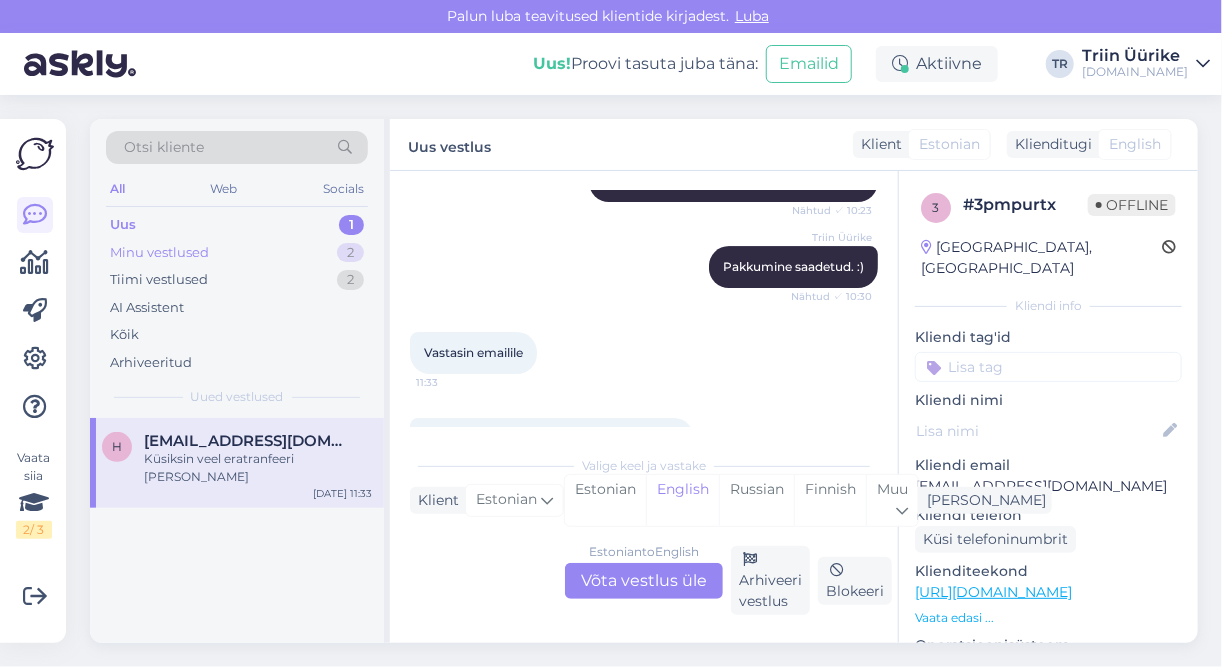 click on "Minu vestlused 2" at bounding box center (237, 253) 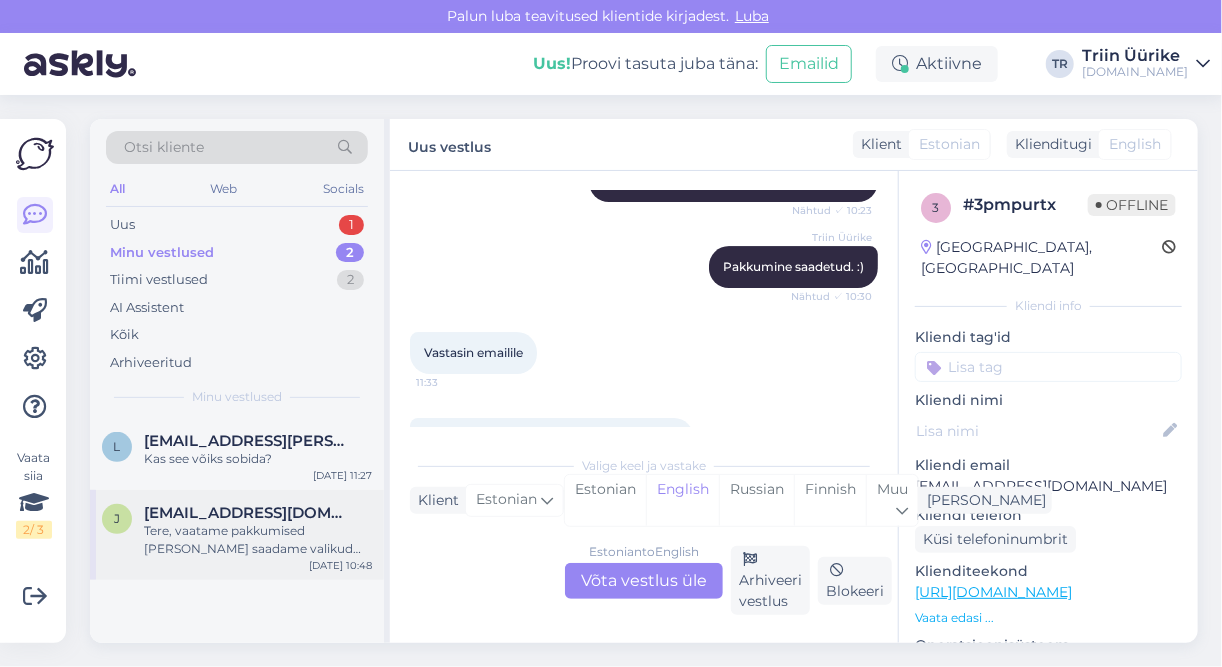 click on "Tere, vaatame pakkumised [PERSON_NAME] saadame valikud päeva jooksul Teie e-mailile." at bounding box center [258, 540] 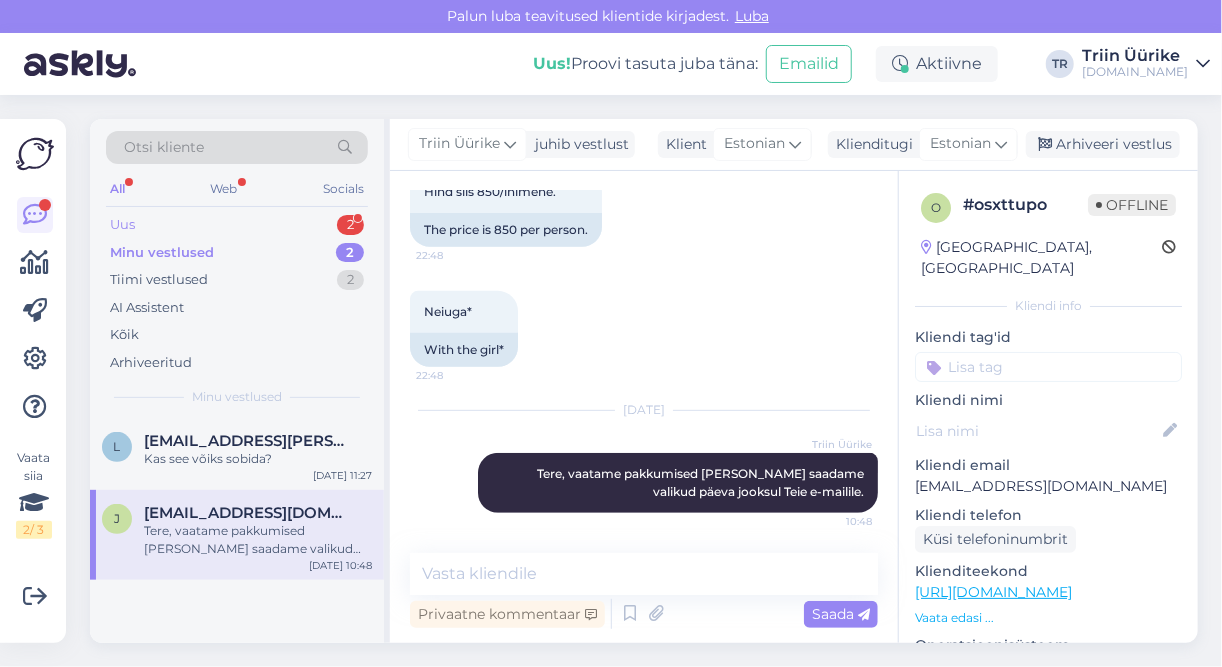 click on "Uus 2" at bounding box center (237, 225) 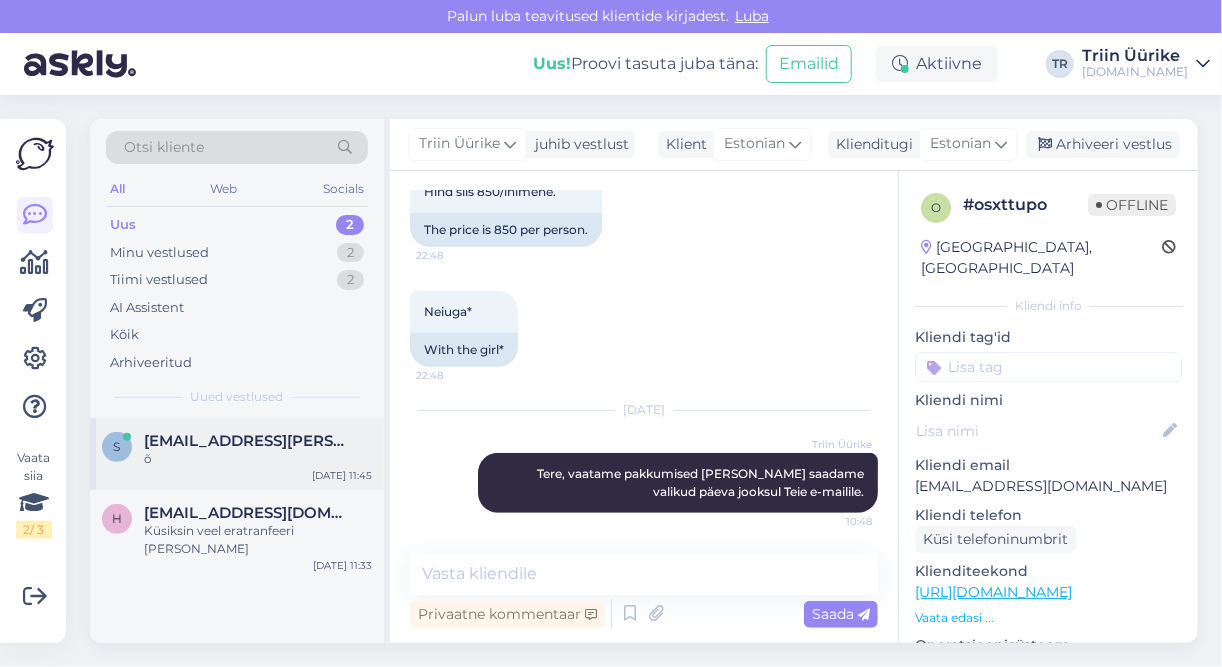 click on "[EMAIL_ADDRESS][PERSON_NAME][DOMAIN_NAME]" at bounding box center [248, 441] 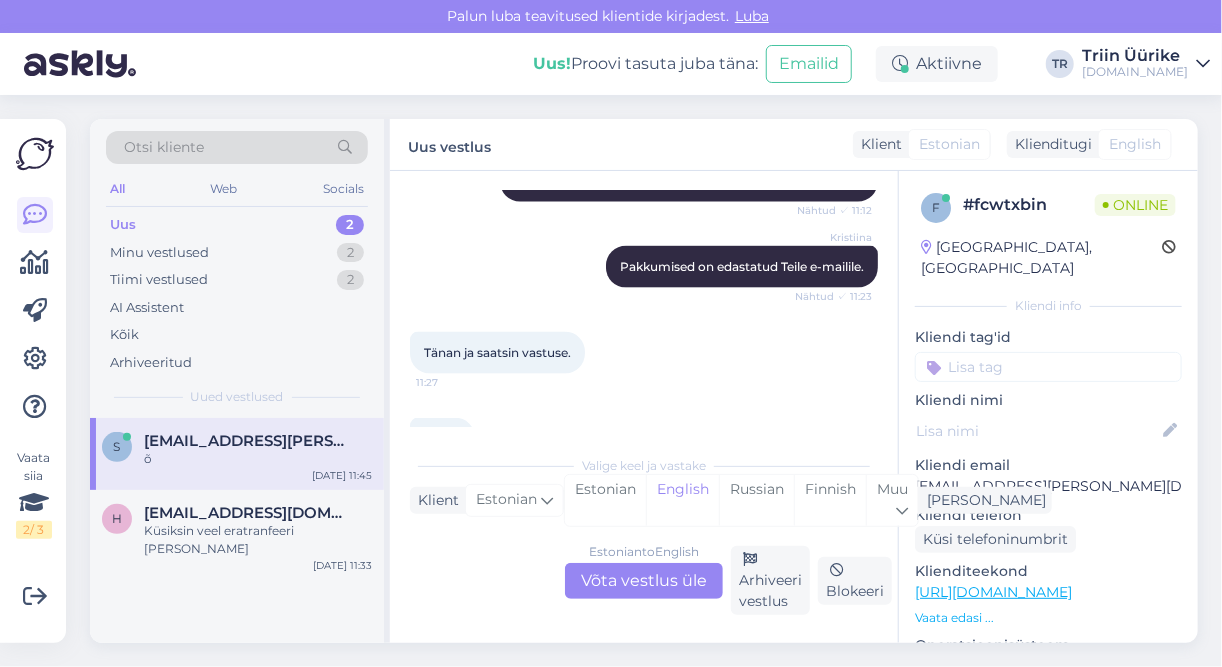 click on "Estonian  to  English Võta vestlus üle" at bounding box center [644, 581] 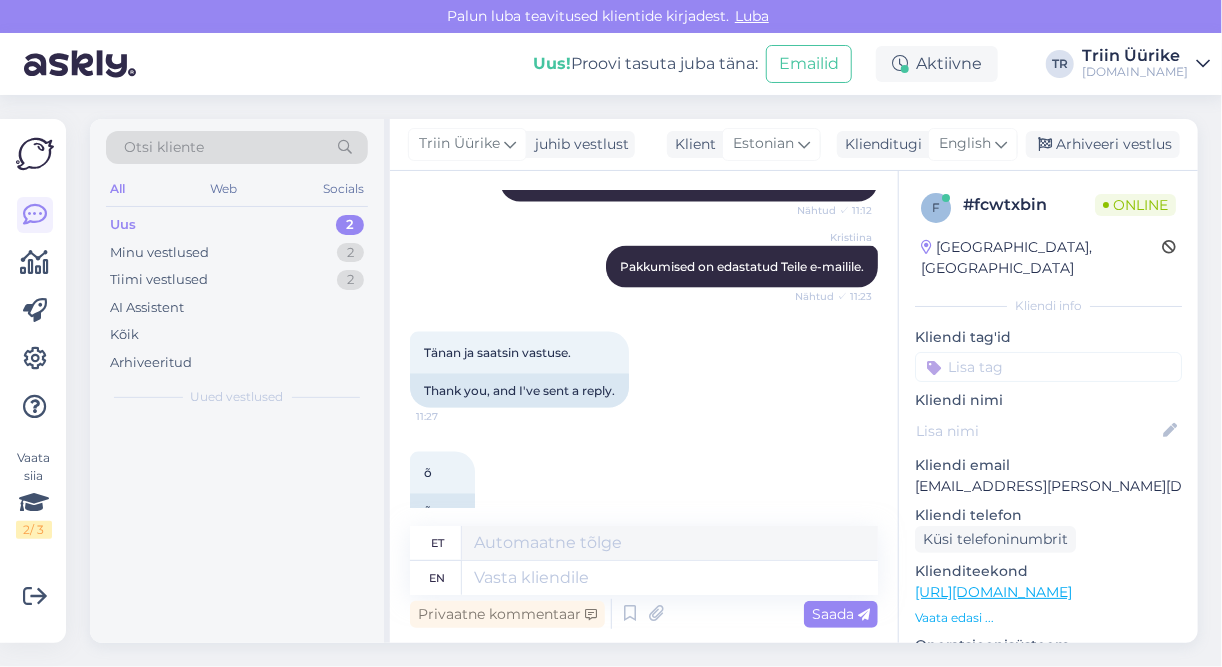 scroll, scrollTop: 1141, scrollLeft: 0, axis: vertical 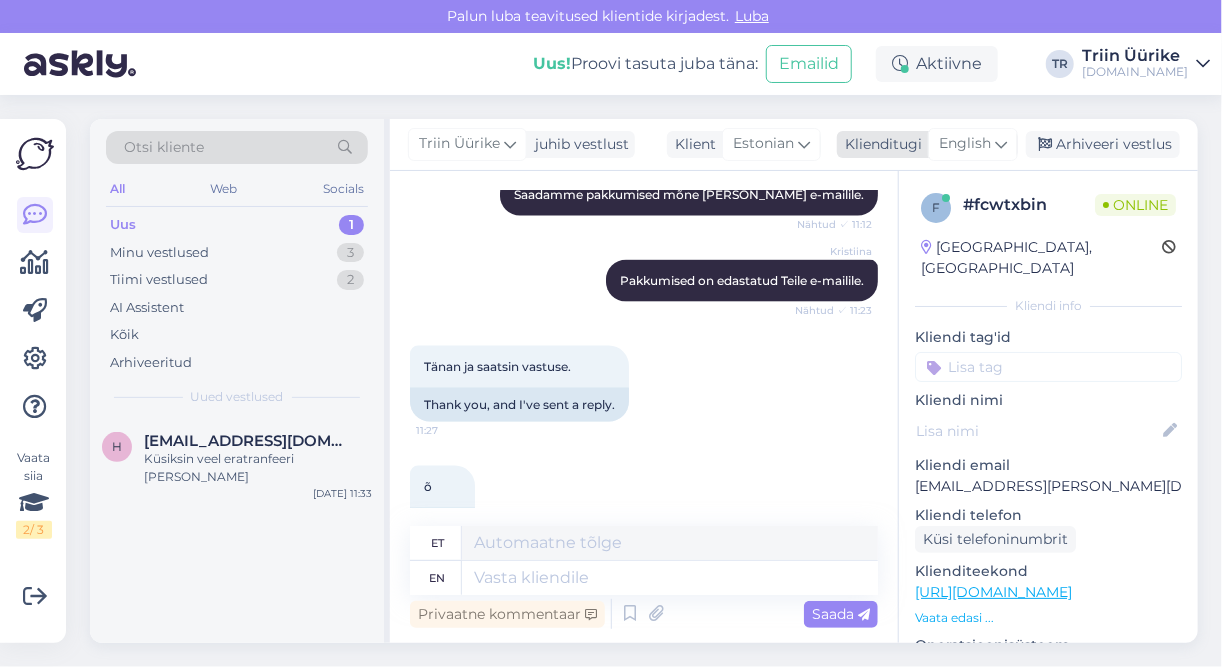 click on "English" at bounding box center [965, 144] 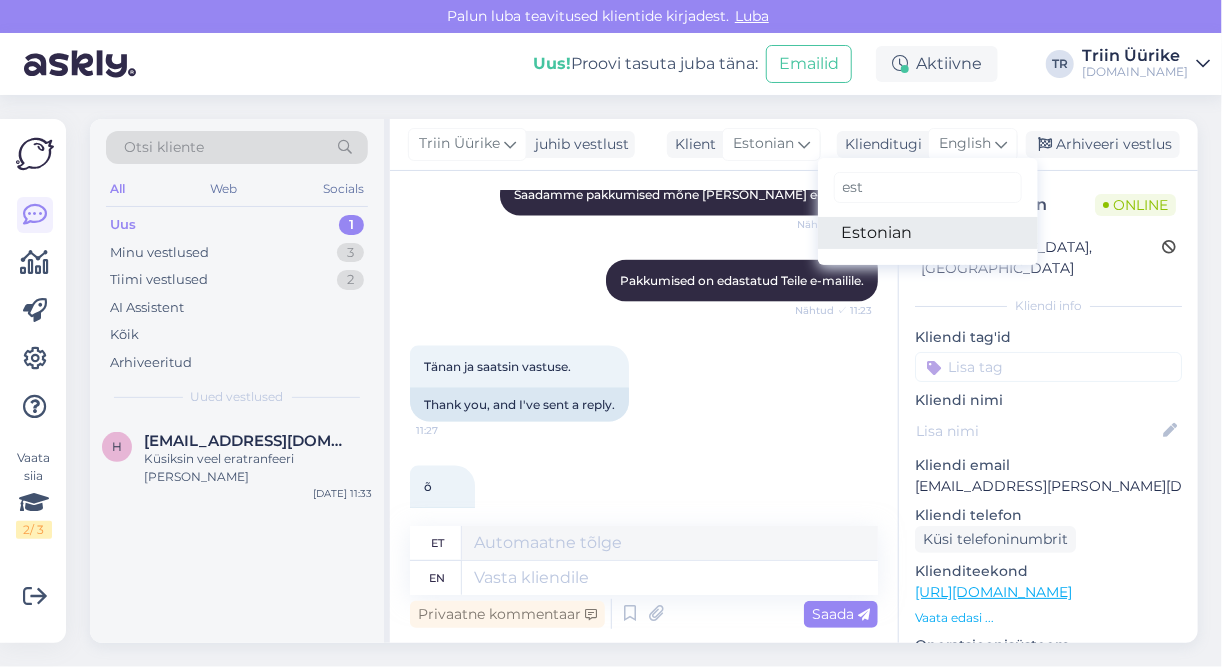 click on "Estonian" at bounding box center [928, 233] 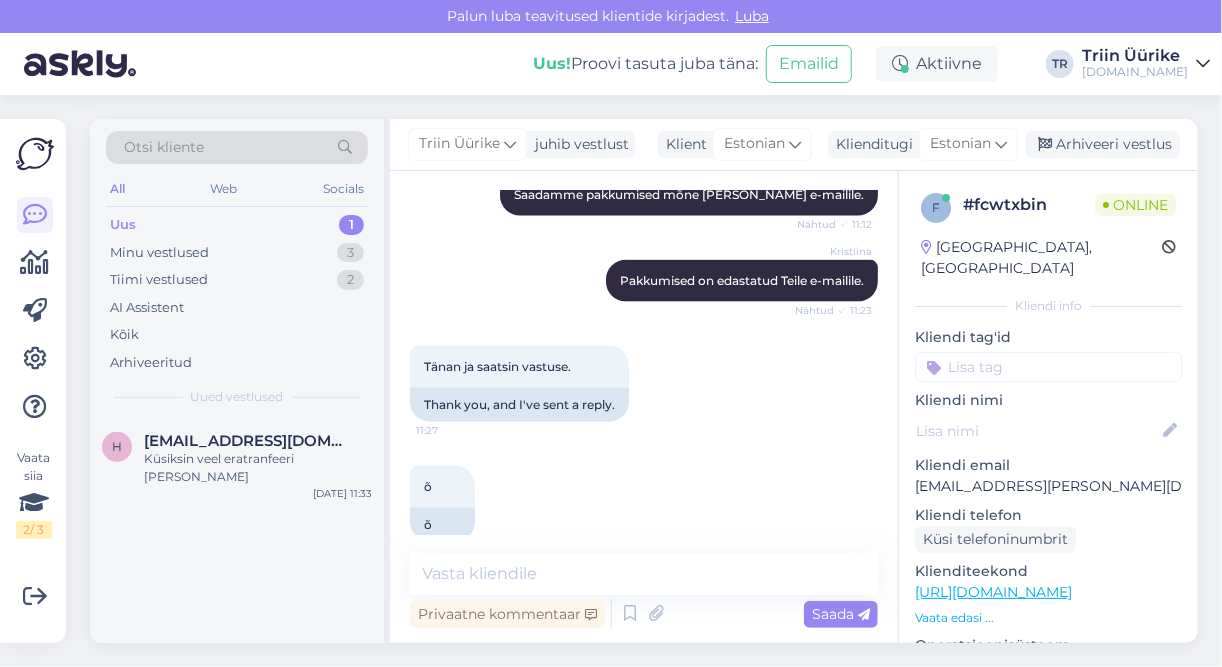 scroll, scrollTop: 1115, scrollLeft: 0, axis: vertical 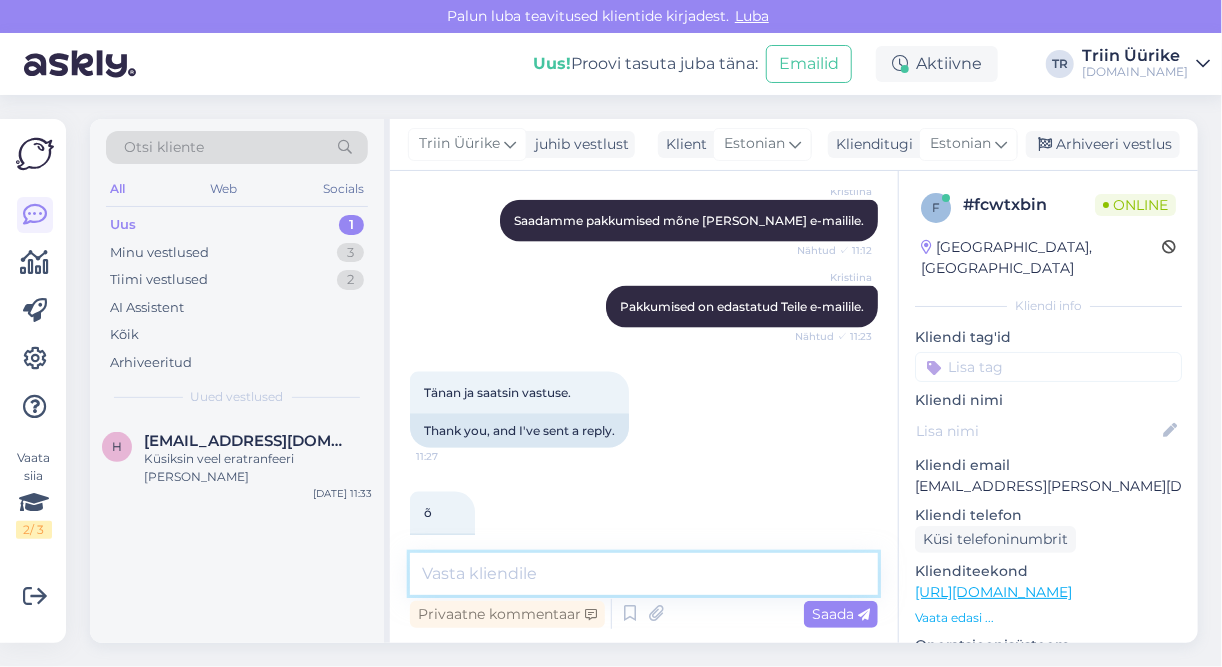 click at bounding box center (644, 574) 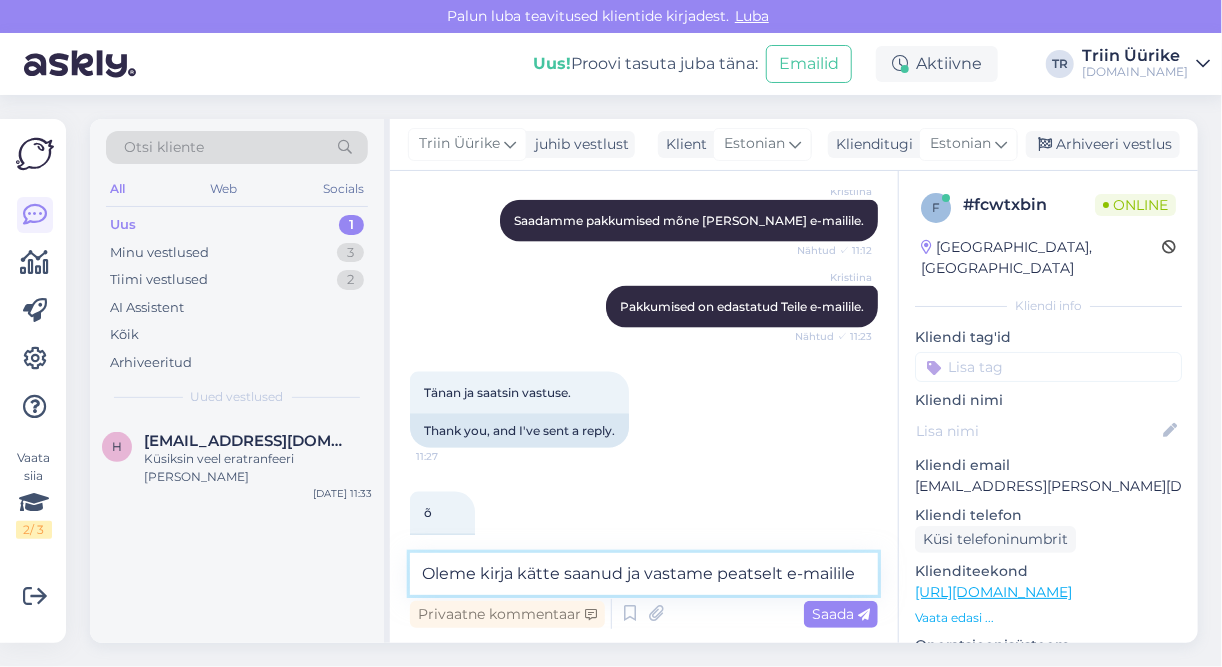 type on "Oleme kirja kätte saanud ja vastame peatselt e-mailile." 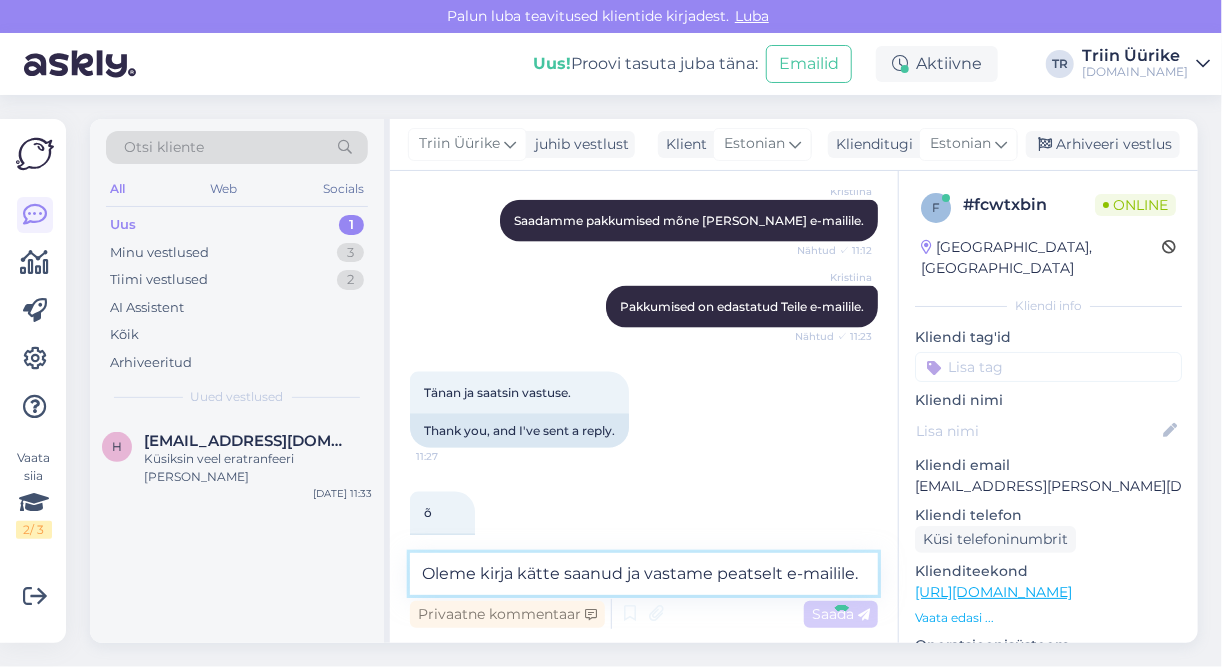 type 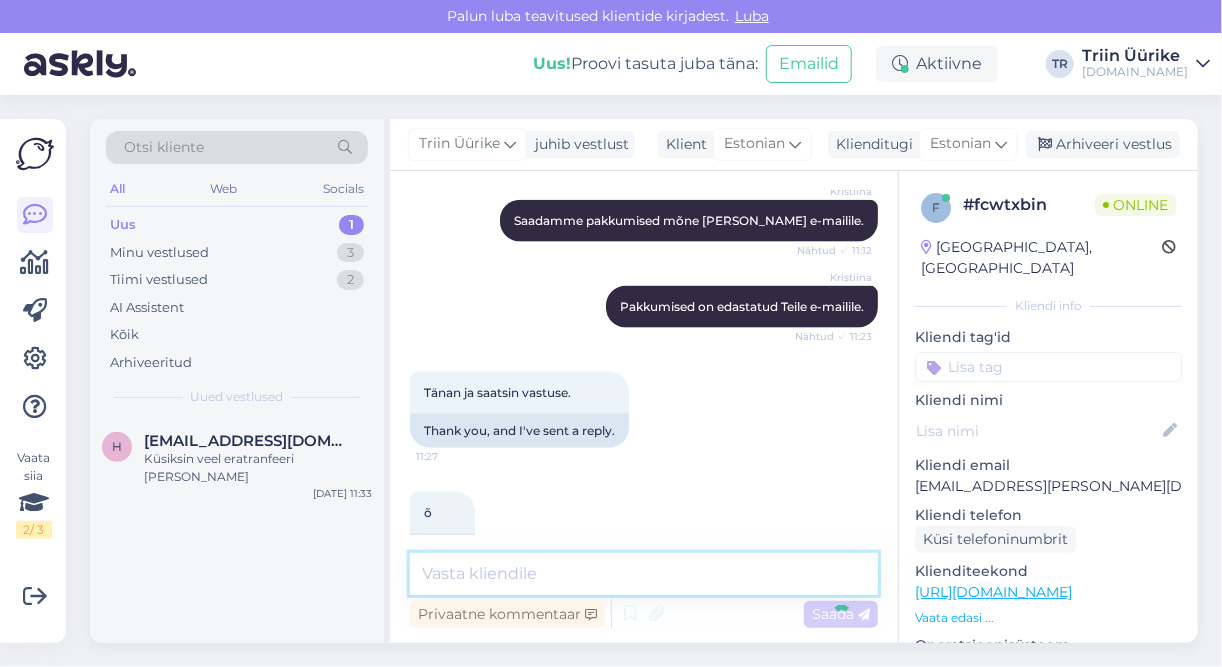 scroll, scrollTop: 1201, scrollLeft: 0, axis: vertical 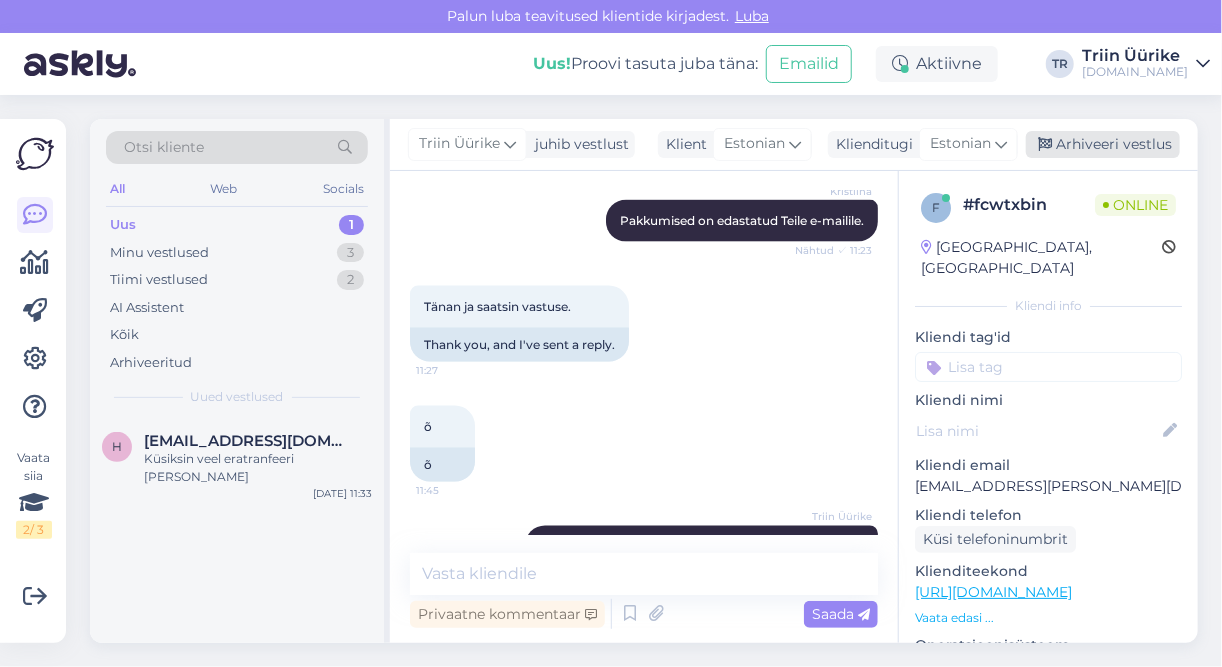 click on "Arhiveeri vestlus" at bounding box center (1103, 144) 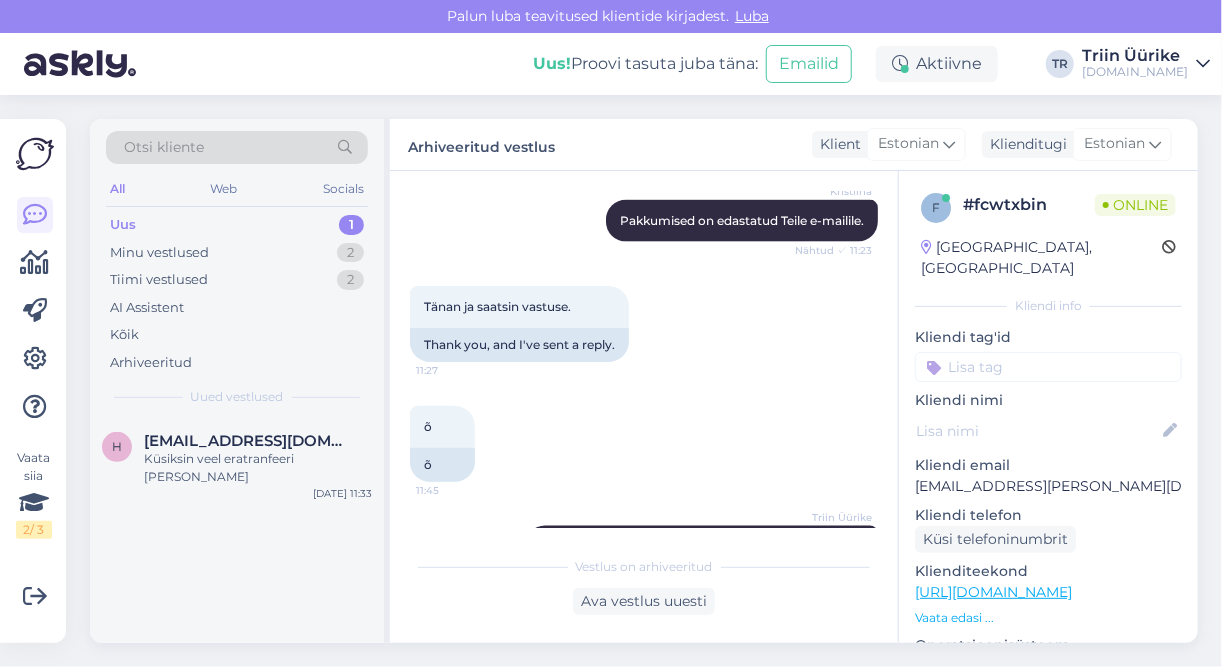 click on "Uus 1" at bounding box center (237, 225) 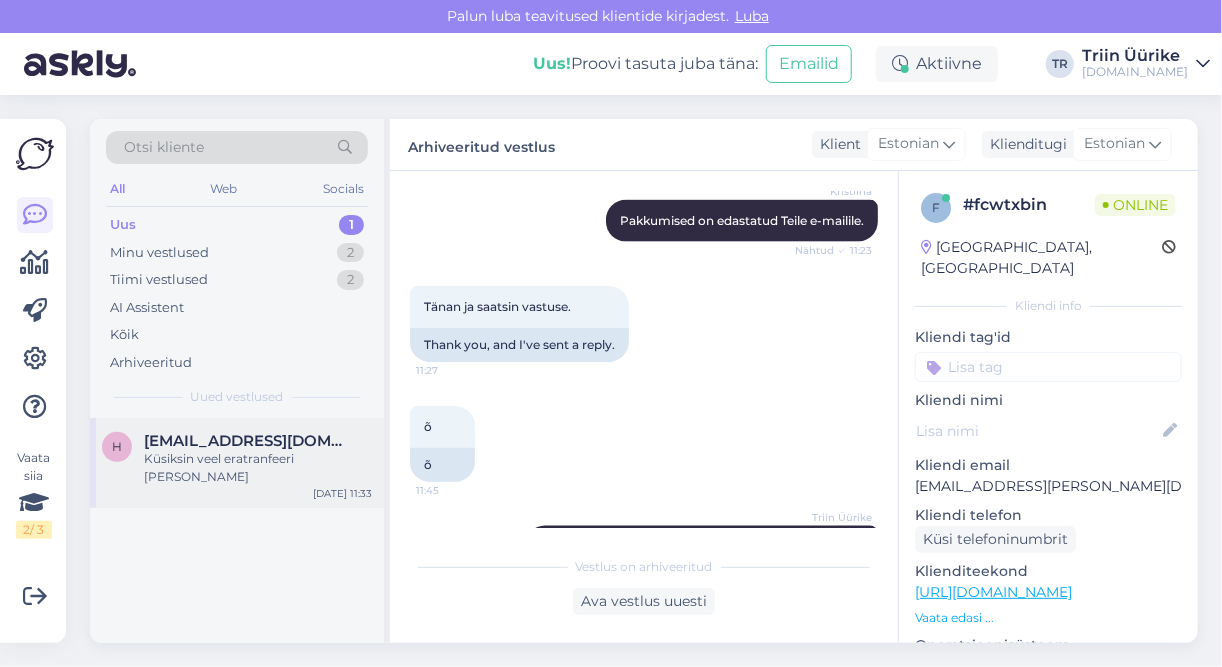 click on "[EMAIL_ADDRESS][DOMAIN_NAME]" at bounding box center [258, 441] 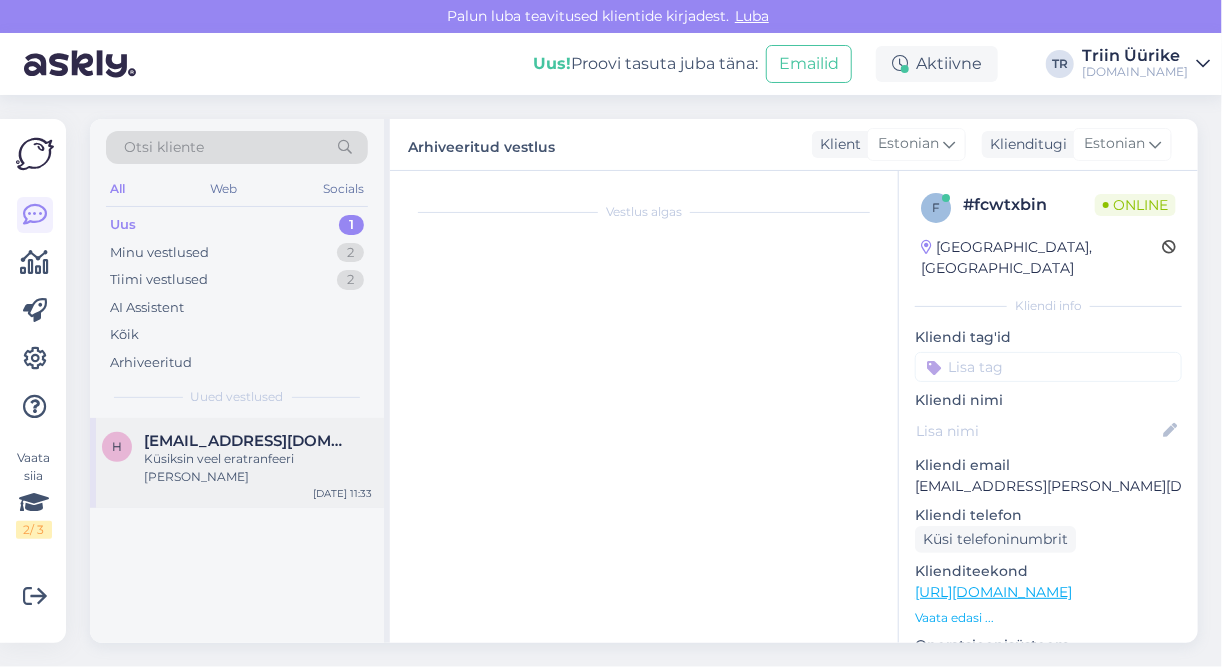 scroll, scrollTop: 2737, scrollLeft: 0, axis: vertical 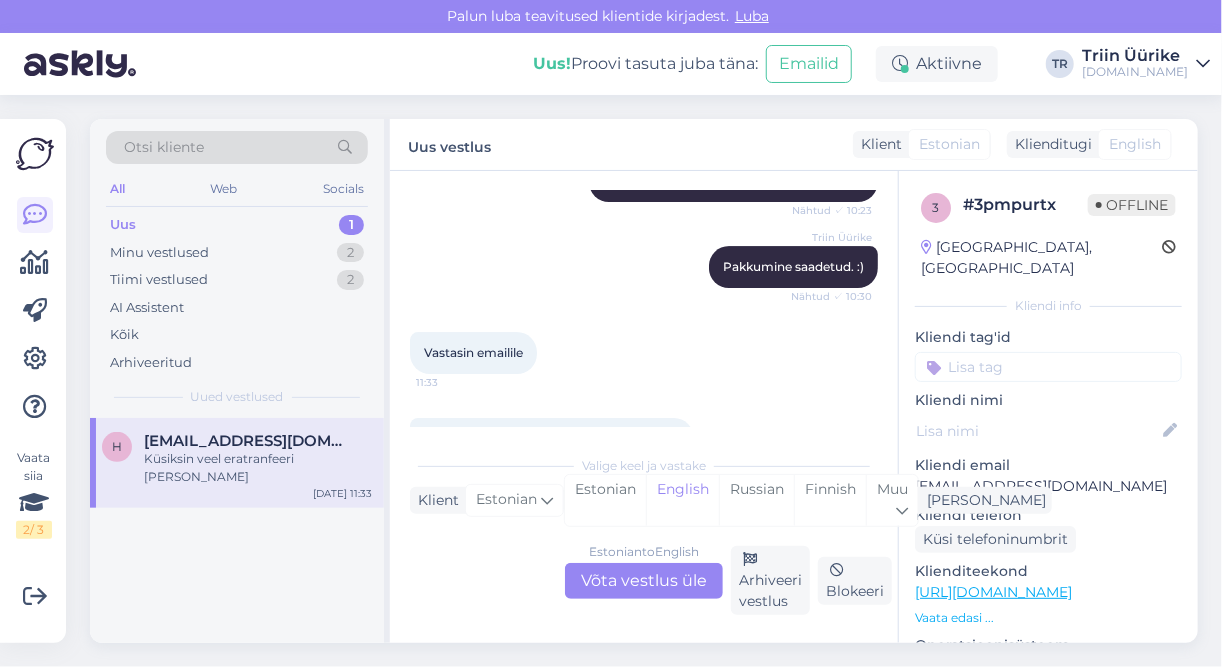 click on "Estonian  to  English Võta vestlus üle" at bounding box center (644, 581) 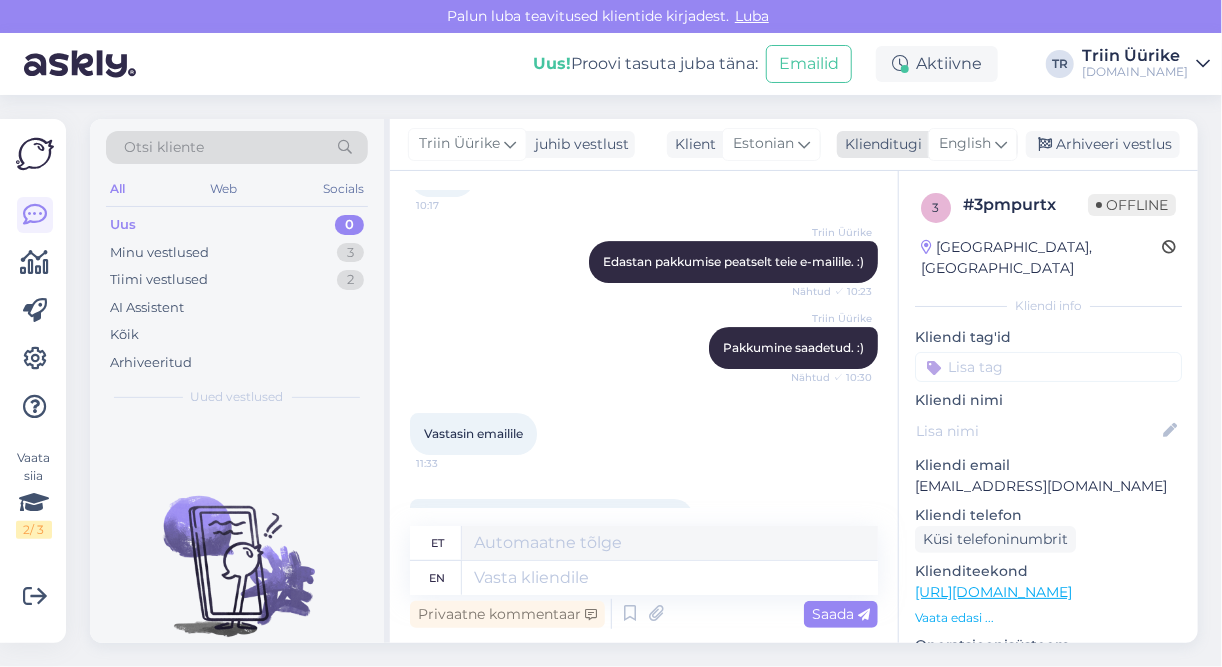 click on "English" at bounding box center (965, 144) 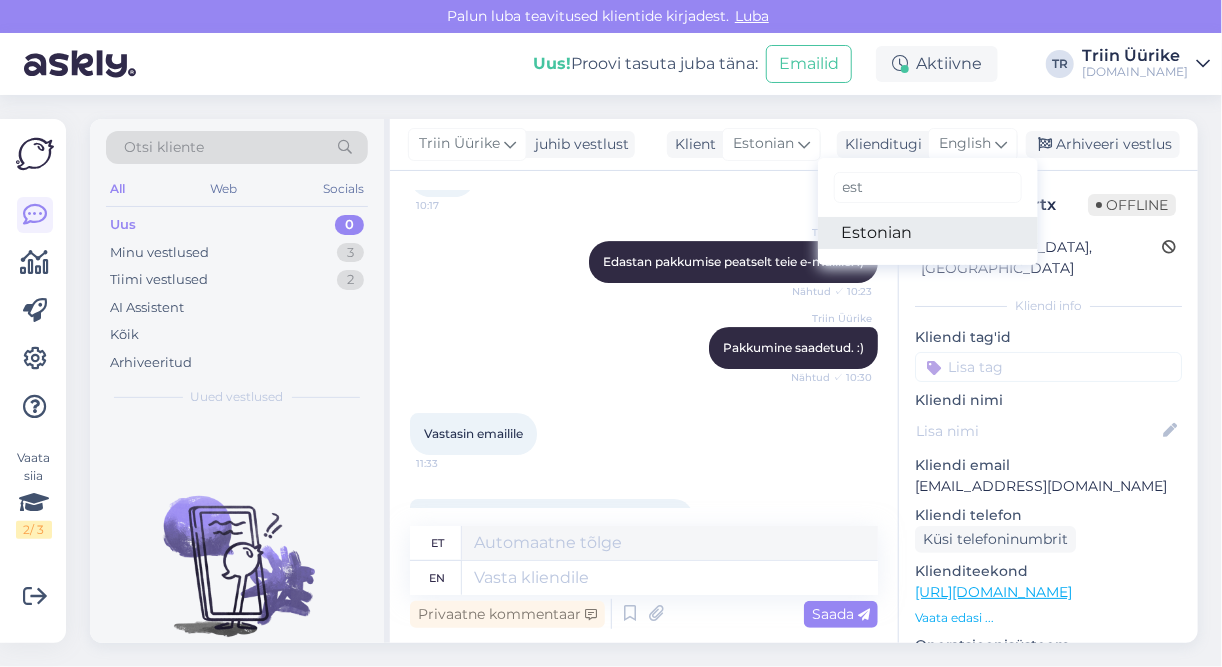 click on "Estonian" at bounding box center [928, 233] 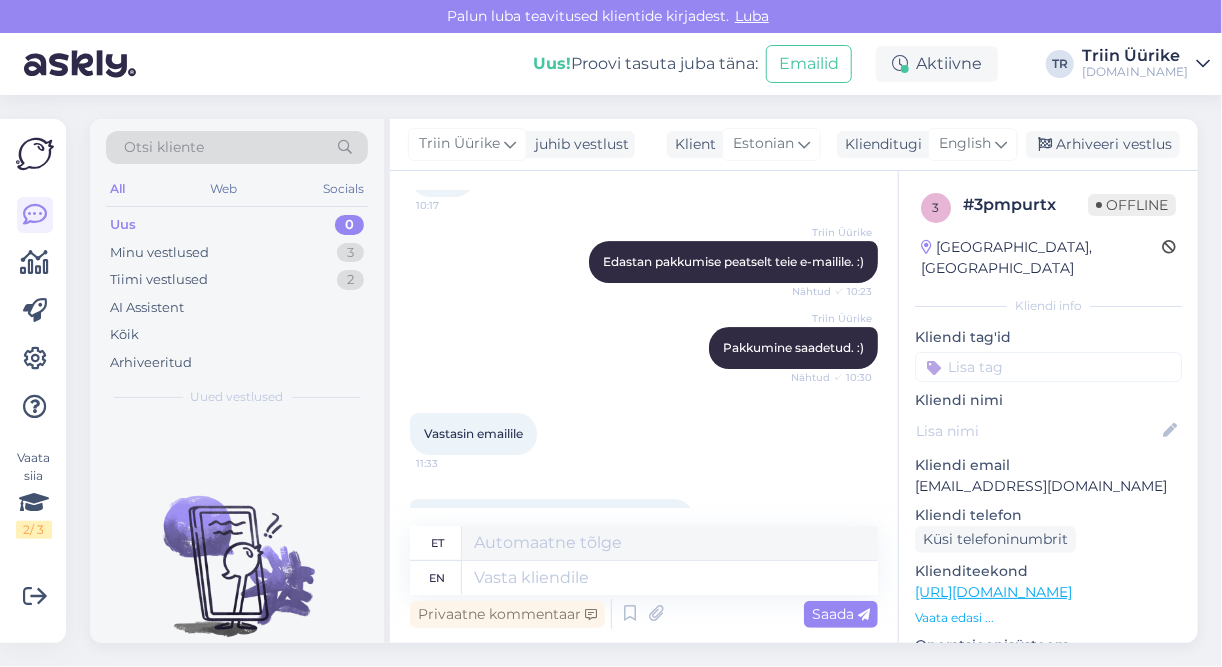 scroll, scrollTop: 2629, scrollLeft: 0, axis: vertical 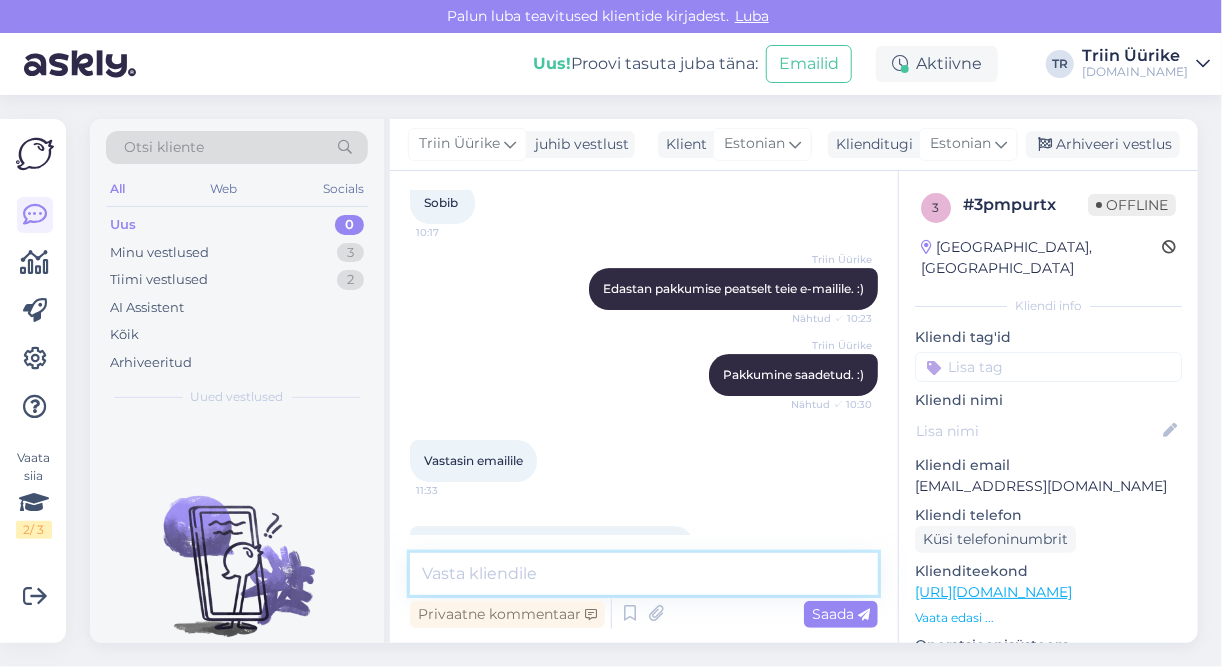 click at bounding box center (644, 574) 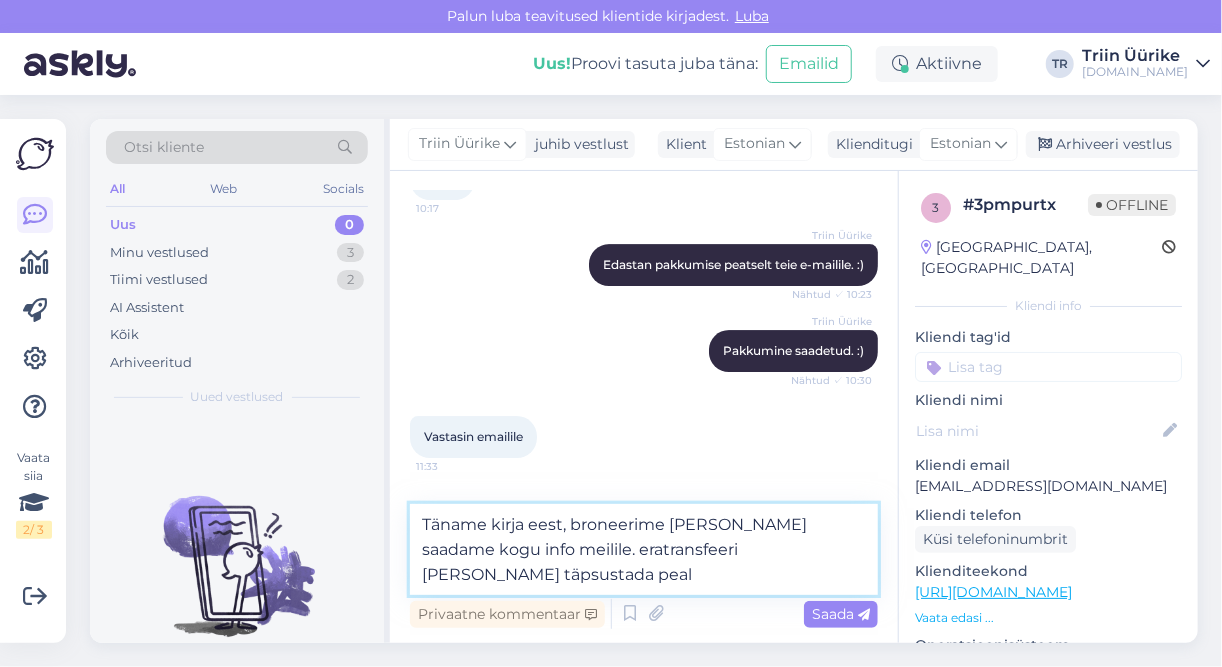 scroll, scrollTop: 2678, scrollLeft: 0, axis: vertical 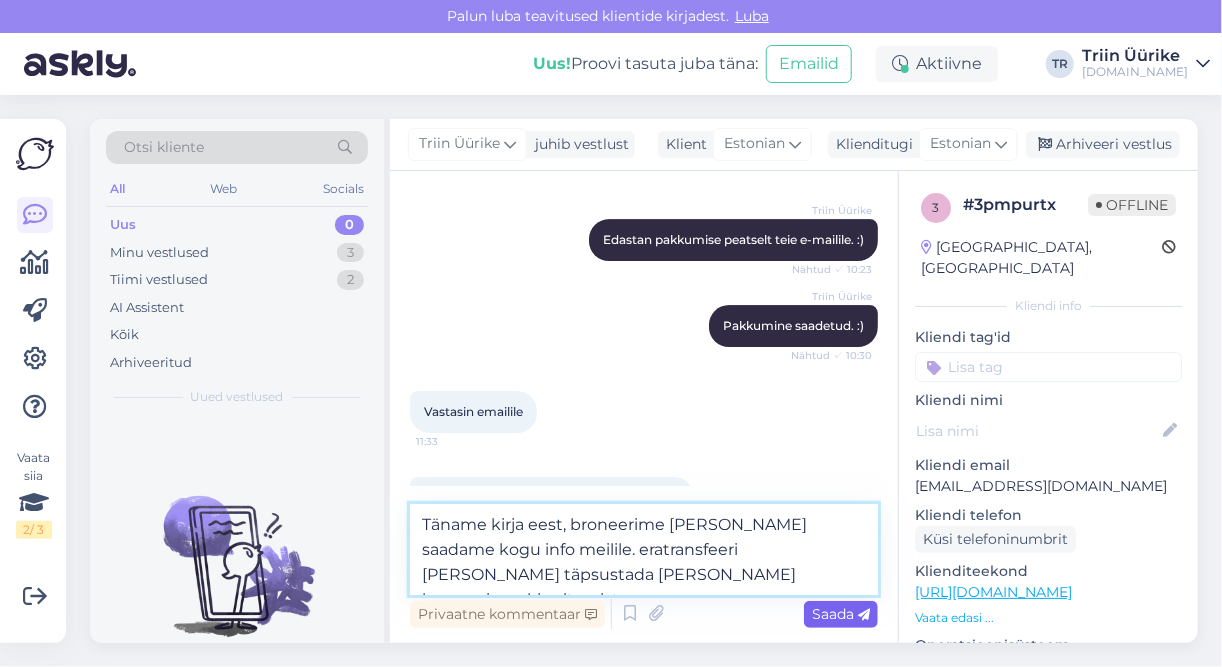 type on "Täname kirja eest, broneerime [PERSON_NAME] saadame kogu info meilile. eratransfeeri [PERSON_NAME] täpsustada [PERSON_NAME] broneeringu kinnitamist." 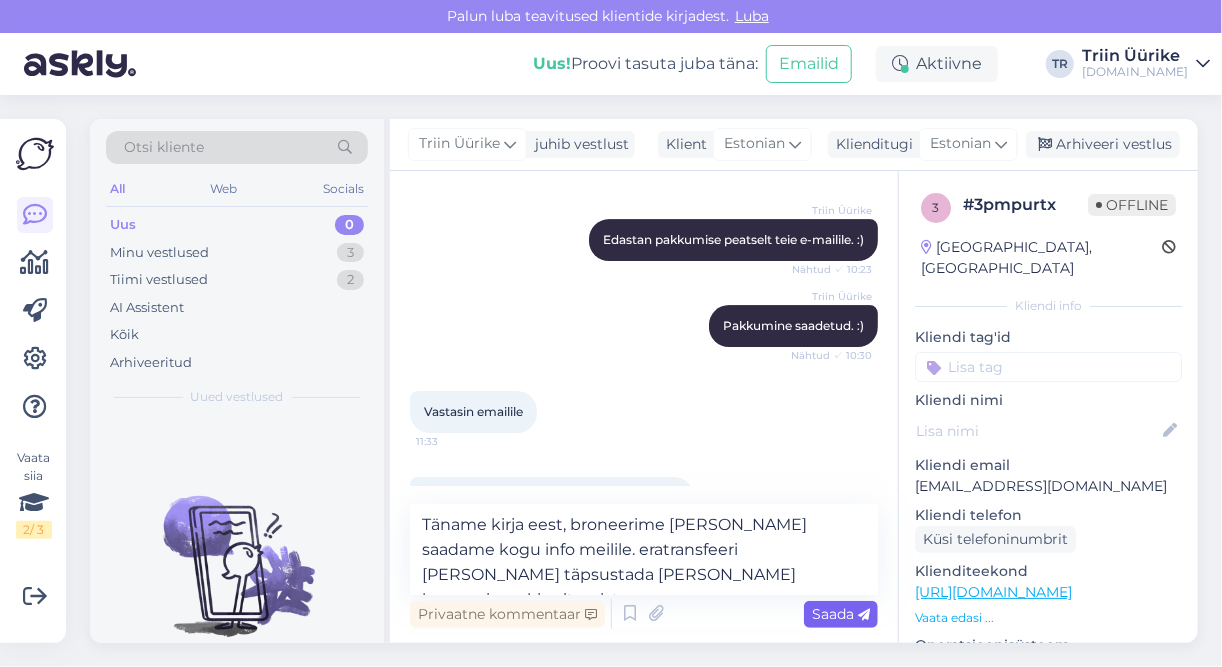 click on "Saada" at bounding box center (841, 614) 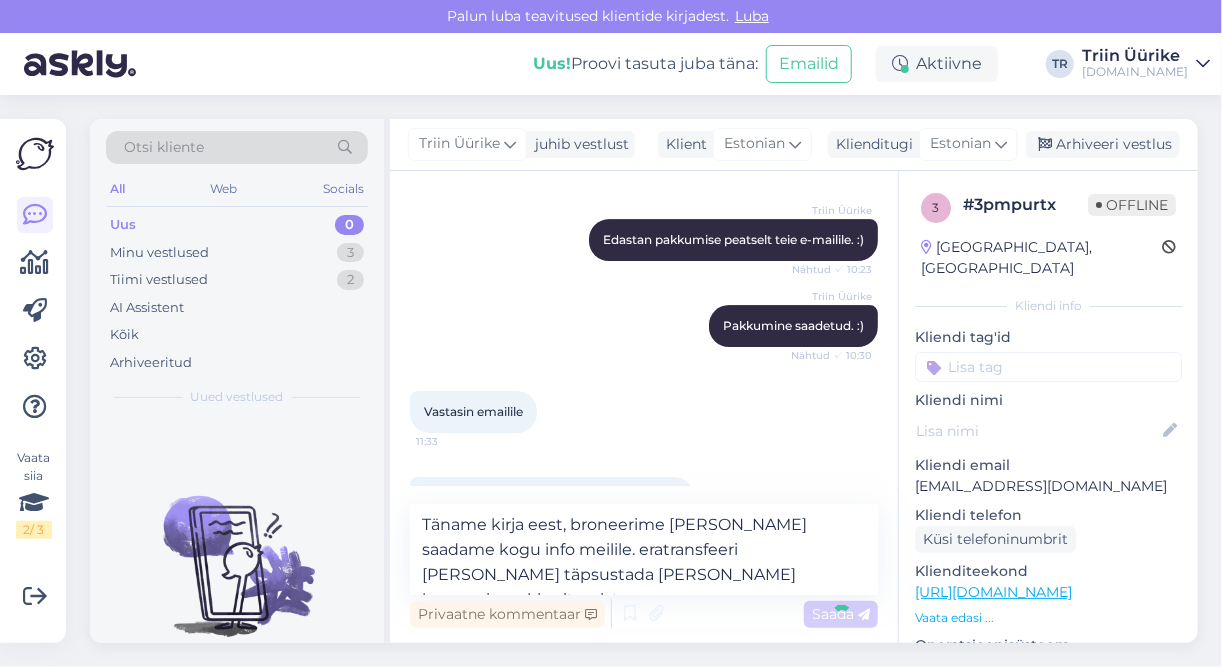 type 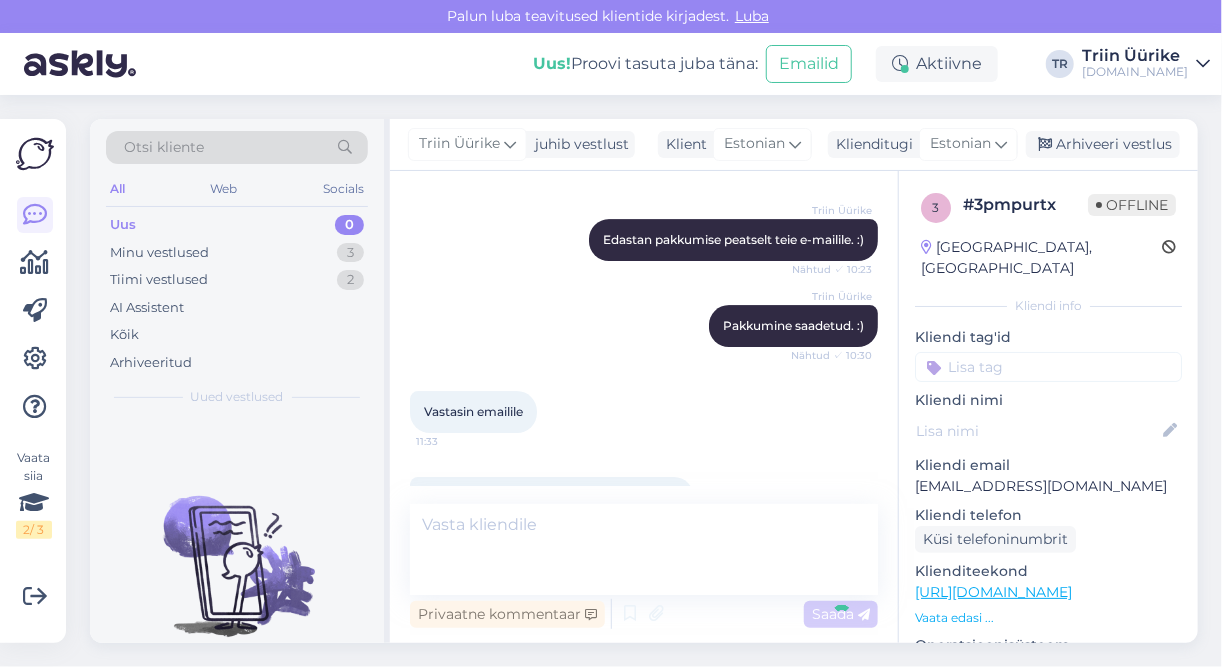 scroll, scrollTop: 2752, scrollLeft: 0, axis: vertical 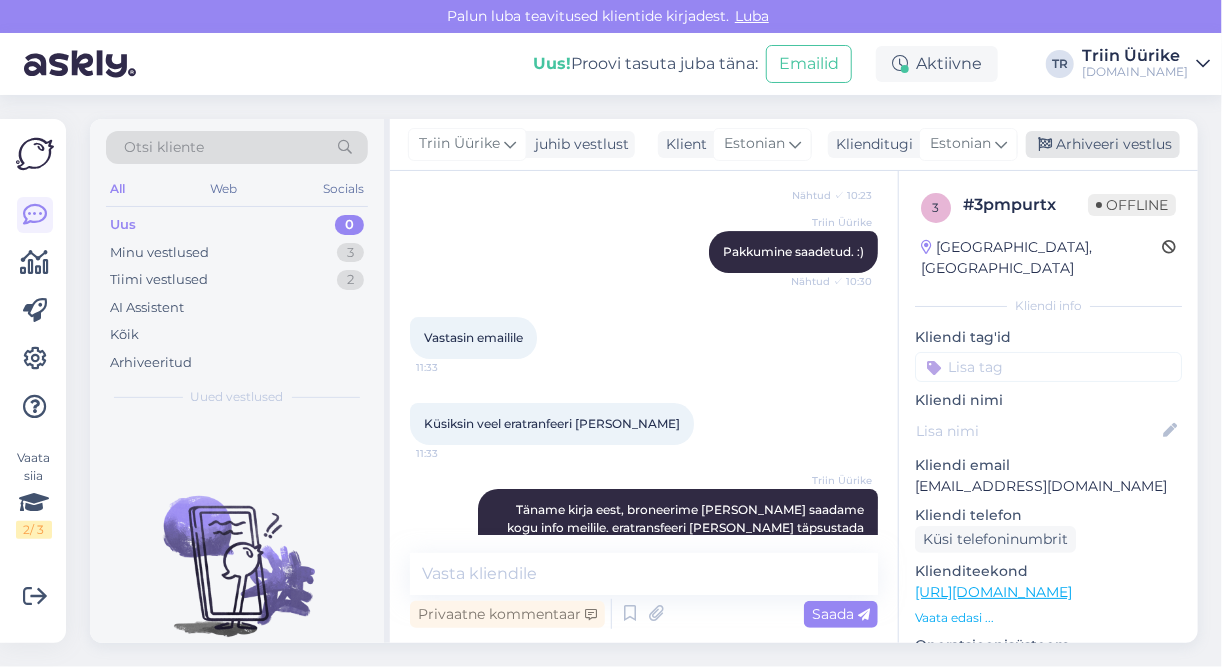 click on "Arhiveeri vestlus" at bounding box center (1103, 144) 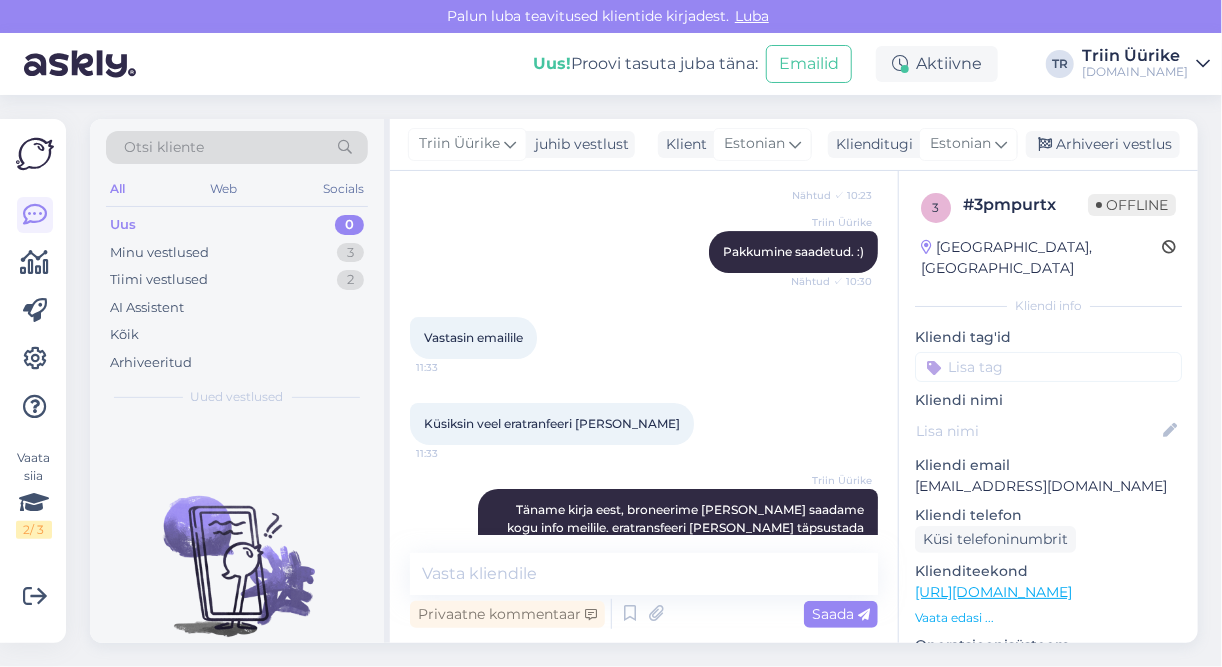 scroll, scrollTop: 2759, scrollLeft: 0, axis: vertical 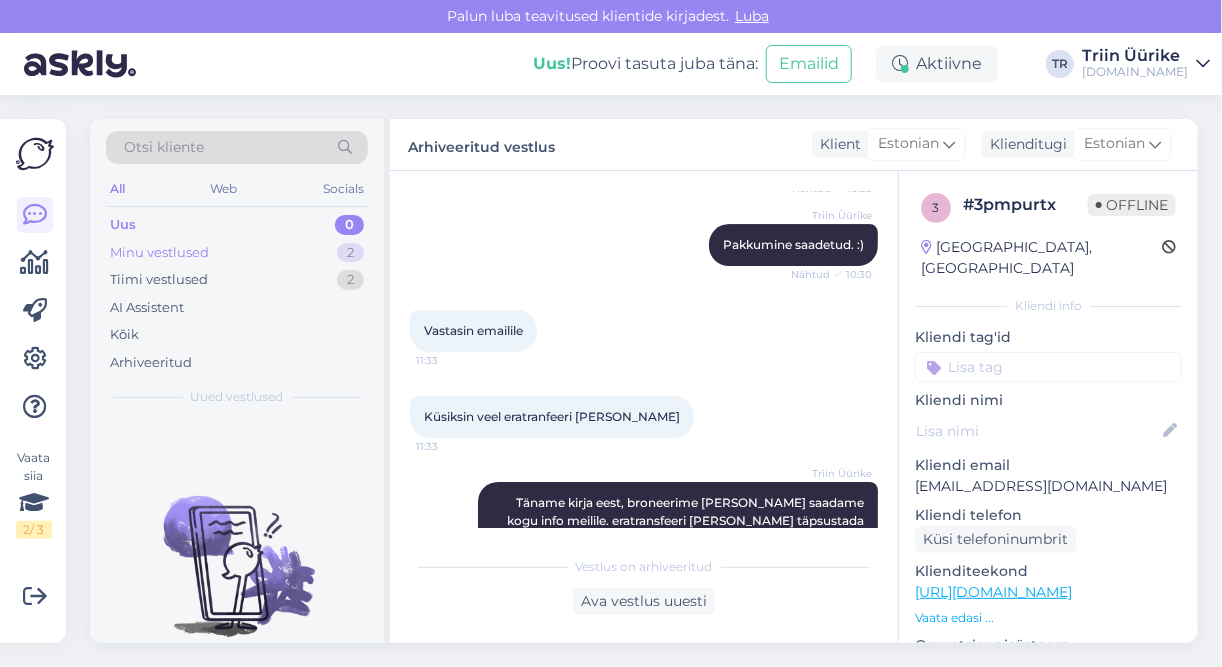 click on "Minu vestlused 2" at bounding box center [237, 253] 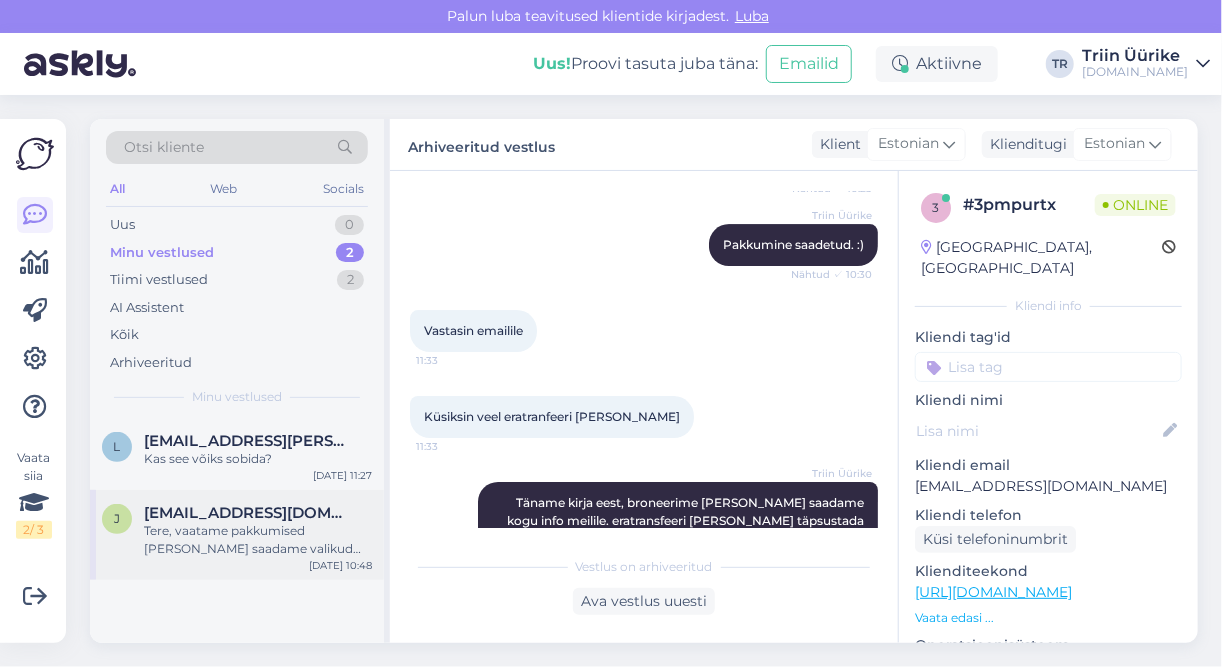 click on "Tere, vaatame pakkumised [PERSON_NAME] saadame valikud päeva jooksul Teie e-mailile." at bounding box center (258, 540) 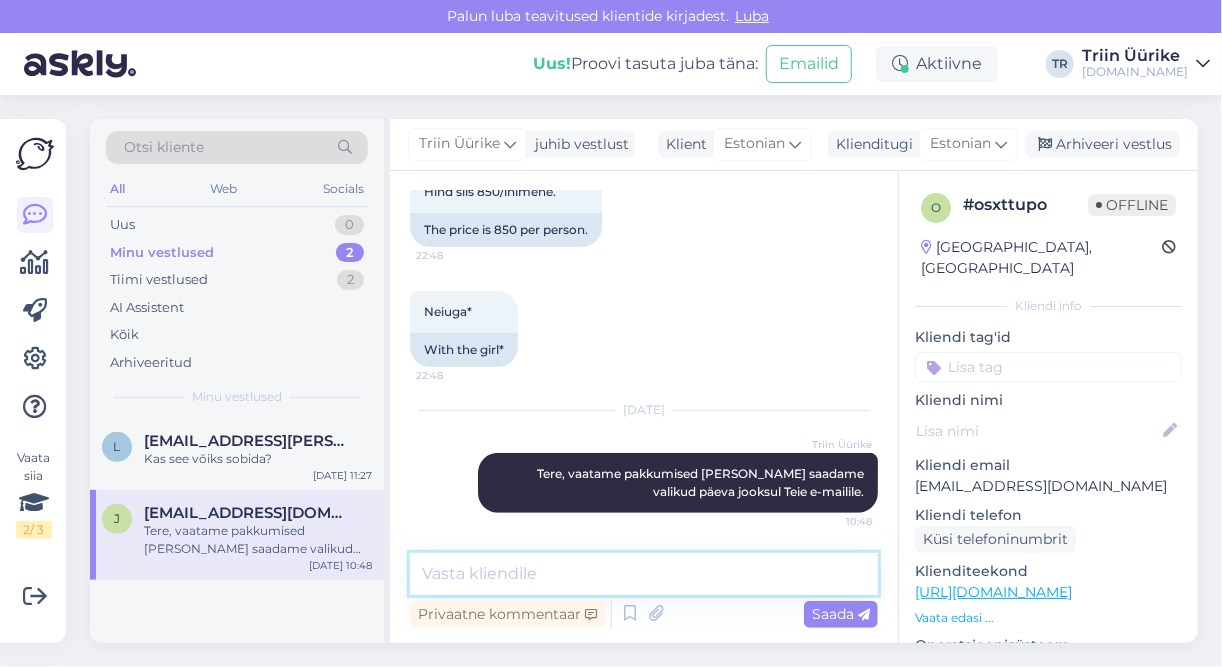 click at bounding box center (644, 574) 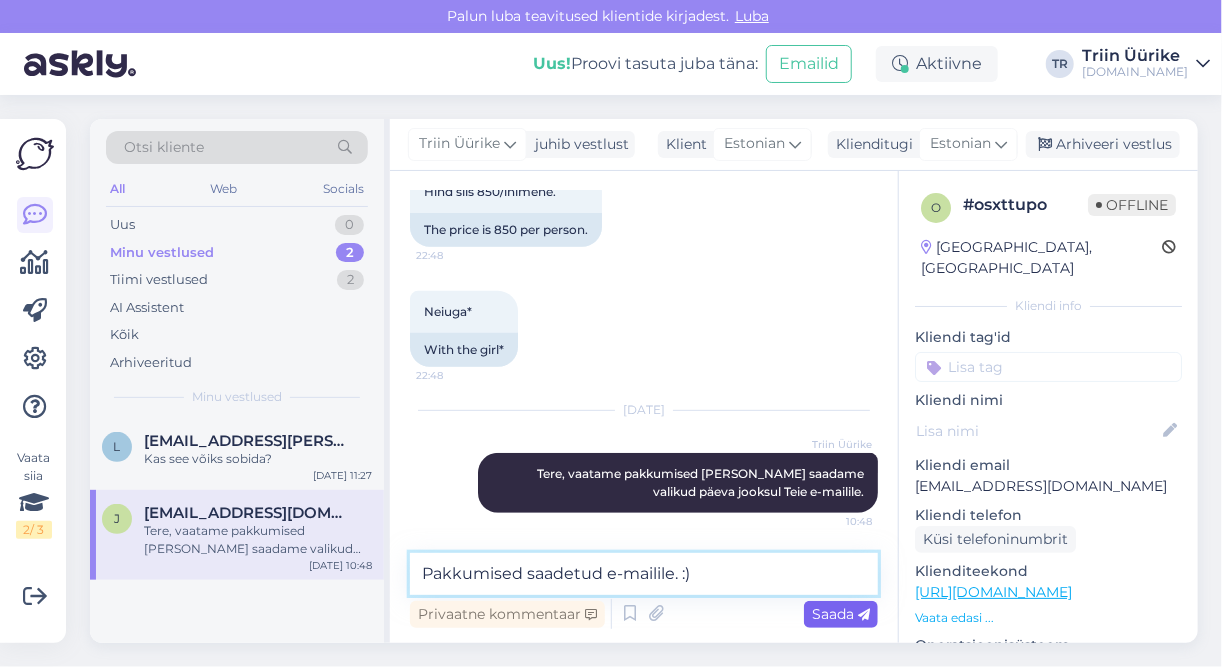 type on "Pakkumised saadetud e-mailile. :)" 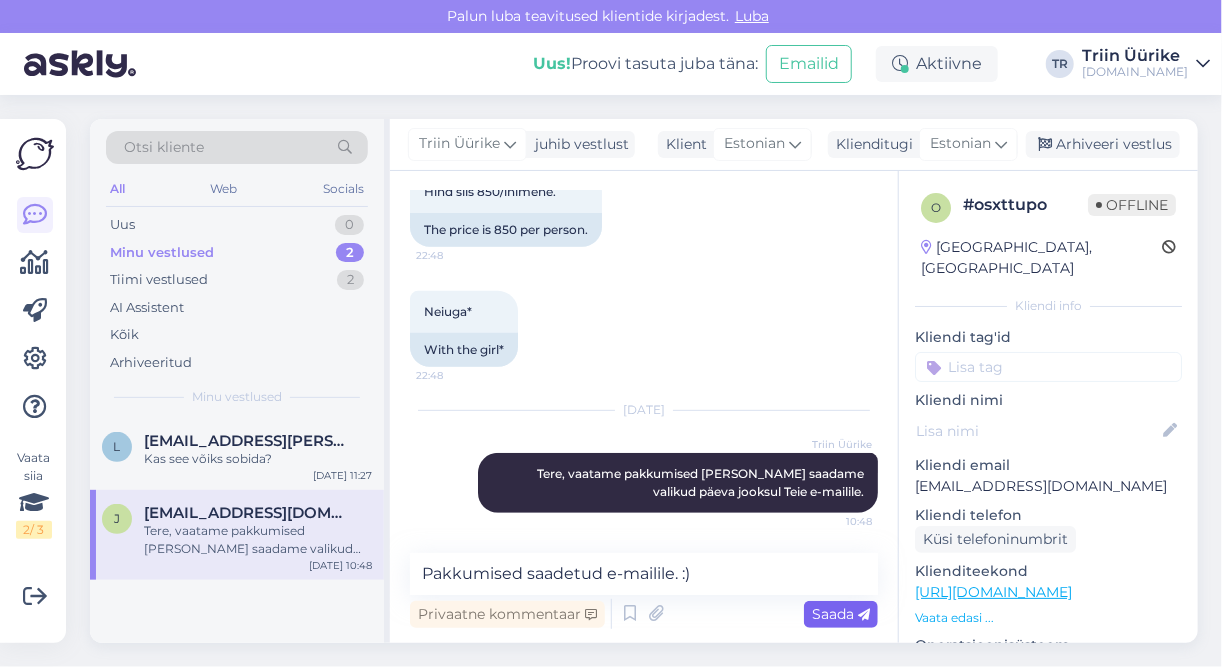 click on "Saada" at bounding box center [841, 614] 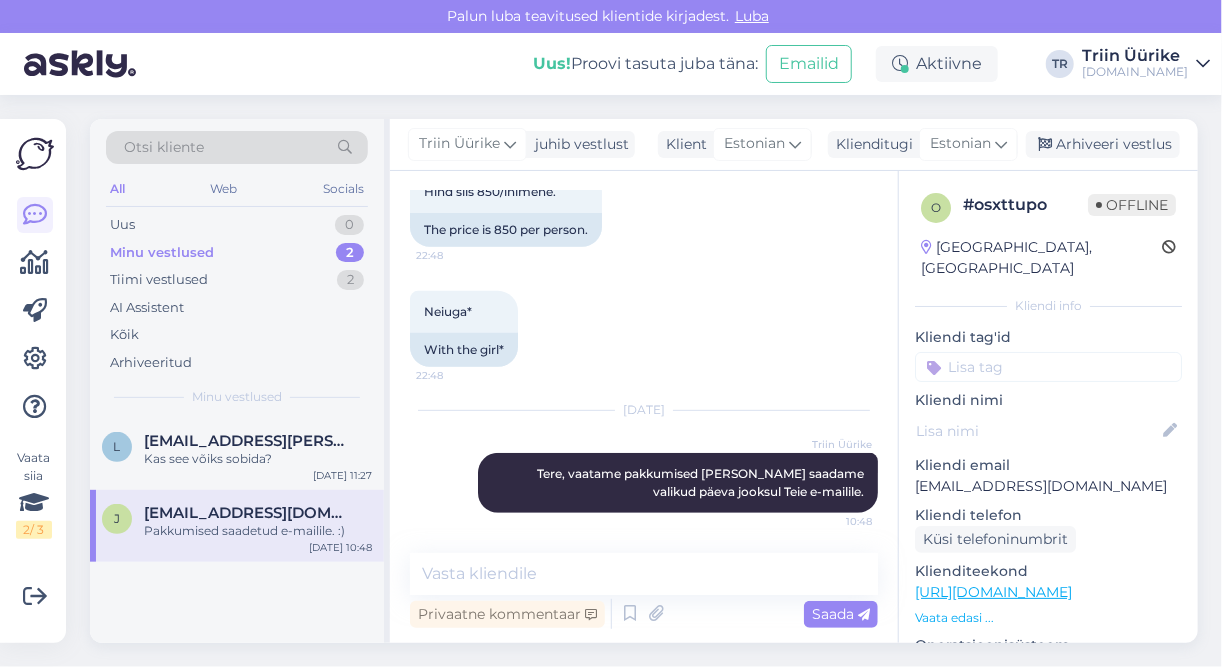 scroll, scrollTop: 421, scrollLeft: 0, axis: vertical 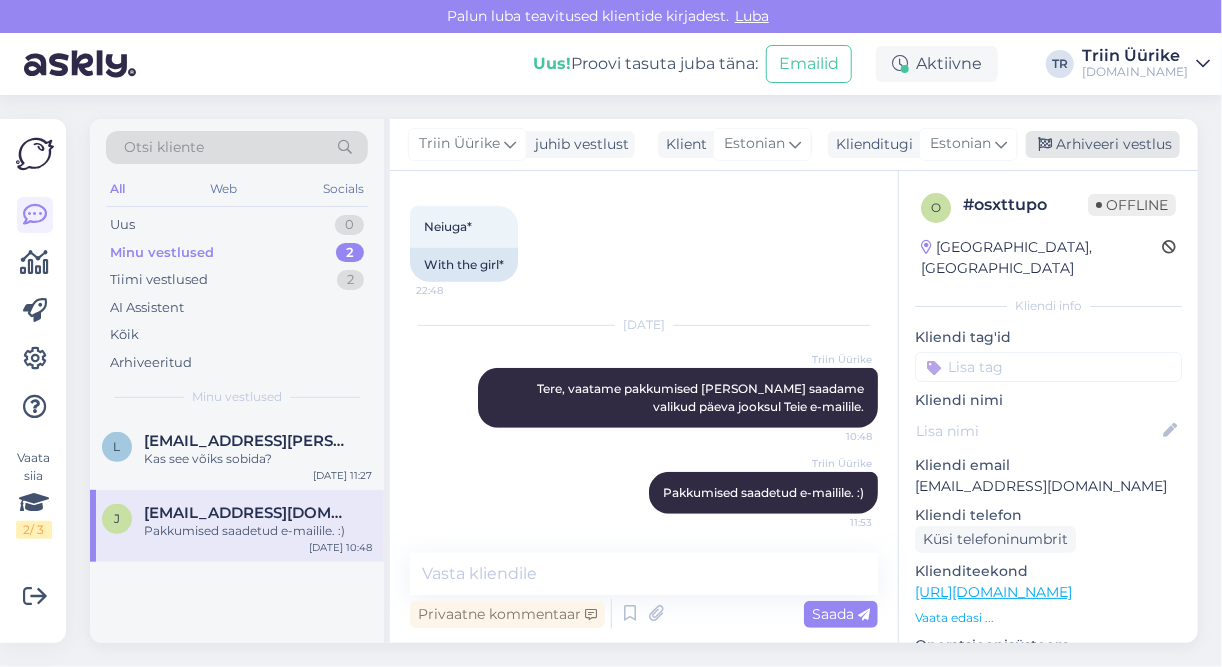 click on "Arhiveeri vestlus" at bounding box center [1103, 144] 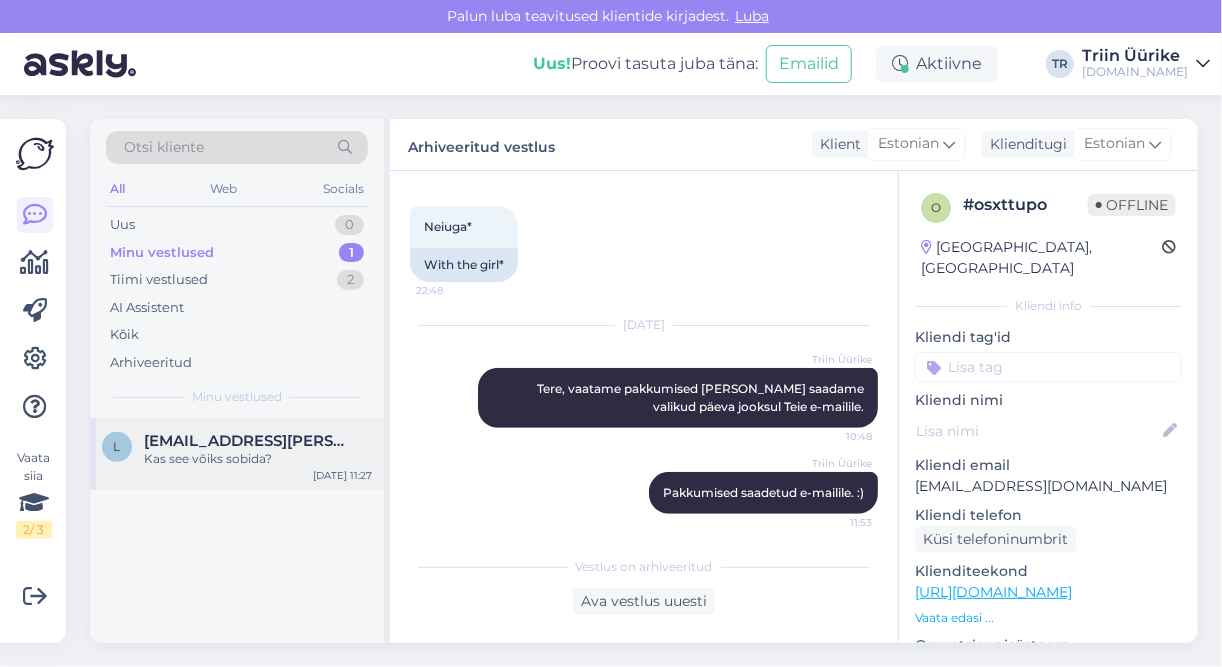 click on "[EMAIL_ADDRESS][PERSON_NAME][DOMAIN_NAME]" at bounding box center [248, 441] 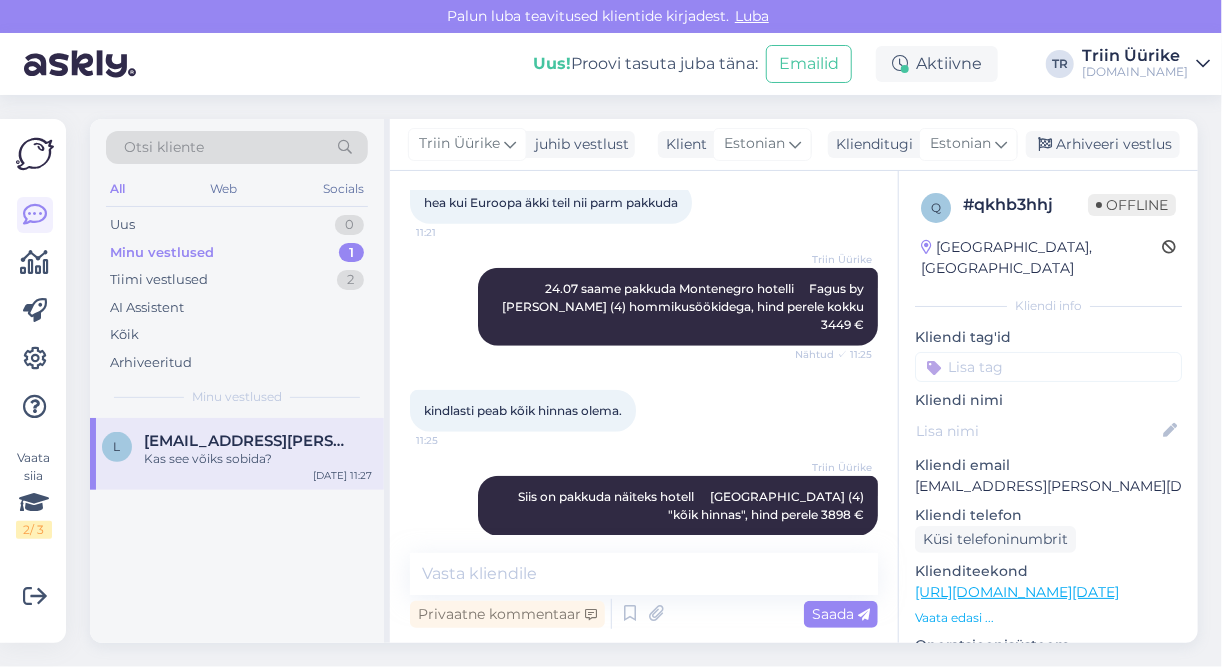 click on "Otsi kliente" at bounding box center [237, 147] 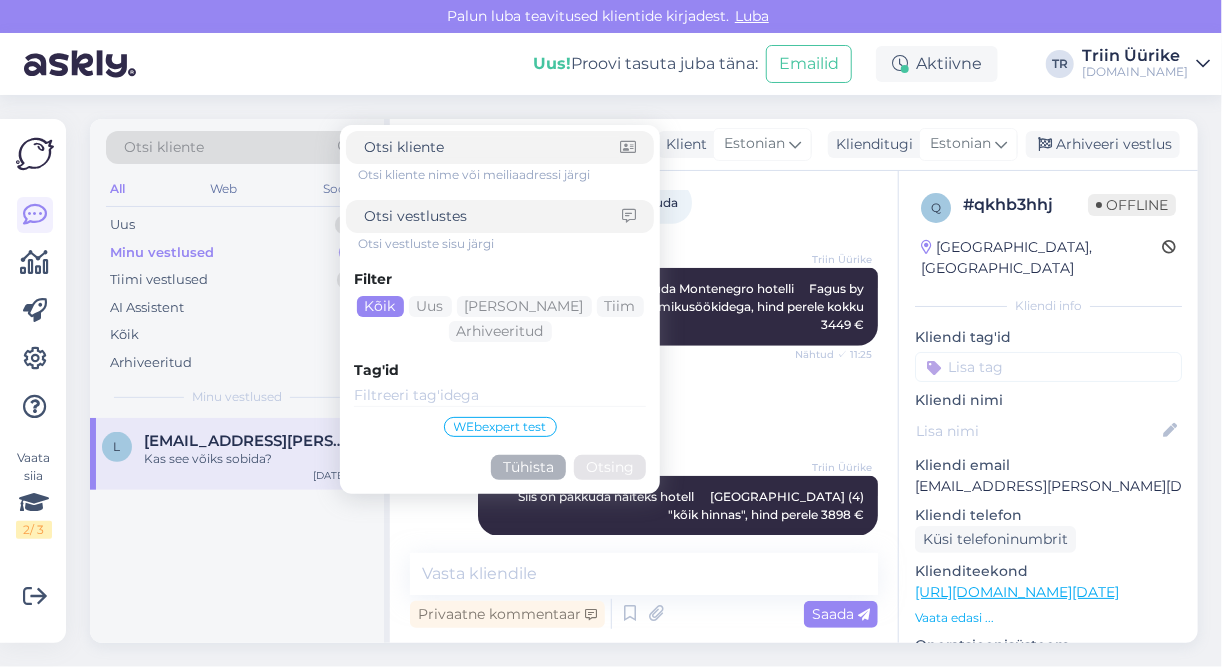 type on "j" 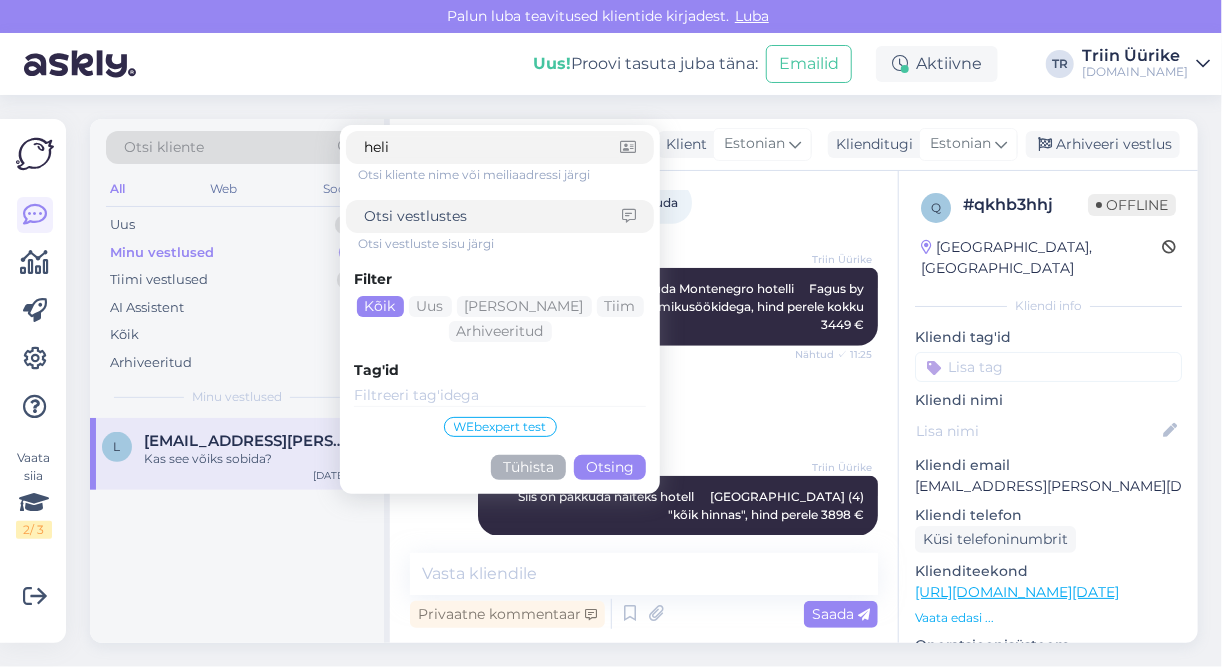 type on "heli" 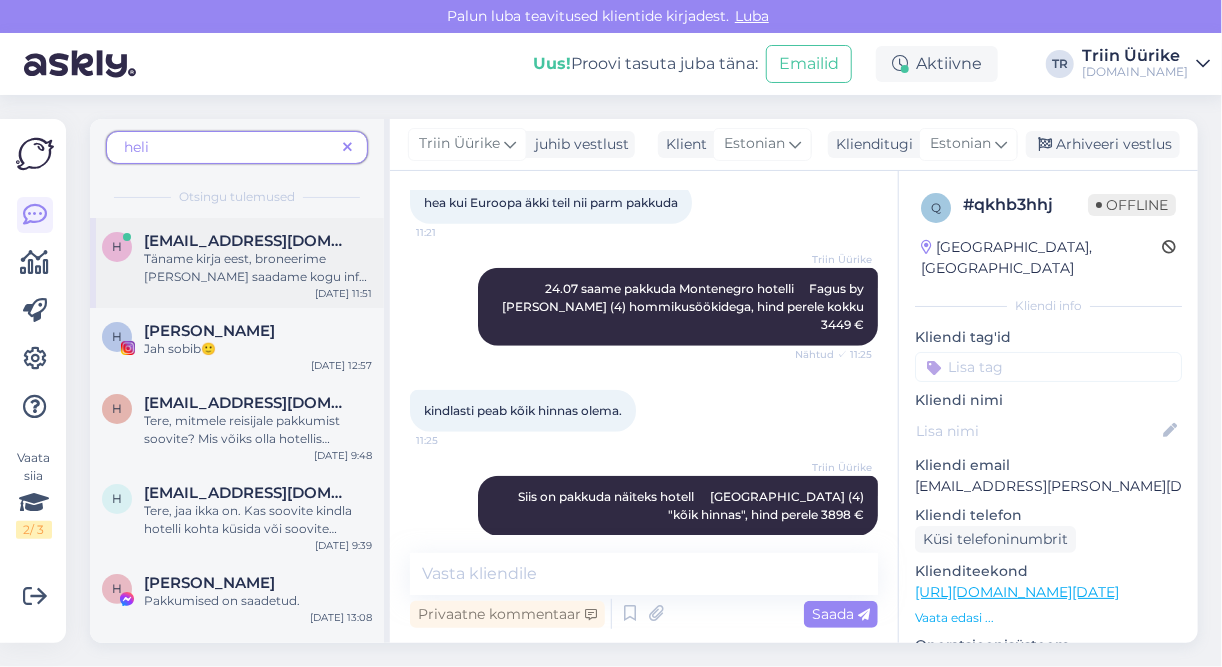 click on "Täname kirja eest, broneerime [PERSON_NAME] saadame kogu info meilile. eratransfeeri [PERSON_NAME] täpsustada [PERSON_NAME] broneeringu kinnitamist." at bounding box center (258, 268) 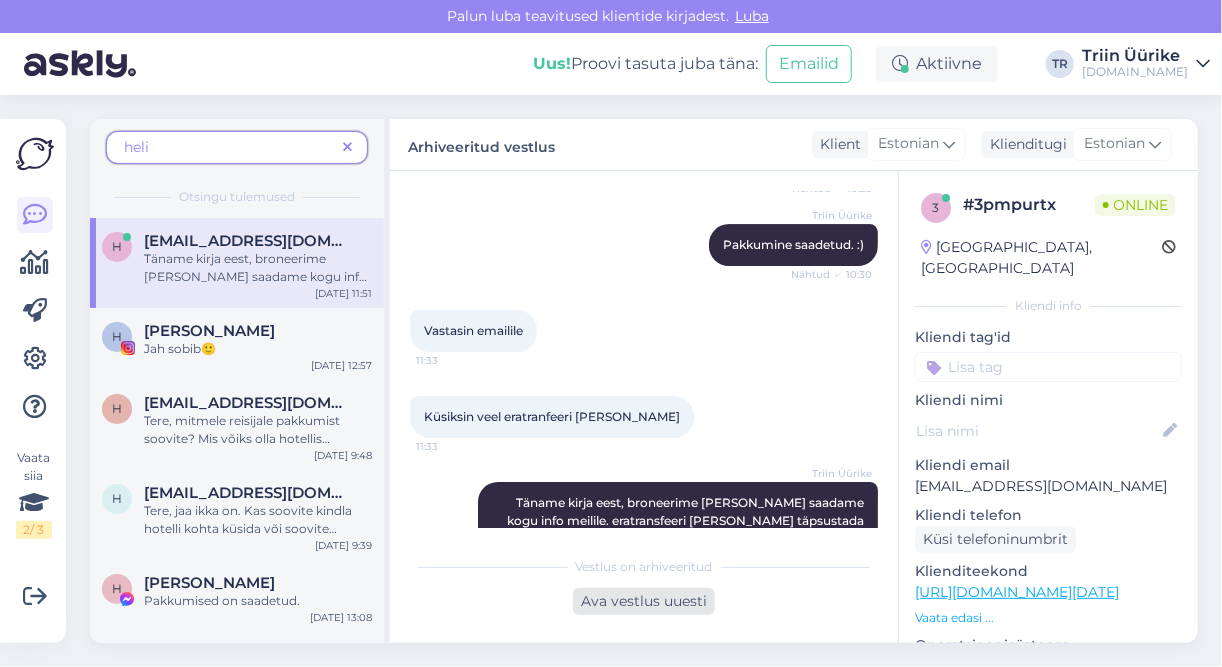 click on "Ava vestlus uuesti" at bounding box center (644, 601) 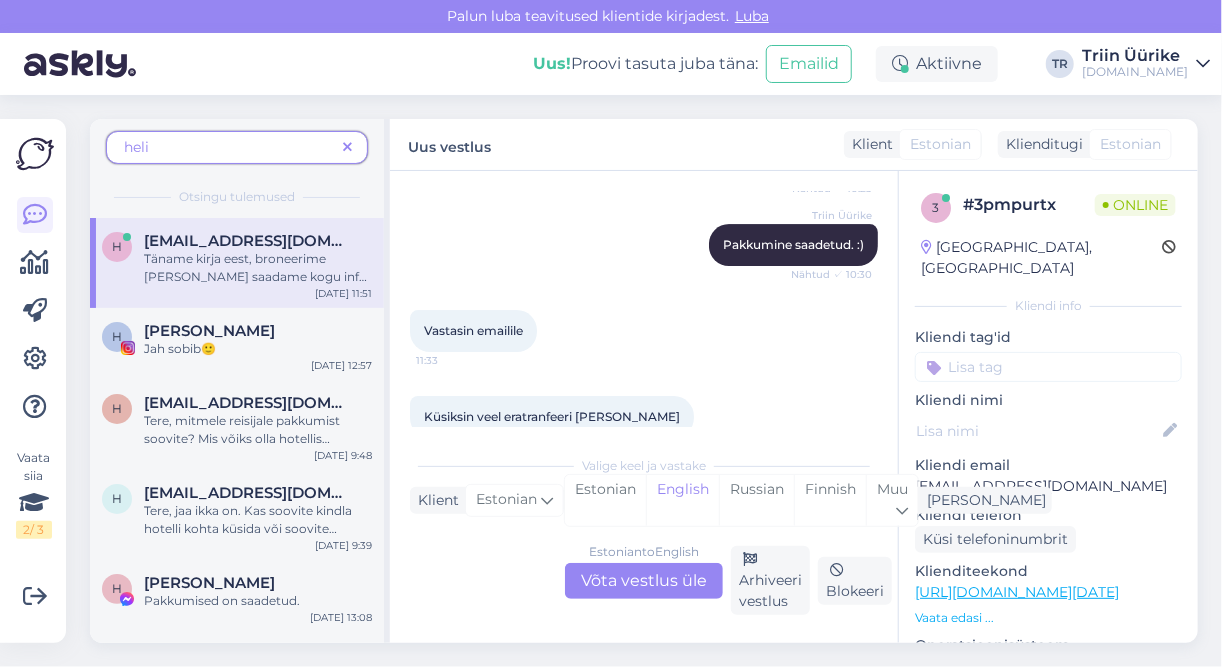 click on "Estonian  to  English Võta vestlus üle" at bounding box center [644, 581] 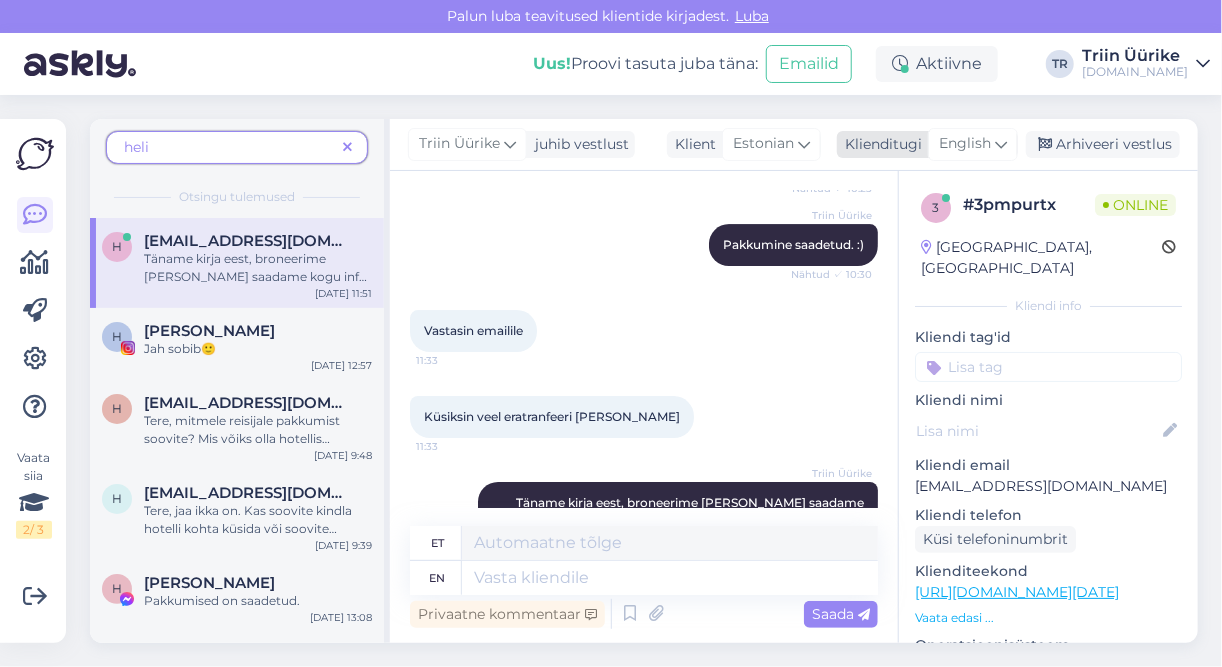 click on "English" at bounding box center (965, 144) 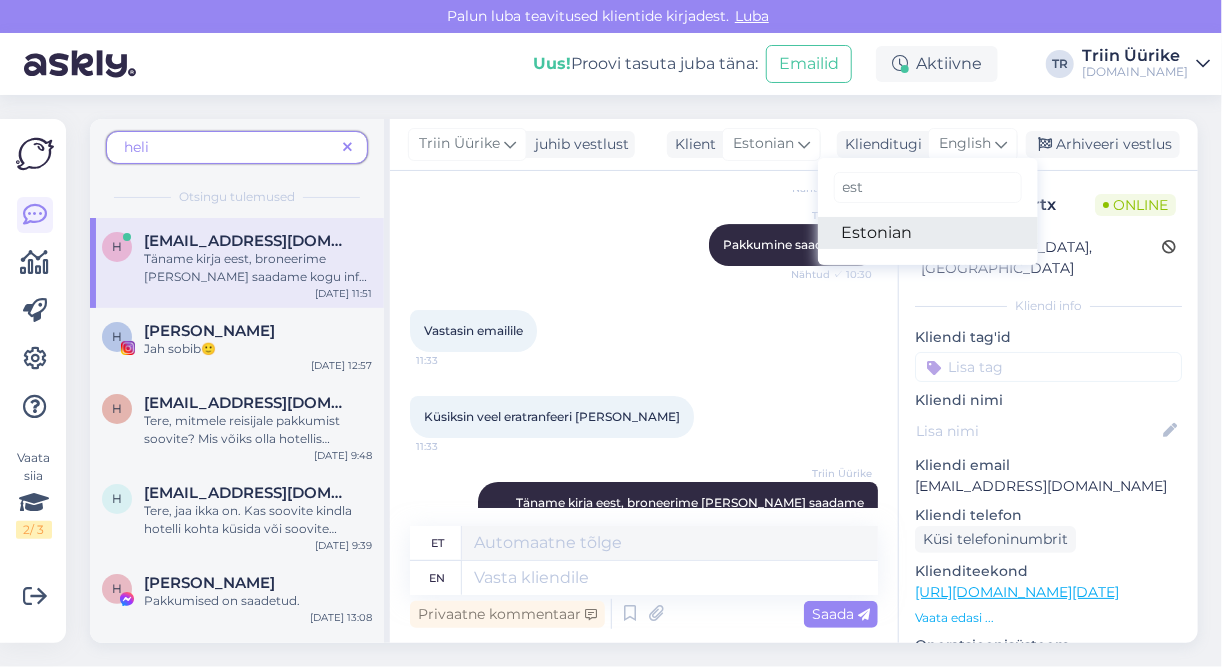 click on "Estonian" at bounding box center (928, 233) 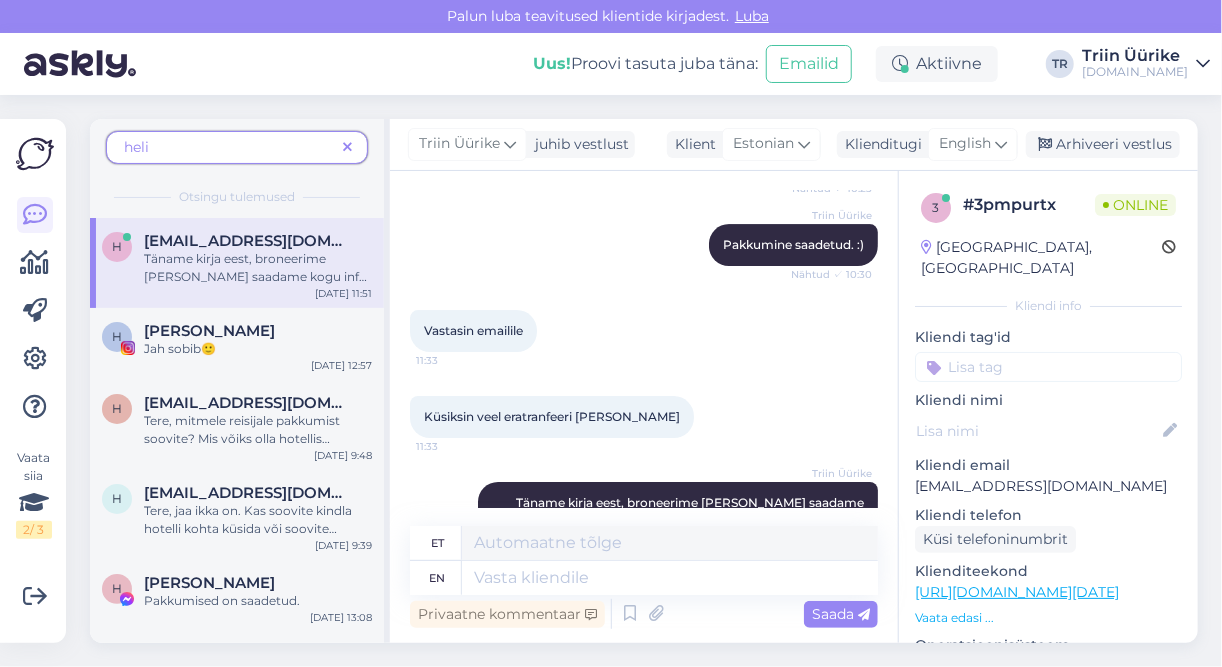 scroll, scrollTop: 2752, scrollLeft: 0, axis: vertical 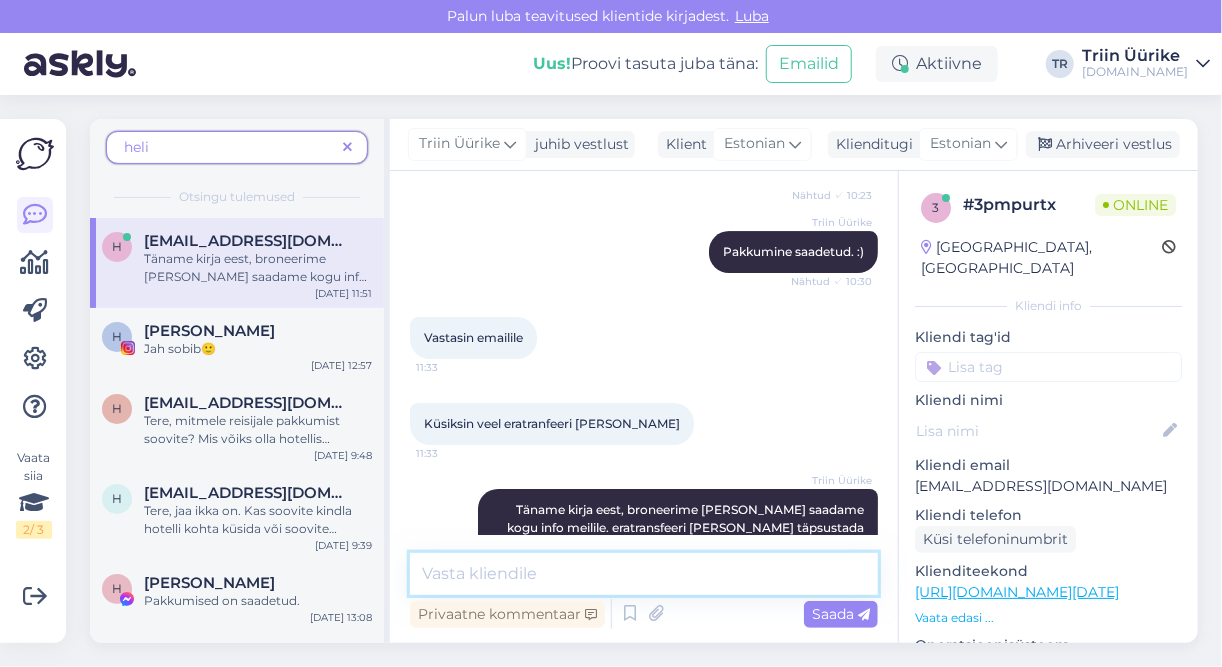 click at bounding box center (644, 574) 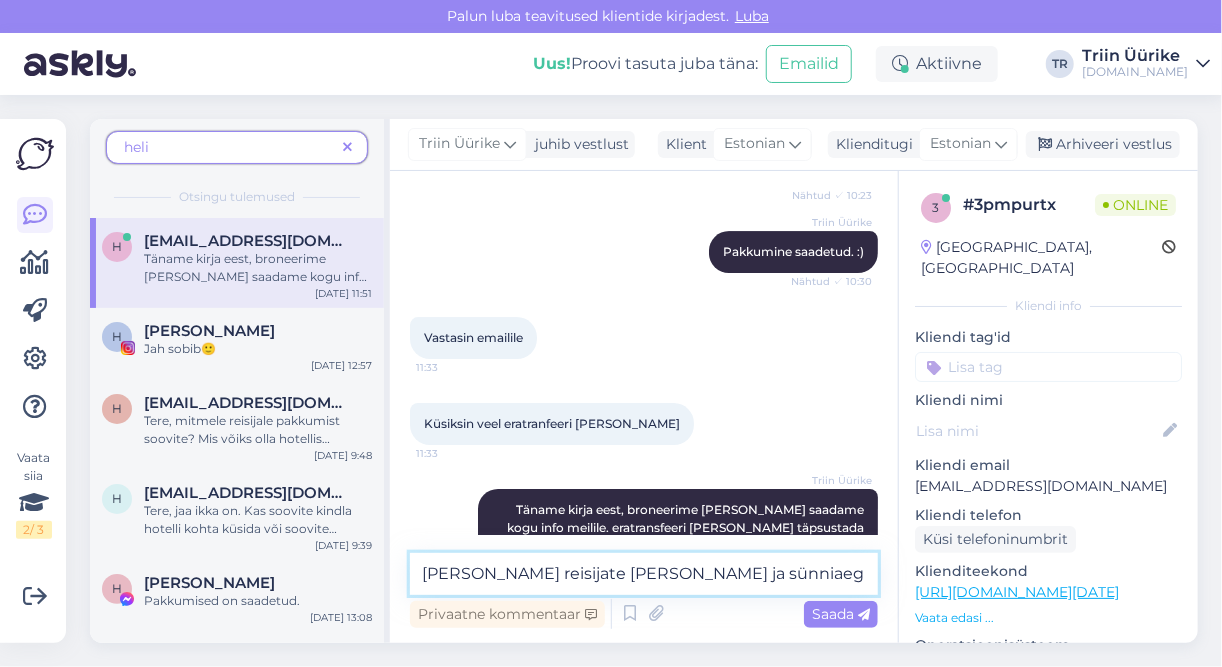 type on "[PERSON_NAME] reisijate [PERSON_NAME] ja sünniaegu" 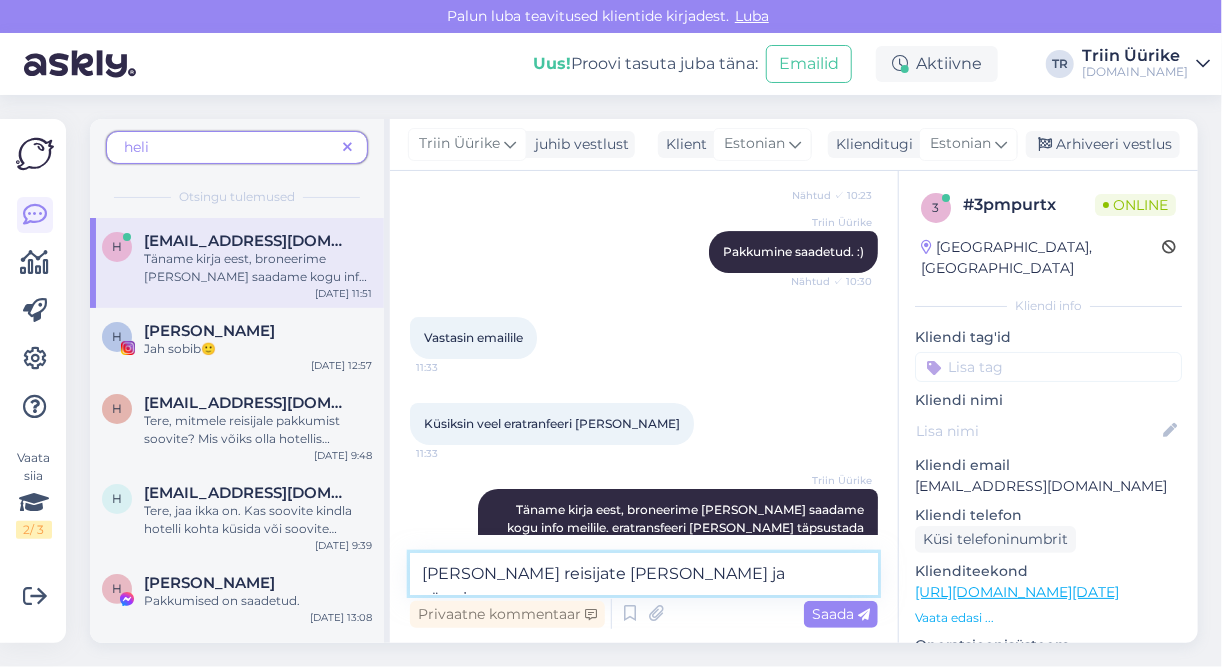 type 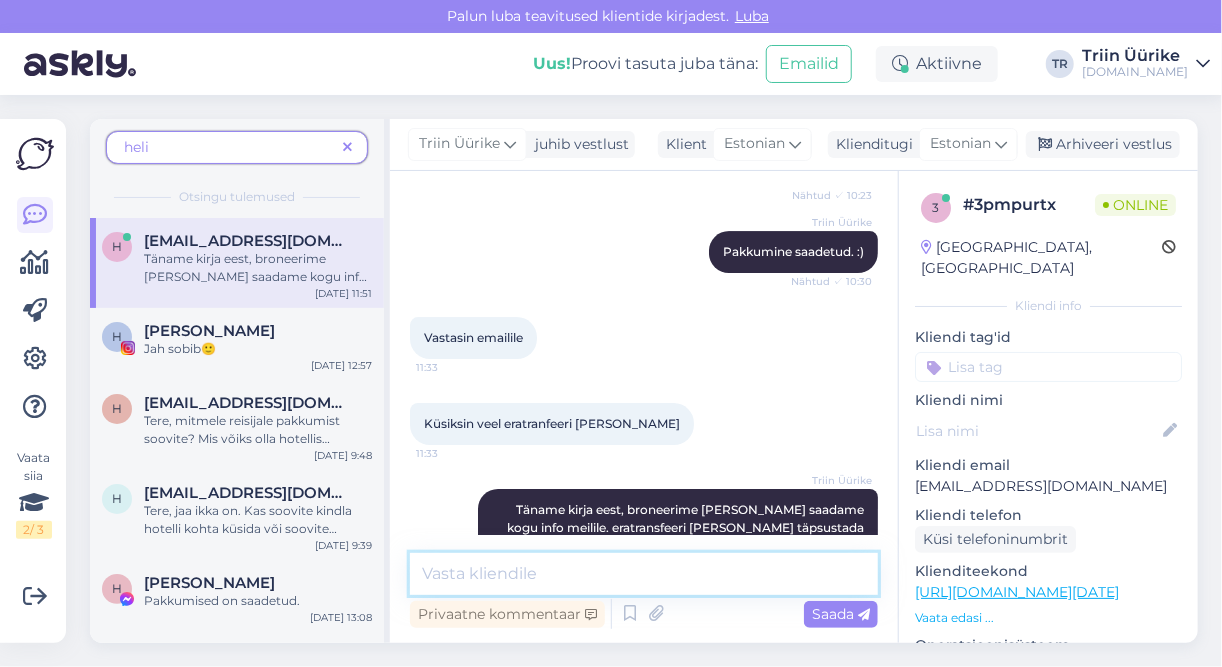 scroll, scrollTop: 2837, scrollLeft: 0, axis: vertical 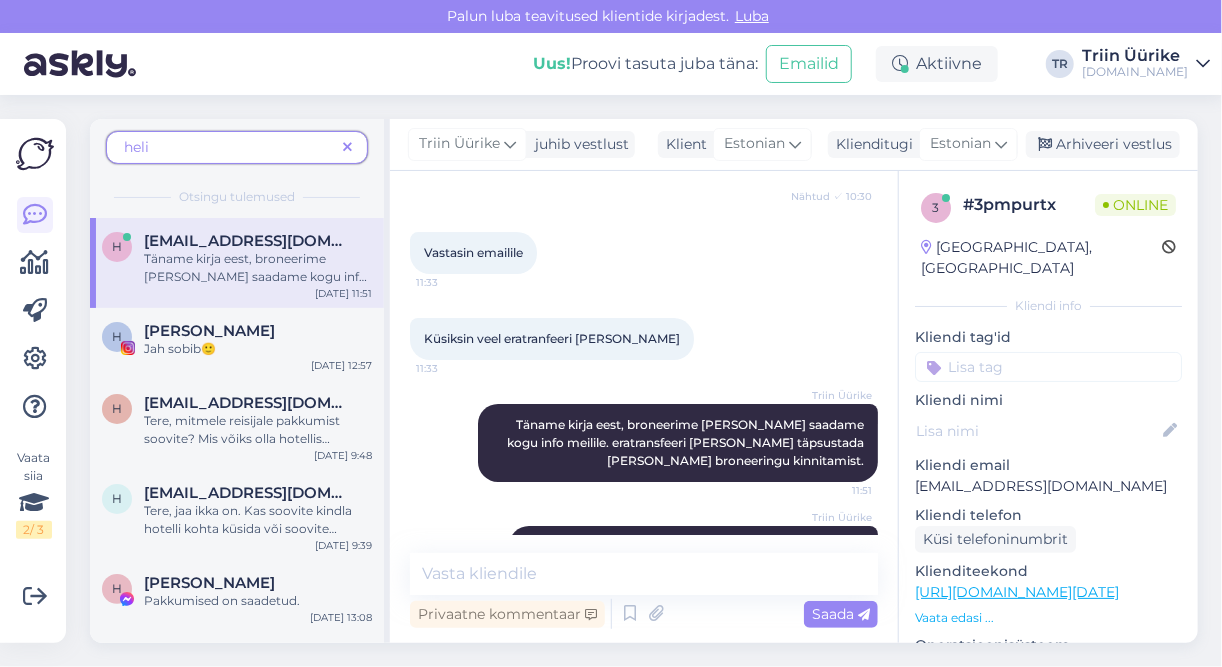 click at bounding box center [347, 148] 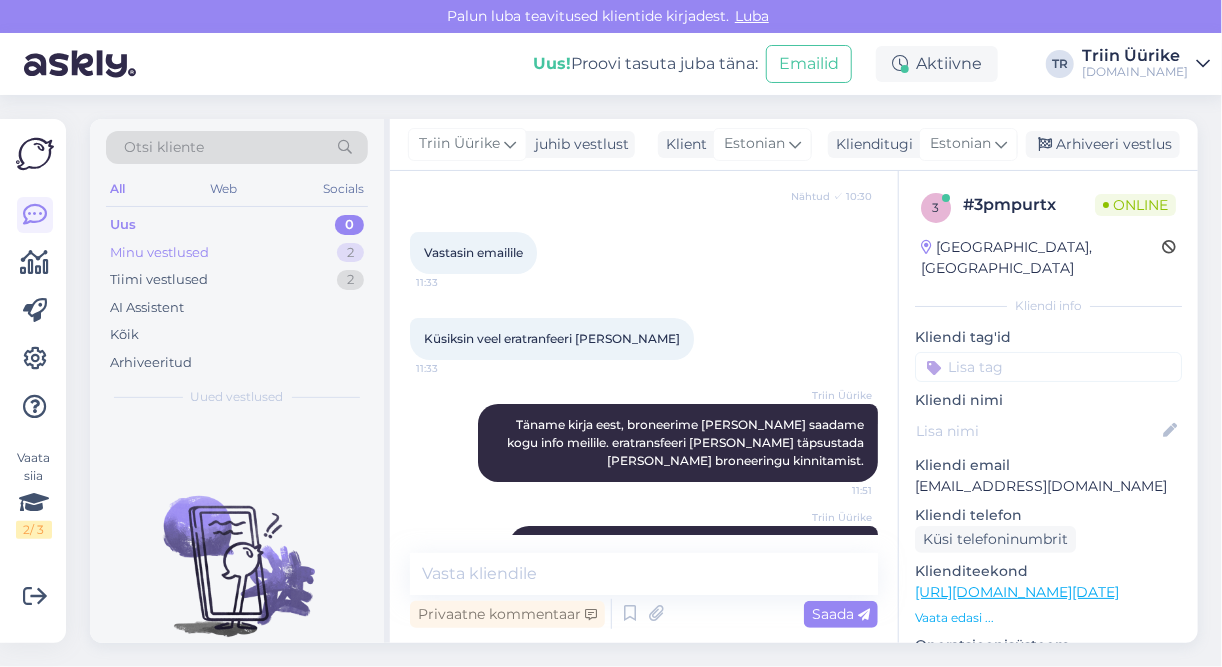 click on "Minu vestlused 2" at bounding box center [237, 253] 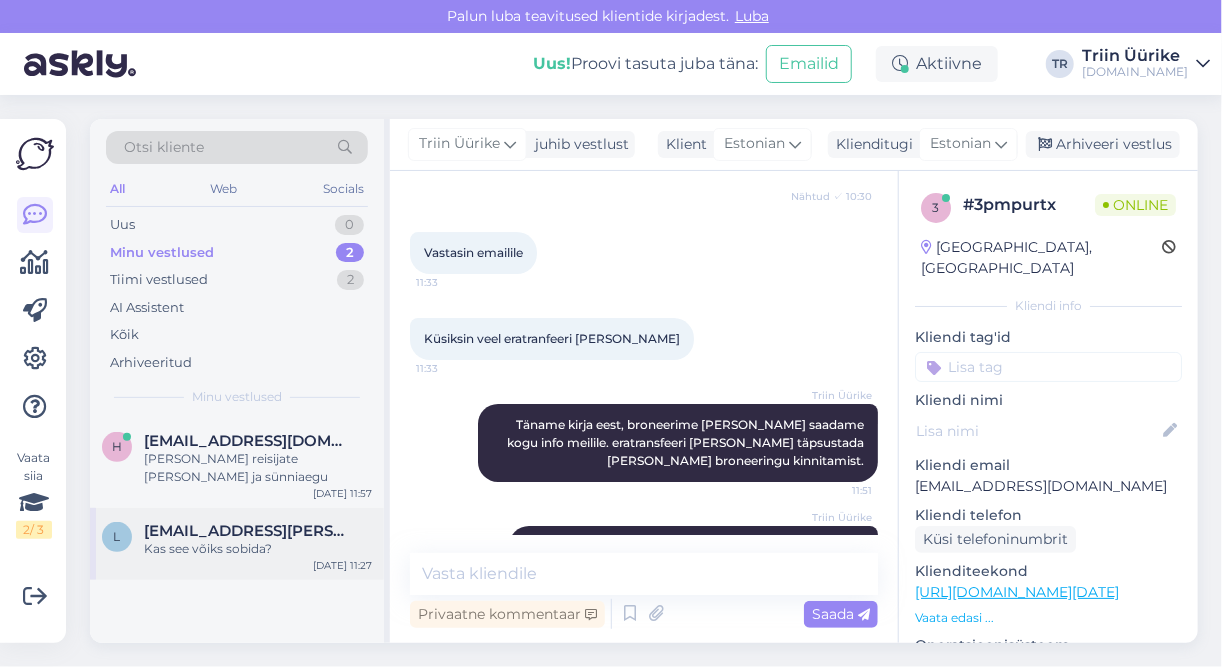 click on "Kas see võiks sobida?" at bounding box center [258, 549] 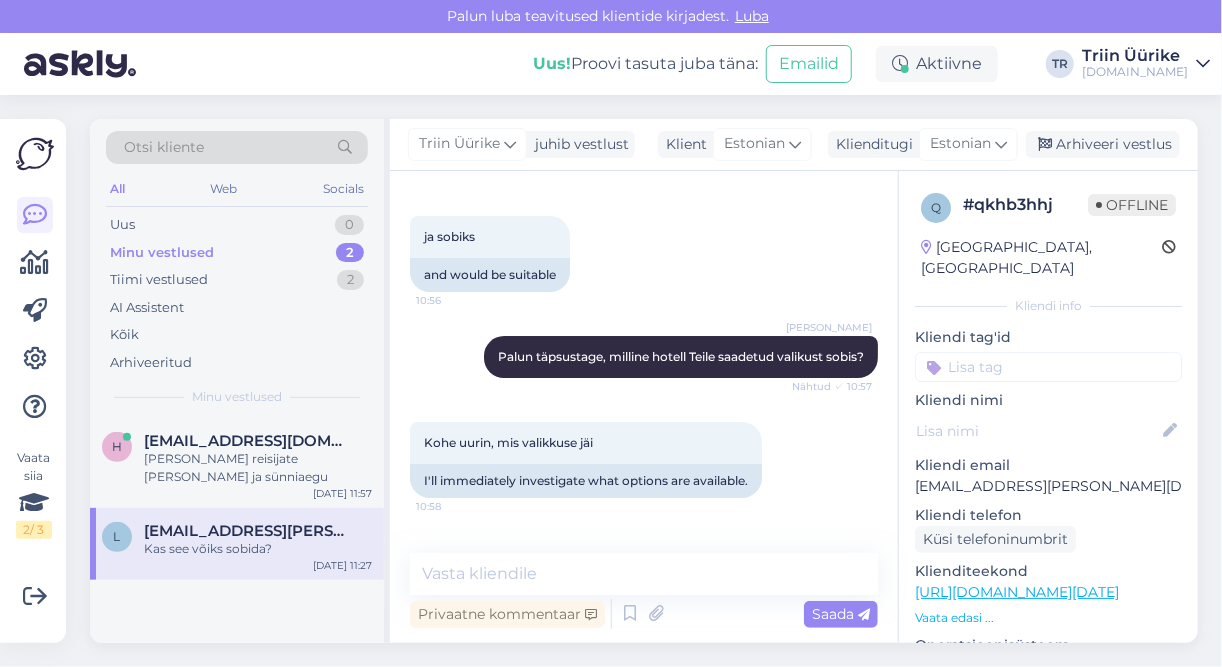scroll, scrollTop: 9831, scrollLeft: 0, axis: vertical 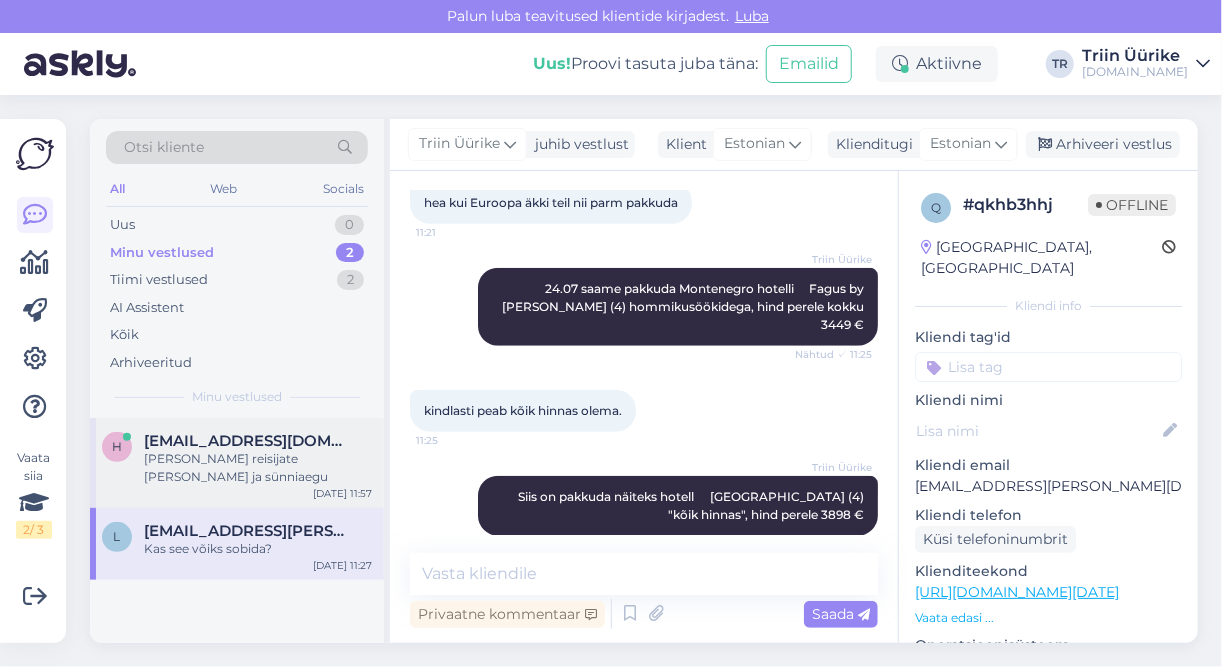 click on "[PERSON_NAME] reisijate [PERSON_NAME] ja sünniaegu" at bounding box center (258, 468) 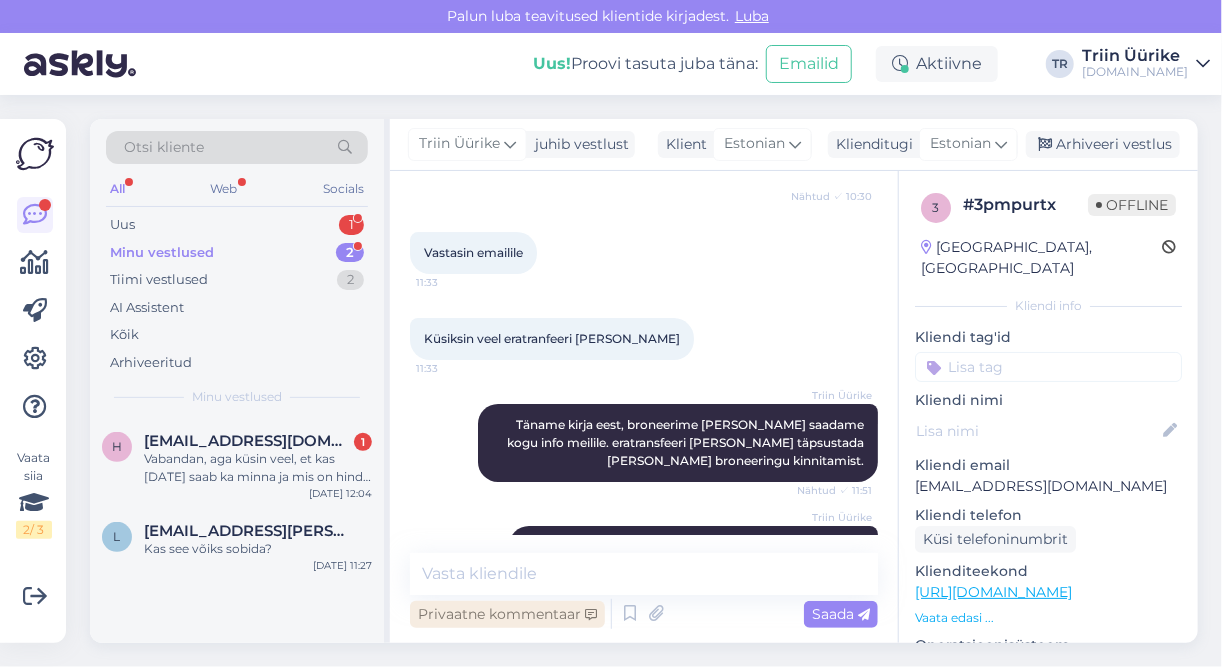 scroll, scrollTop: 2960, scrollLeft: 0, axis: vertical 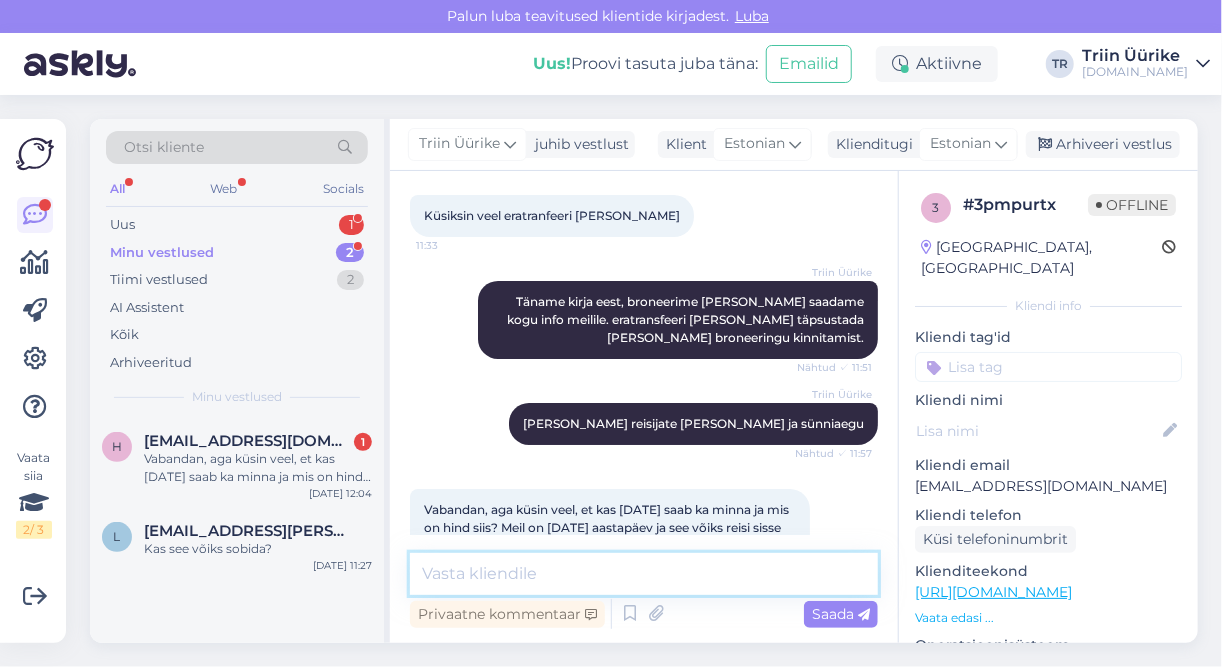 click at bounding box center [644, 574] 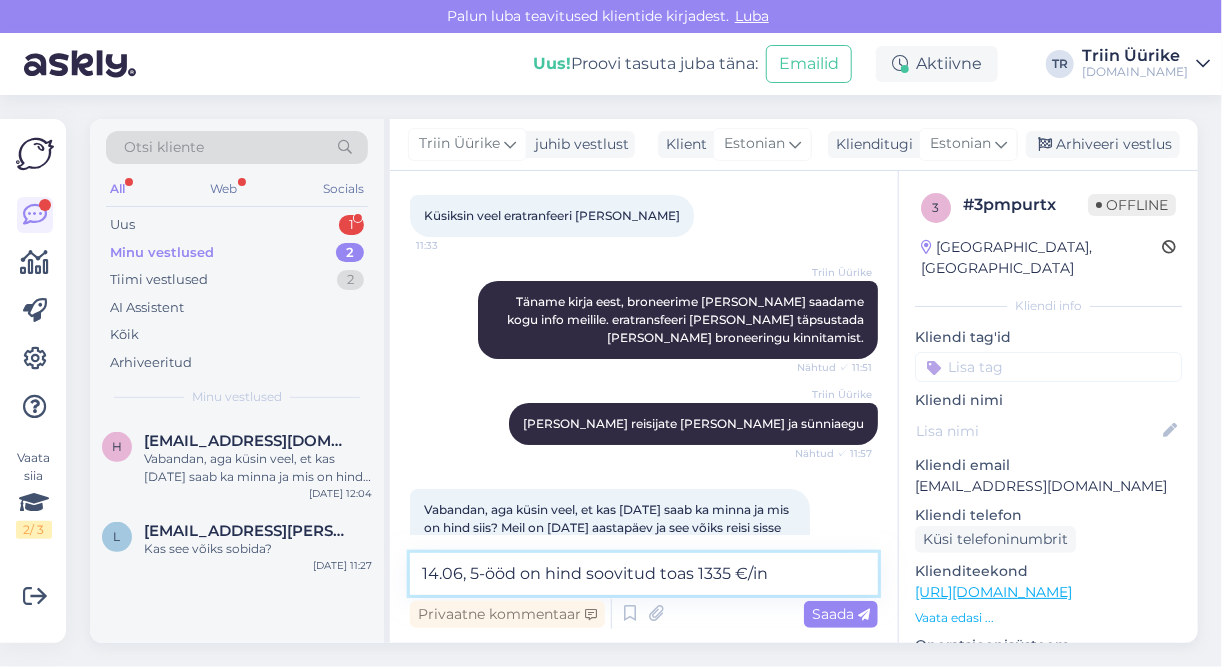 type on "14.06, 5-ööd on hind soovitud toas 1335 €/in." 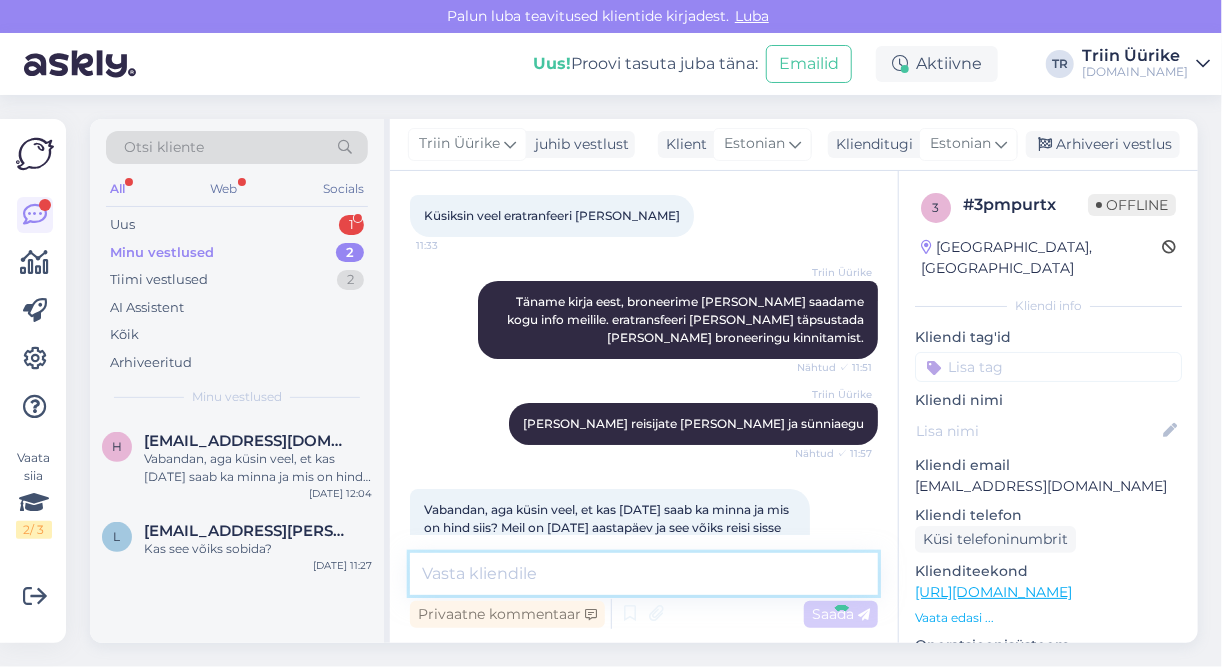 scroll, scrollTop: 3045, scrollLeft: 0, axis: vertical 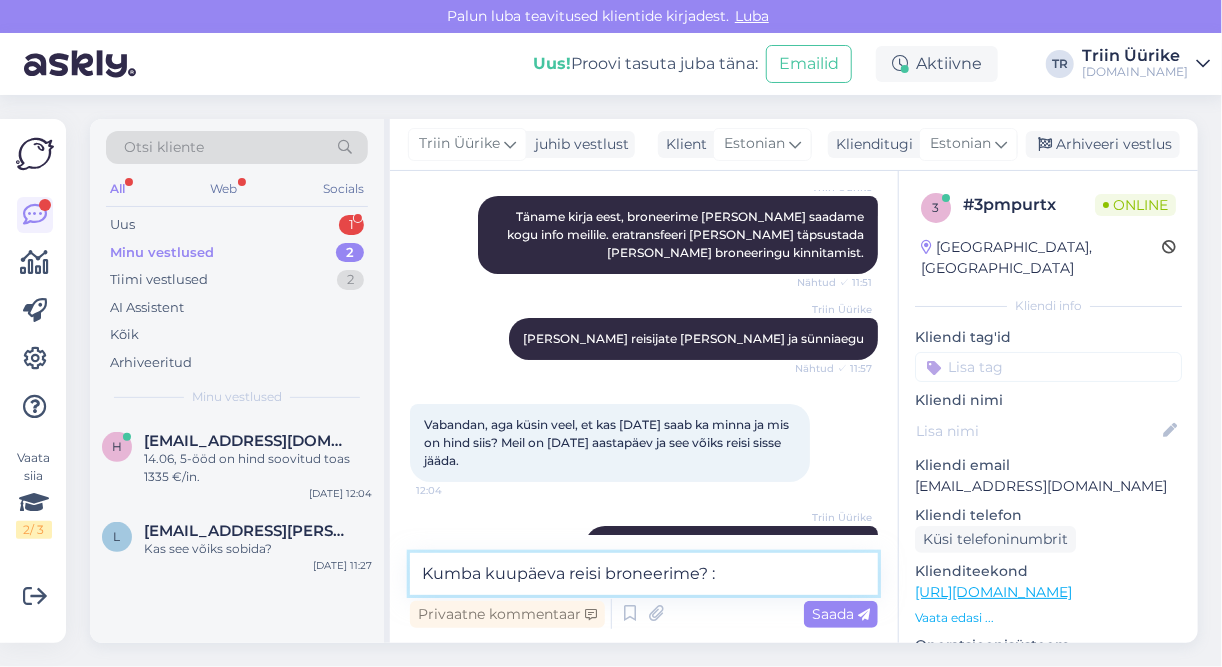 type on "Kumba kuupäeva reisi broneerime? :)" 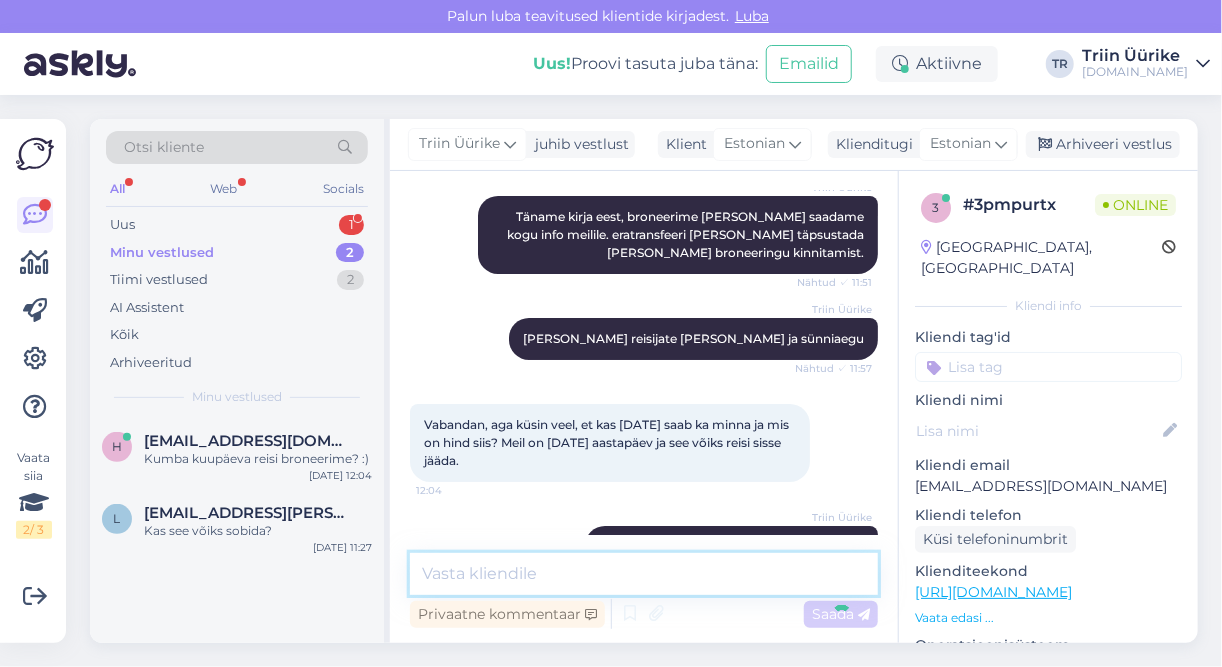 scroll, scrollTop: 3131, scrollLeft: 0, axis: vertical 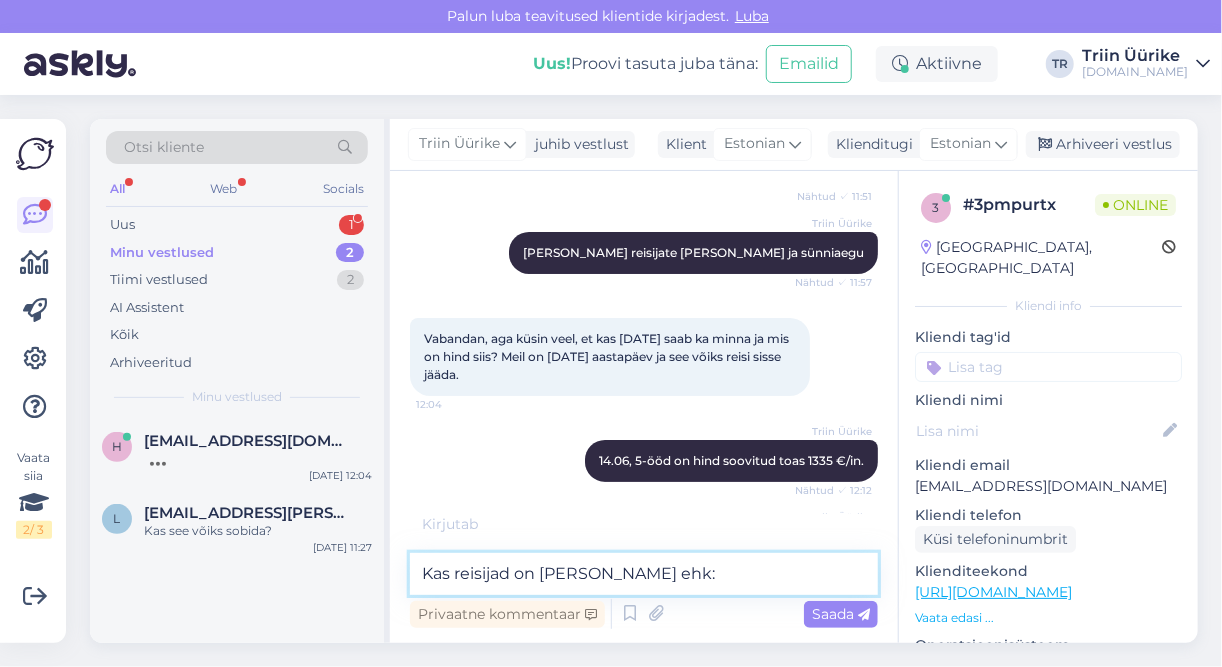 paste on "[PERSON_NAME] [DATE], 56614897
Silver Sarapuu [DATE]" 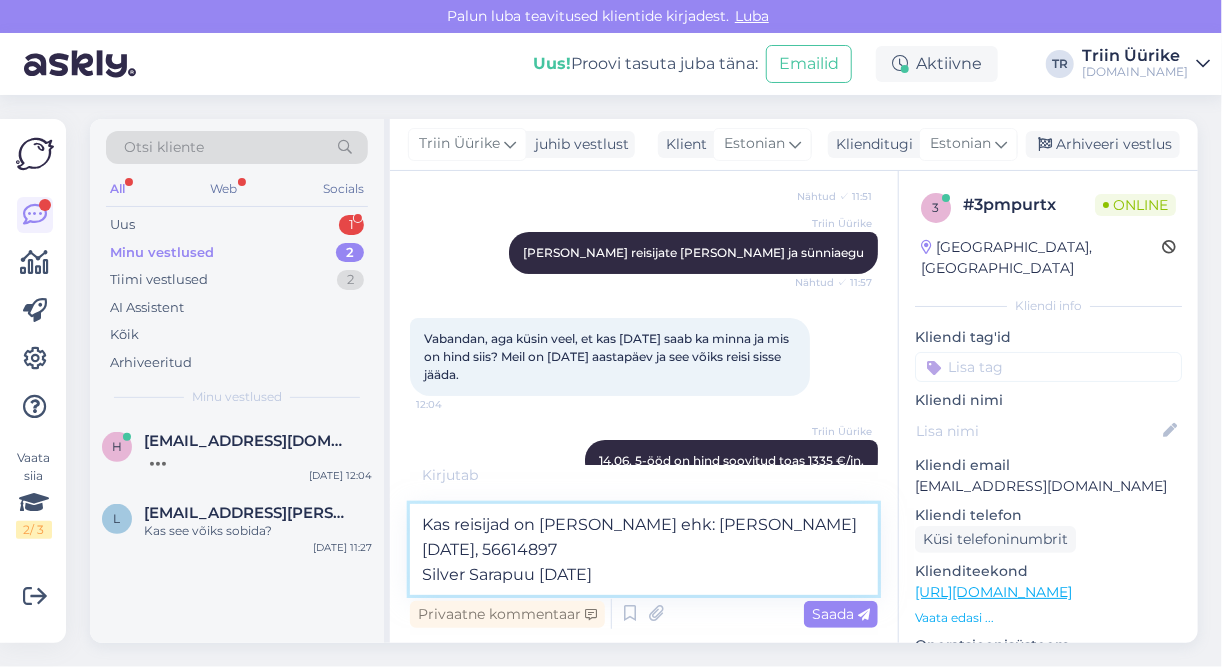 type on "Kas reisijad on [PERSON_NAME] ehk: [PERSON_NAME] [DATE], 56614897
Silver Sarapuu [DATE]" 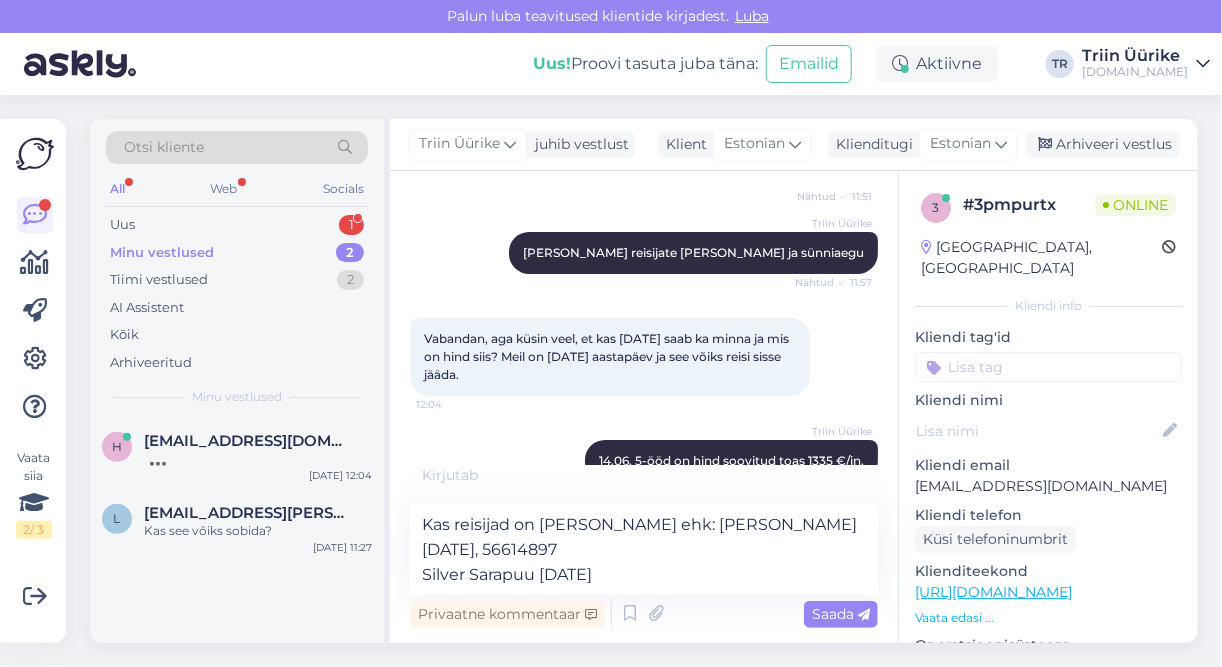 click on "Saada" at bounding box center [841, 614] 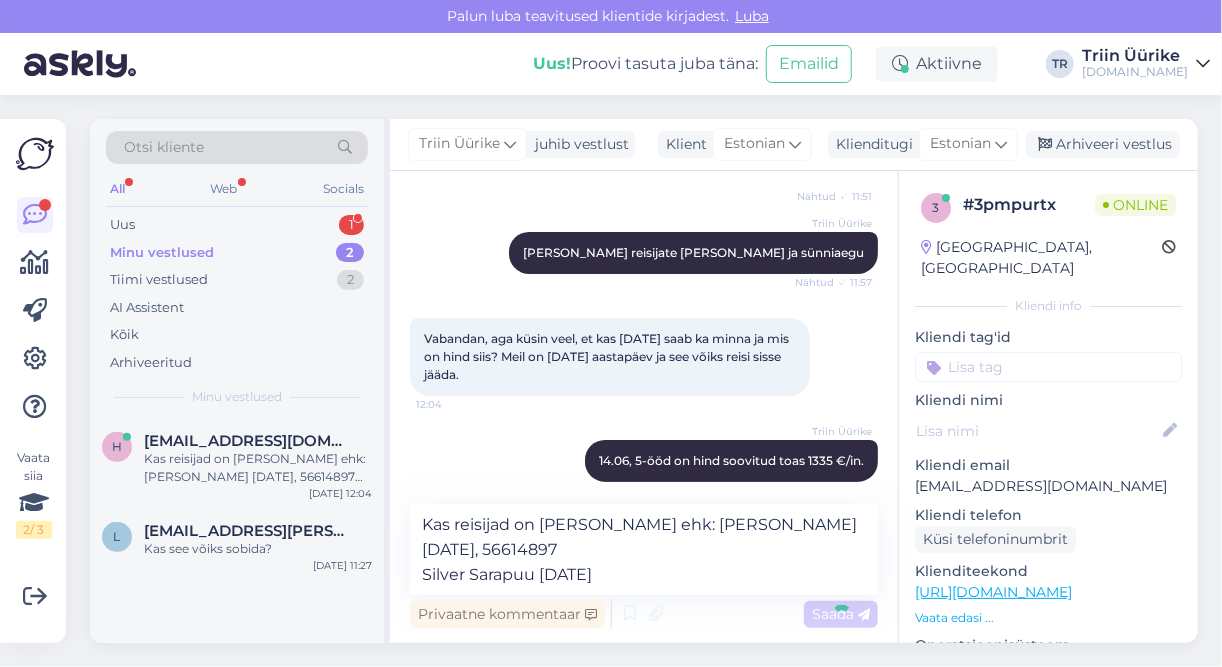type 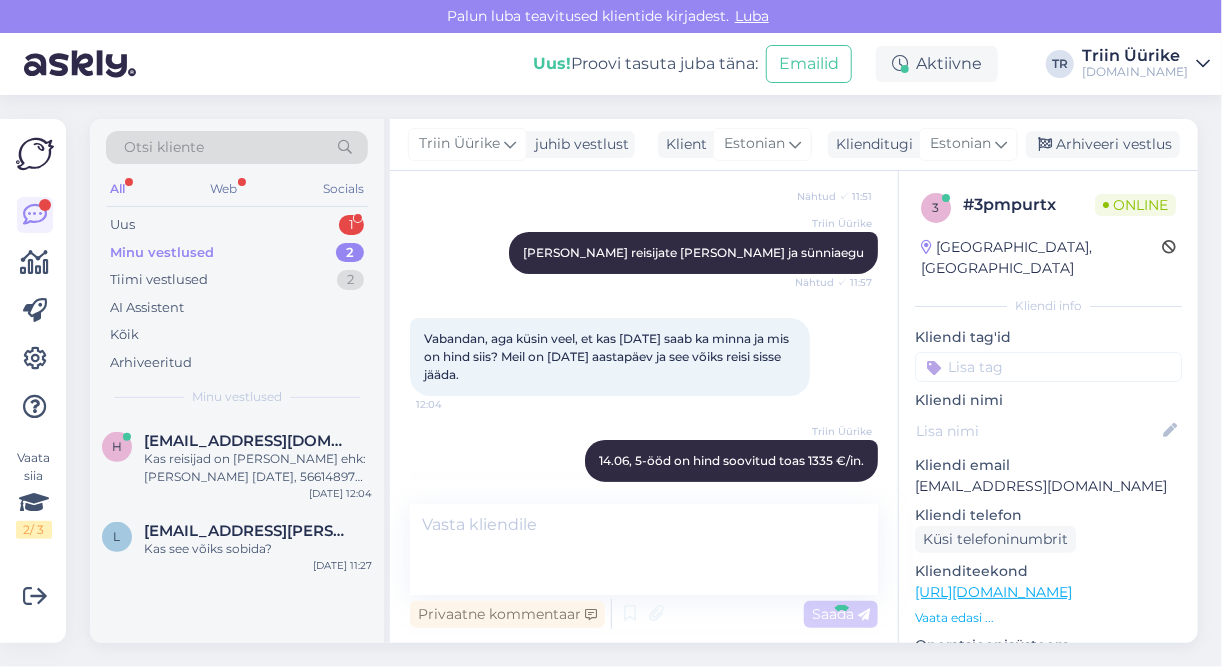 scroll, scrollTop: 3235, scrollLeft: 0, axis: vertical 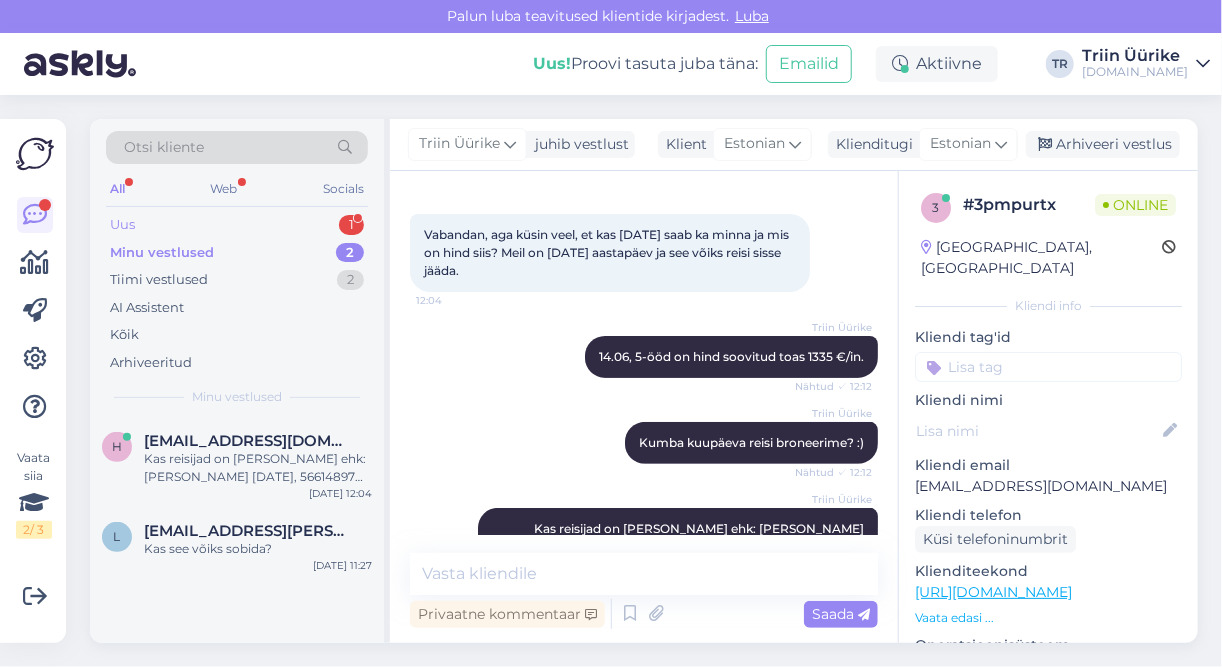 click on "Uus 1" at bounding box center [237, 225] 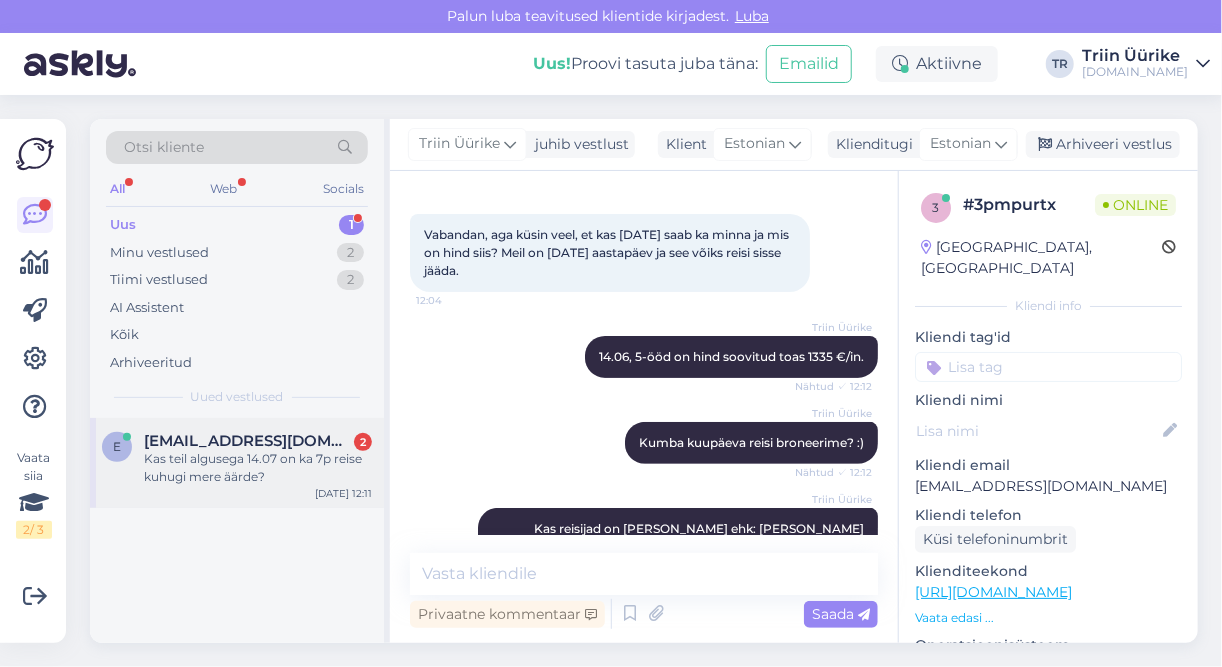 click on "[EMAIL_ADDRESS][DOMAIN_NAME]" at bounding box center [248, 441] 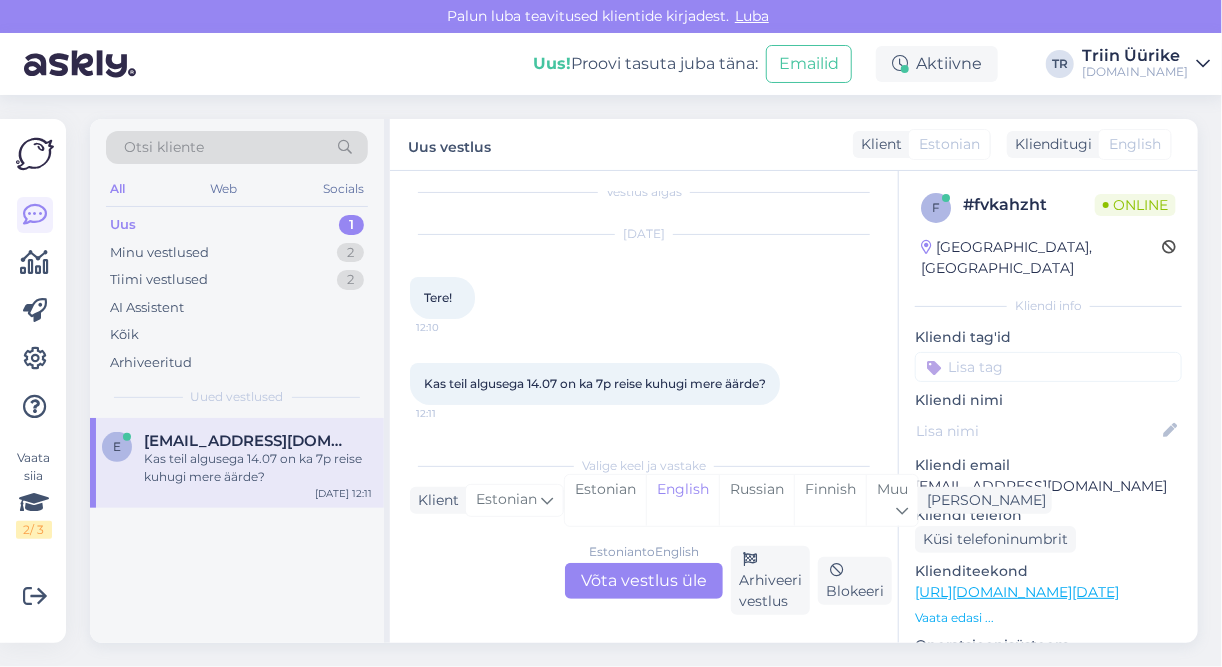 scroll, scrollTop: 19, scrollLeft: 0, axis: vertical 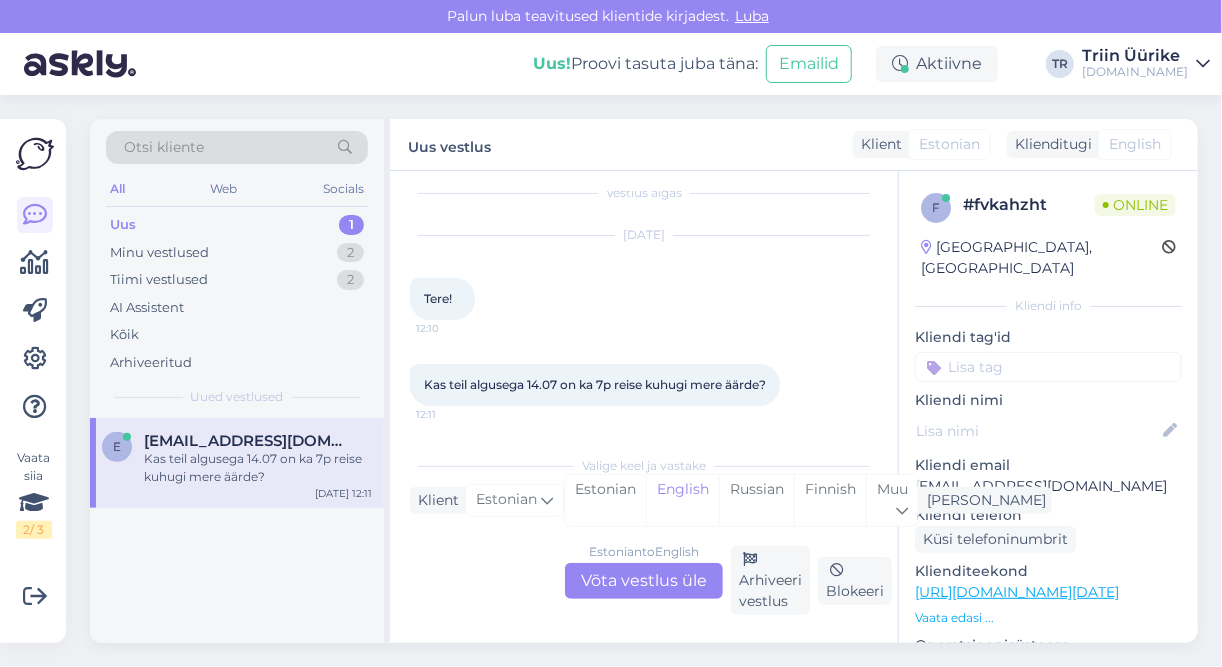 click on "Estonian  to  English Võta vestlus üle" at bounding box center [644, 581] 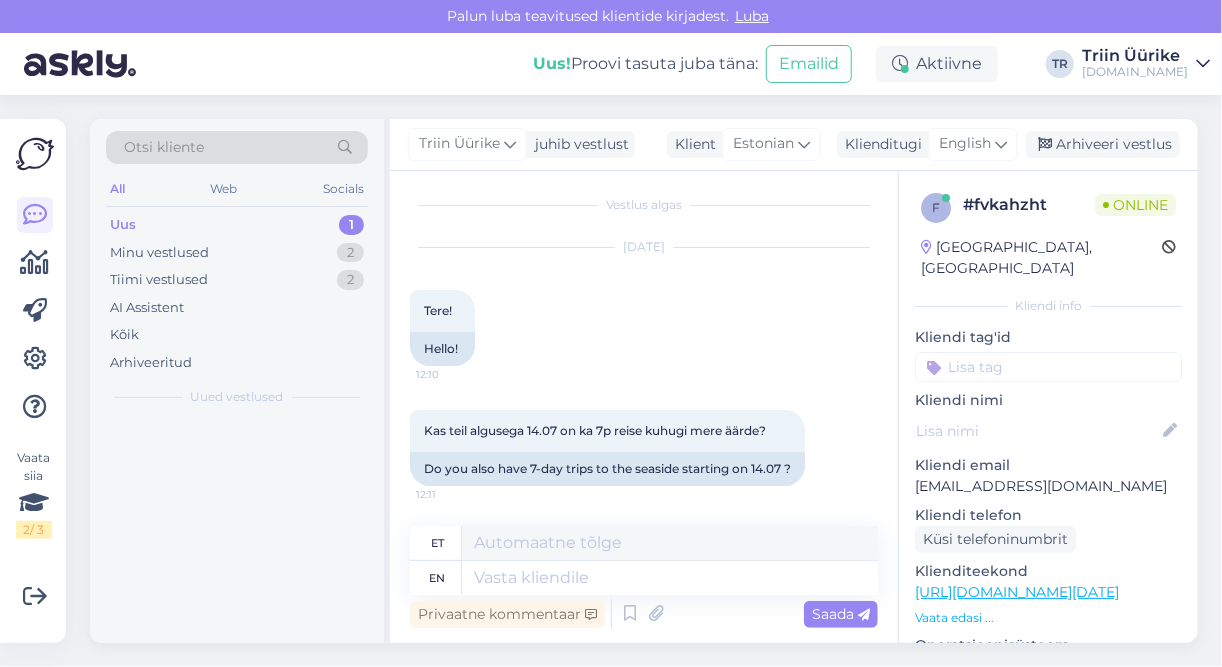 scroll, scrollTop: 5, scrollLeft: 0, axis: vertical 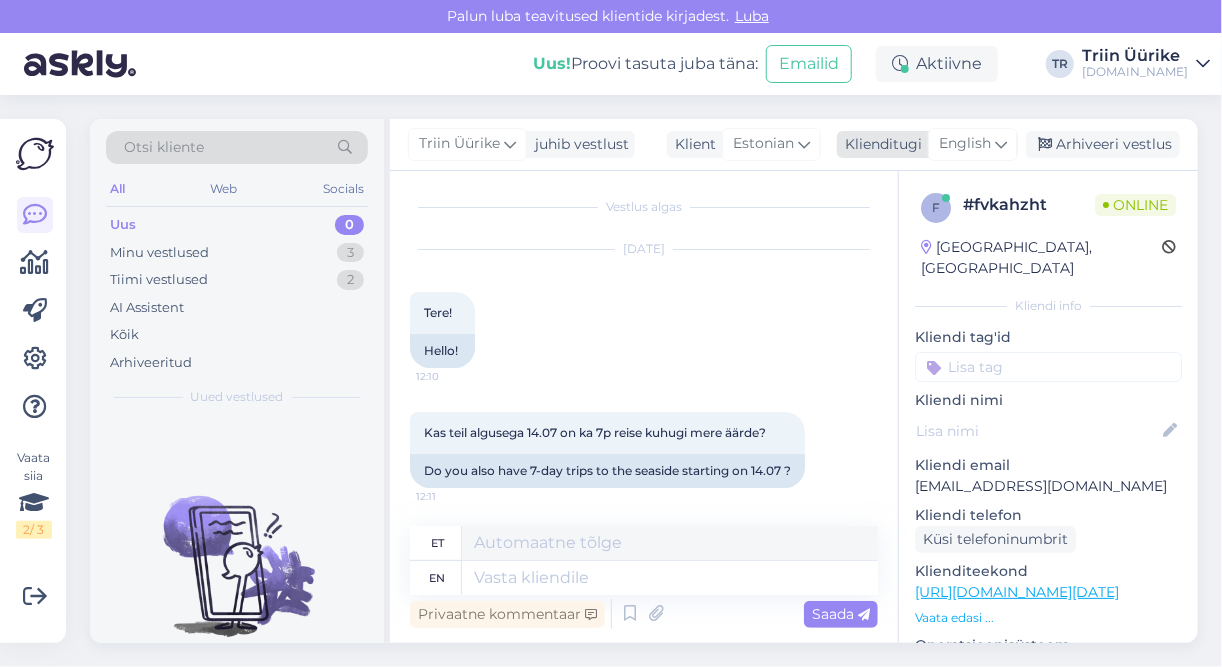 click on "English" at bounding box center (965, 144) 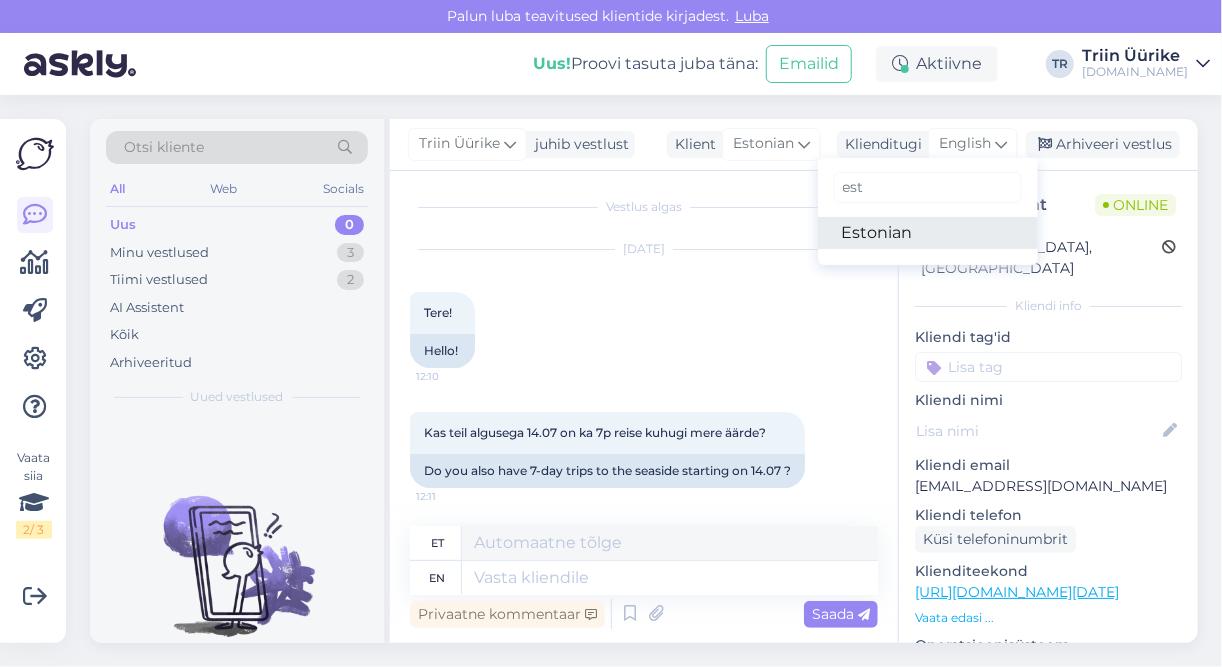 drag, startPoint x: 926, startPoint y: 225, endPoint x: 896, endPoint y: 294, distance: 75.23962 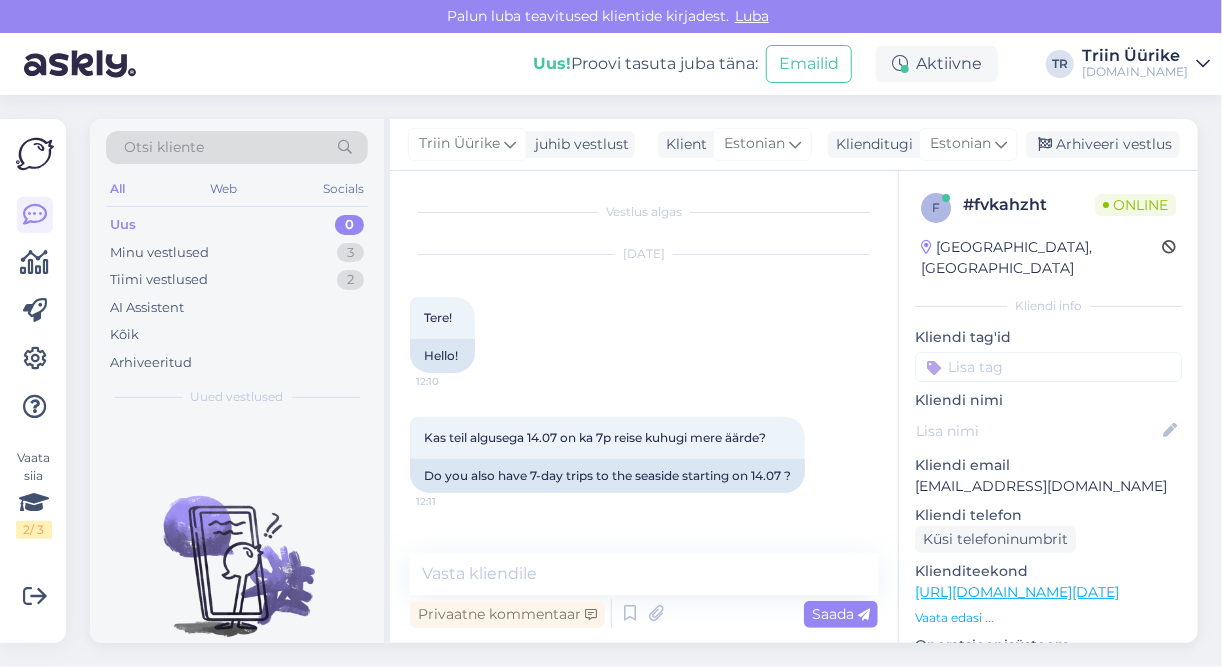 scroll, scrollTop: 0, scrollLeft: 0, axis: both 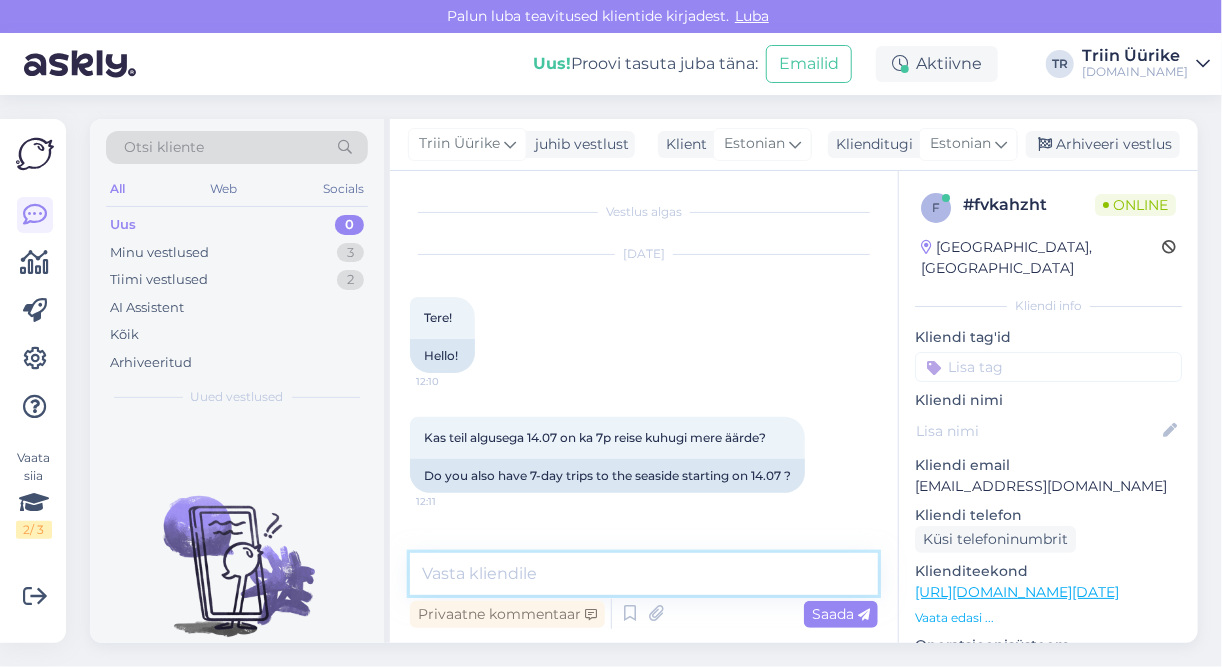 click at bounding box center (644, 574) 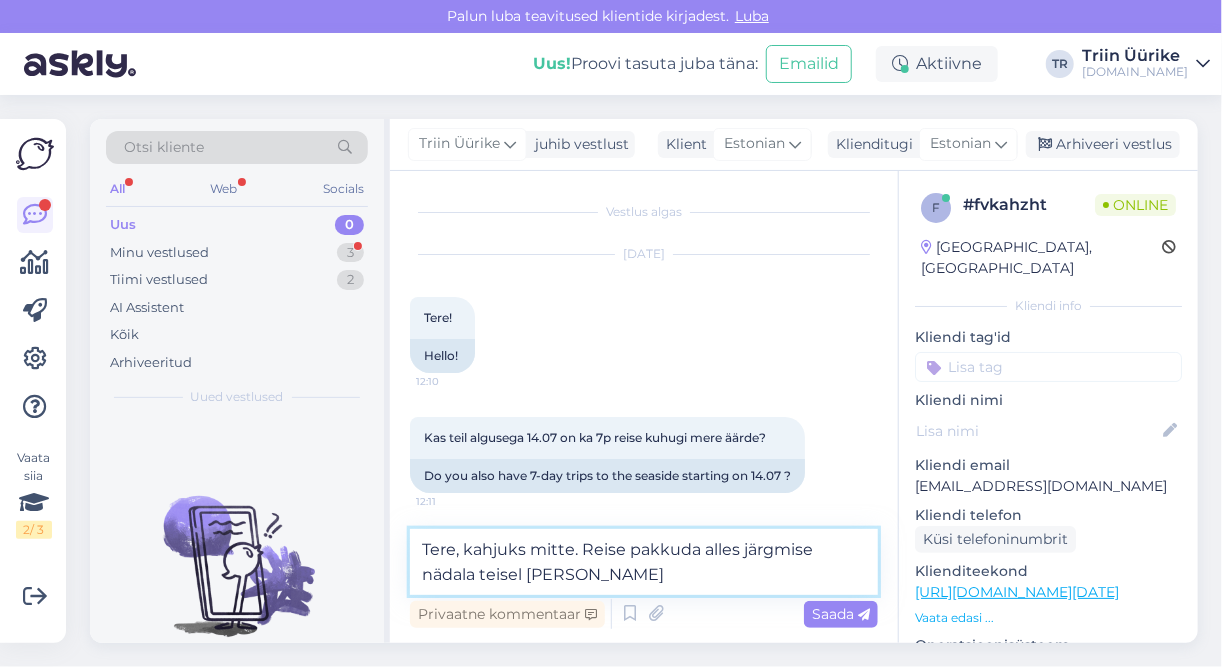 type on "Tere, kahjuks mitte. Reise pakkuda alles järgmise nädala teisel poolel" 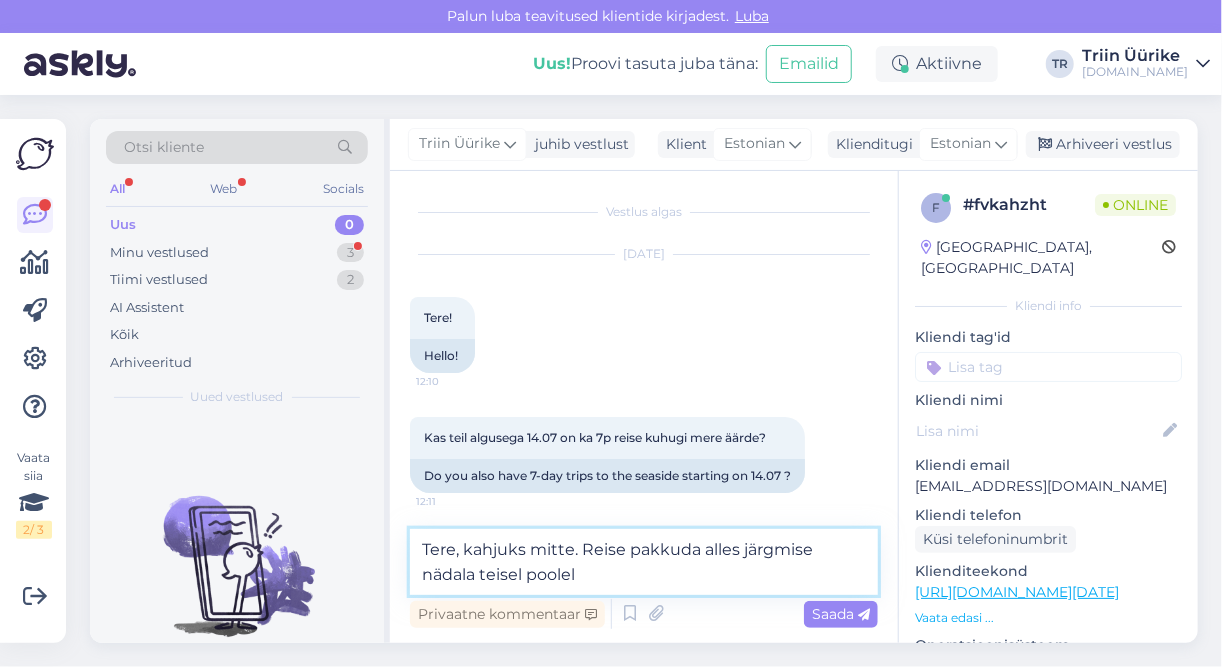type 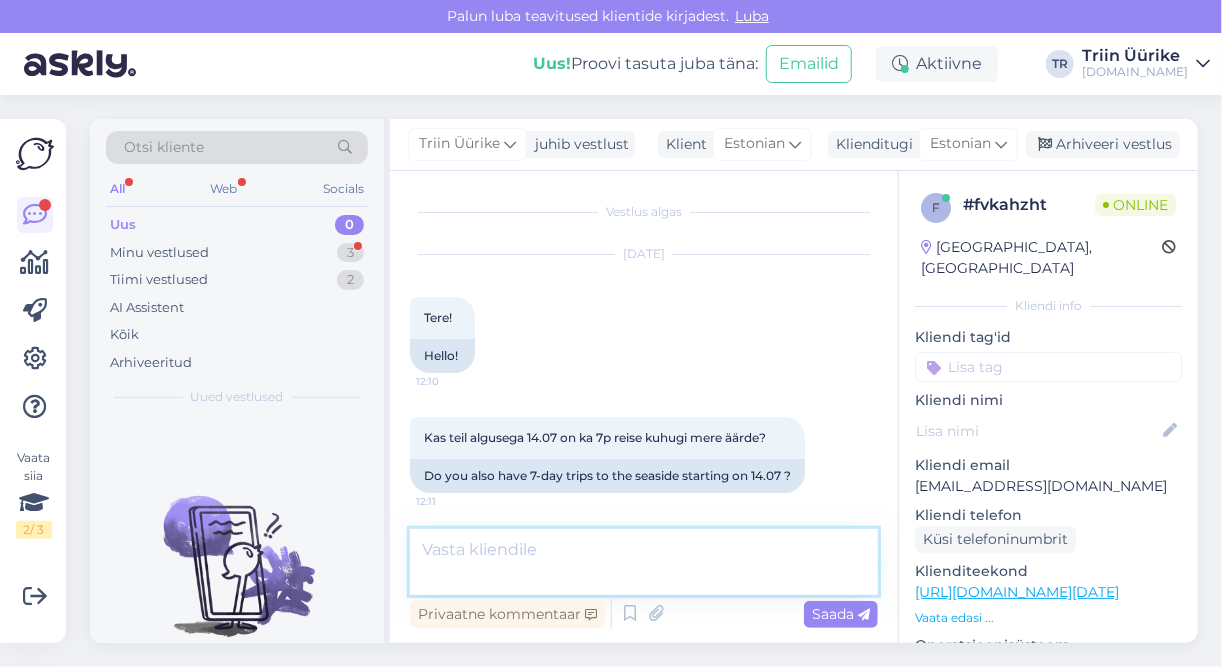 scroll, scrollTop: 83, scrollLeft: 0, axis: vertical 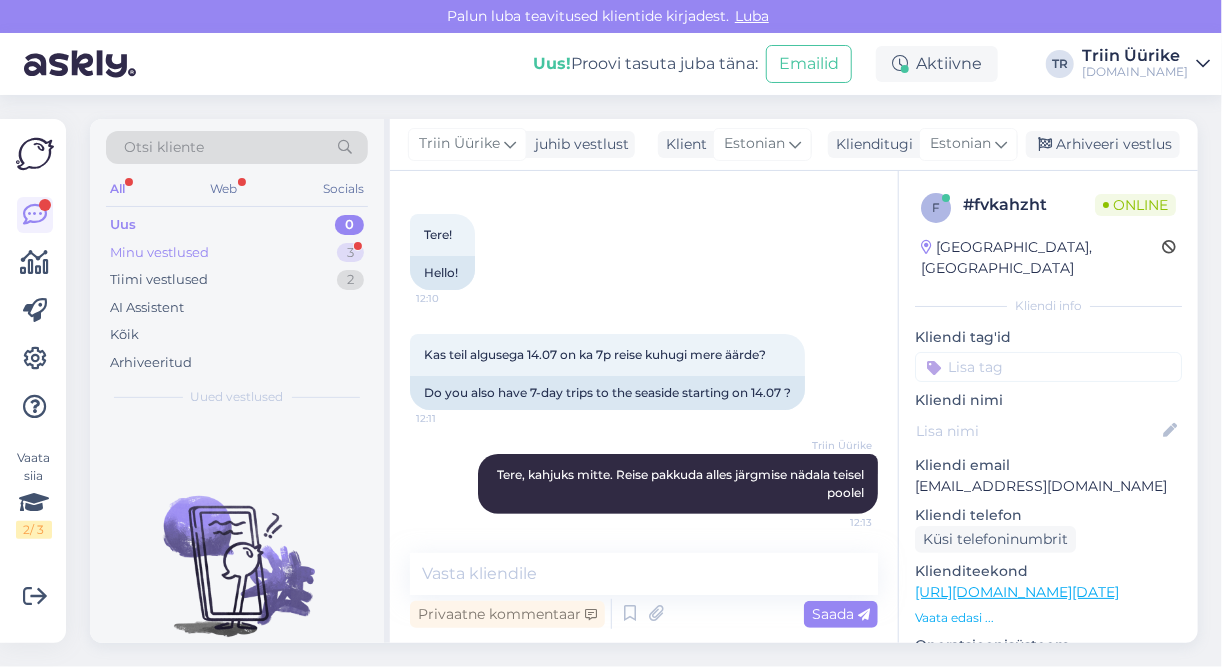 click on "Minu vestlused 3" at bounding box center (237, 253) 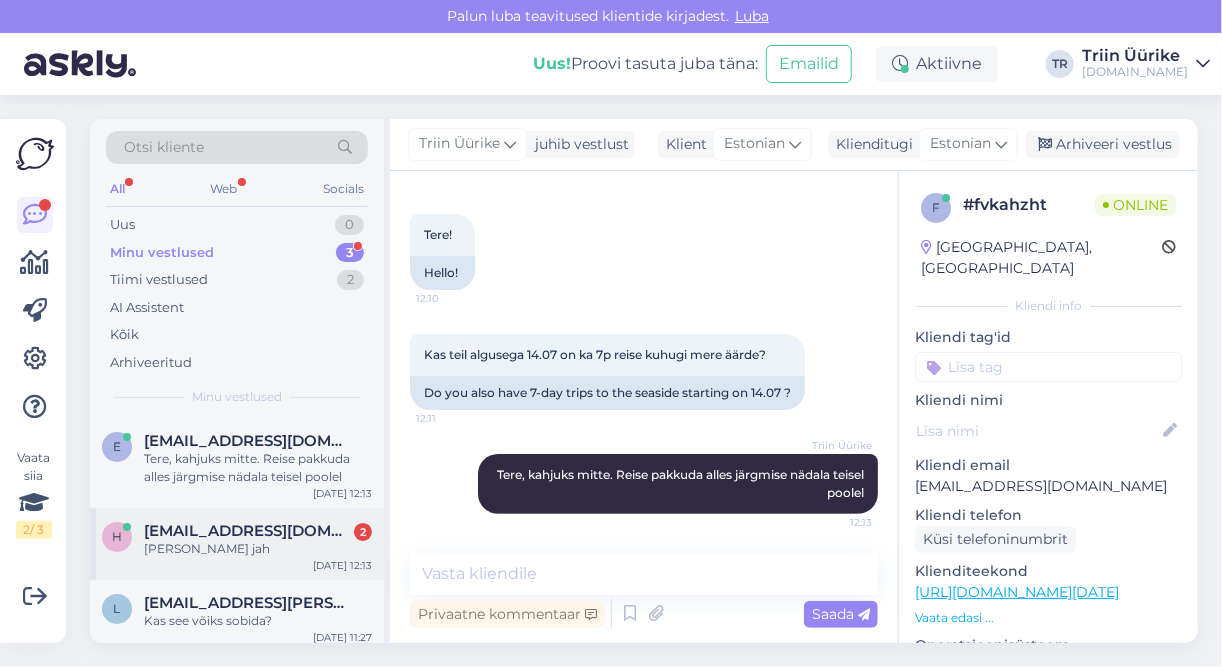 click on "[PERSON_NAME] jah" at bounding box center (258, 549) 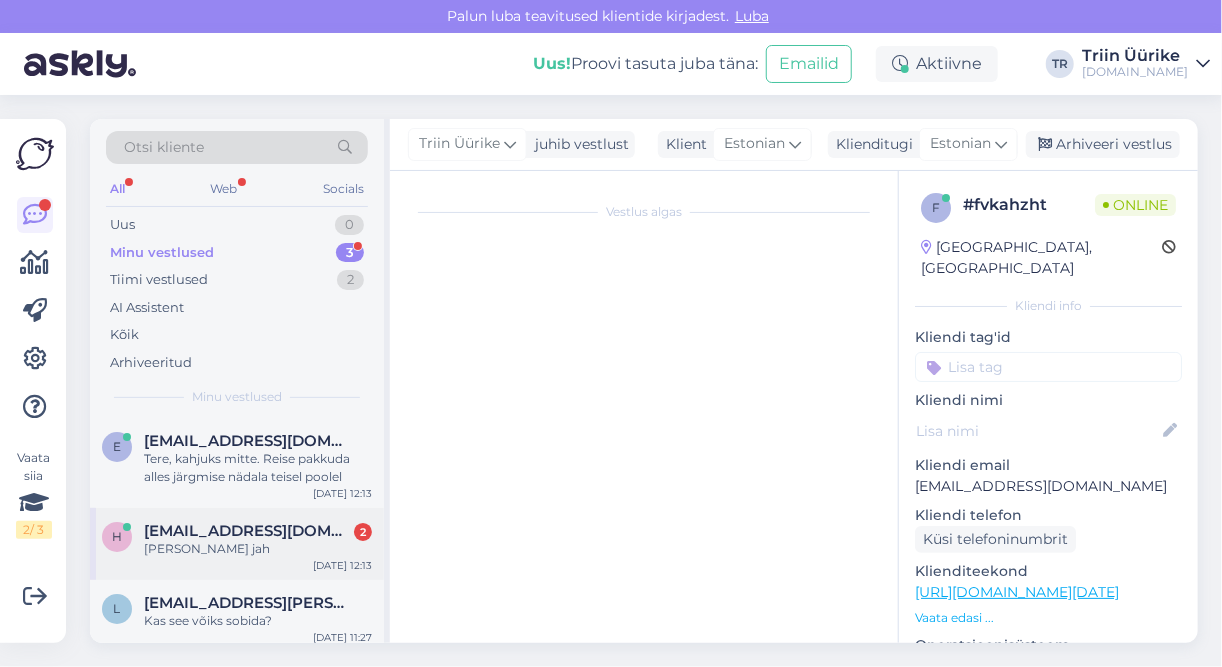 scroll, scrollTop: 3408, scrollLeft: 0, axis: vertical 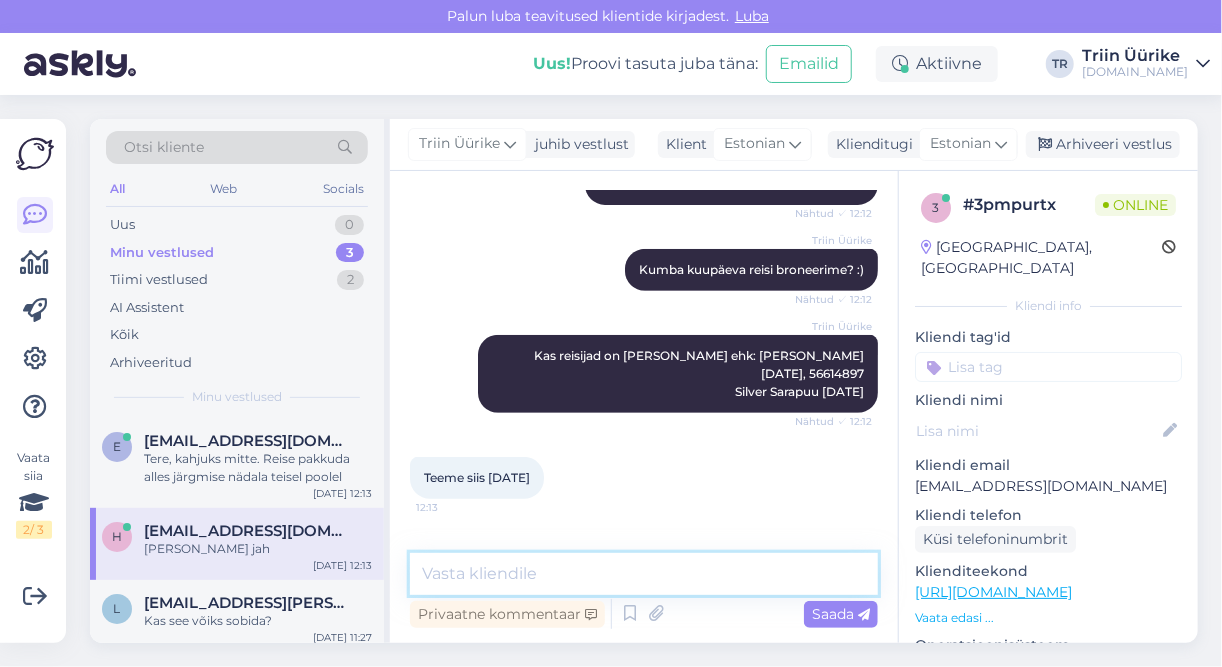 click at bounding box center [644, 574] 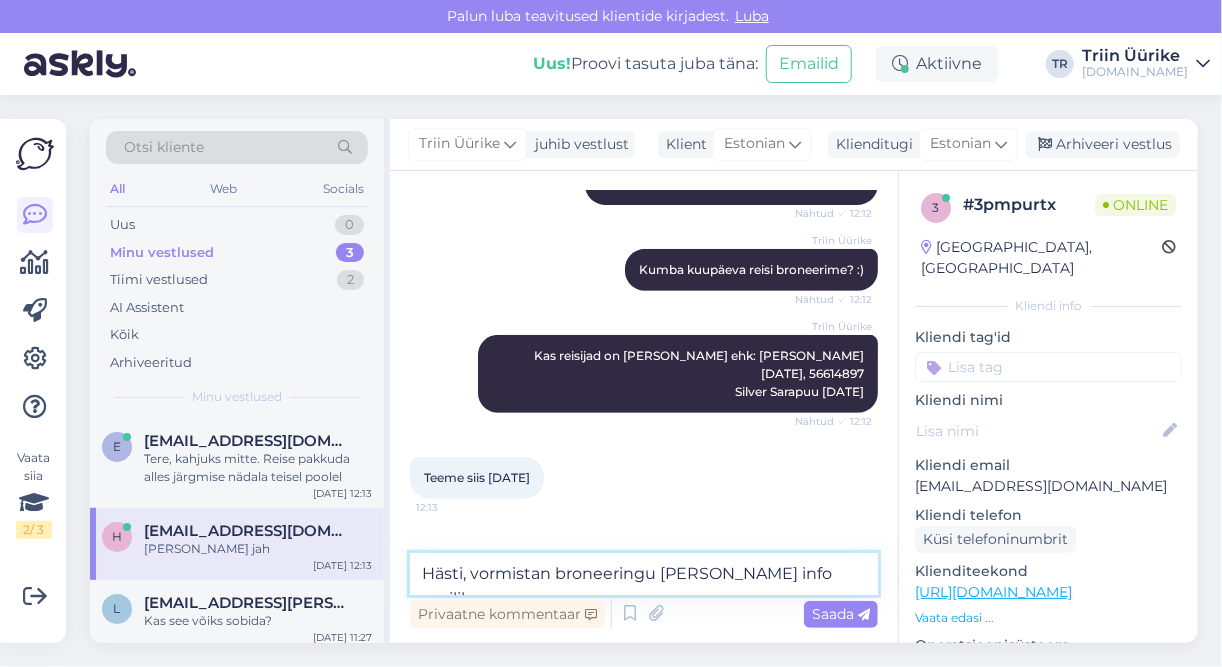 type on "Hästi, vormistan broneeringu [PERSON_NAME] info meilile." 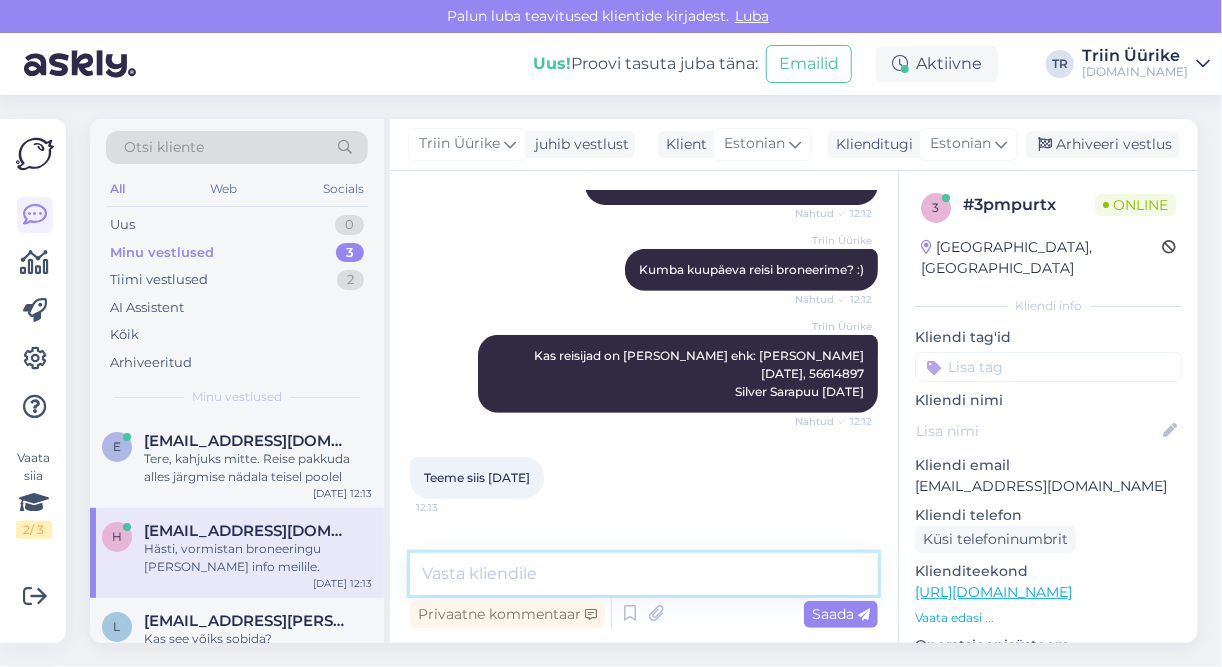 scroll, scrollTop: 3493, scrollLeft: 0, axis: vertical 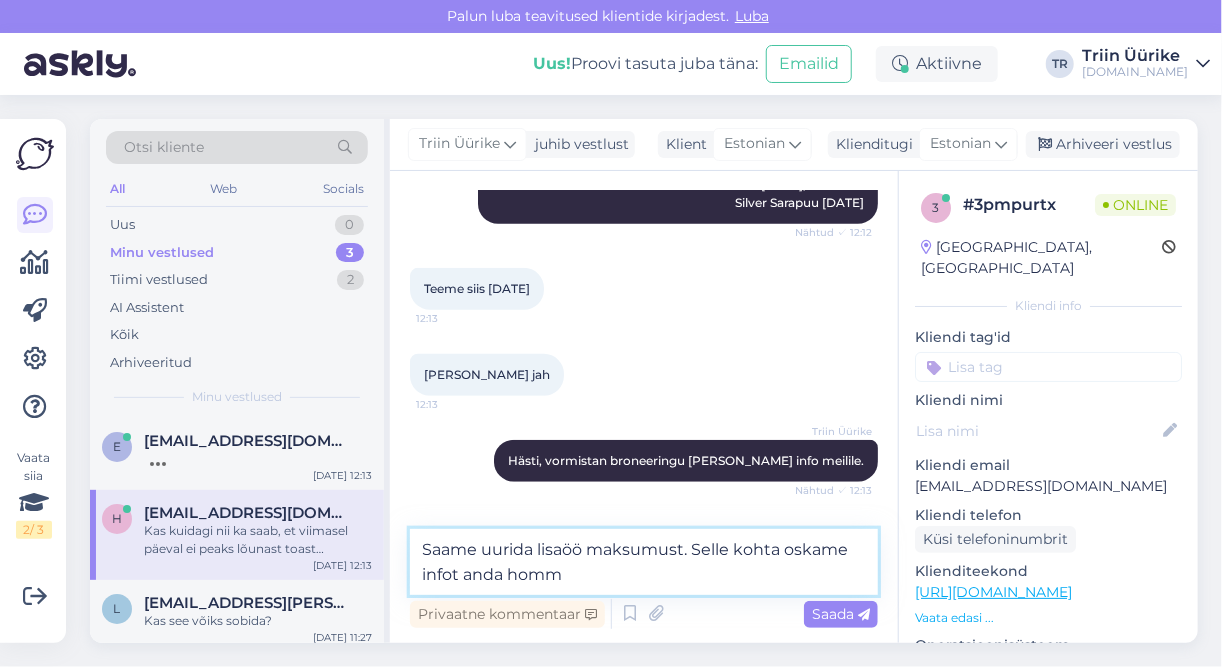 type on "Saame uurida lisaöö maksumust. Selle kohta oskame infot anda homme" 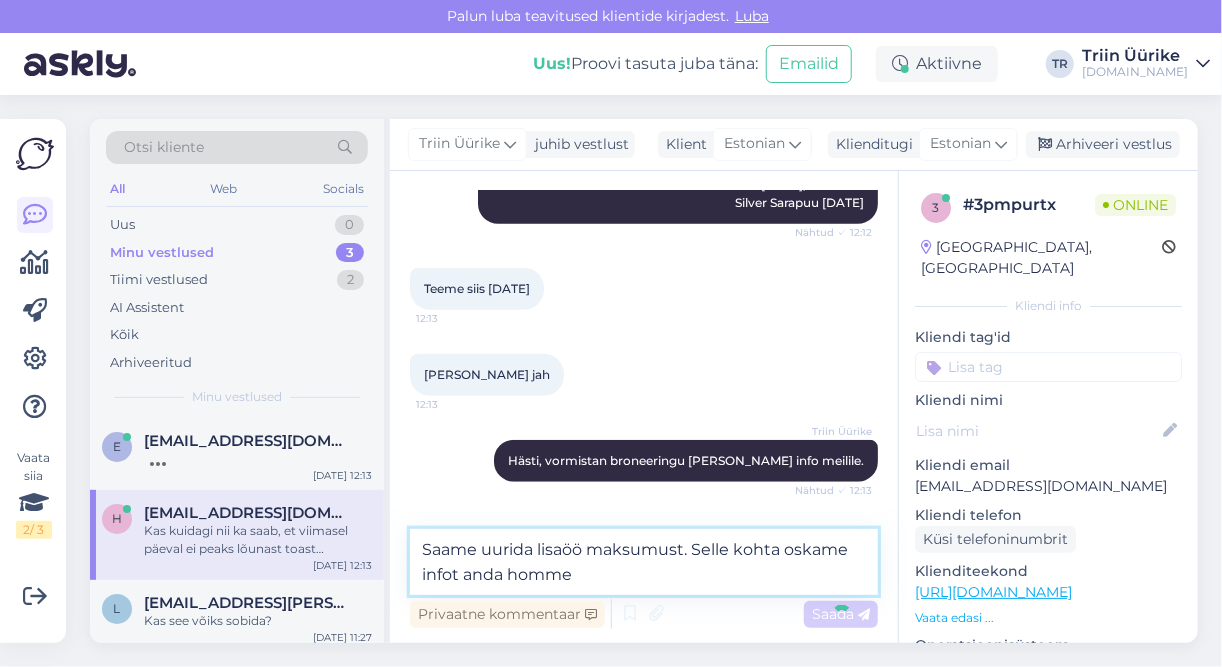 type 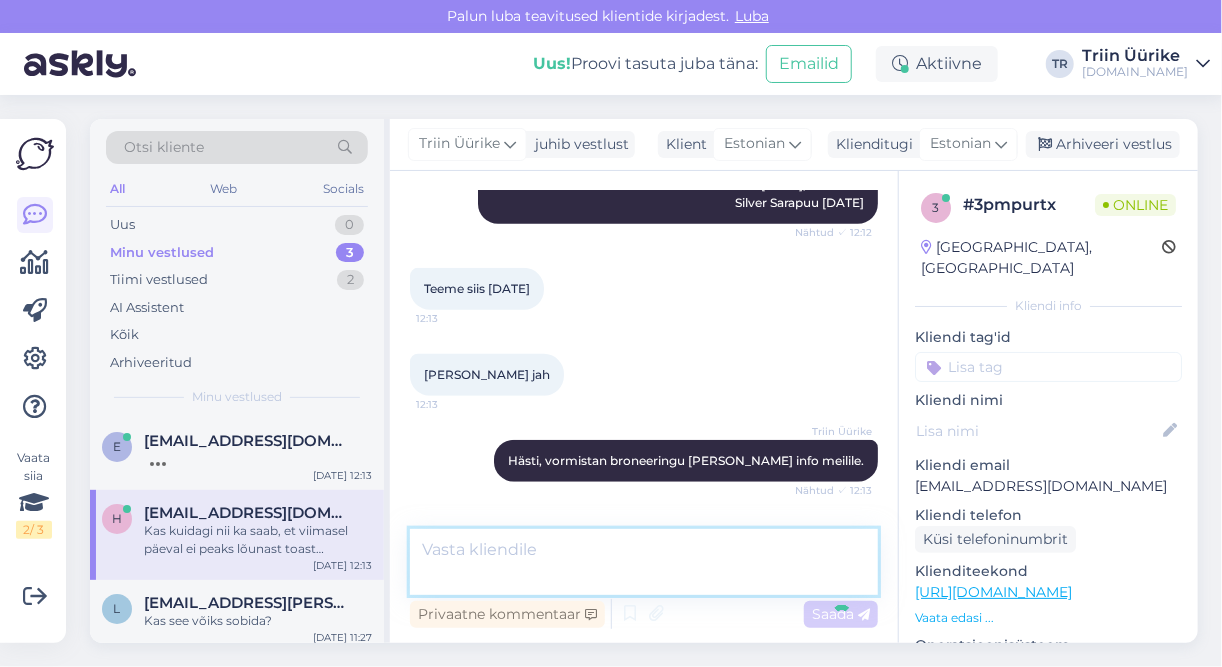 scroll, scrollTop: 3701, scrollLeft: 0, axis: vertical 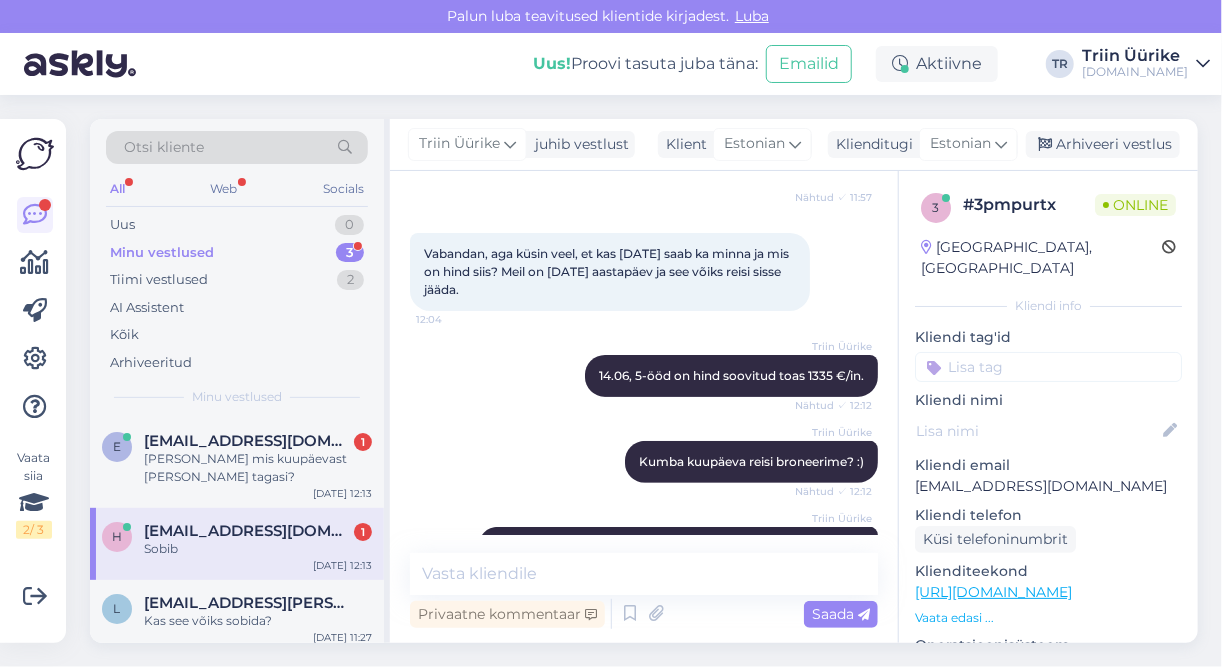 drag, startPoint x: 810, startPoint y: 492, endPoint x: 851, endPoint y: 489, distance: 41.109608 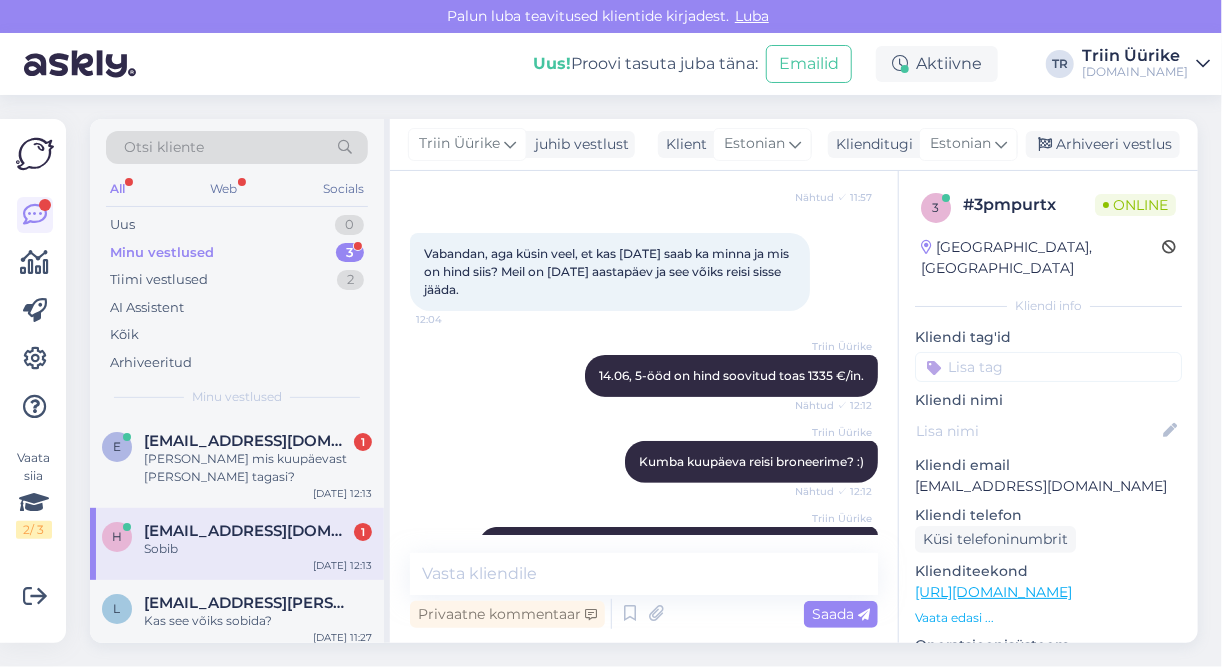click on "Kas reisijad on [PERSON_NAME] ehk: [PERSON_NAME] [DATE], 56614897
Silver Sarapuu [DATE]" at bounding box center [700, 565] 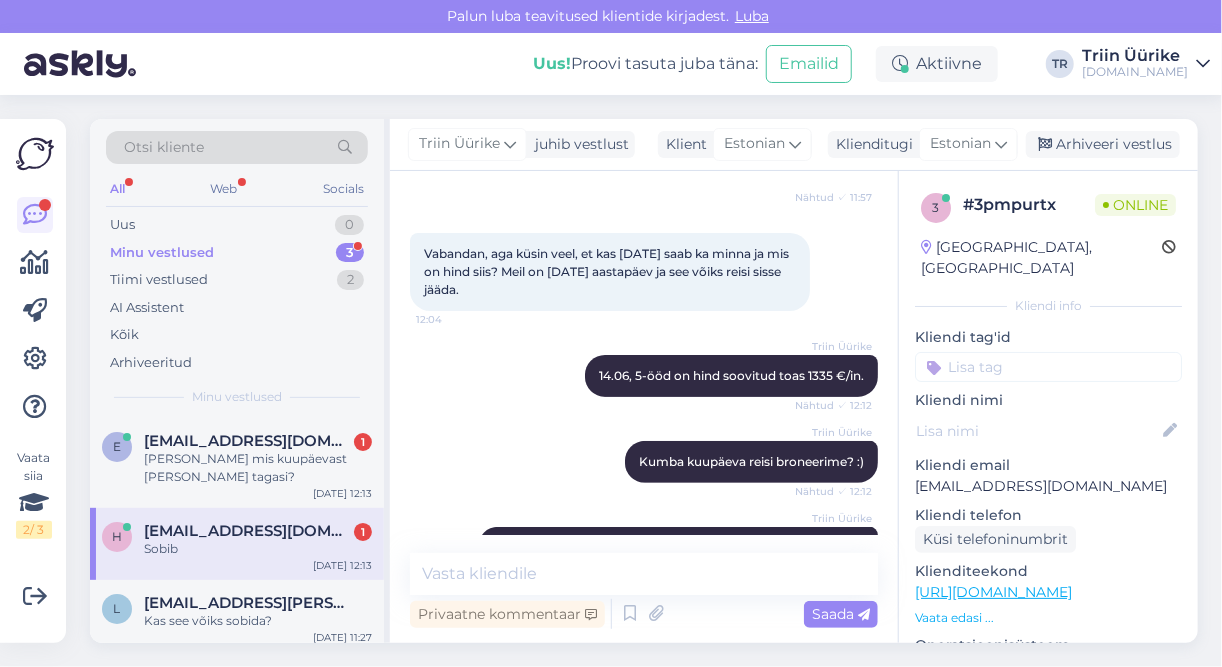 copy on "56614897" 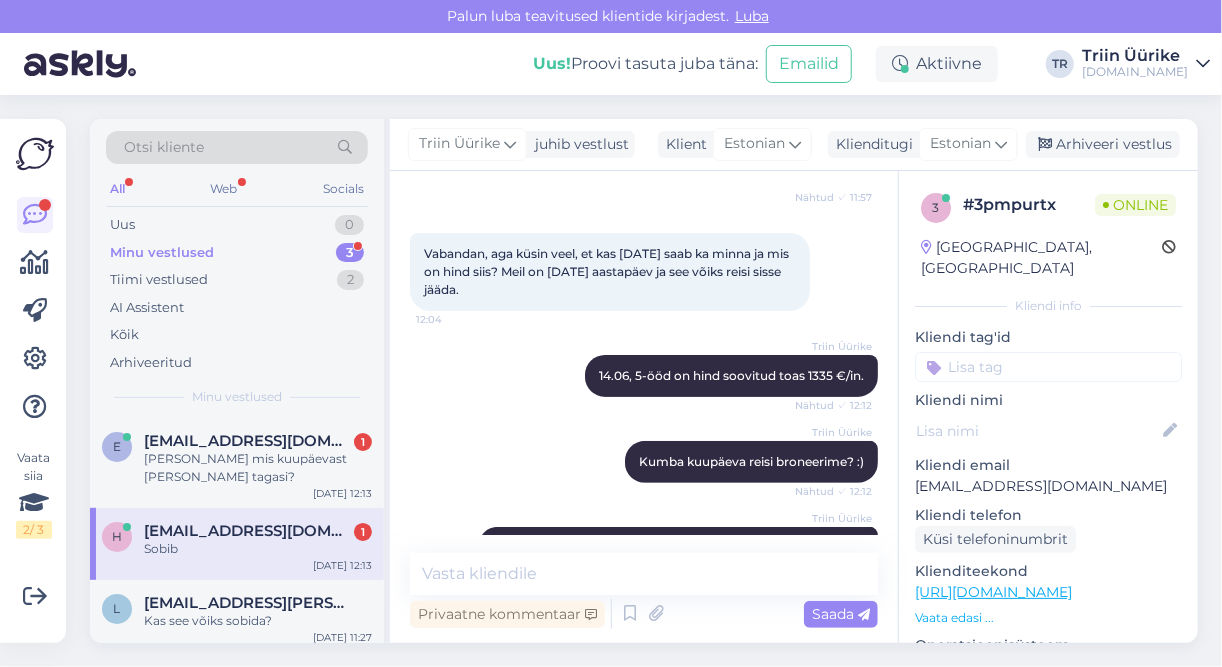 click on "Kas reisijad on [PERSON_NAME] ehk: [PERSON_NAME] [DATE], 56614897
Silver Sarapuu [DATE]" at bounding box center [700, 565] 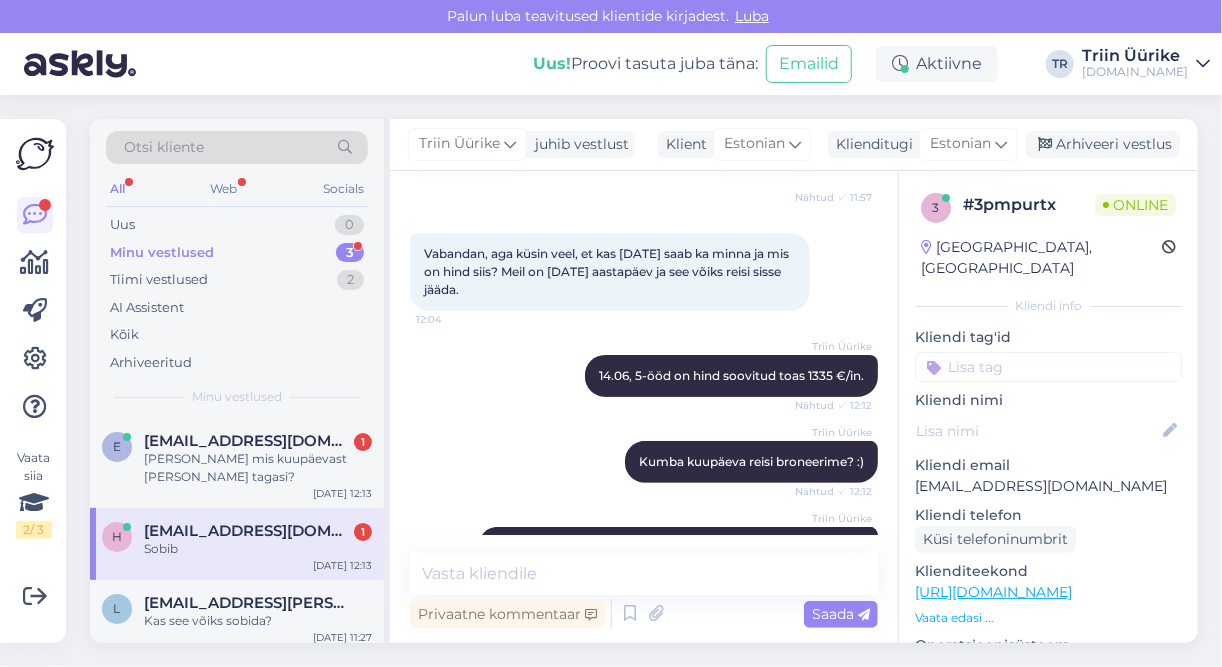 drag, startPoint x: 740, startPoint y: 489, endPoint x: 786, endPoint y: 491, distance: 46.043457 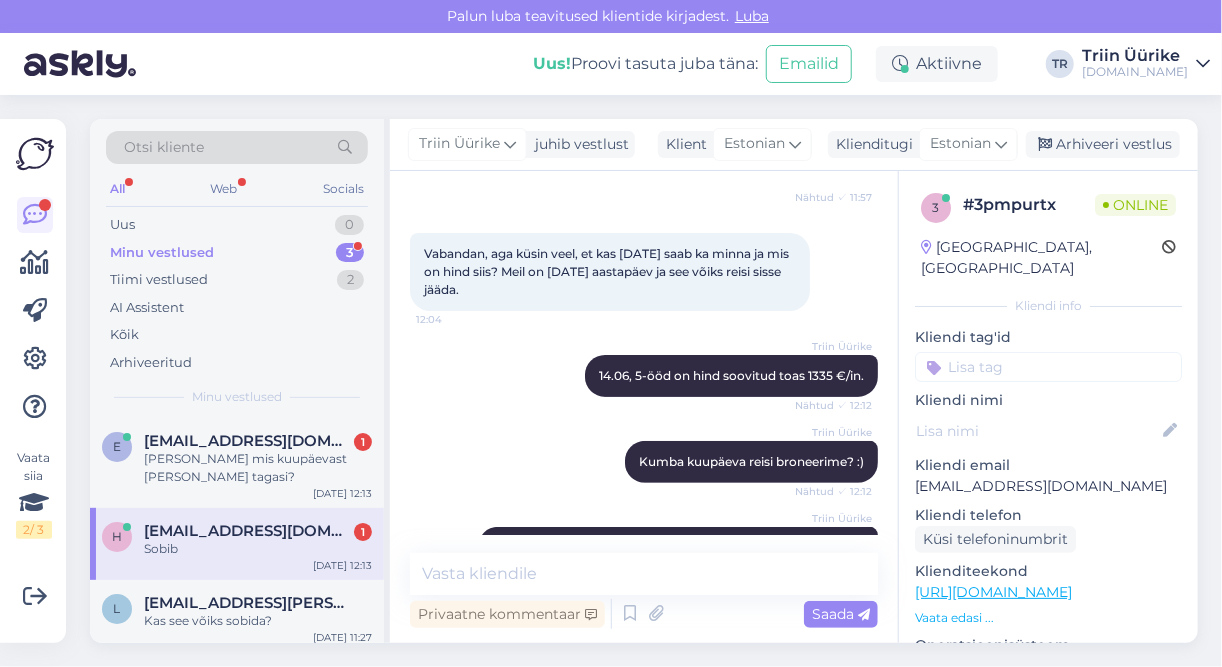 click on "Kas reisijad on [PERSON_NAME] ehk: [PERSON_NAME] [DATE], 56614897
Silver Sarapuu [DATE]" at bounding box center [700, 565] 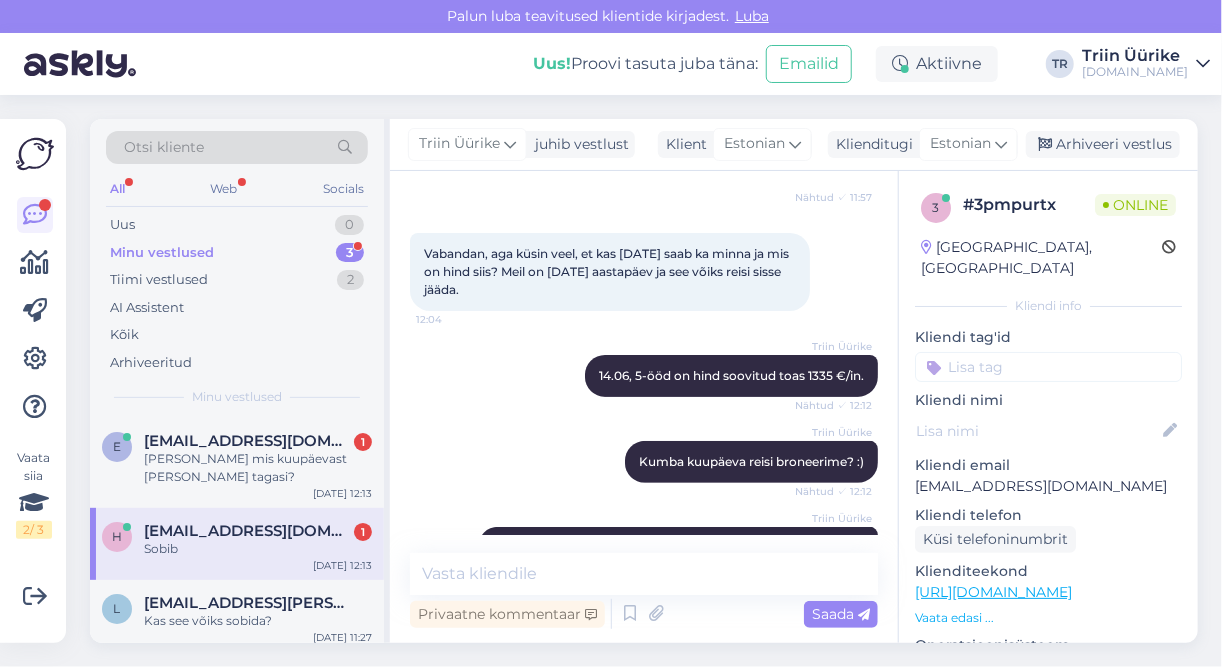 copy on "[DATE]" 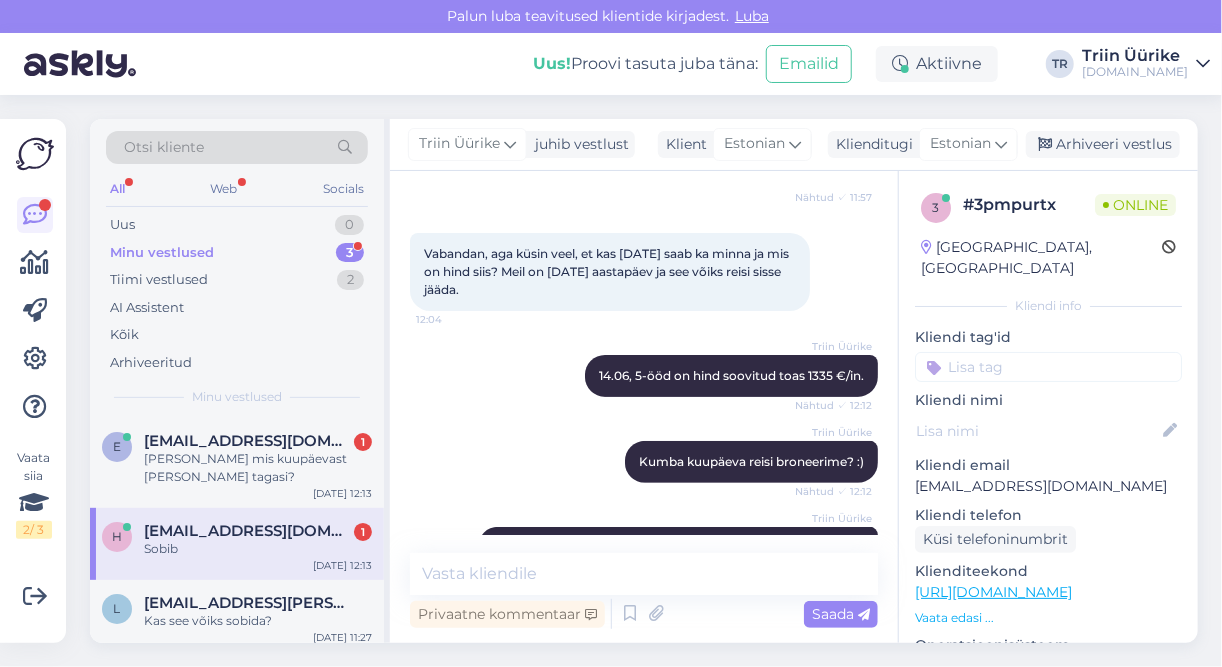 click on "Kas reisijad on [PERSON_NAME] ehk: [PERSON_NAME] [DATE], 56614897
Silver Sarapuu [DATE]" at bounding box center (700, 565) 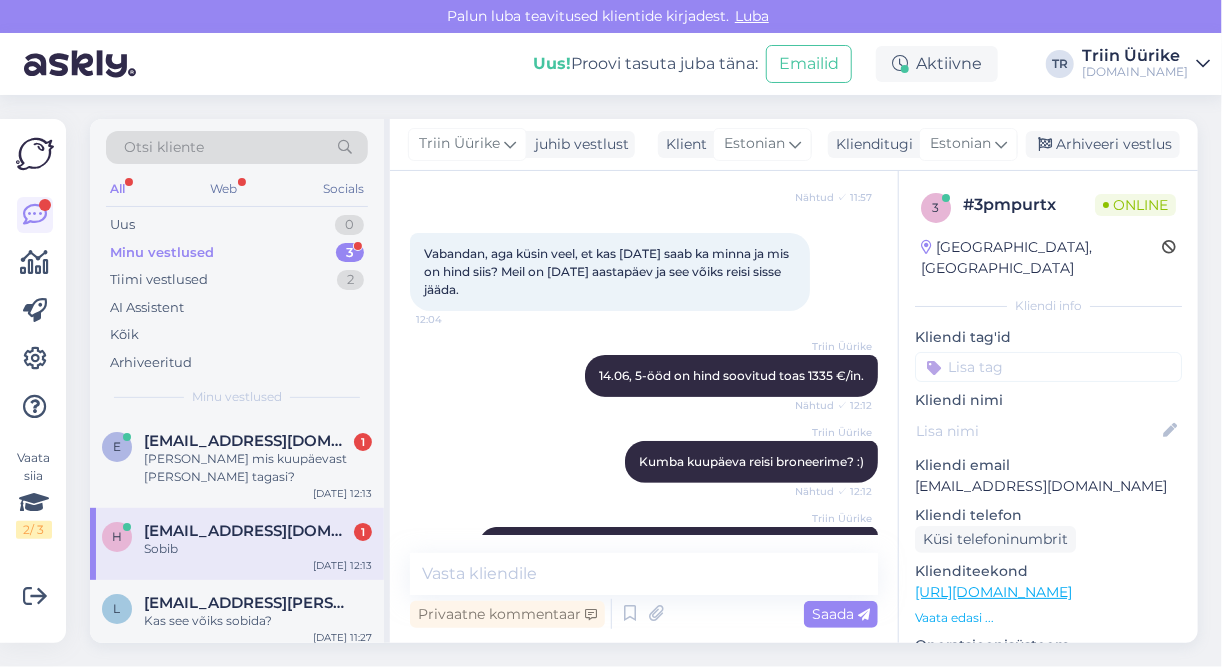 copy on "19.01.197" 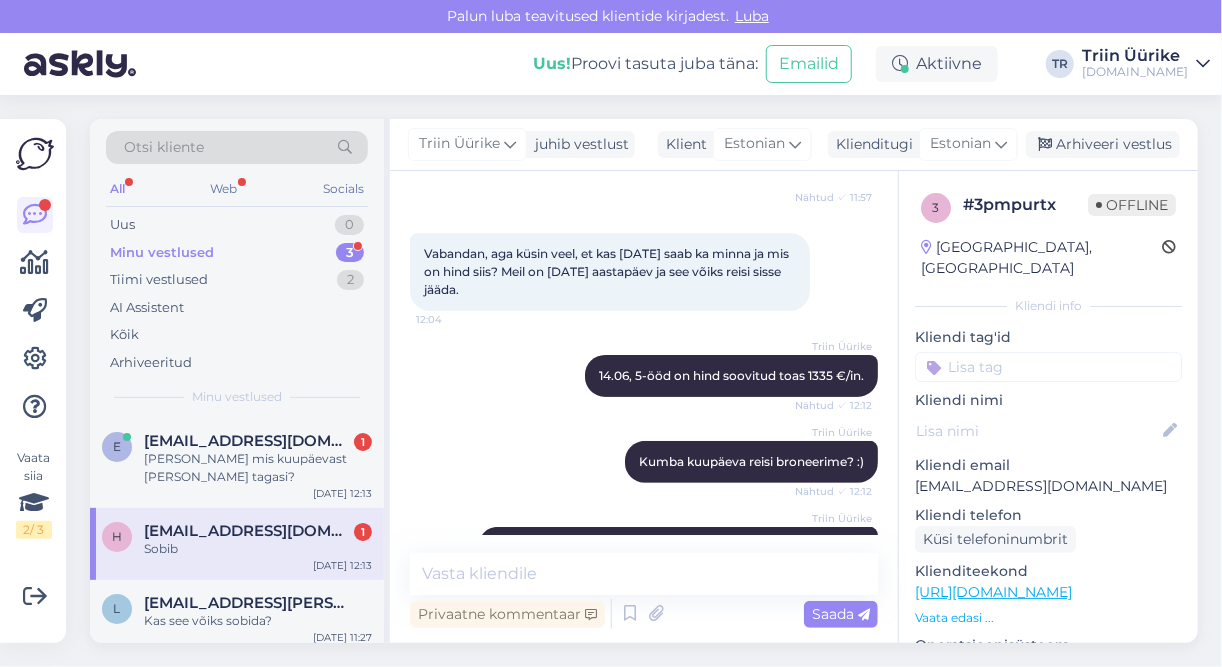click on "Kas reisijad on [PERSON_NAME] ehk: [PERSON_NAME] [DATE], 56614897
Silver Sarapuu [DATE]" at bounding box center [700, 565] 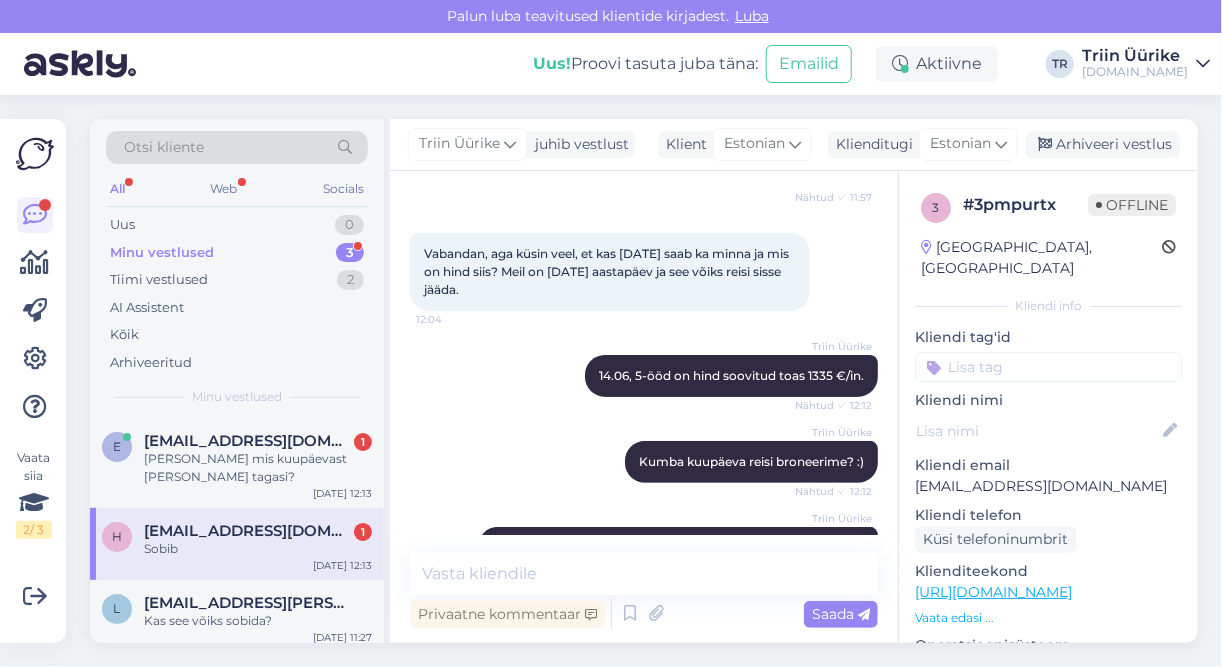 drag, startPoint x: 655, startPoint y: 494, endPoint x: 868, endPoint y: 507, distance: 213.39635 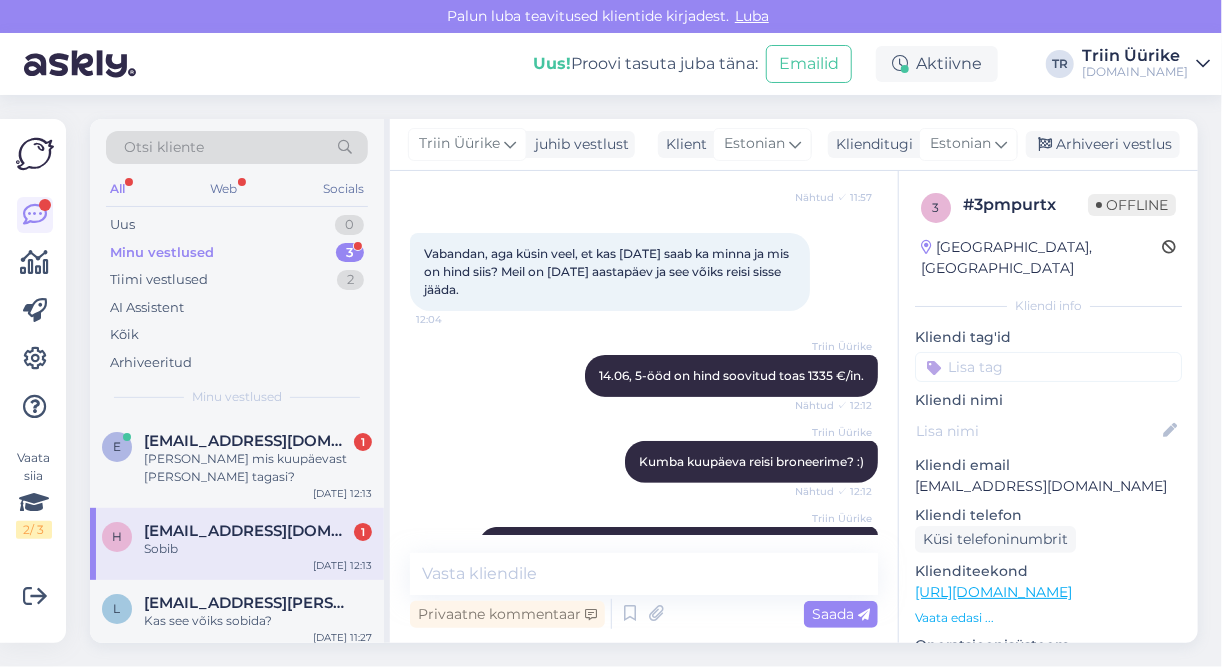 click on "Vestlus algas [DATE] Me abikaasaga ei ole kunagi Türgis käinud ja mõtlesime, et äkki võiks proovida. Kõige rohkem kardan selles riigis kõhuhädasid saada või on see müüt? Me soovime hotellilt luksust. Meie eelistus oleks kõik hinnas, liivarand, pehme voodi, võimalusel swim up tuba [PERSON_NAME] piirkond, kus idanaabreid oleks vähem.  17:18  My husband and I have never been to [GEOGRAPHIC_DATA] and thought we might give it a try. My biggest fear in this country is getting stomach problems, or is that a myth? We want luxury from a hotel. Our preference would be all-inclusive, a [PERSON_NAME] beach, a soft bed, a swim-up room if possible, and an area with fewer eastern neighbors. [PERSON_NAME] Tere, Heli! Väga tore, et meie [PERSON_NAME] reisisooviga pöördusite!  Nähtud ✓ 17:19  [PERSON_NAME] Millises ajavahemikus sobiks Teile reisi alustada? Nähtud ✓ 17:20  [PERSON_NAME] ning milline on ligikaudne eelarve ühe reisija kohta? :) Nähtud ✓ 17:20  Oih, 19 või [DATE] algusega ja kestvusega 6-7 päeva 17:32  17:35" at bounding box center (653, 363) 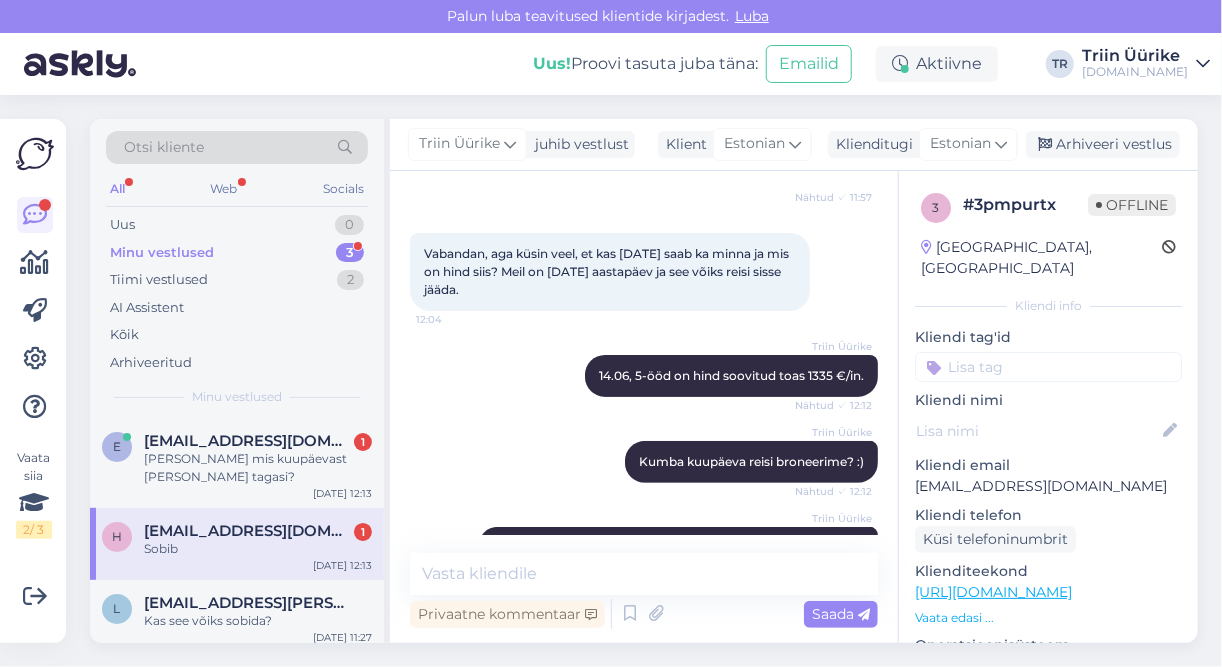 copy on "[PERSON_NAME] [DATE], 56614897
Silver Sarapuu [DATE]" 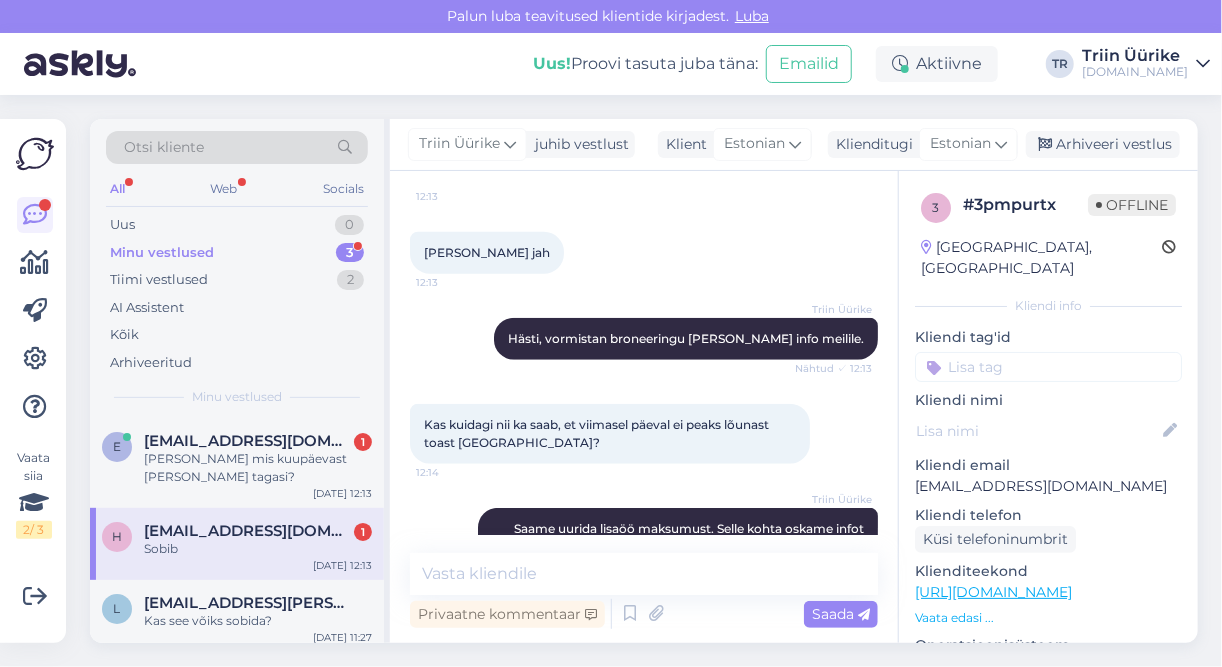 scroll, scrollTop: 3787, scrollLeft: 0, axis: vertical 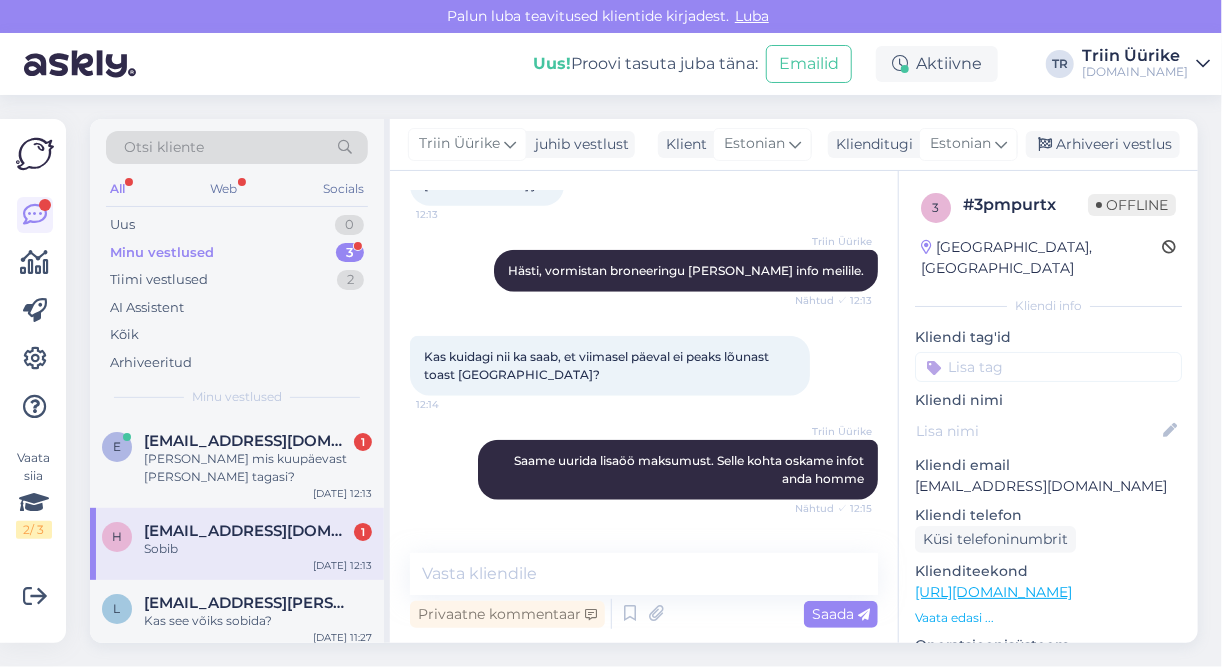 click on "Minu vestlused 3" at bounding box center [237, 253] 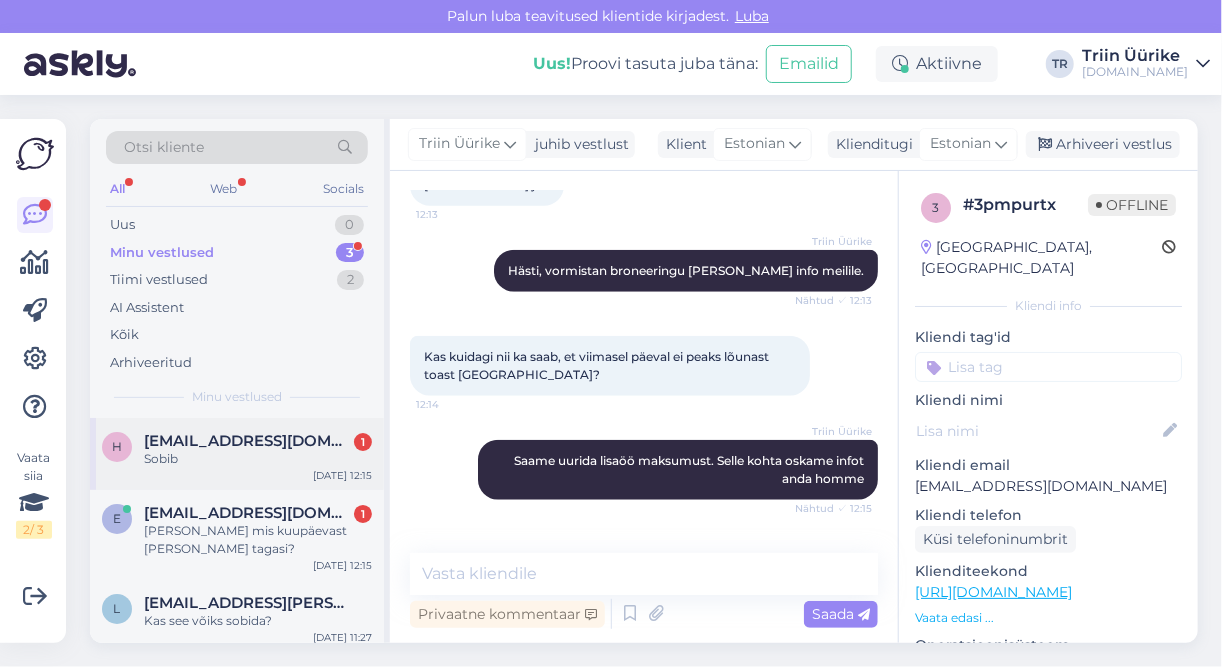click on "h [EMAIL_ADDRESS][DOMAIN_NAME] 1 Sobib [DATE] 12:15" at bounding box center (237, 454) 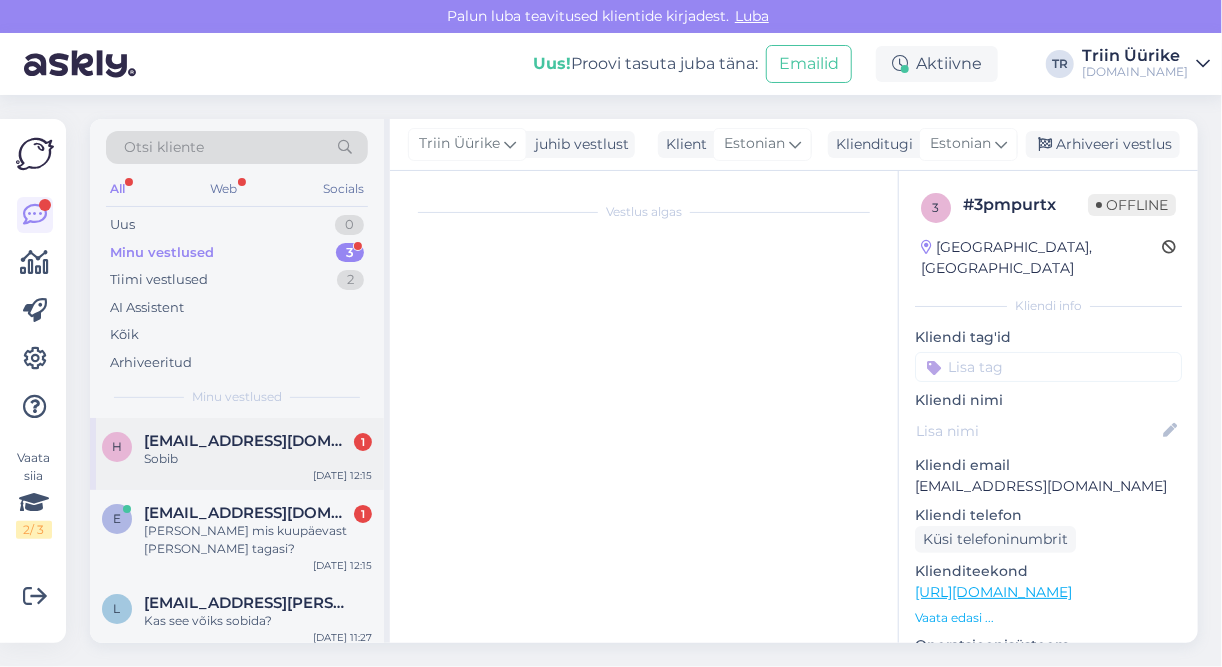 scroll, scrollTop: 3787, scrollLeft: 0, axis: vertical 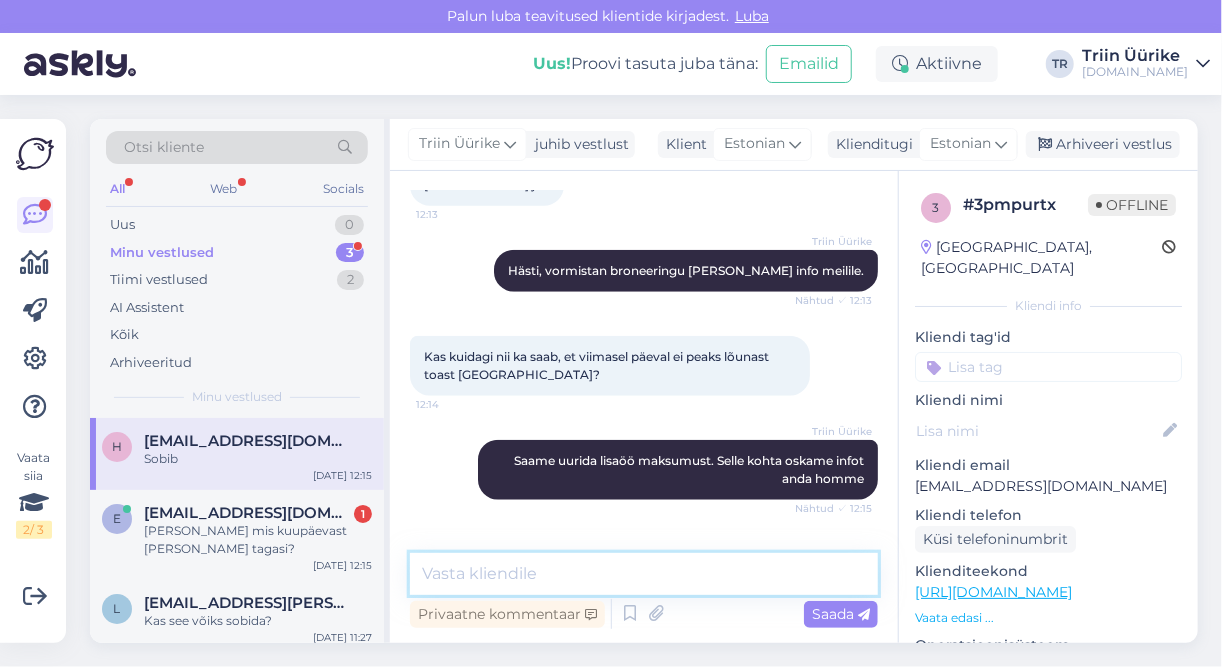 click at bounding box center (644, 574) 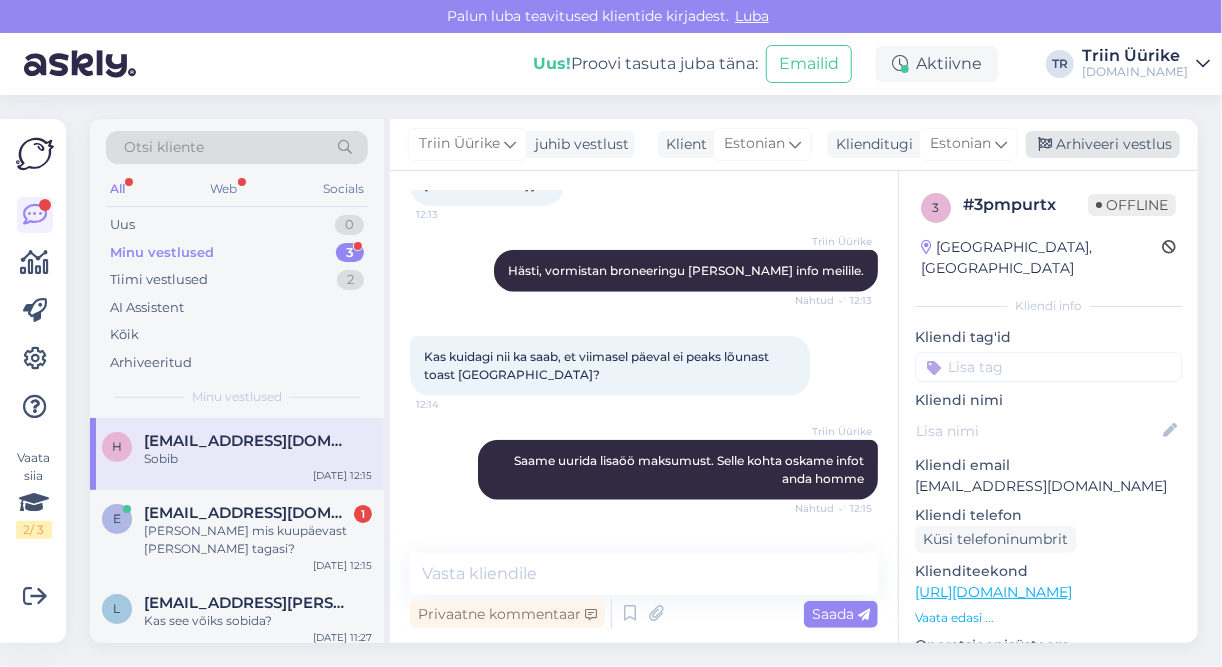 click on "Arhiveeri vestlus" at bounding box center [1103, 144] 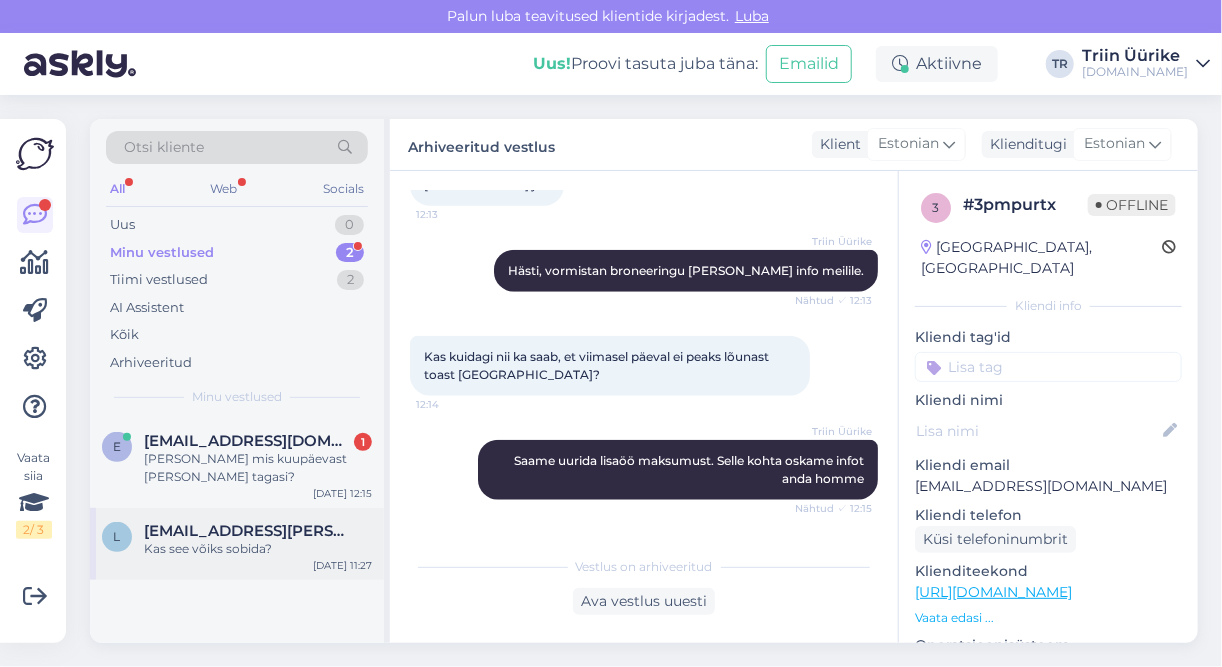 click on "Kas see võiks sobida?" at bounding box center (258, 549) 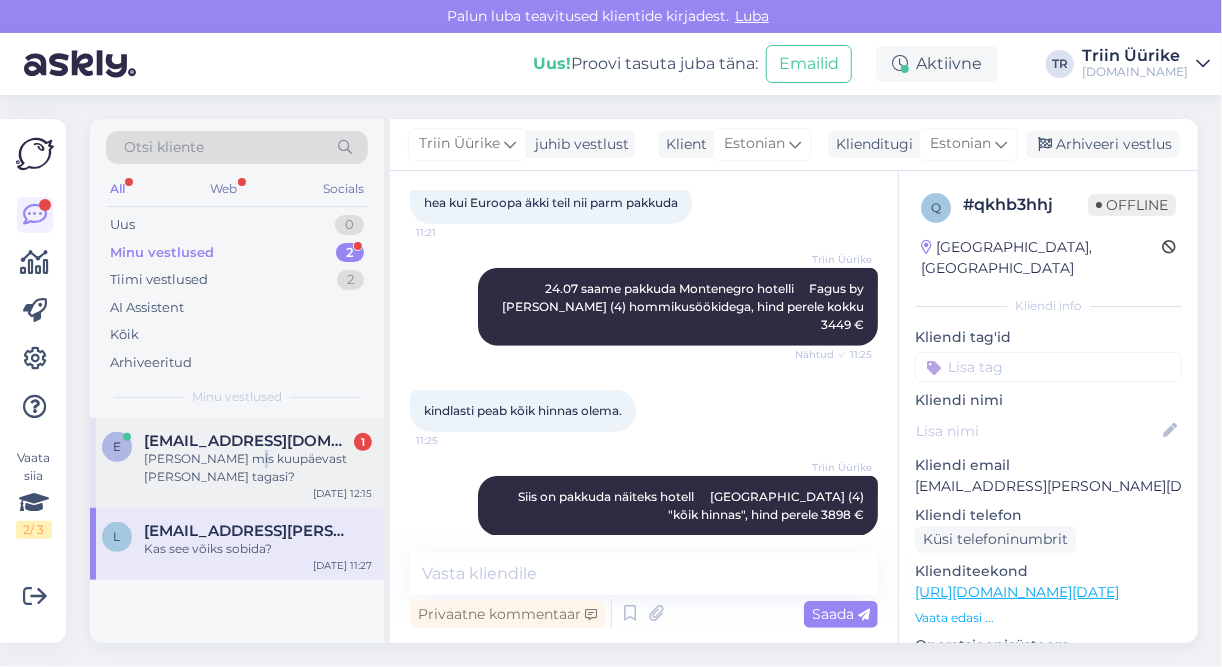 click on "[PERSON_NAME] mis kuupäevast [PERSON_NAME] tagasi?" at bounding box center [258, 468] 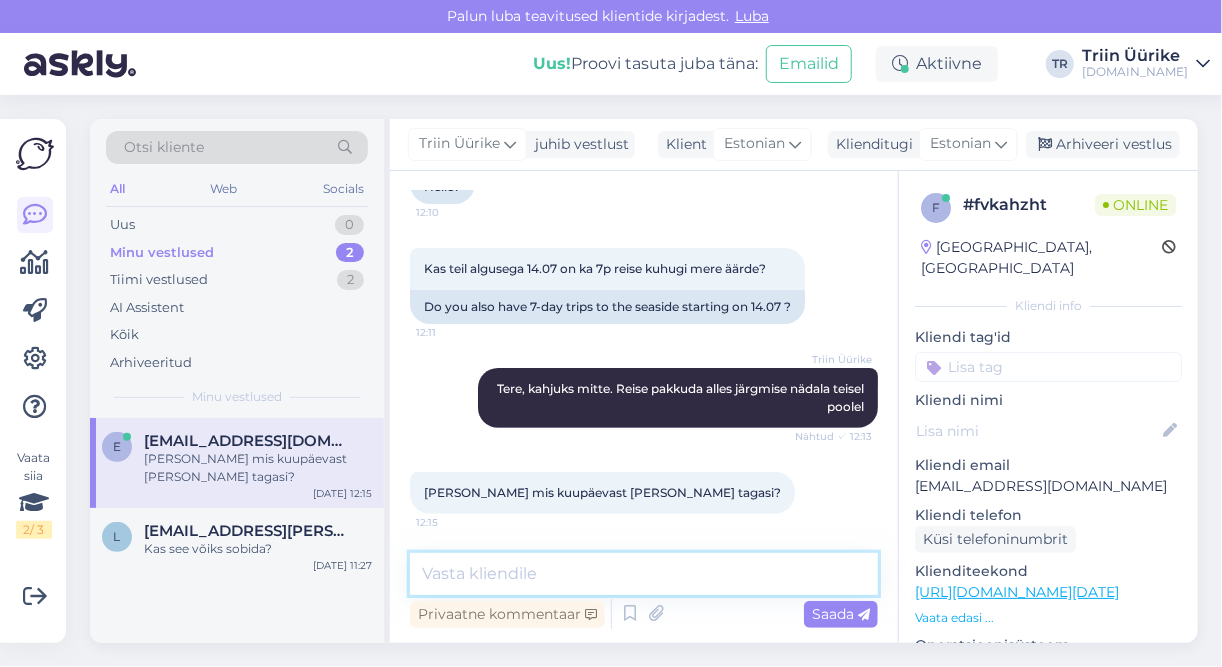 click at bounding box center [644, 574] 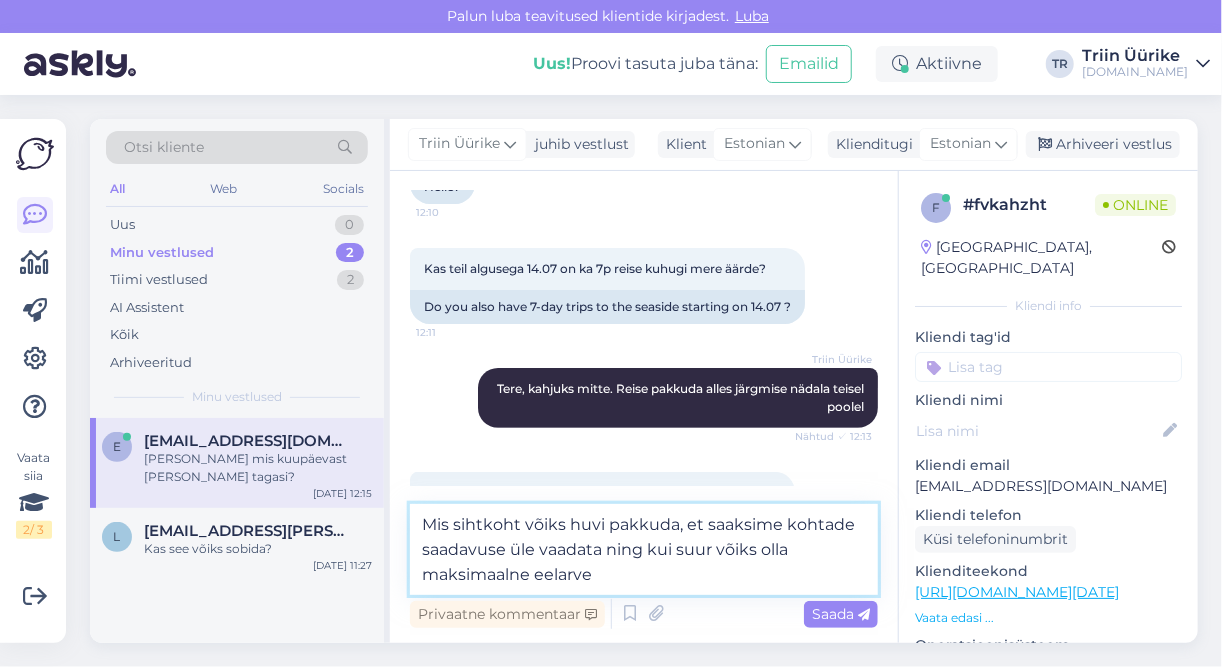 type on "Mis sihtkoht võiks huvi pakkuda, et saaksime kohtade saadavuse üle vaadata ning kui suur võiks olla maksimaalne eelarve?" 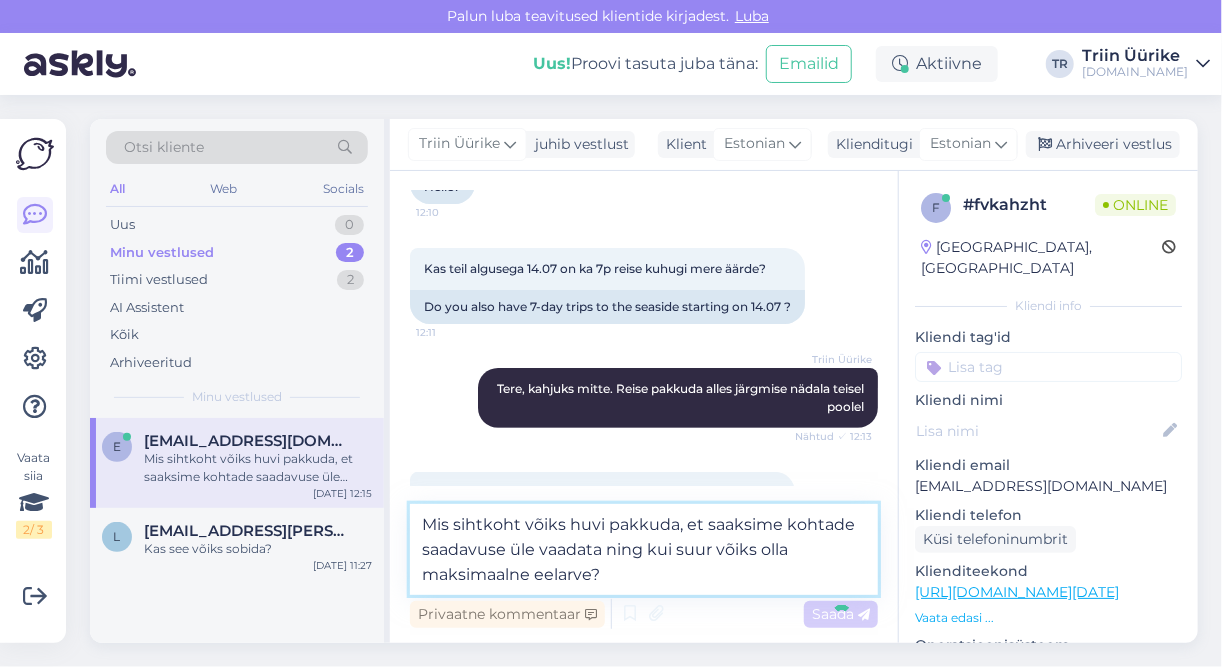 type 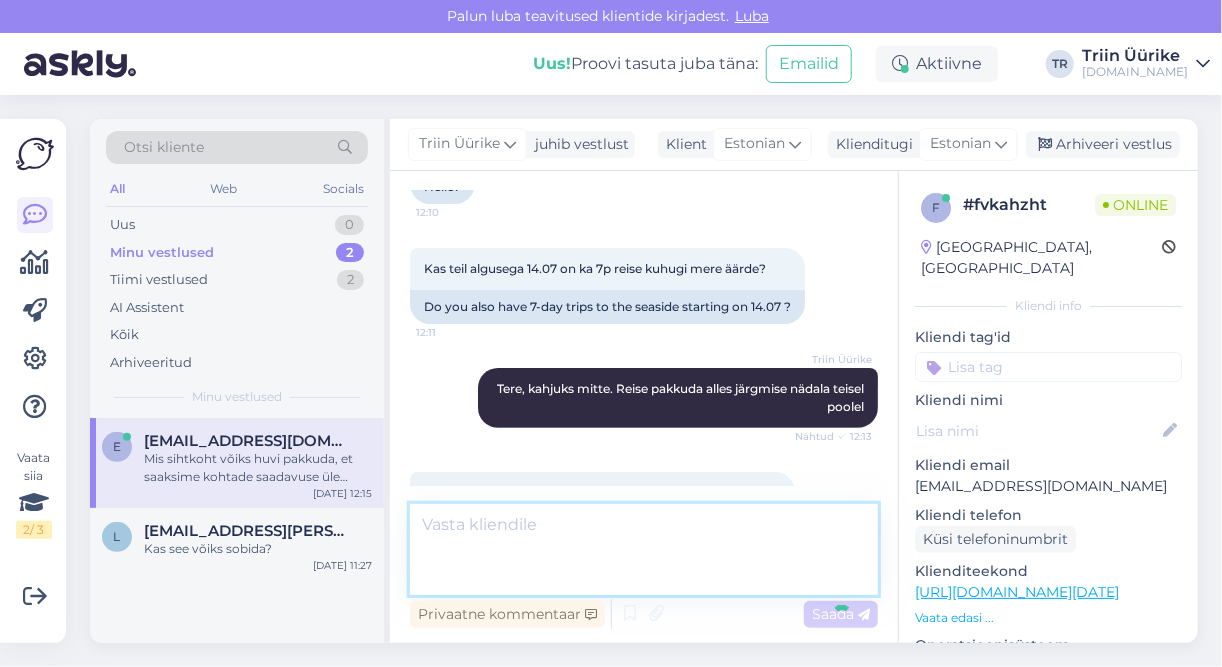 scroll, scrollTop: 291, scrollLeft: 0, axis: vertical 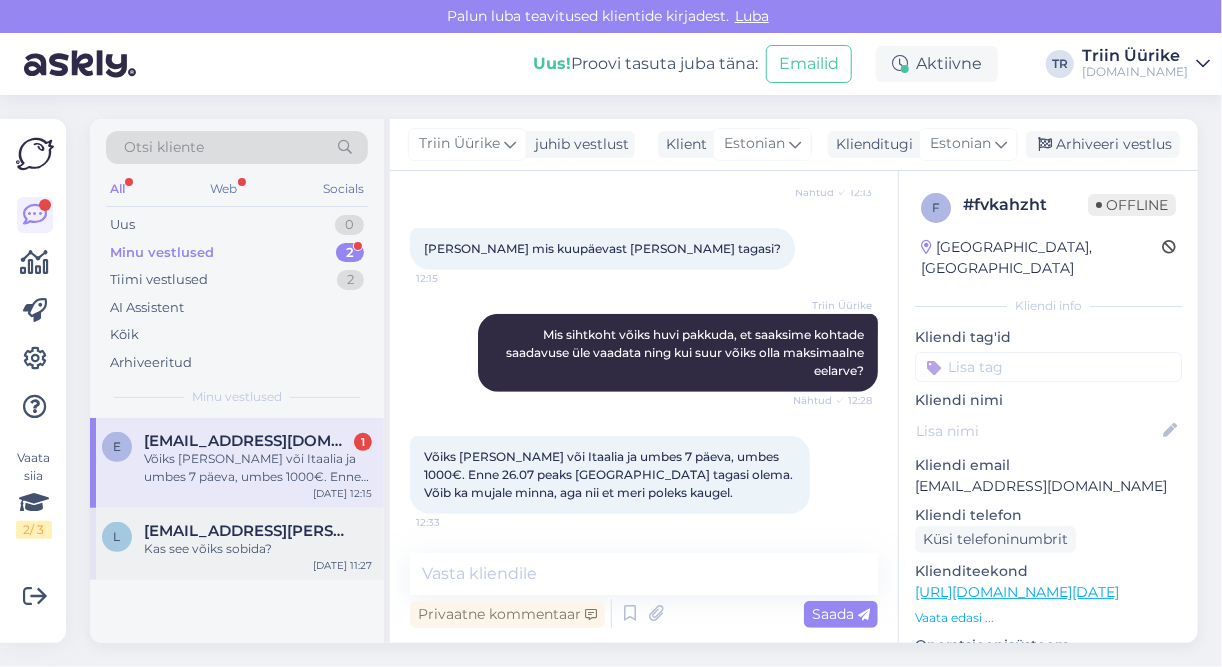 click on "Kas see võiks sobida?" at bounding box center (258, 549) 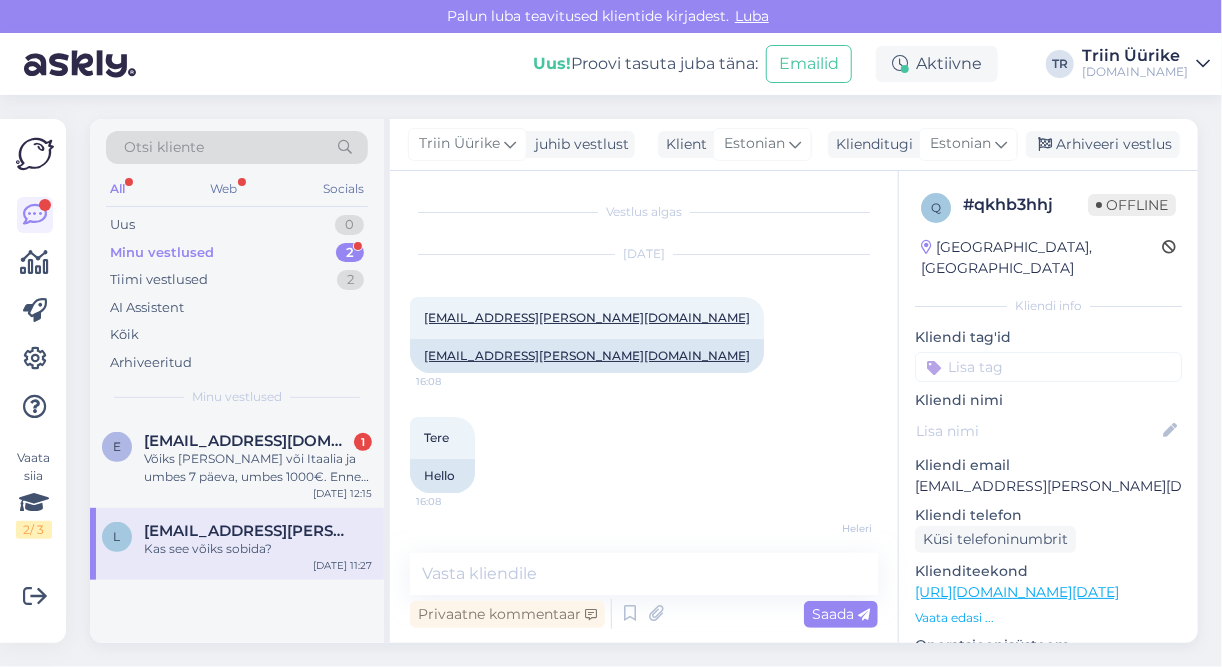 scroll, scrollTop: 9831, scrollLeft: 0, axis: vertical 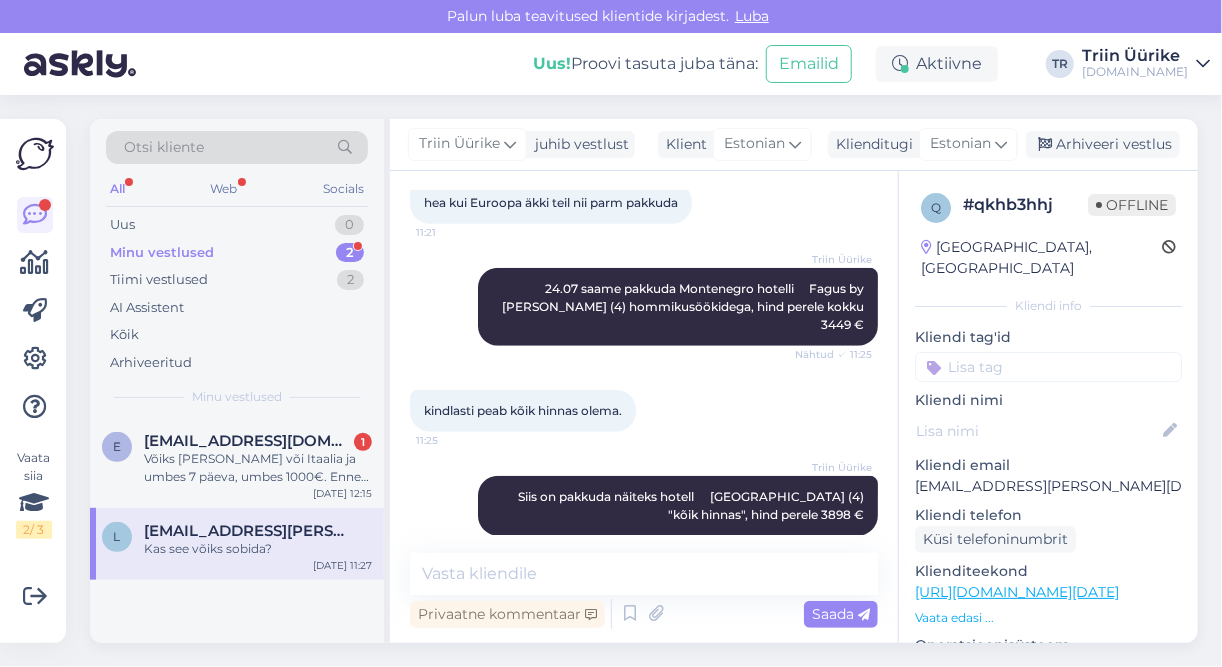 click on "Minu vestlused 2" at bounding box center [237, 253] 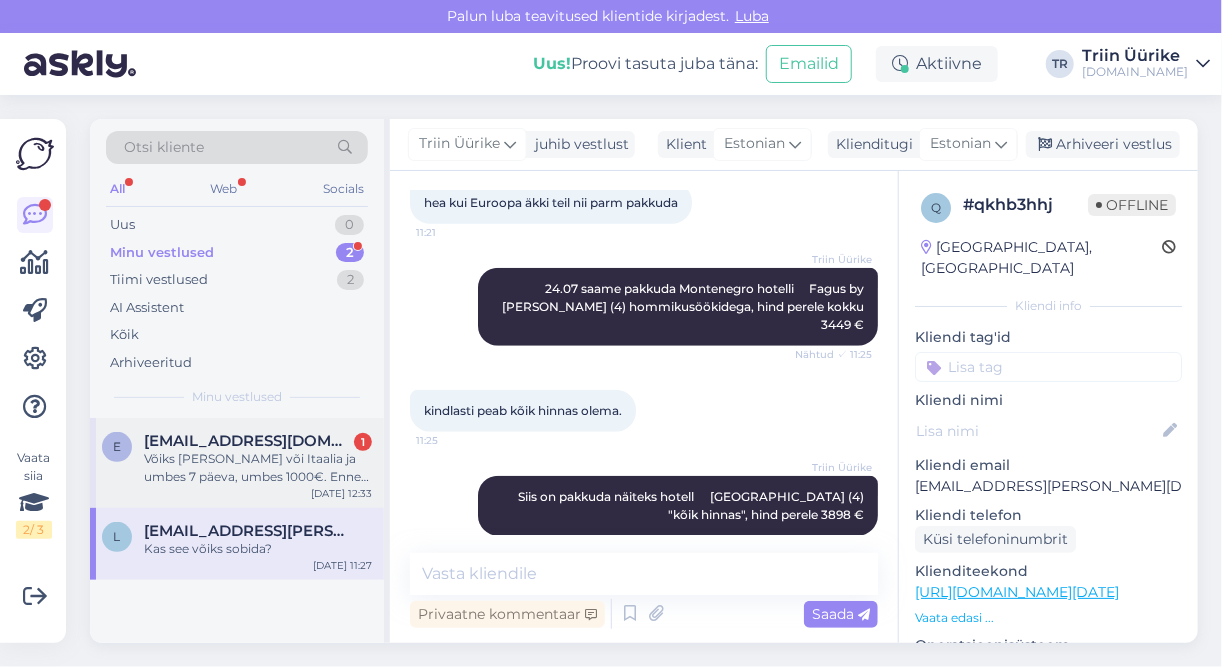click on "Võiks [PERSON_NAME] või Itaalia ja umbes 7 päeva, umbes 1000€. Enne 26.07 peaks [GEOGRAPHIC_DATA] tagasi olema. Võib ka mujale minna, aga nii et meri poleks kaugel." at bounding box center (258, 468) 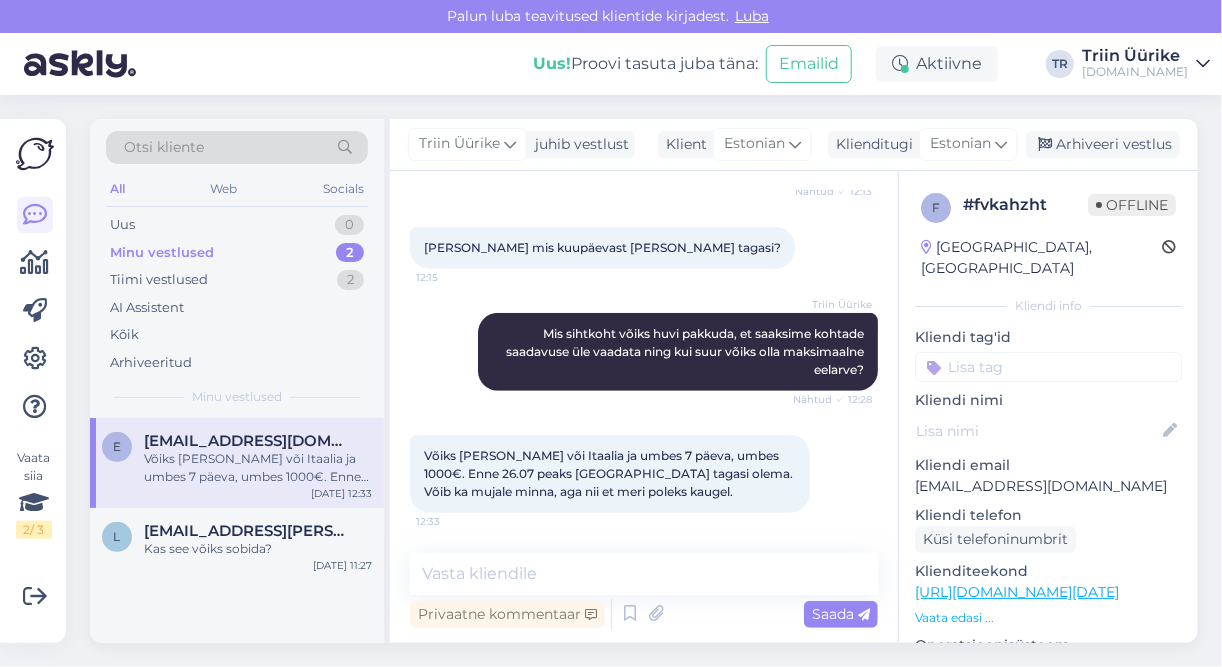 scroll, scrollTop: 413, scrollLeft: 0, axis: vertical 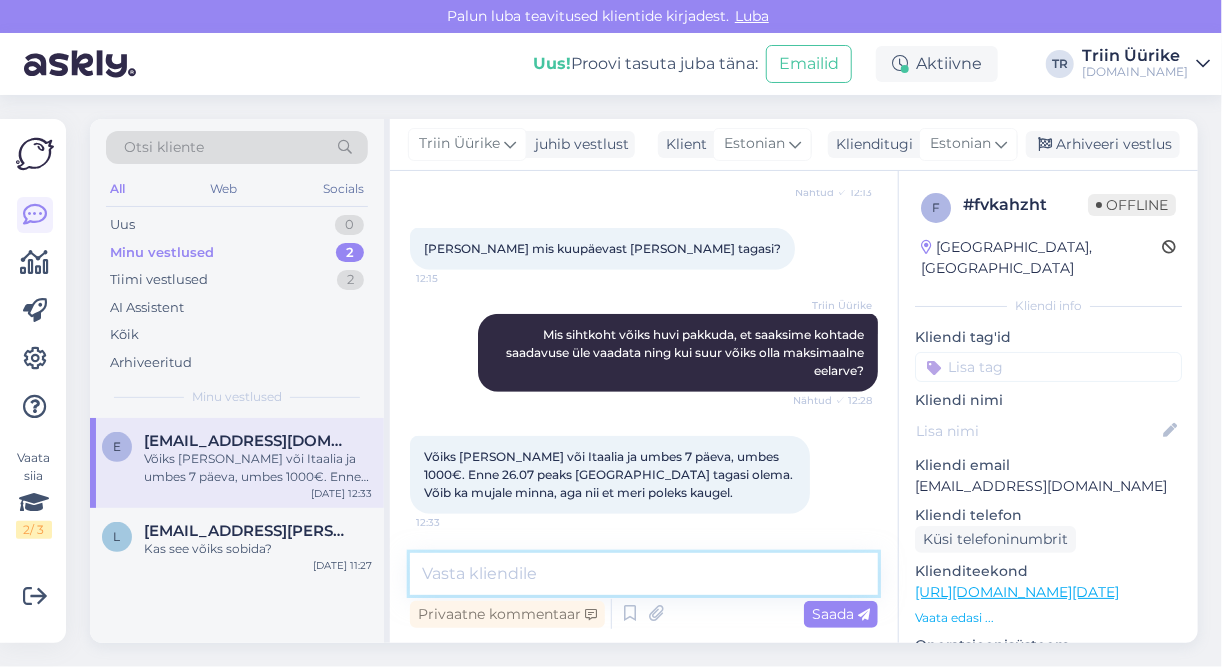 click at bounding box center (644, 574) 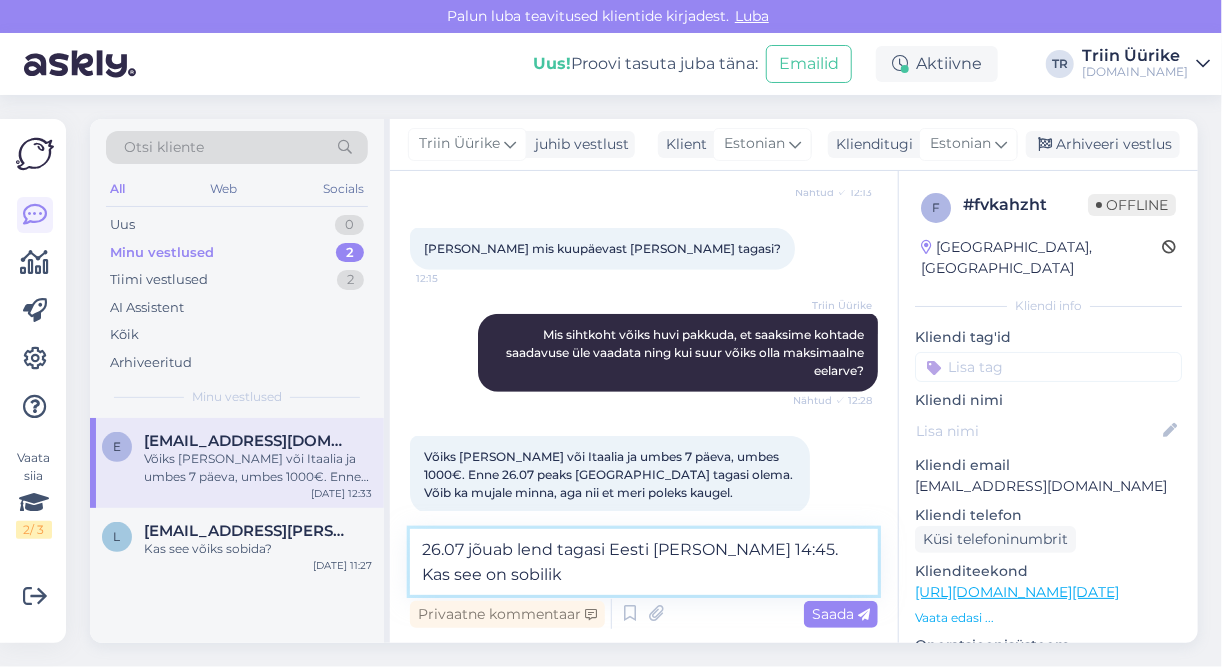 type on "26.07 jõuab lend tagasi Eesti [PERSON_NAME] 14:45. Kas see on sobilik?" 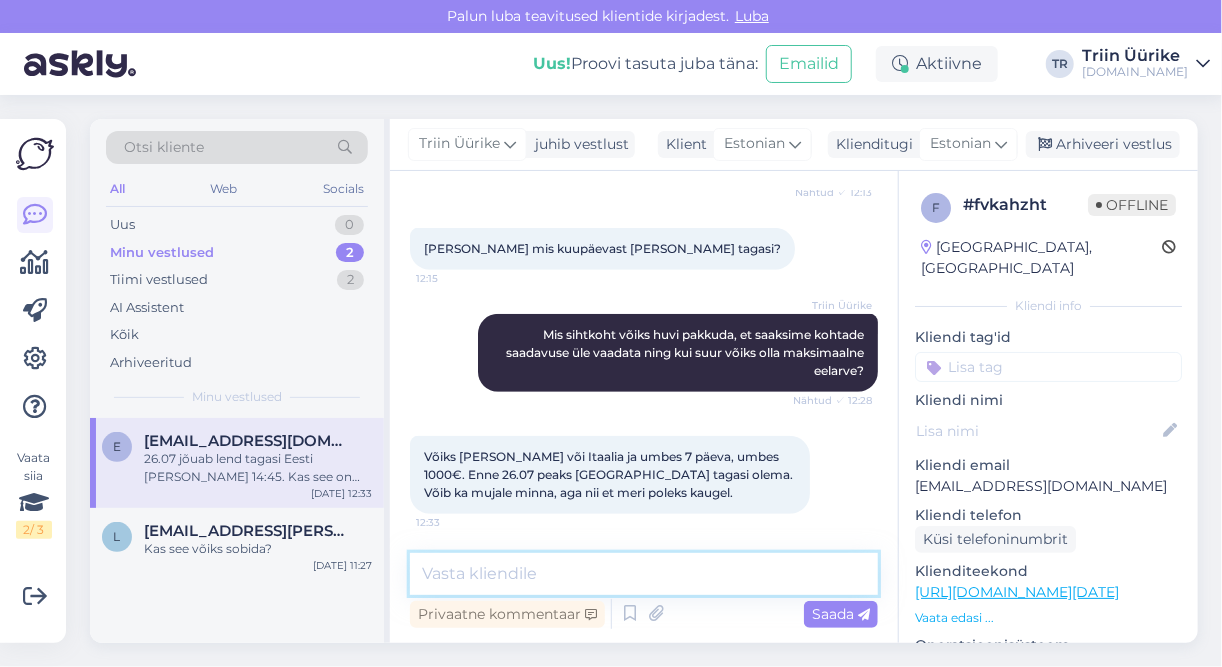 scroll, scrollTop: 499, scrollLeft: 0, axis: vertical 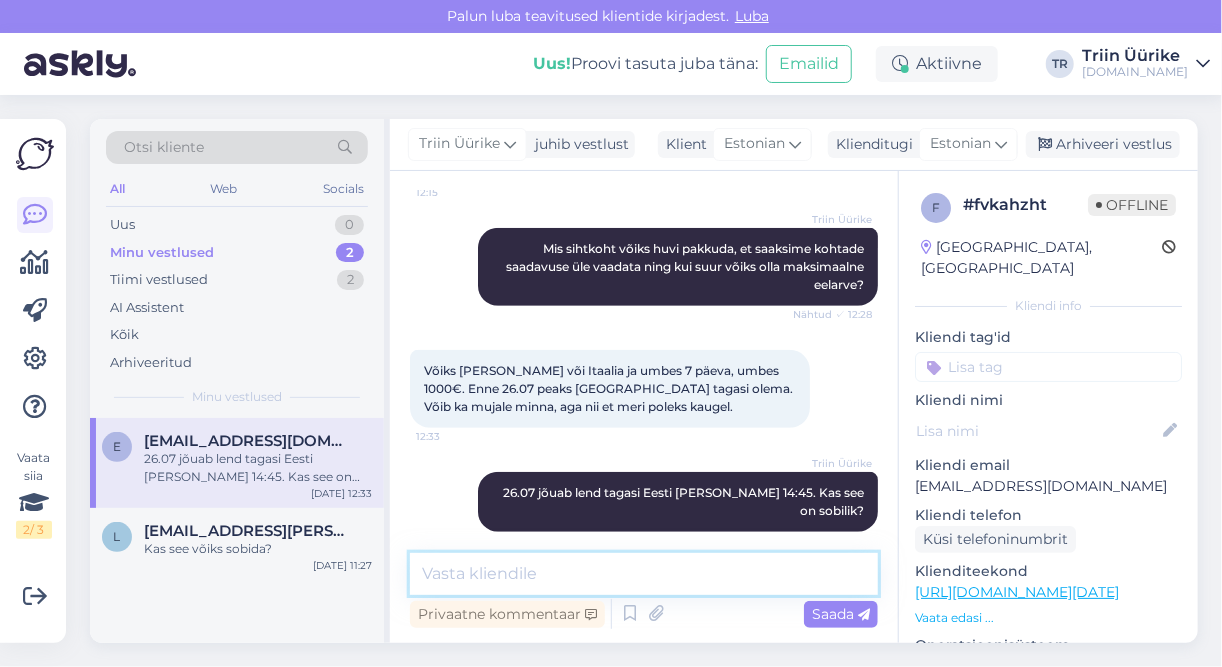type 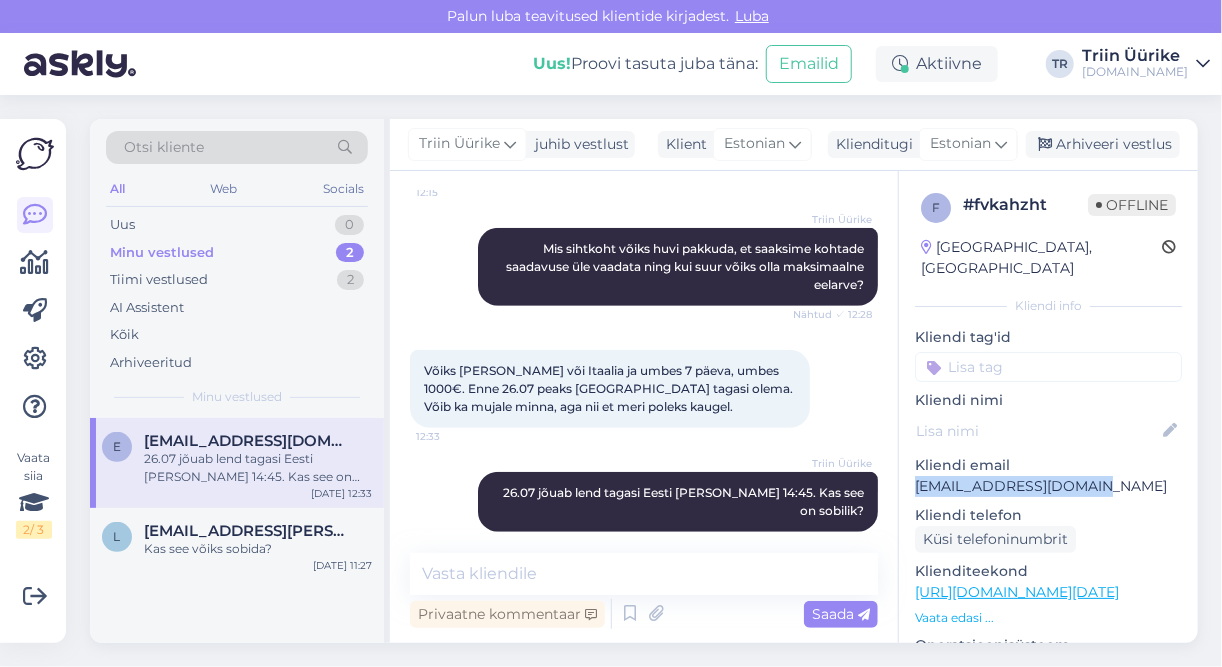 drag, startPoint x: 921, startPoint y: 466, endPoint x: 1095, endPoint y: 461, distance: 174.07182 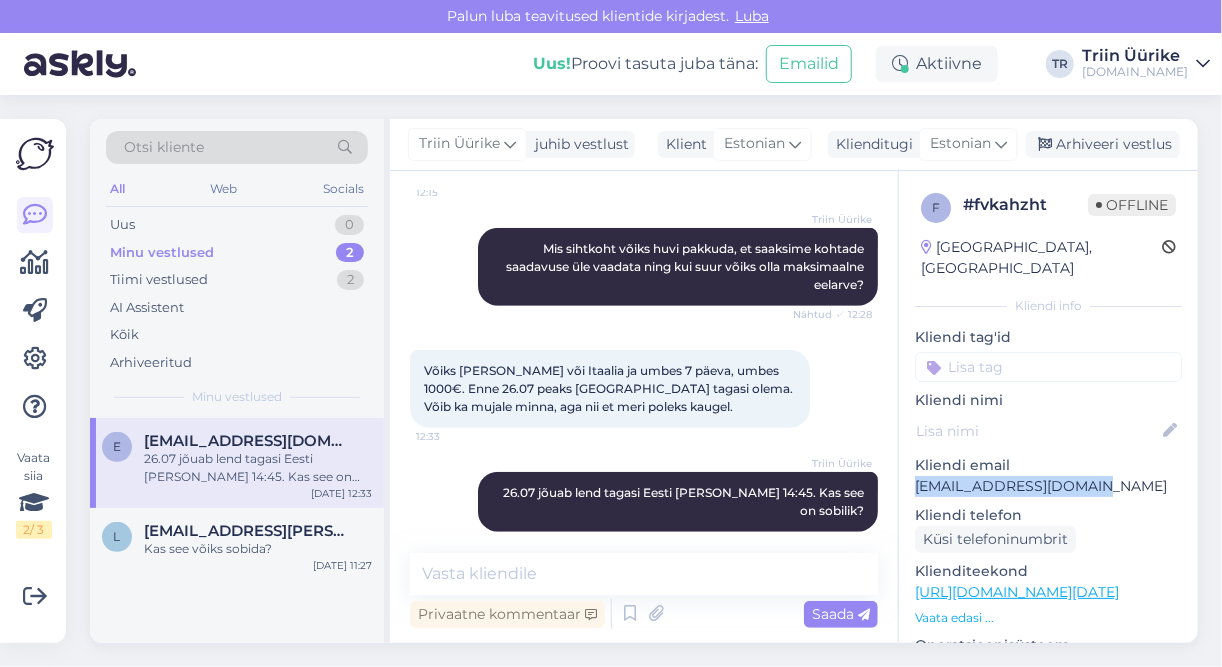 copy on "[EMAIL_ADDRESS][DOMAIN_NAME]" 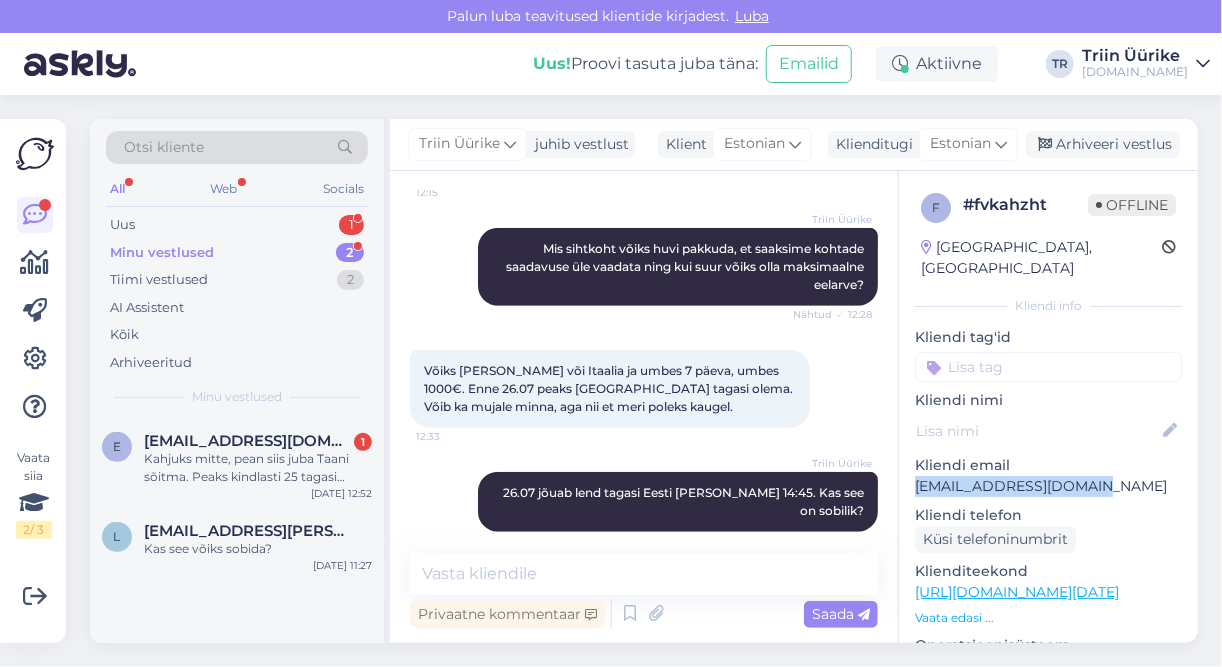 scroll, scrollTop: 603, scrollLeft: 0, axis: vertical 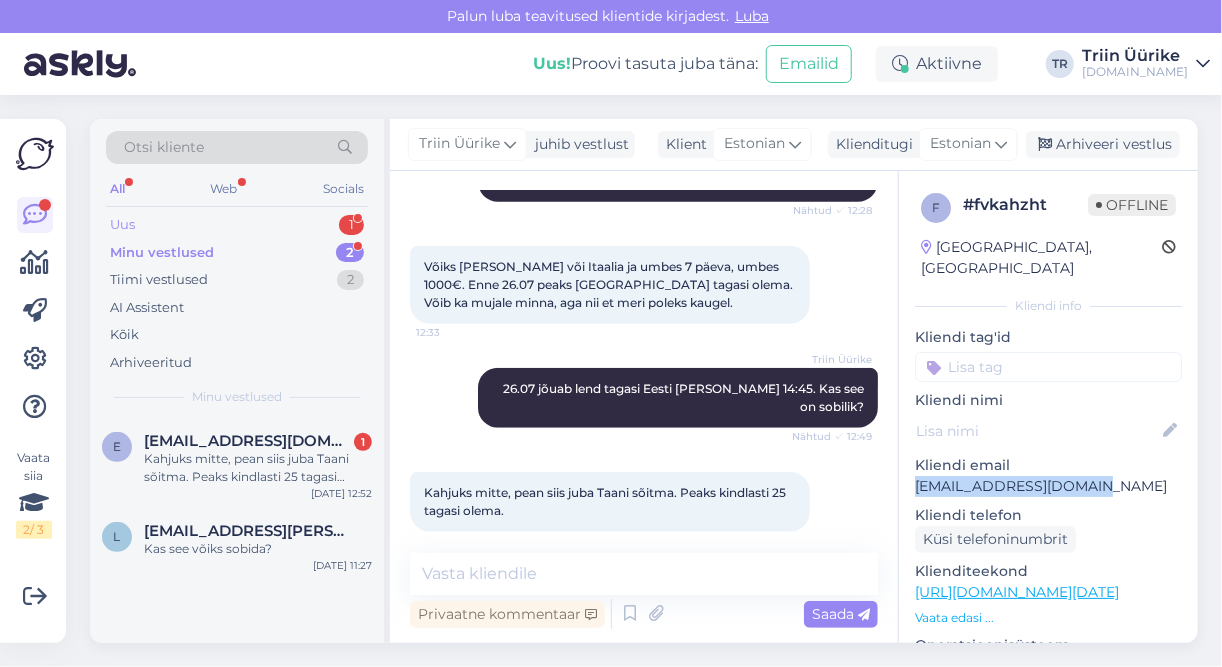 click on "Uus 1" at bounding box center (237, 225) 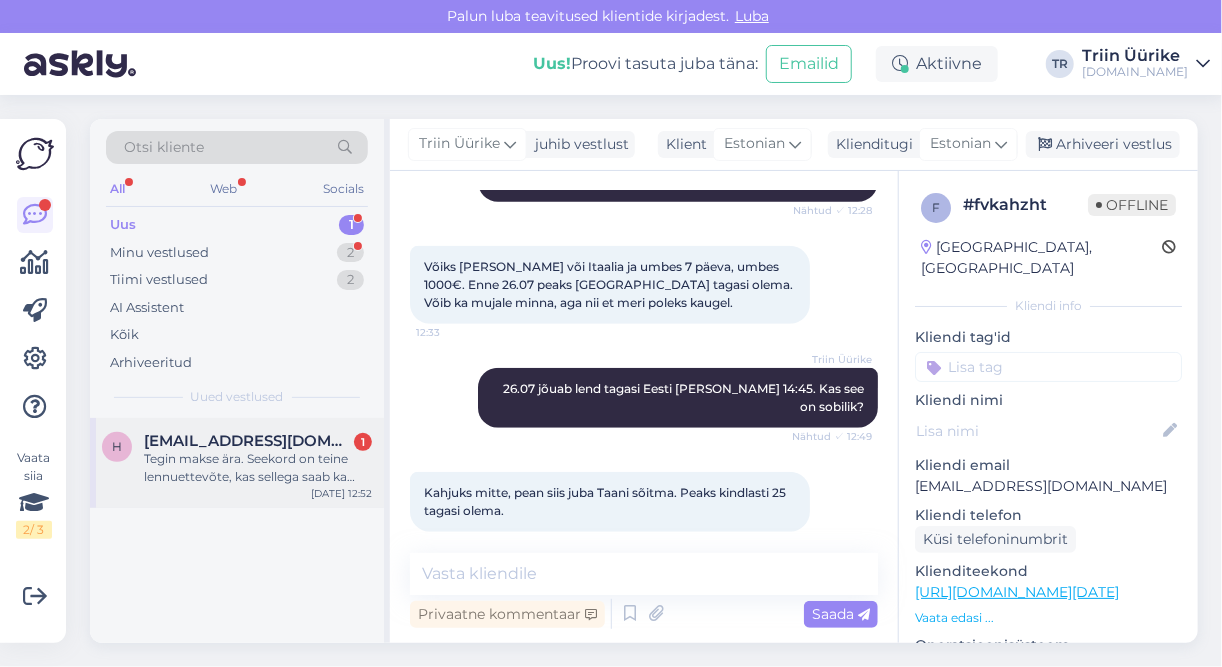 click on "Tegin makse ära. Seekord on teine lennuettevõte, kas sellega saab ka veebis check-in teha ja istekohti valida tasu eest?" at bounding box center (258, 468) 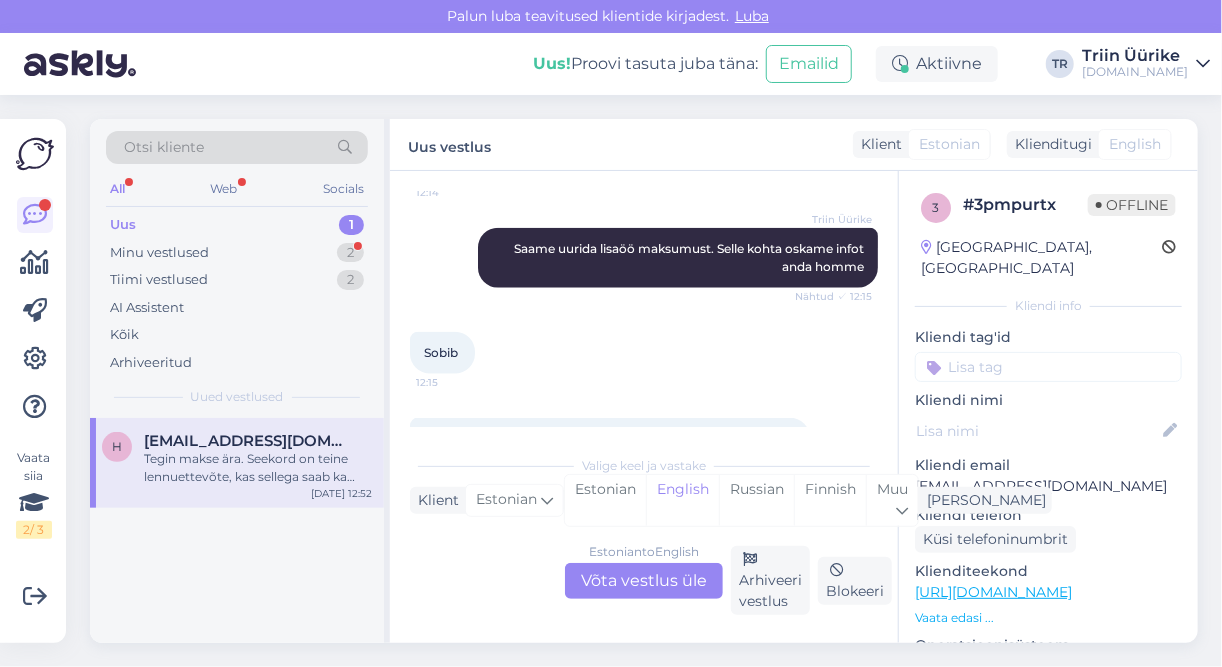 click on "Estonian  to  English Võta vestlus üle" at bounding box center (644, 581) 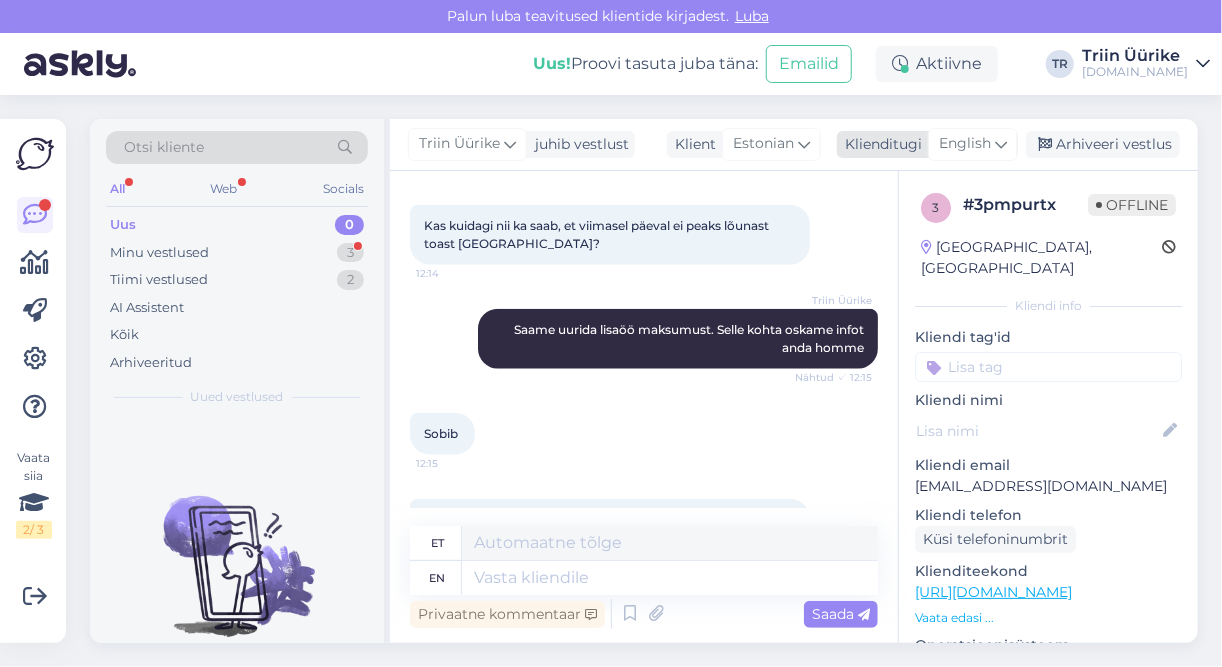 click on "English" at bounding box center [965, 144] 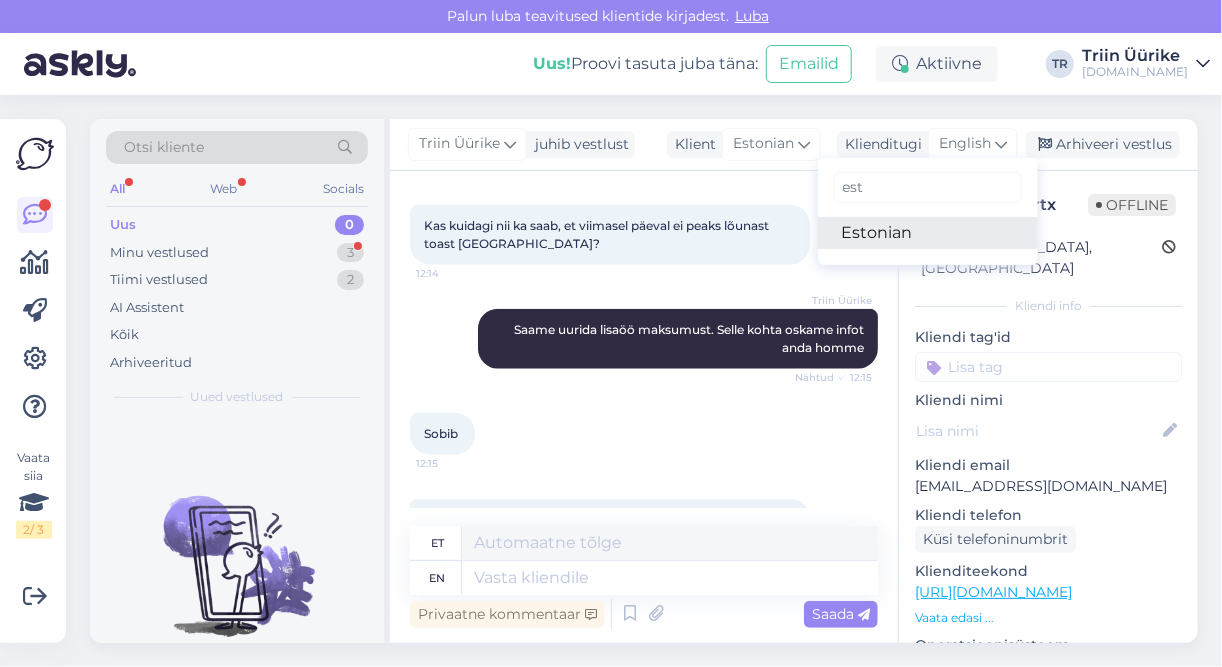 click on "Estonian" at bounding box center (928, 233) 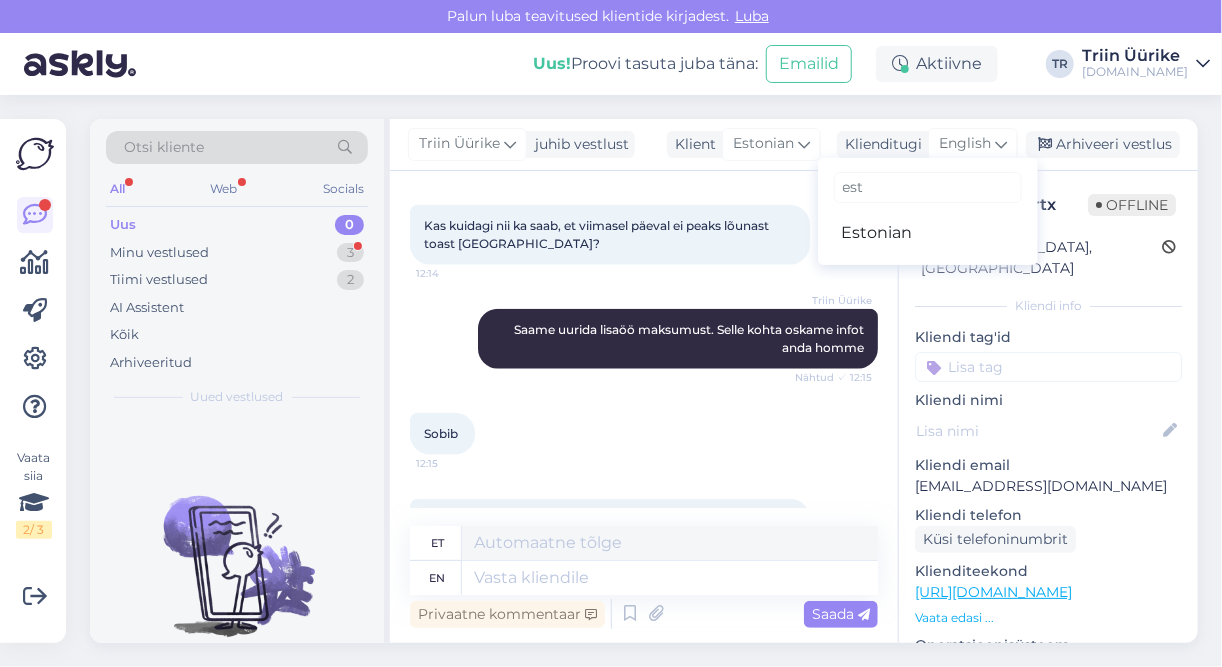 scroll, scrollTop: 3891, scrollLeft: 0, axis: vertical 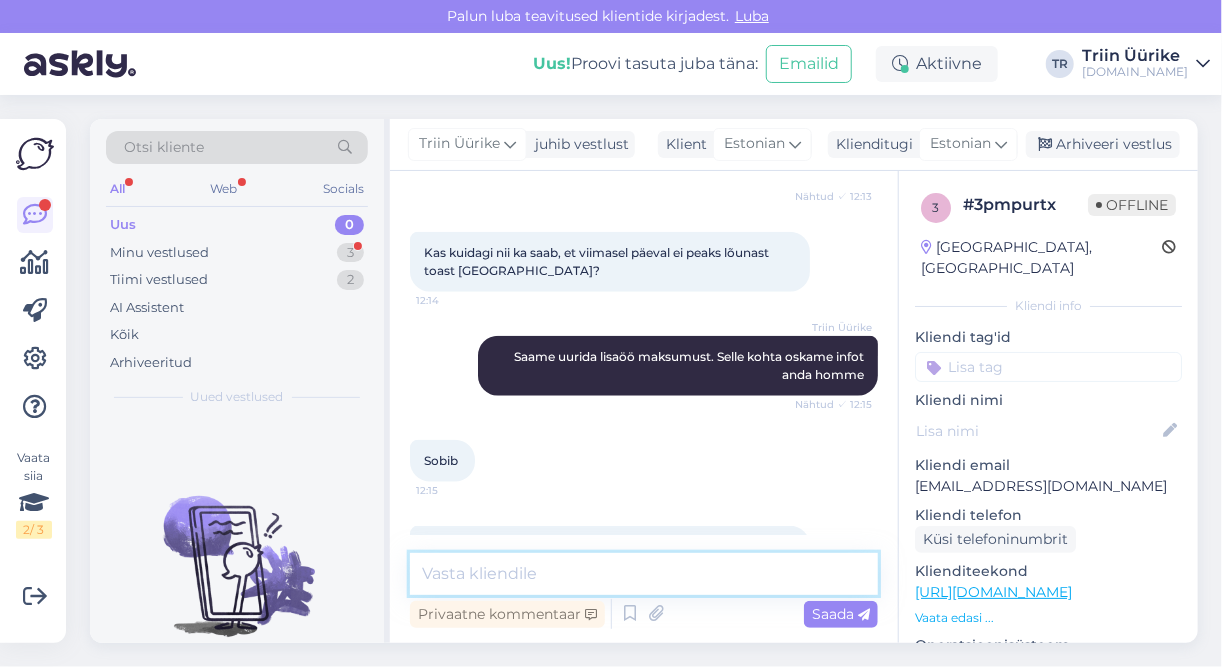 click at bounding box center (644, 574) 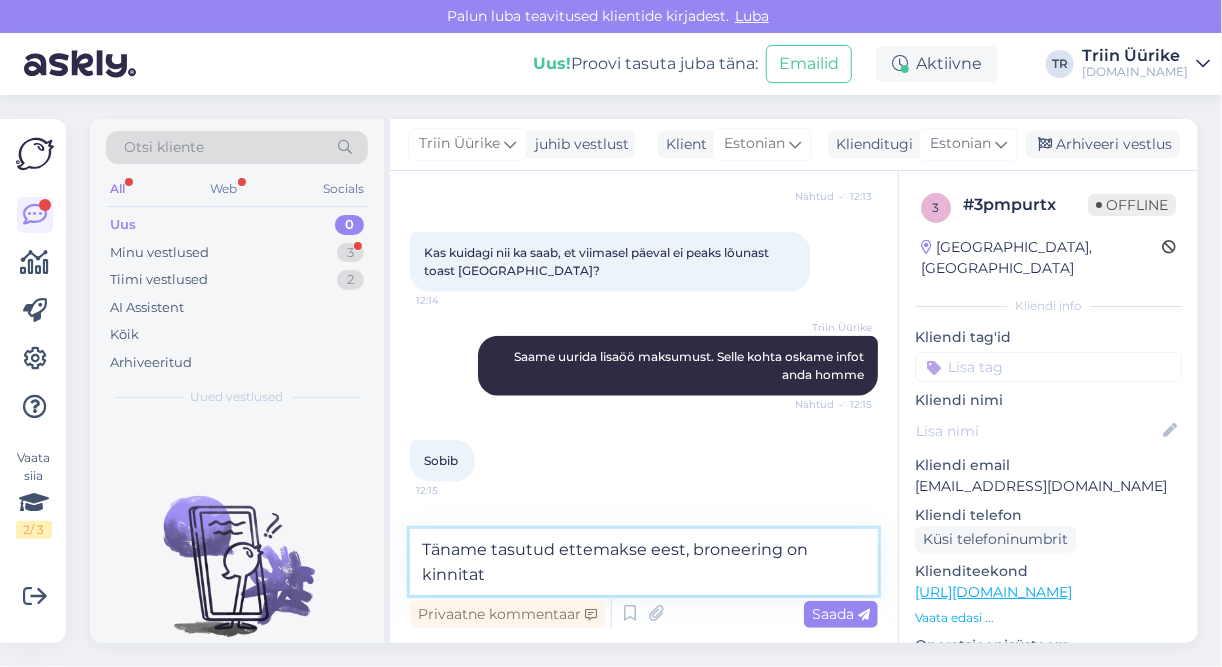 scroll, scrollTop: 3915, scrollLeft: 0, axis: vertical 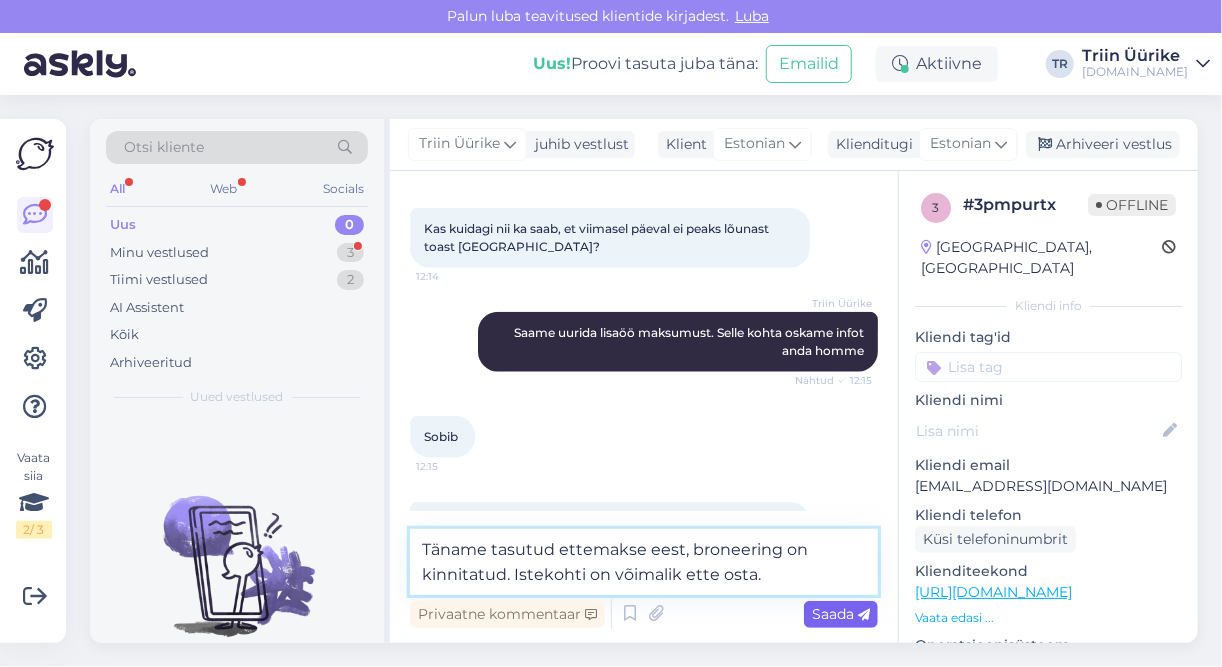 type on "Täname tasutud ettemakse eest, broneering on kinnitatud. Istekohti on võimalik ette osta." 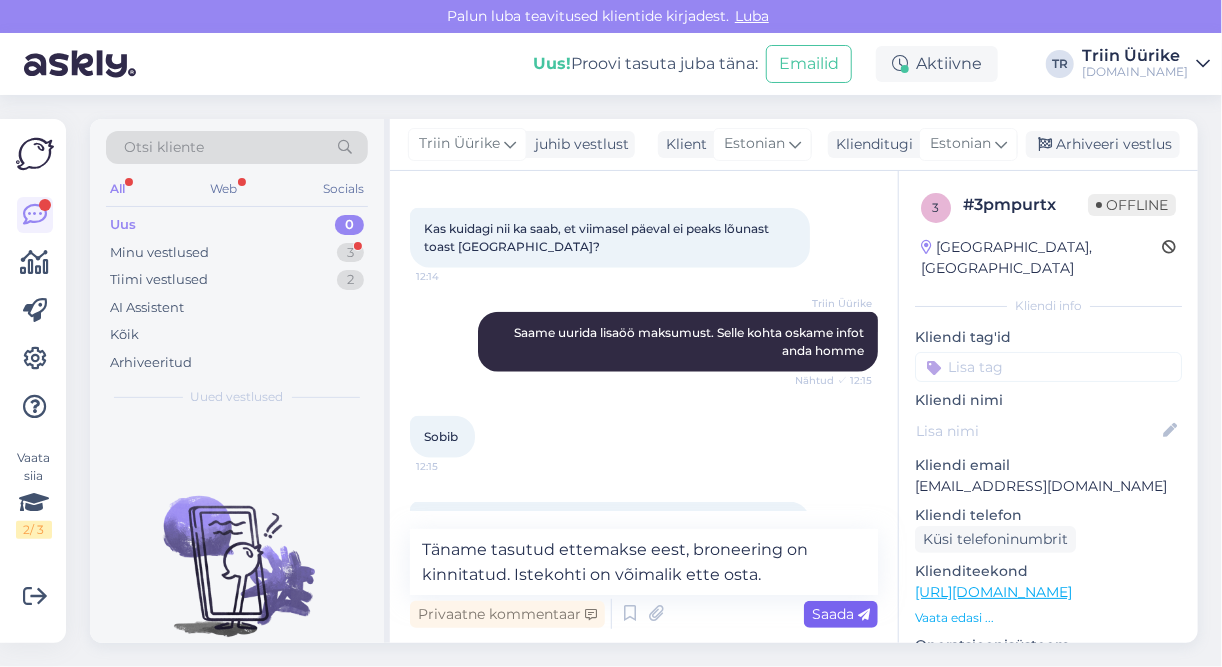 click on "Saada" at bounding box center (841, 614) 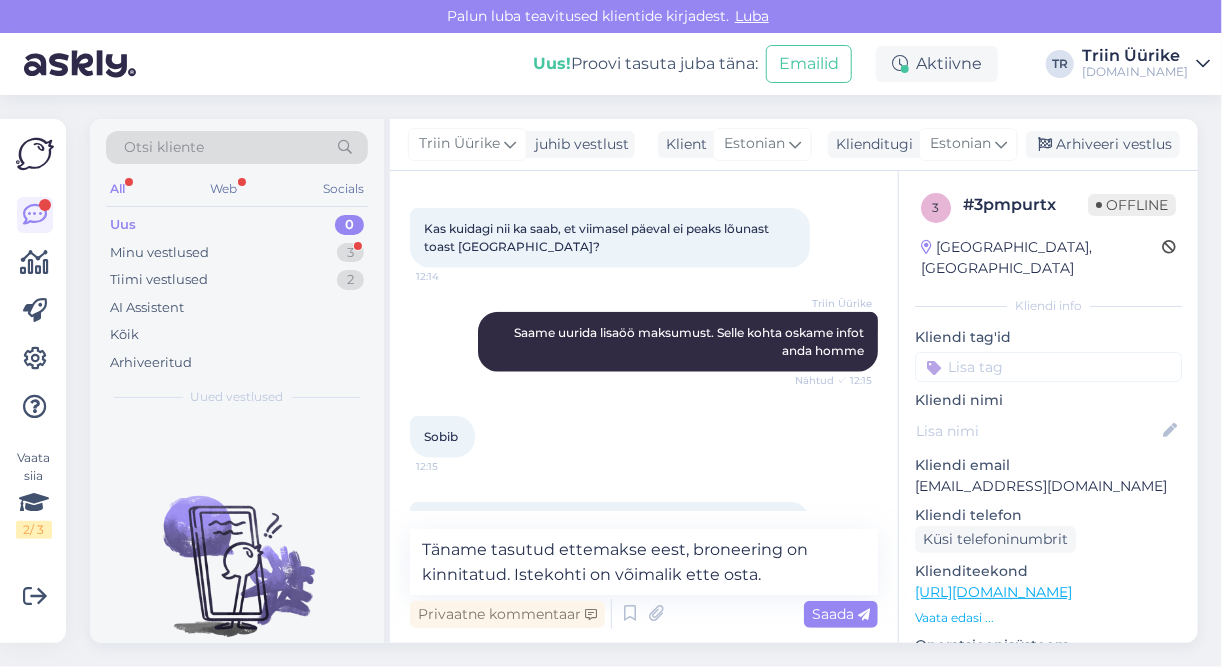 type 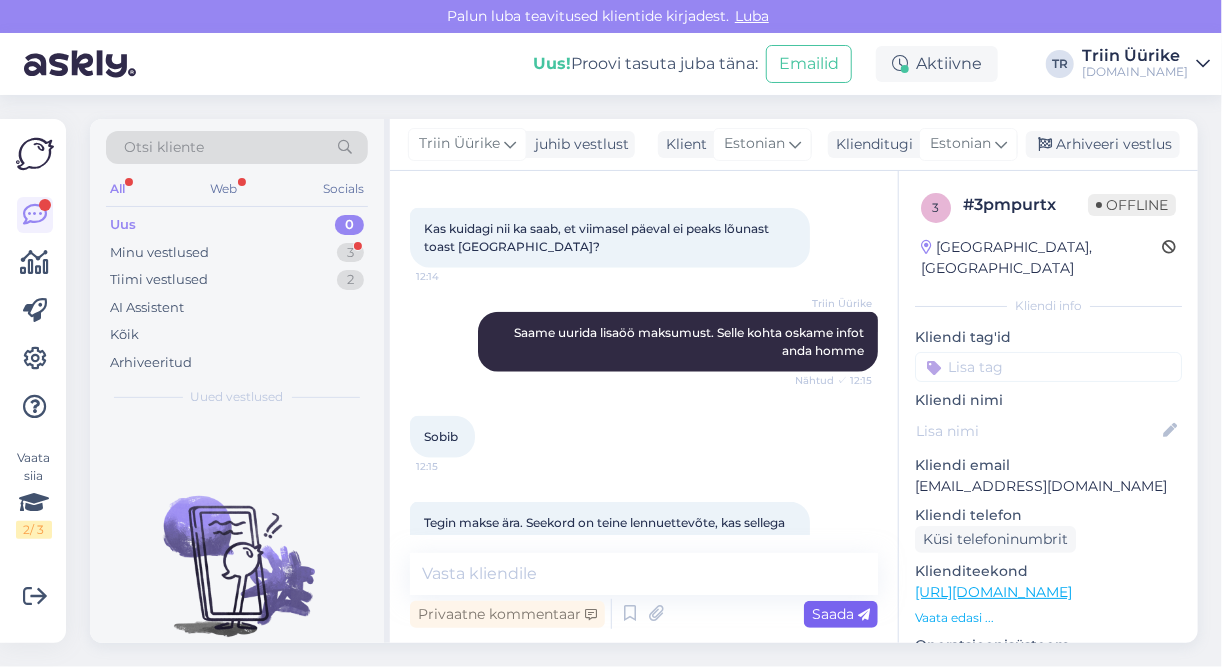 scroll, scrollTop: 3995, scrollLeft: 0, axis: vertical 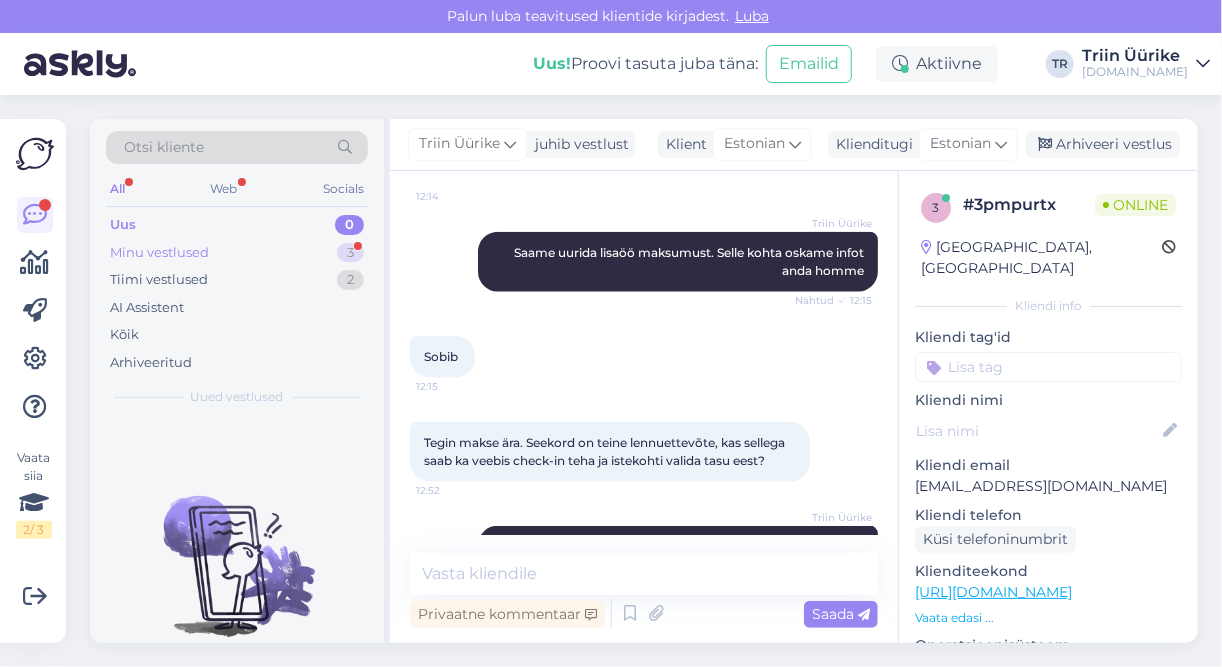 click on "Minu vestlused 3" at bounding box center (237, 253) 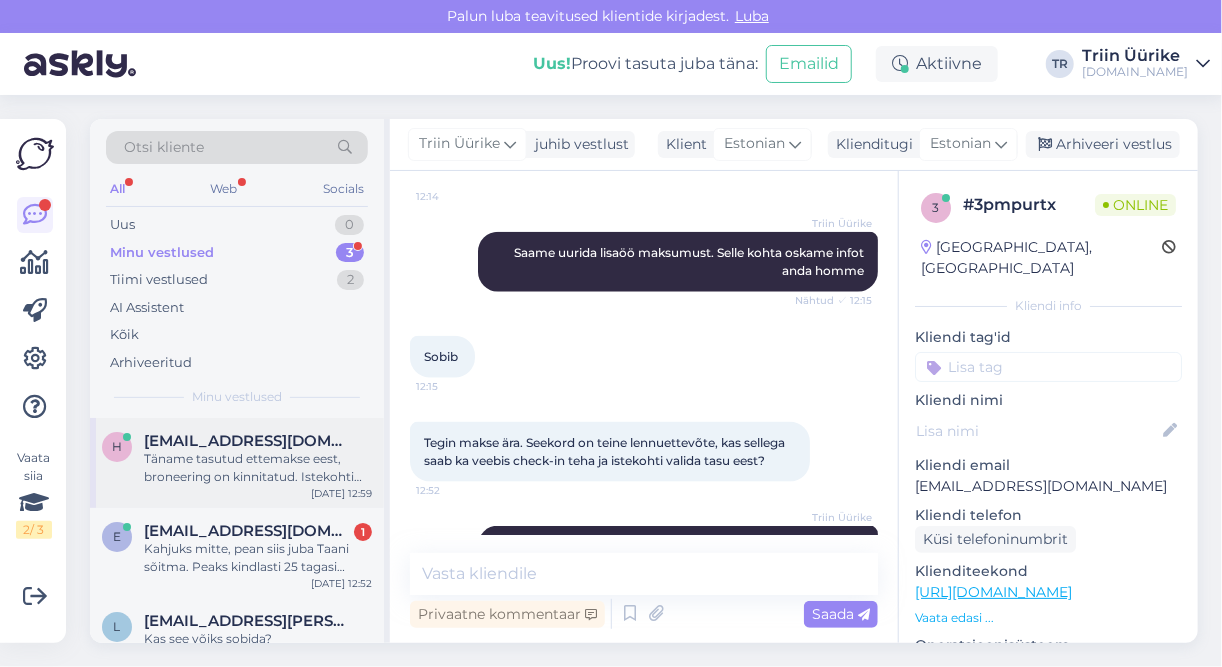 click on "Täname tasutud ettemakse eest, broneering on kinnitatud. Istekohti on võimalik ette osta." at bounding box center [258, 468] 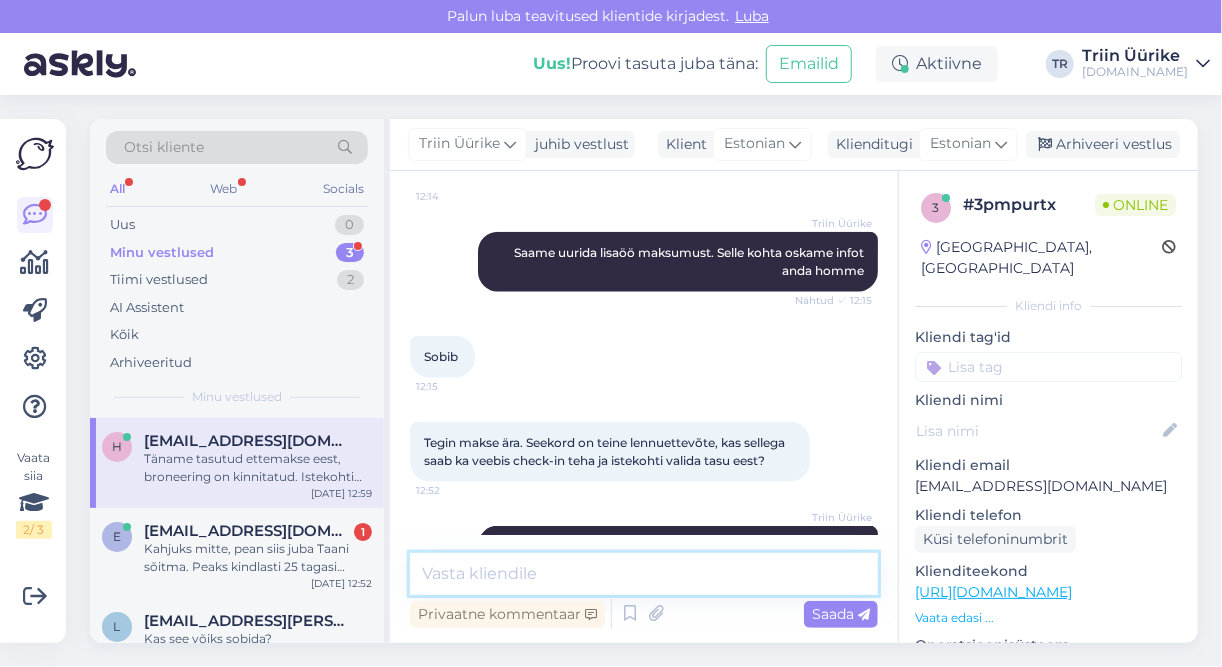 click at bounding box center [644, 574] 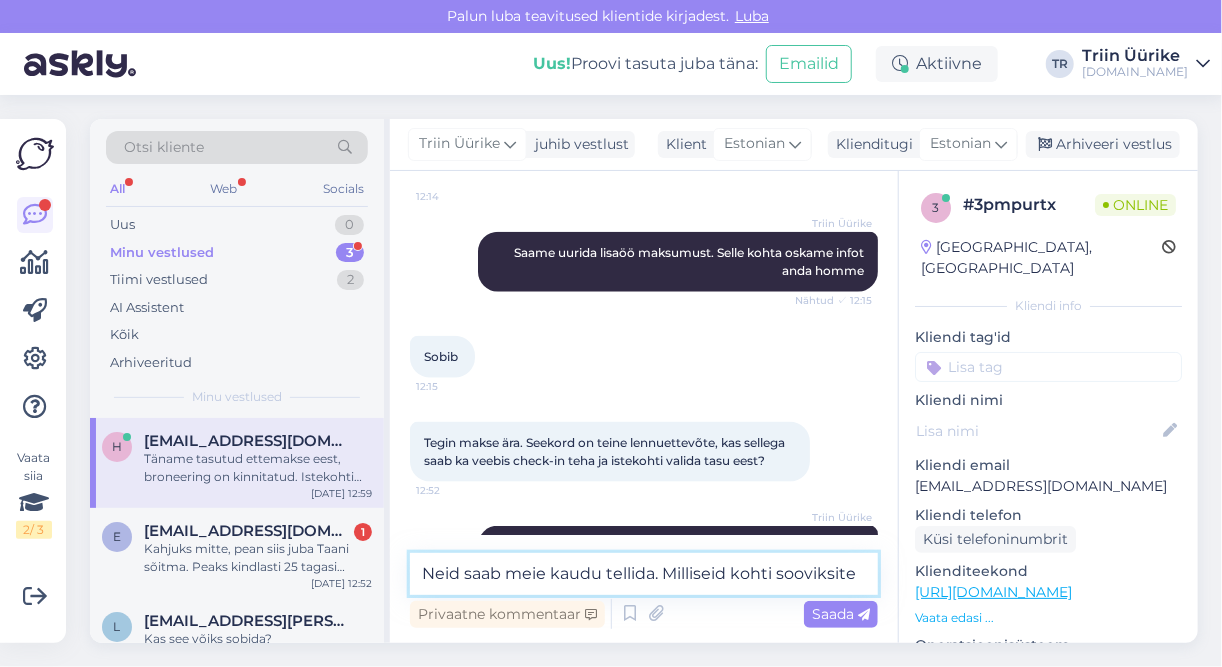 type on "Neid saab meie kaudu tellida. Milliseid kohti sooviksite?" 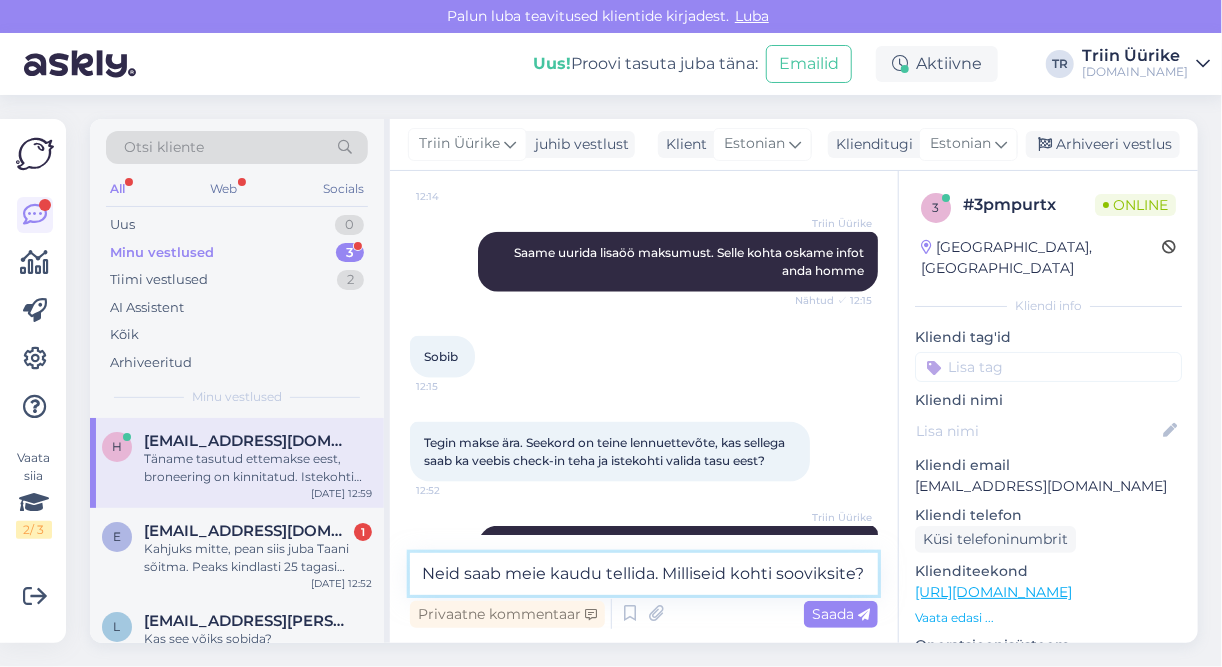 type 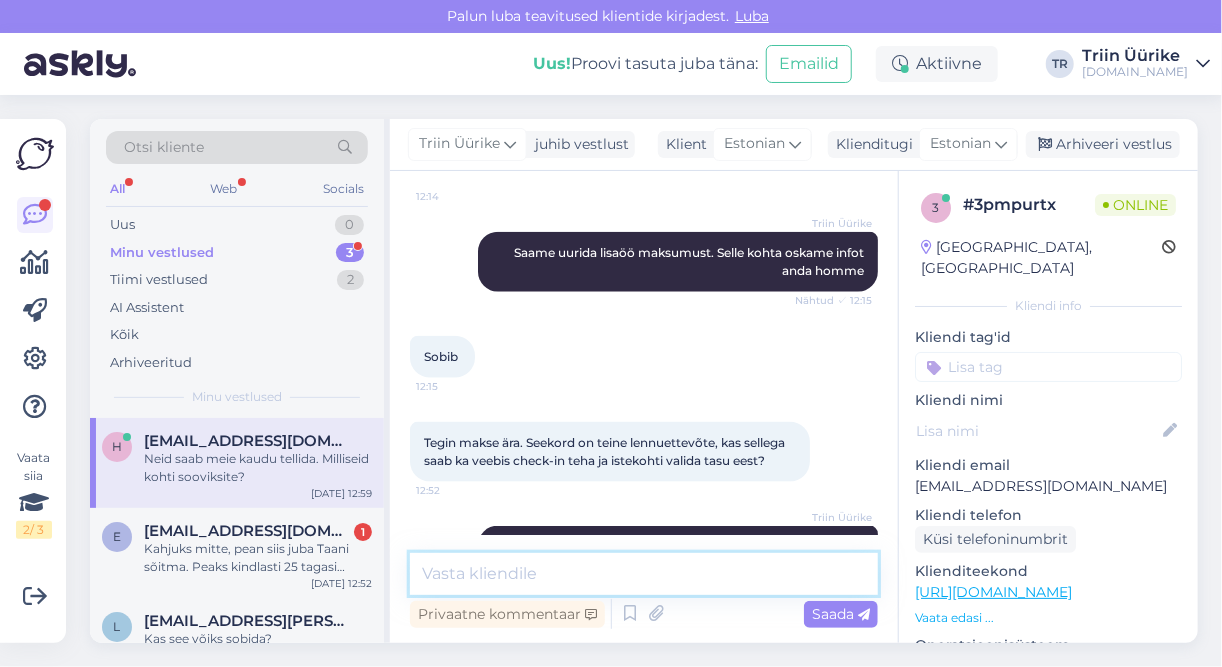 scroll, scrollTop: 4081, scrollLeft: 0, axis: vertical 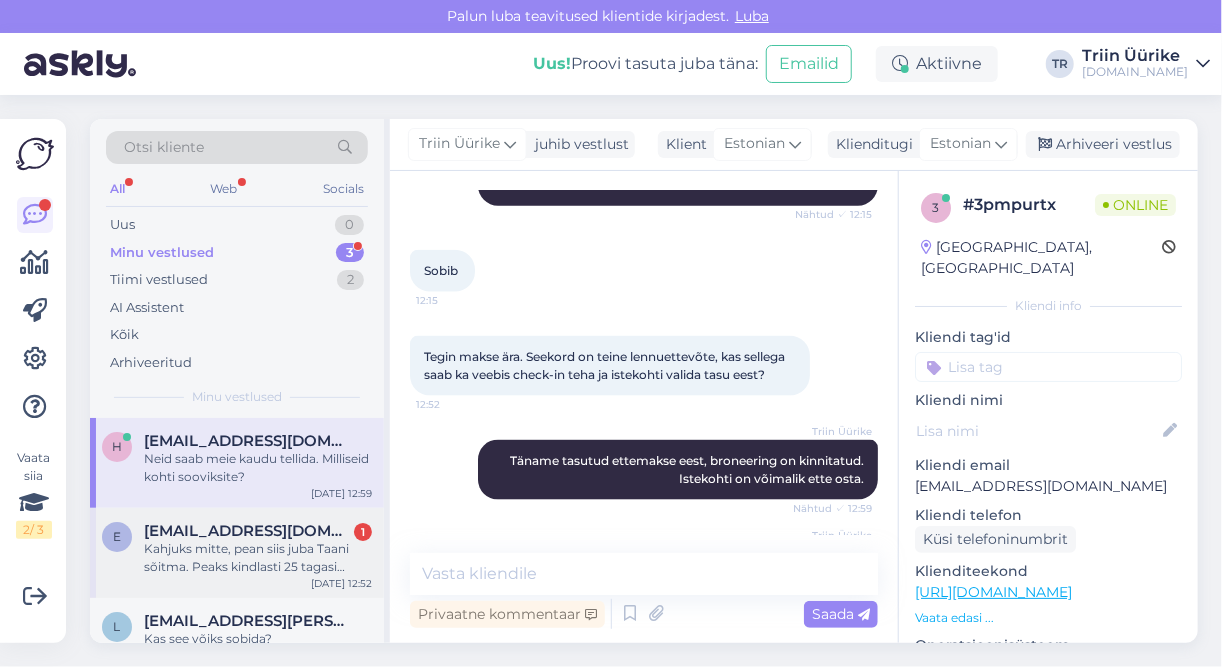 click on "Kahjuks mitte, pean siis juba Taani sõitma. Peaks kindlasti 25 tagasi olema." at bounding box center [258, 558] 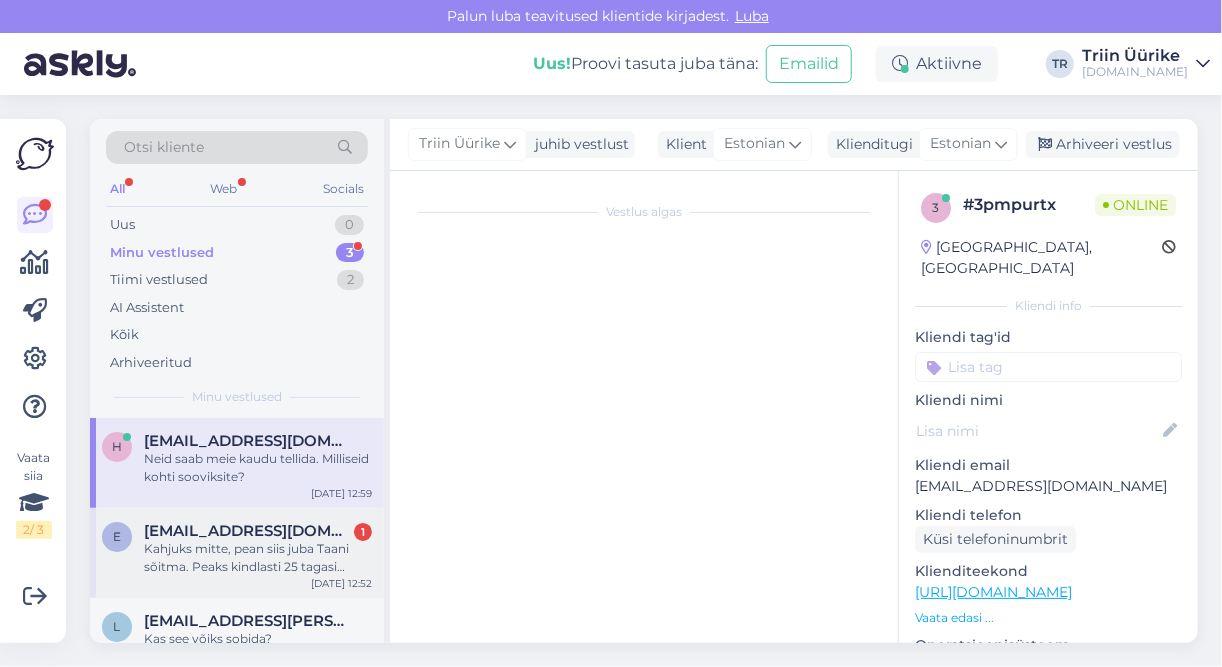 scroll, scrollTop: 603, scrollLeft: 0, axis: vertical 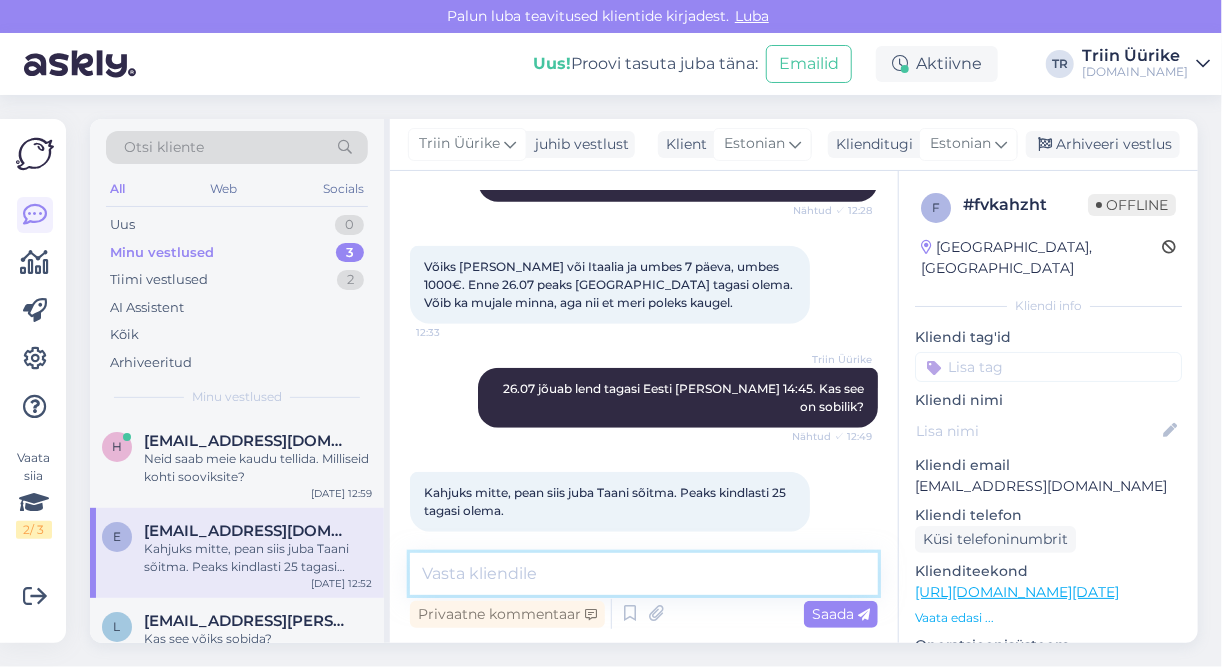 click at bounding box center (644, 574) 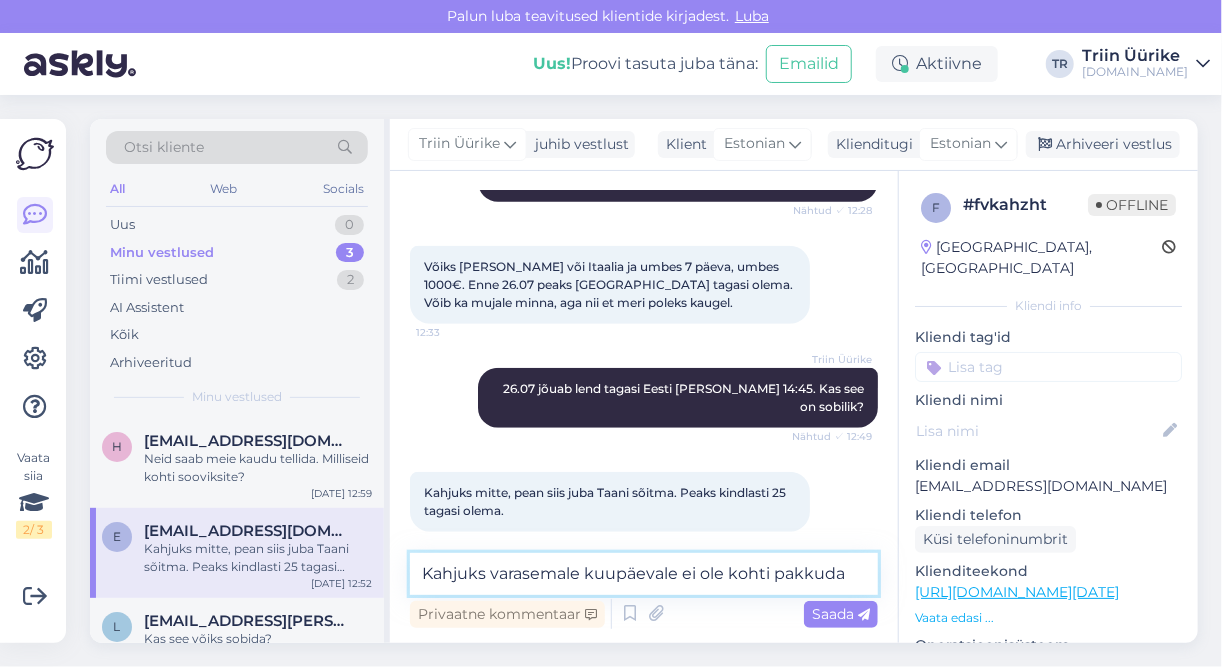 type on "Kahjuks varasemale kuupäevale ei ole kohti pakkuda." 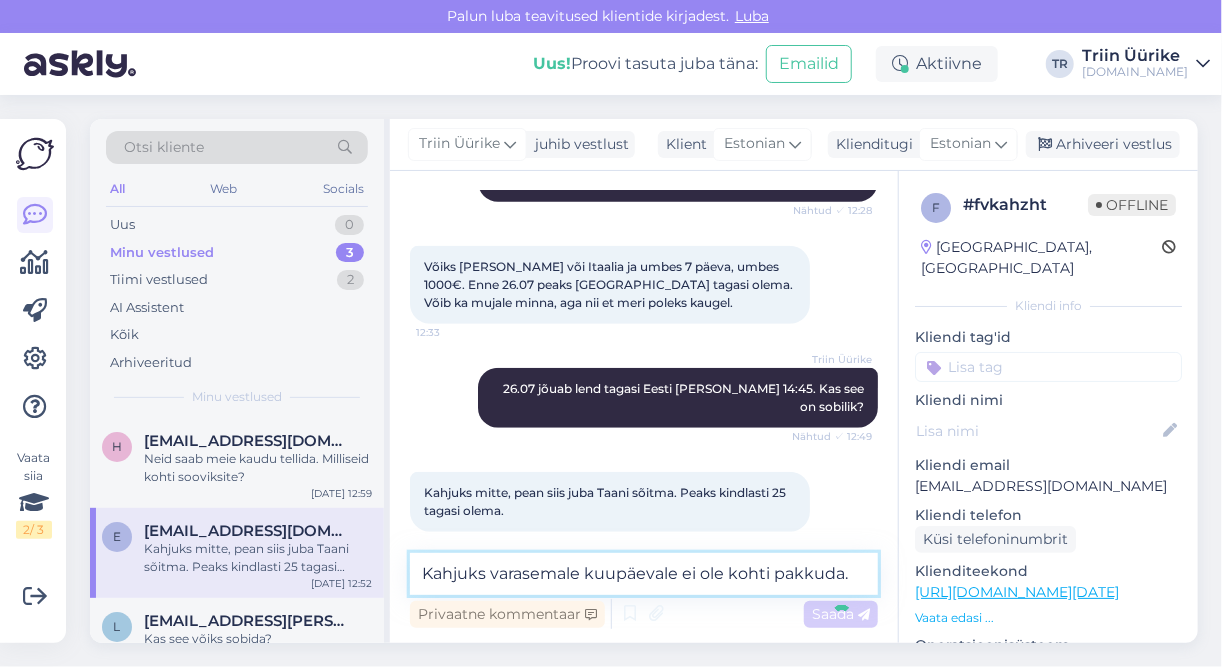 type 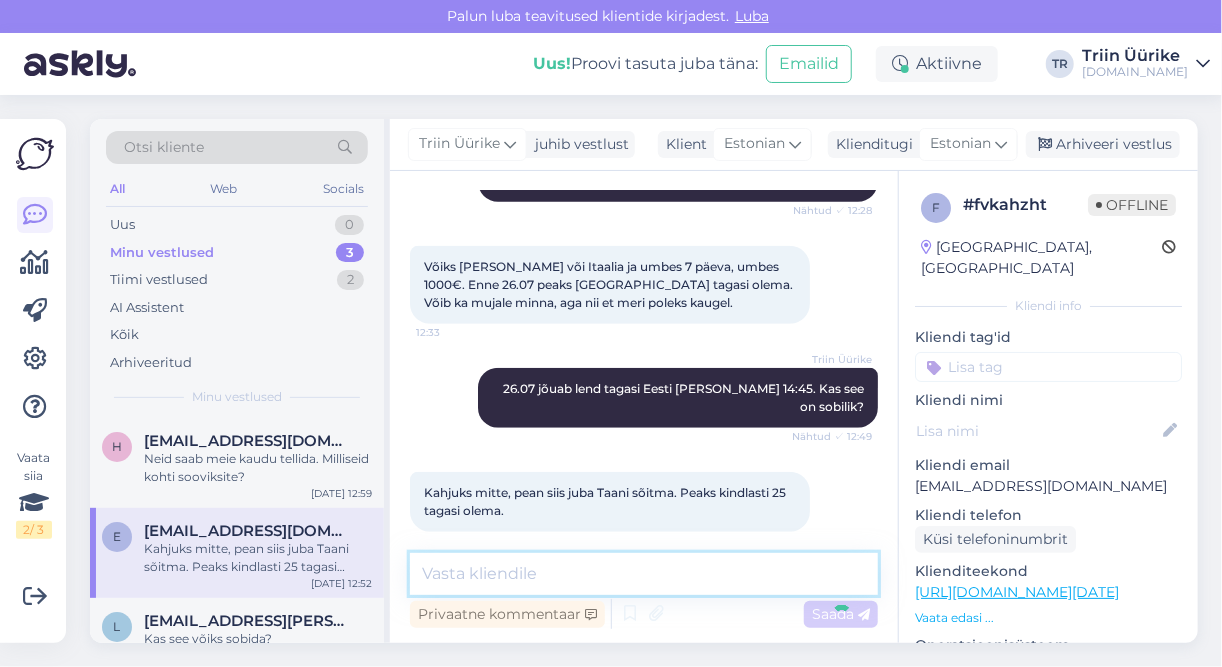 scroll, scrollTop: 689, scrollLeft: 0, axis: vertical 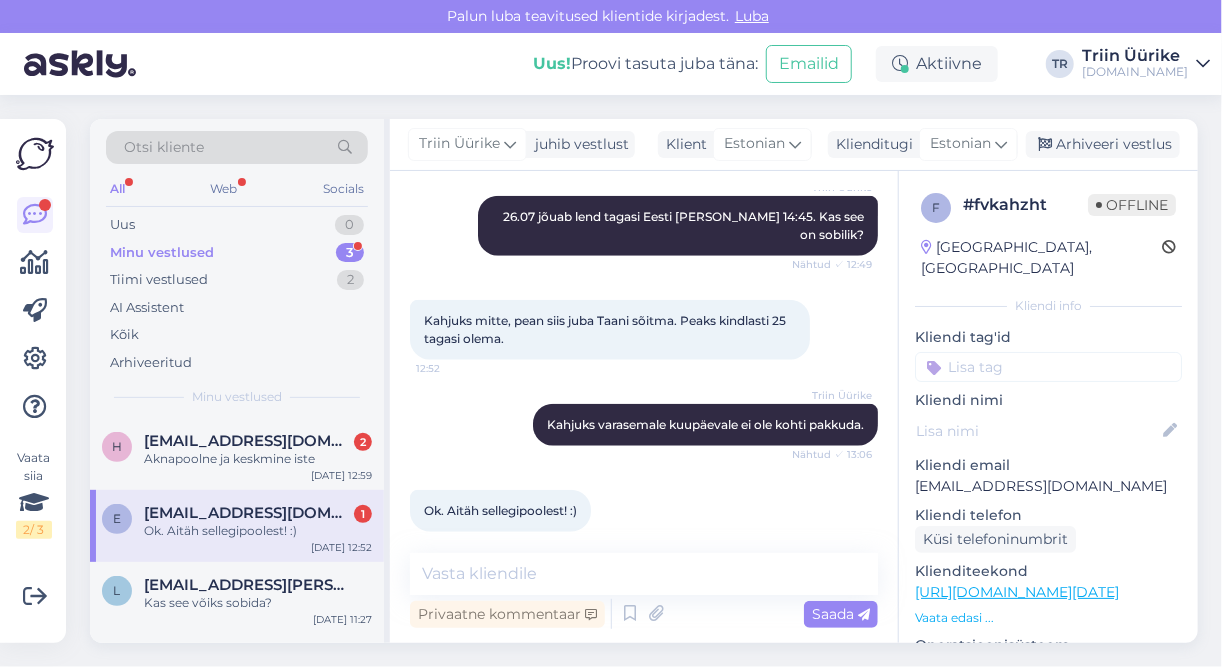 click on "[EMAIL_ADDRESS][DOMAIN_NAME]" at bounding box center [248, 513] 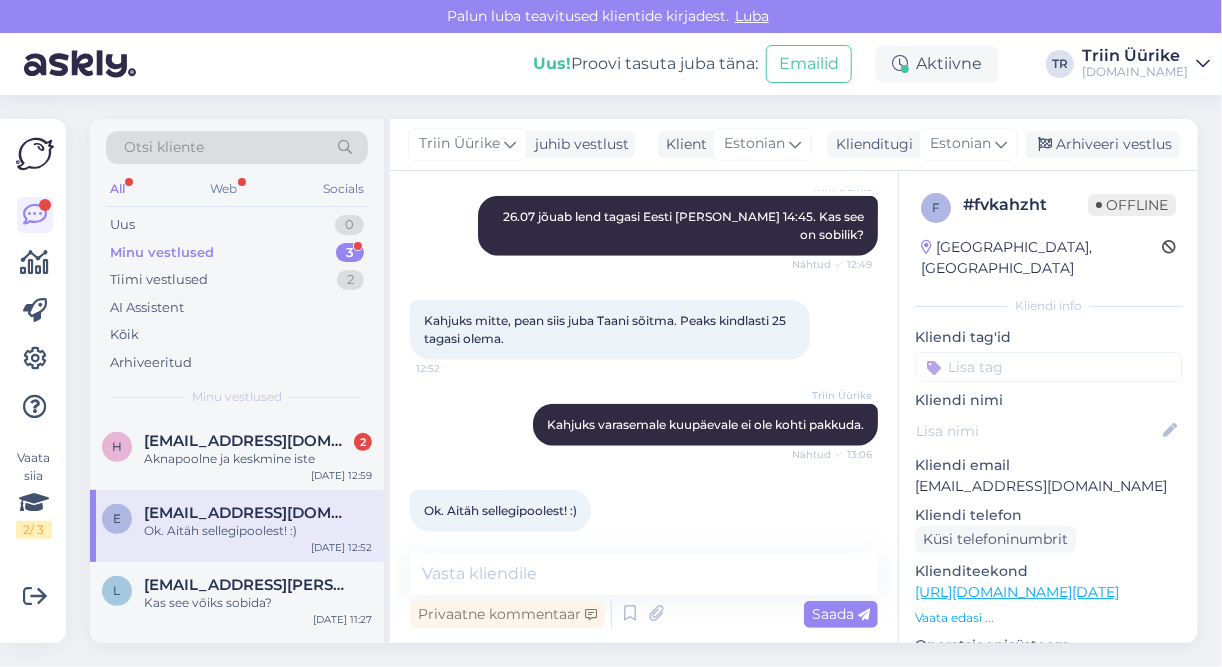 scroll, scrollTop: 0, scrollLeft: 0, axis: both 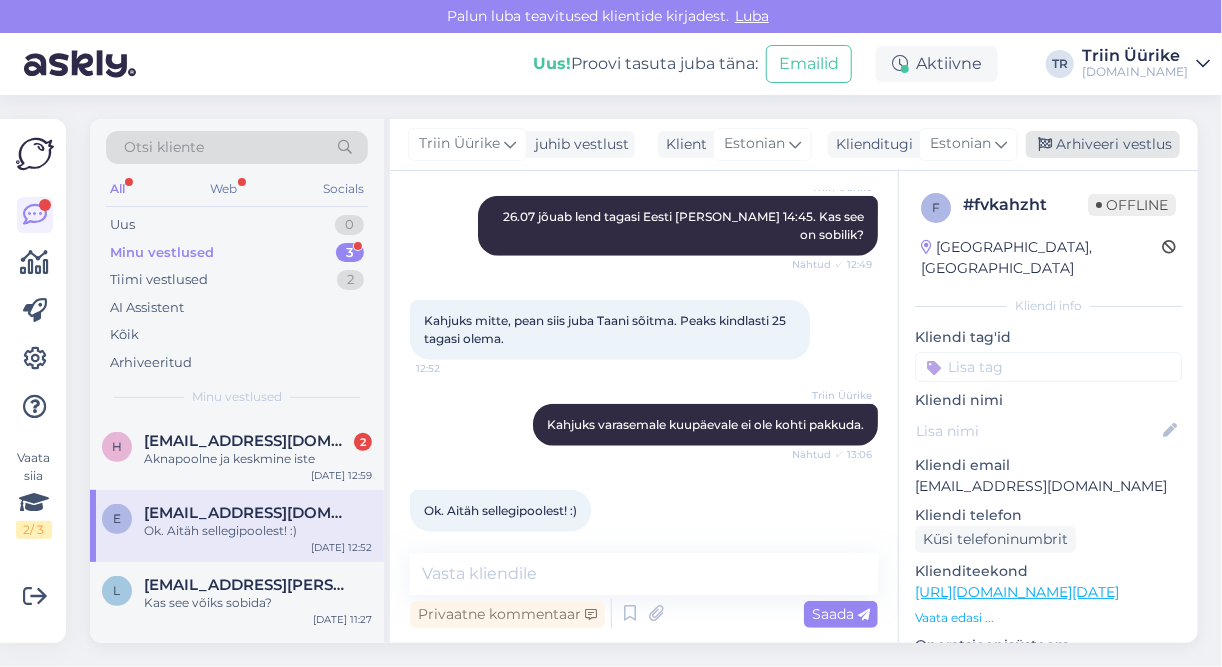 click on "Arhiveeri vestlus" at bounding box center [1103, 144] 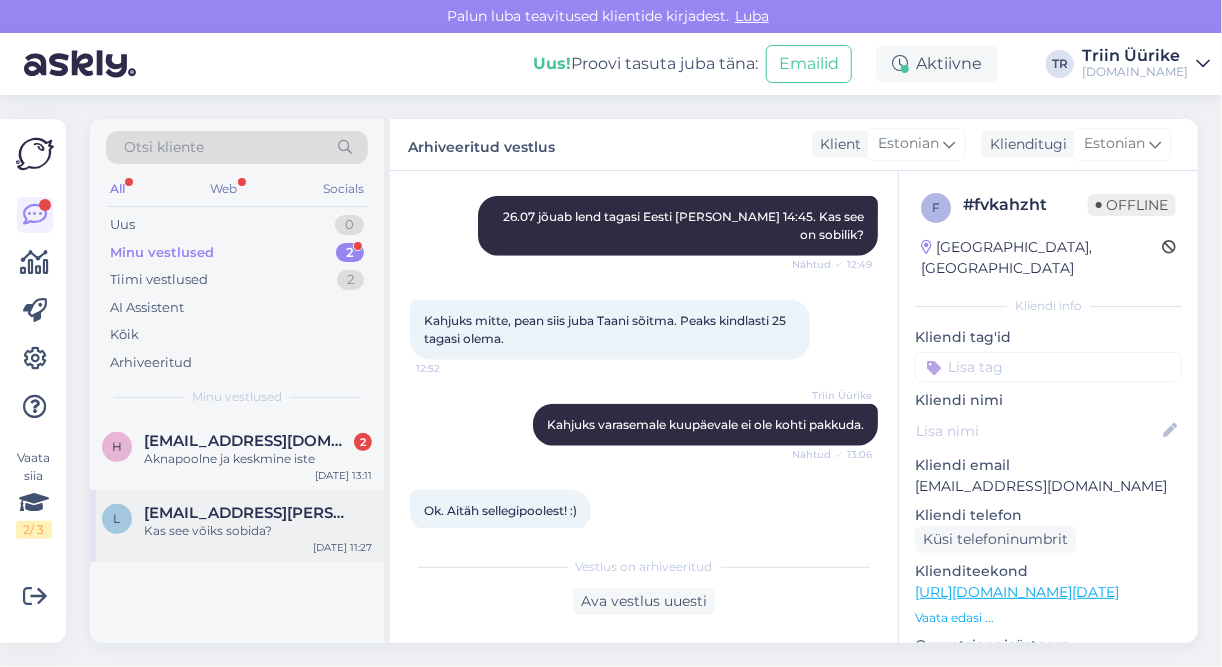 click on "Kas see võiks sobida?" at bounding box center [258, 531] 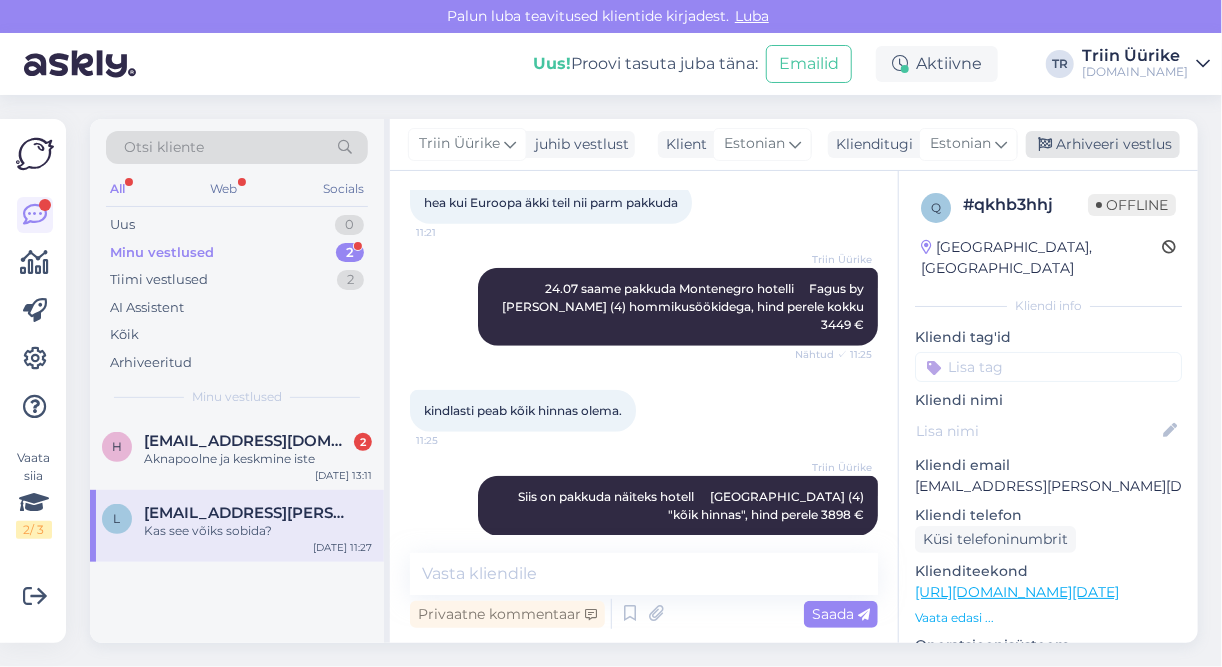 click on "Arhiveeri vestlus" at bounding box center (1103, 144) 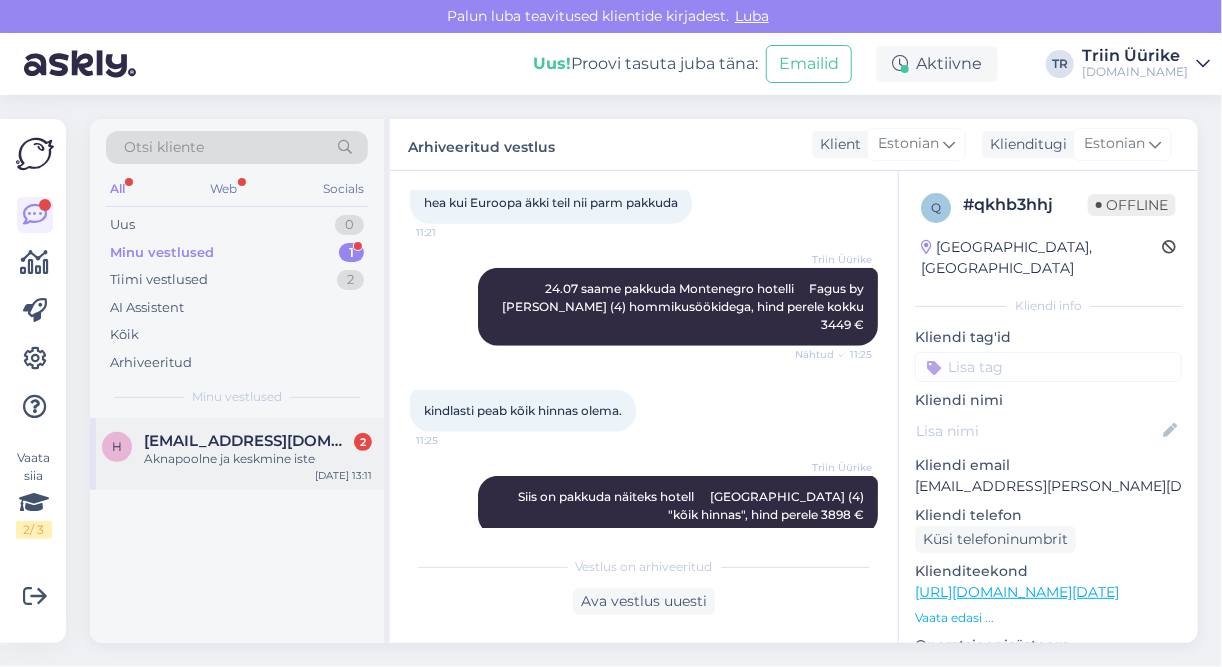 click on "Aknapoolne ja keskmine iste" at bounding box center [258, 459] 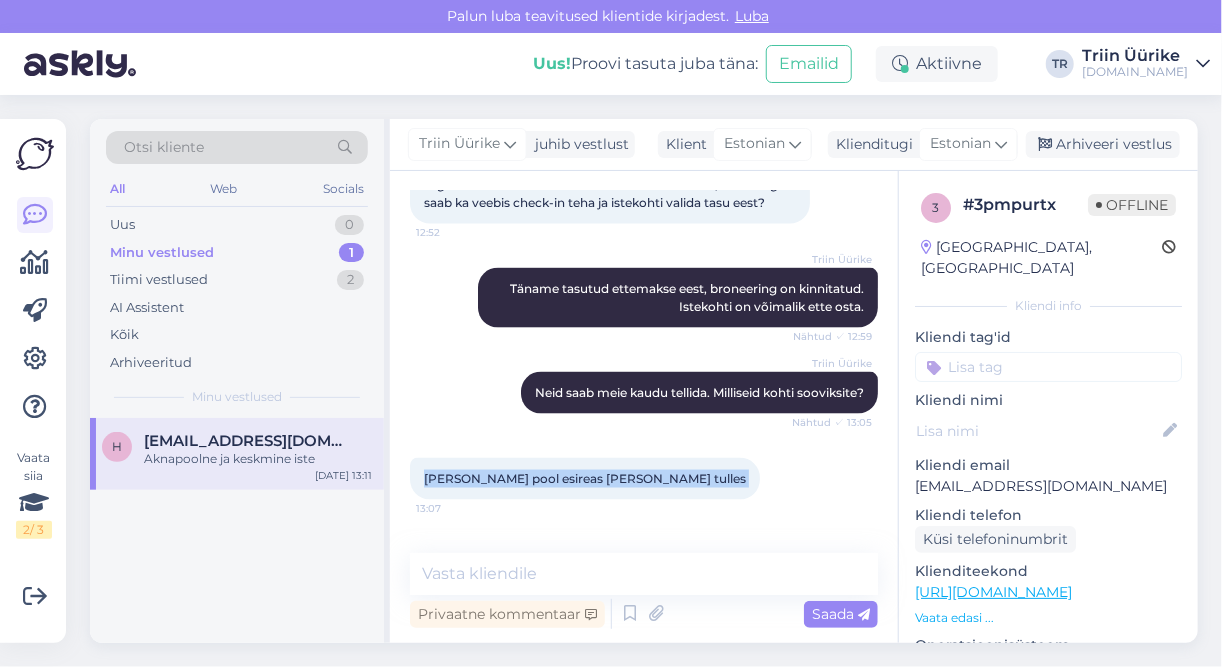 click on "Aknapoolne ja keskmine iste 13:11" at bounding box center (509, 565) 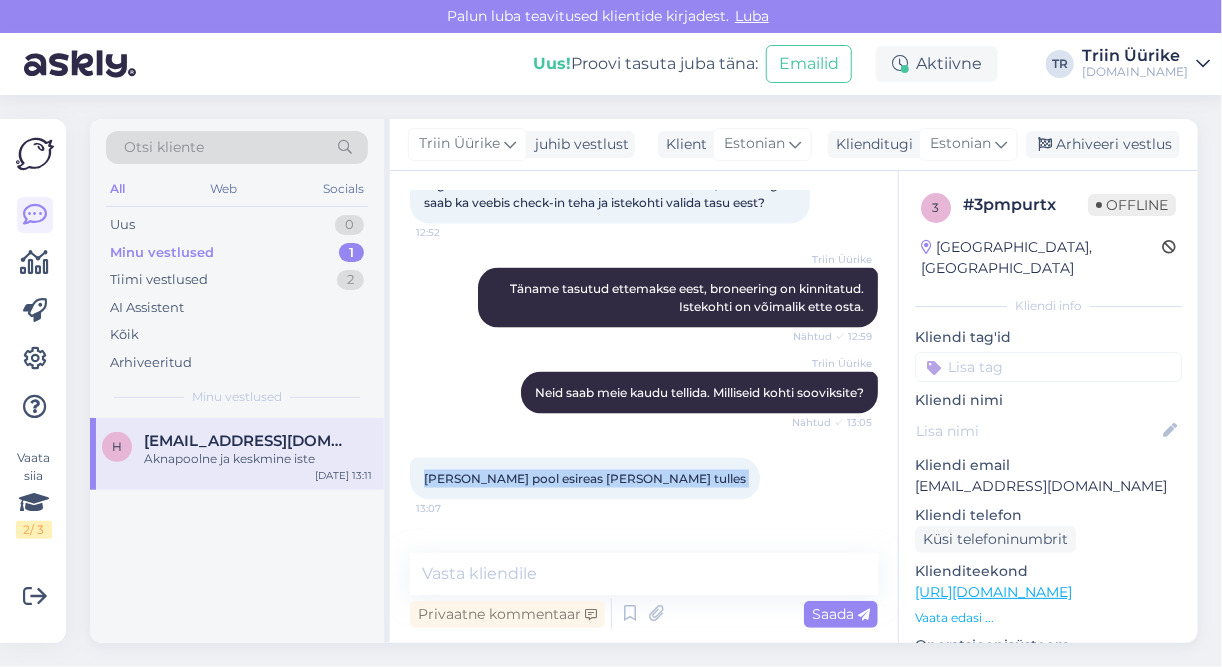 click on "Vestlus algas [DATE] Me abikaasaga ei ole kunagi Türgis käinud ja mõtlesime, et äkki võiks proovida. Kõige rohkem kardan selles riigis kõhuhädasid saada või on see müüt? Me soovime hotellilt luksust. Meie eelistus oleks kõik hinnas, liivarand, pehme voodi, võimalusel swim up tuba [PERSON_NAME] piirkond, kus idanaabreid oleks vähem.  17:18  My husband and I have never been to [GEOGRAPHIC_DATA] and thought we might give it a try. My biggest fear in this country is getting stomach problems, or is that a myth? We want luxury from a hotel. Our preference would be all-inclusive, a [PERSON_NAME] beach, a soft bed, a swim-up room if possible, and an area with fewer eastern neighbors. [PERSON_NAME] Tere, Heli! Väga tore, et meie [PERSON_NAME] reisisooviga pöördusite!  Nähtud ✓ 17:19  [PERSON_NAME] Millises ajavahemikus sobiks Teile reisi alustada? Nähtud ✓ 17:20  [PERSON_NAME] ning milline on ligikaudne eelarve ühe reisija kohta? :) Nähtud ✓ 17:20  Oih, 19 või [DATE] algusega ja kestvusega 6-7 päeva 17:32  17:35" at bounding box center (653, 363) 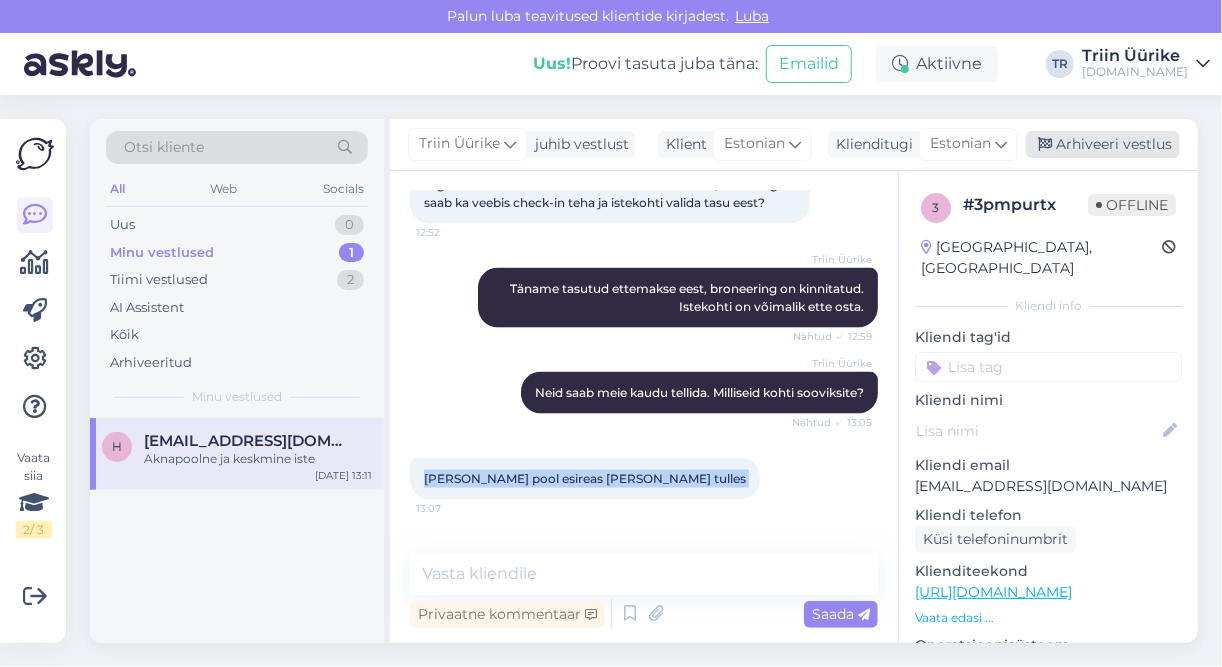 click on "Arhiveeri vestlus" at bounding box center [1103, 144] 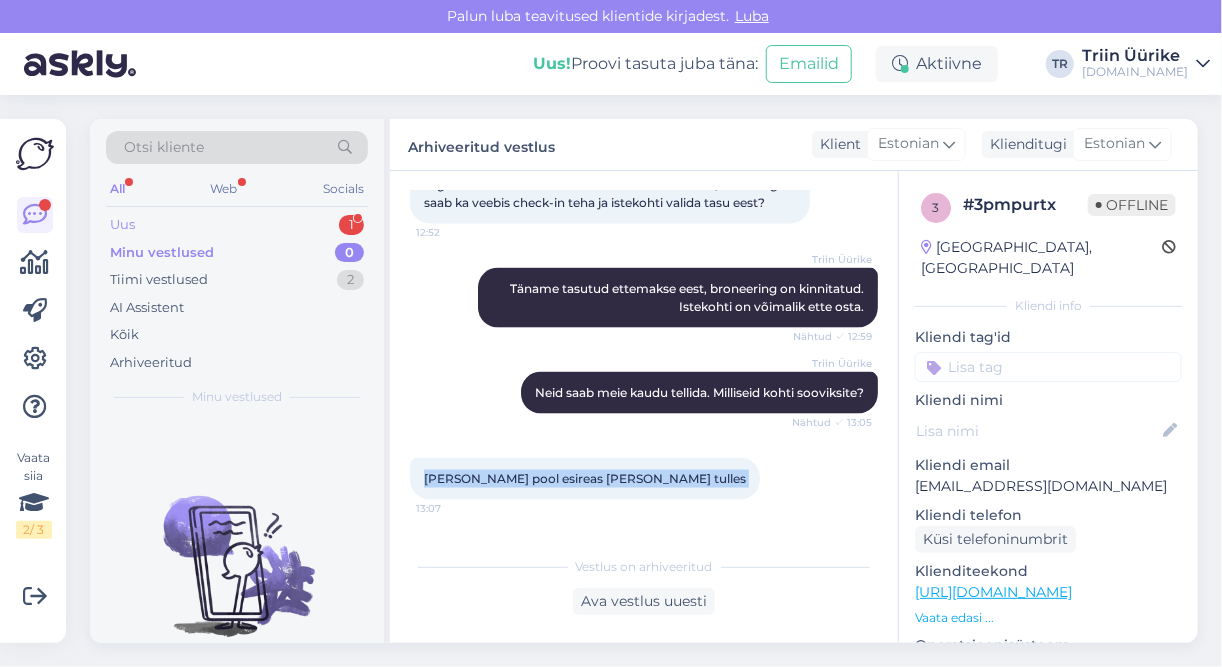 click on "Uus 1" at bounding box center (237, 225) 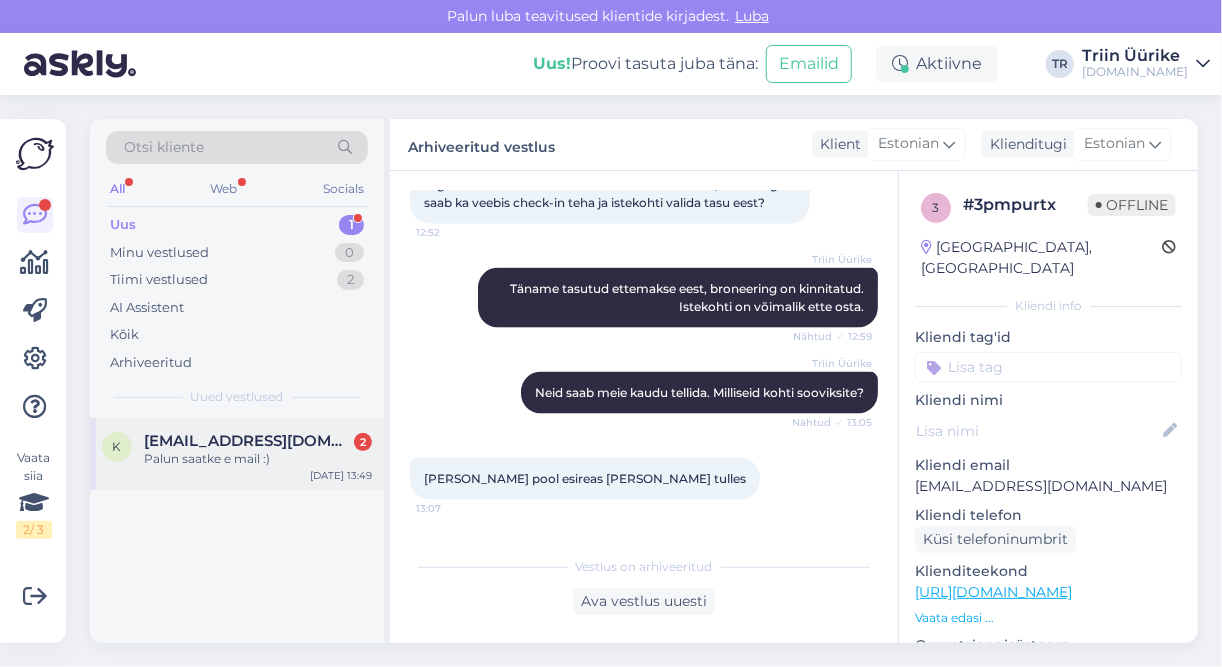 click on "[EMAIL_ADDRESS][DOMAIN_NAME] 2" at bounding box center (258, 441) 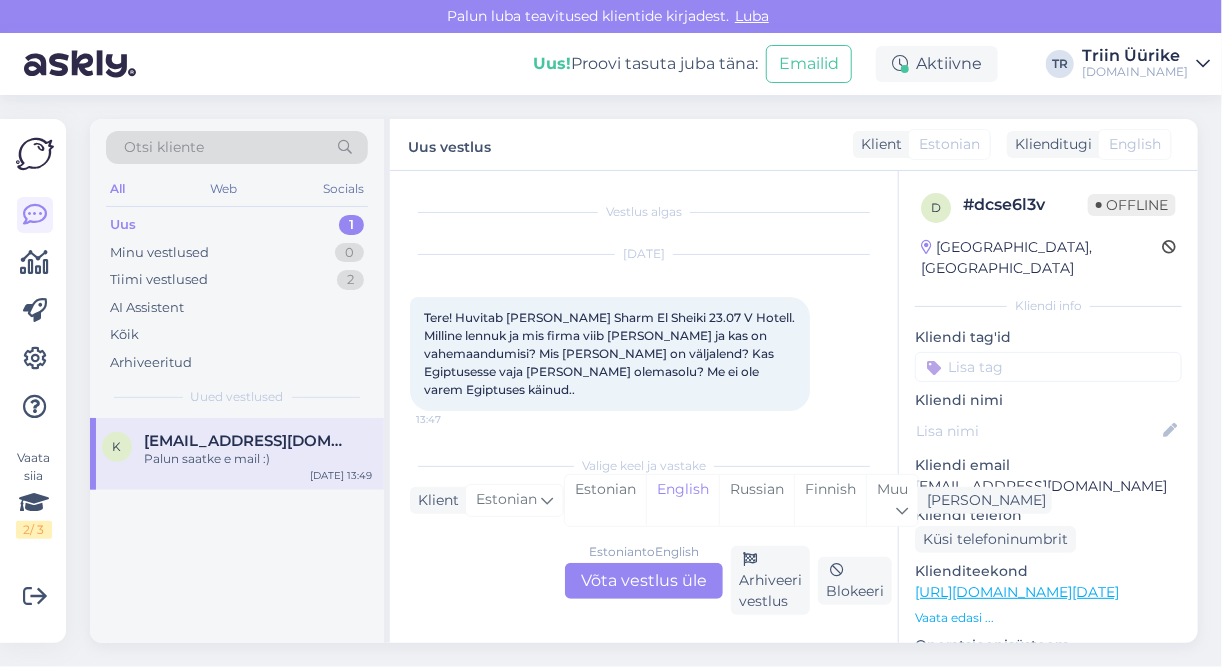 scroll, scrollTop: 72, scrollLeft: 0, axis: vertical 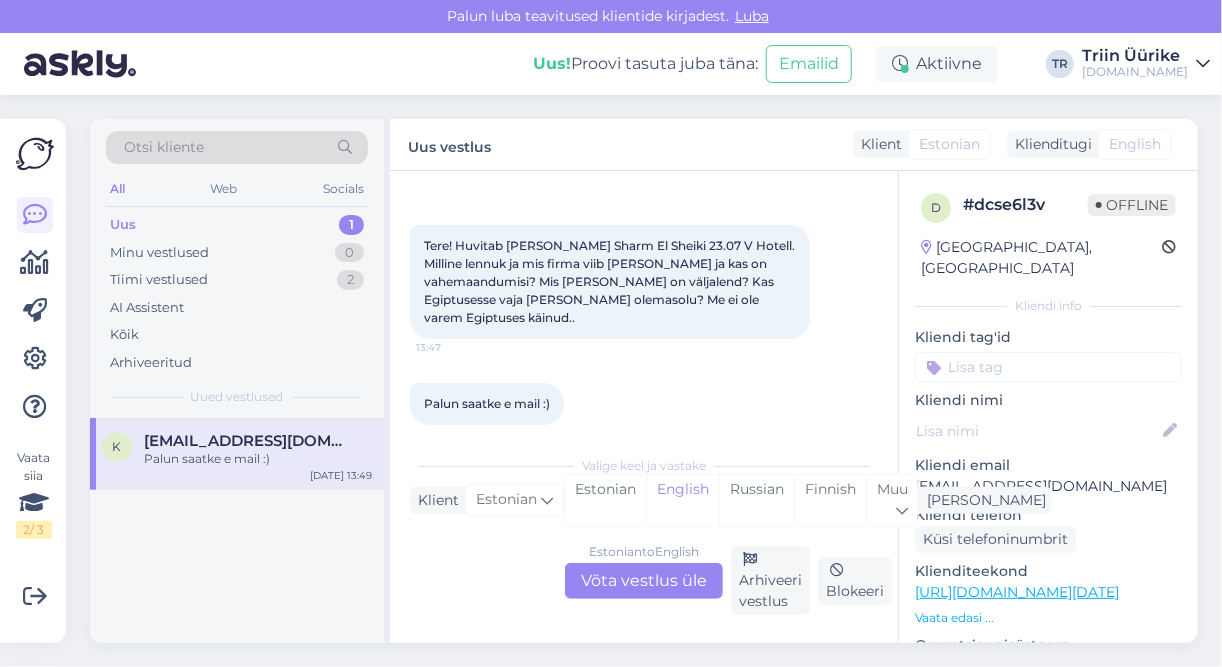 click on "Estonian  to  English Võta vestlus üle" at bounding box center (644, 581) 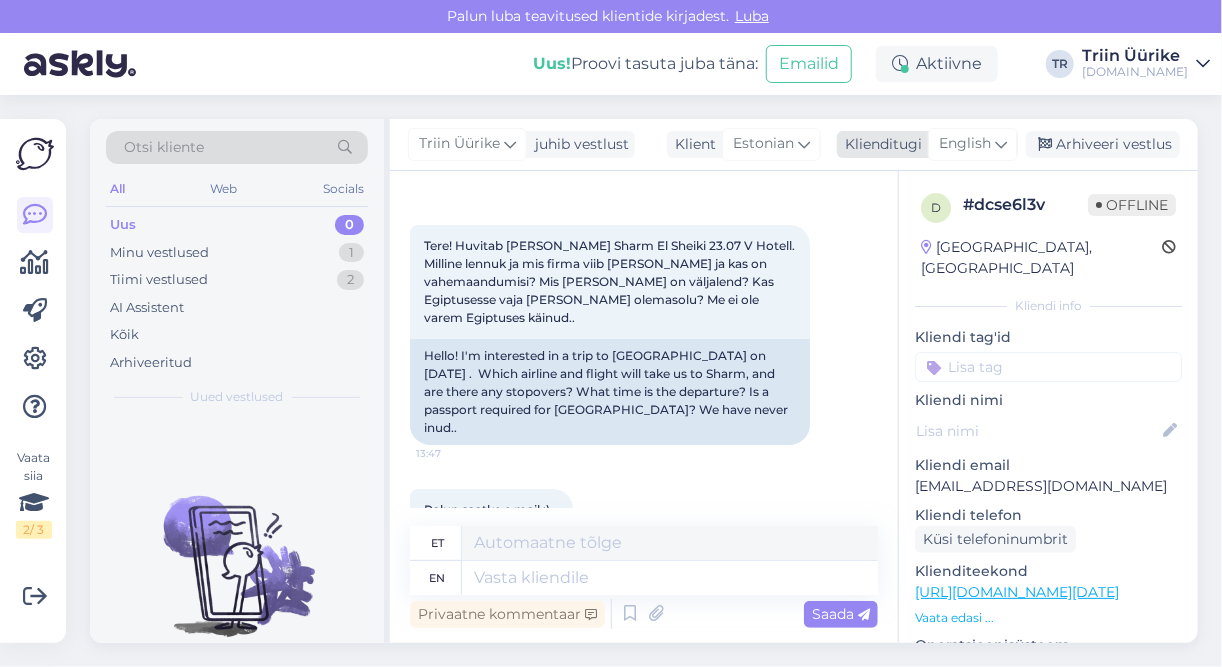 click on "English" at bounding box center (965, 144) 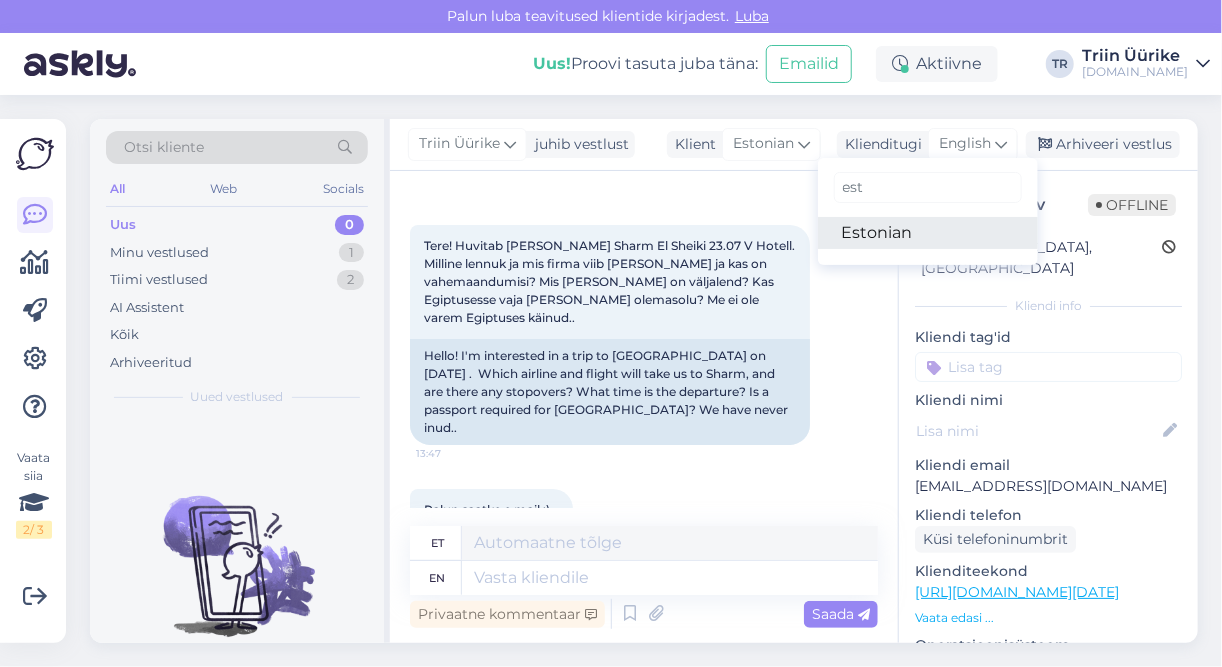 click on "Estonian" at bounding box center (928, 233) 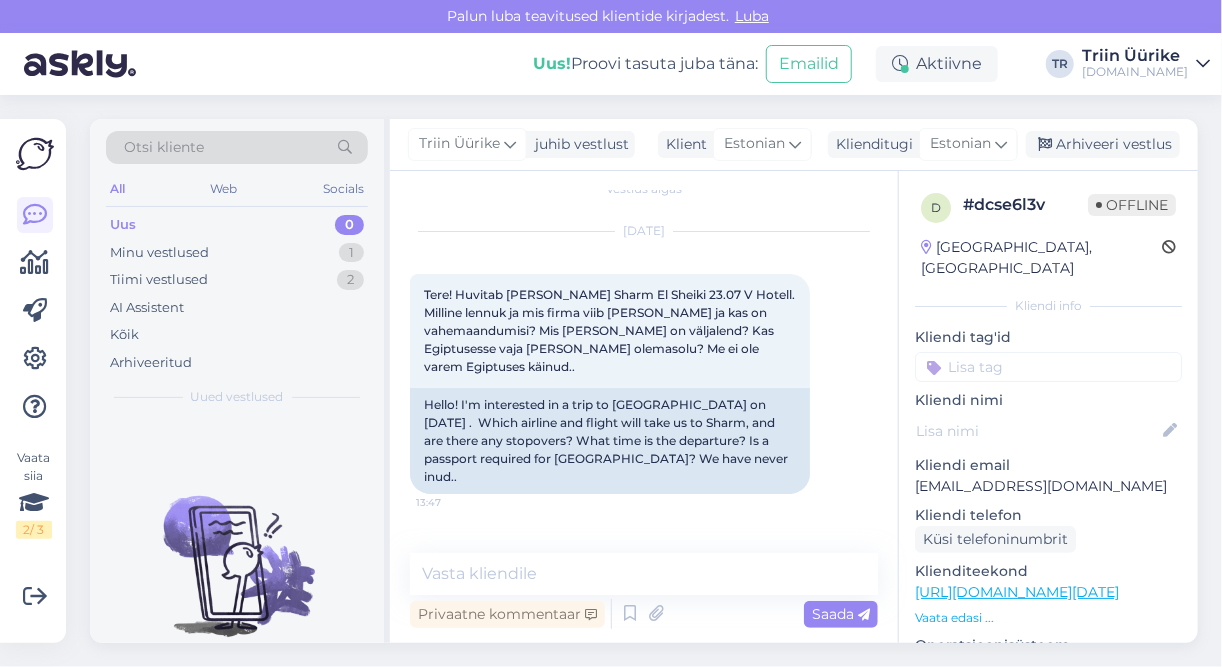 scroll, scrollTop: 0, scrollLeft: 0, axis: both 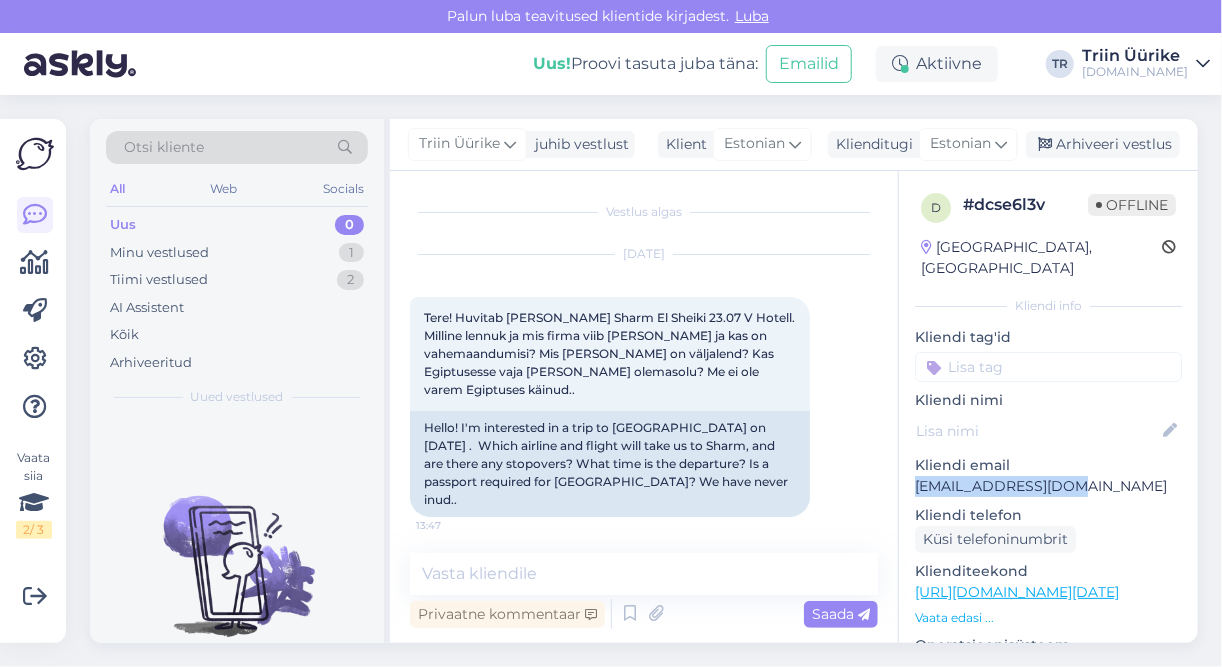 drag, startPoint x: 914, startPoint y: 464, endPoint x: 1079, endPoint y: 464, distance: 165 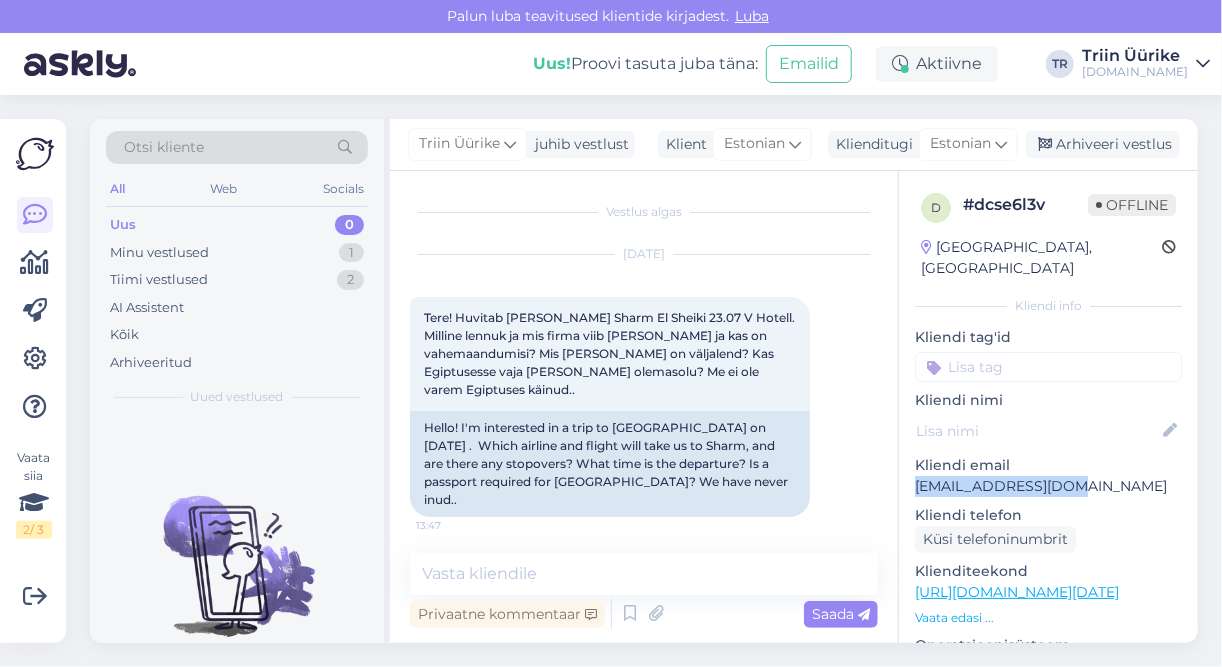 click on "[EMAIL_ADDRESS][DOMAIN_NAME]" at bounding box center (1048, 486) 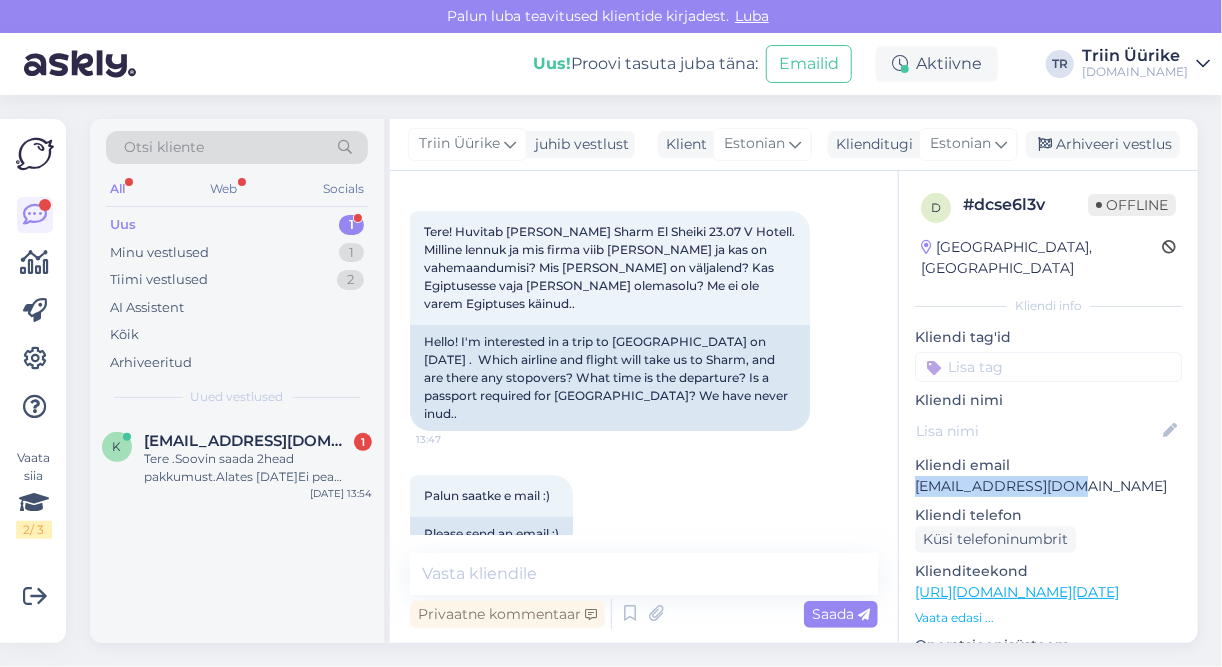 scroll, scrollTop: 87, scrollLeft: 0, axis: vertical 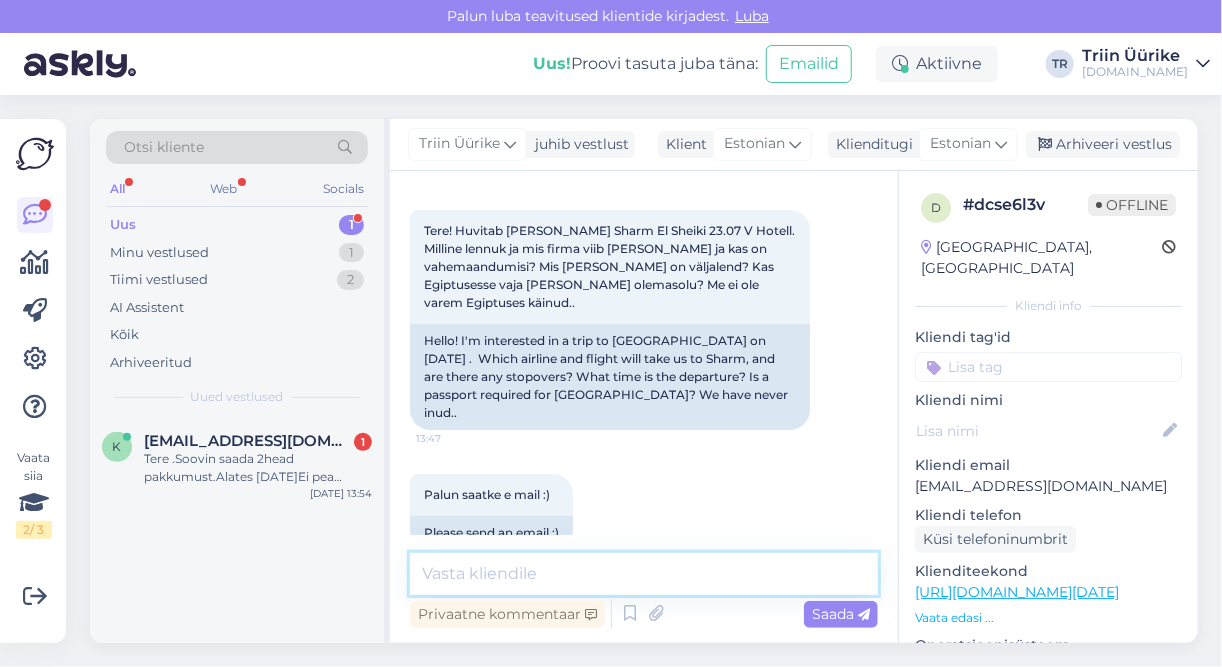 click at bounding box center (644, 574) 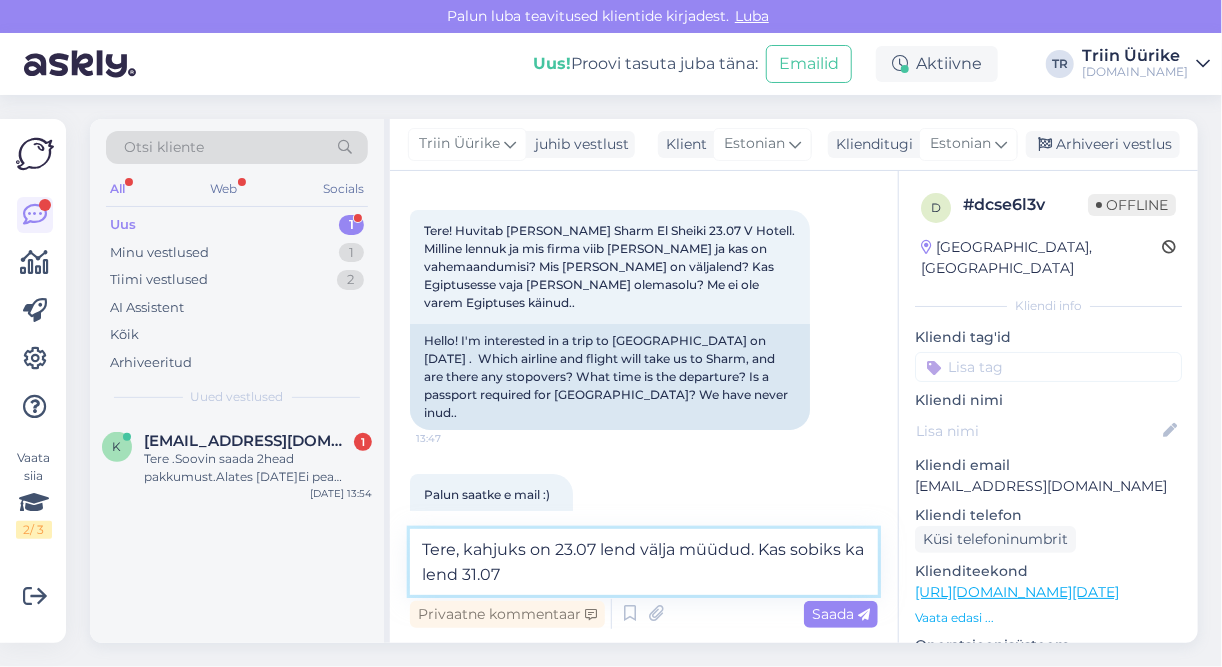 type on "Tere, kahjuks on 23.07 lend välja müüdud. Kas sobiks ka lend 31.07?" 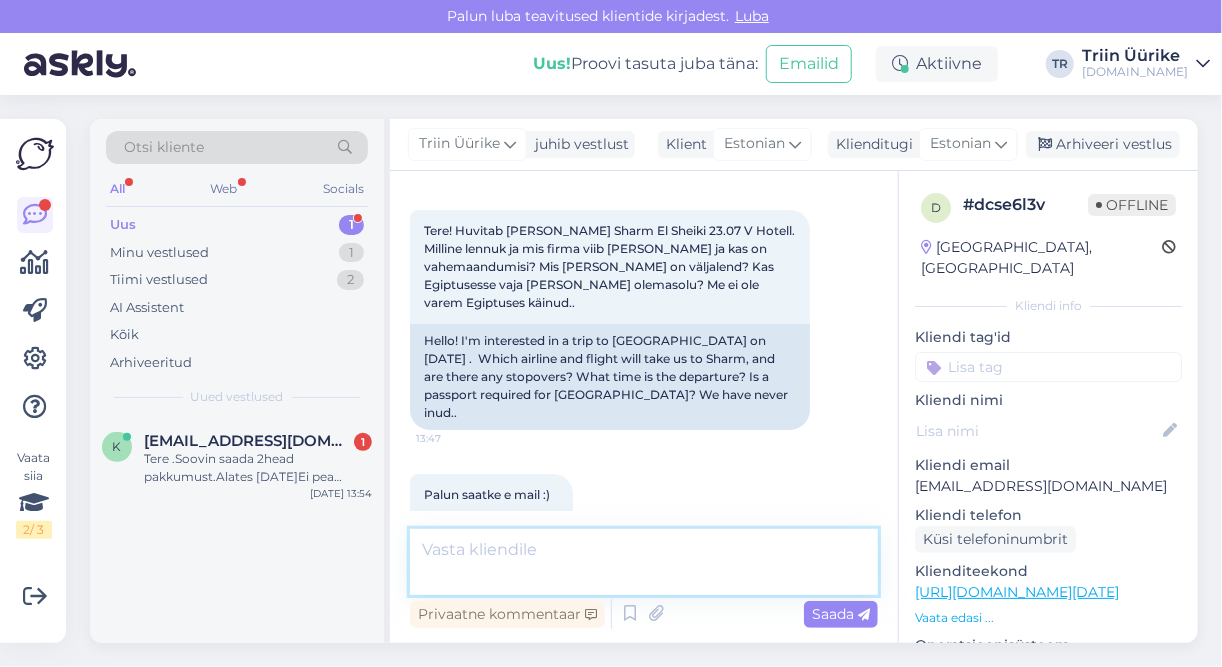 scroll, scrollTop: 192, scrollLeft: 0, axis: vertical 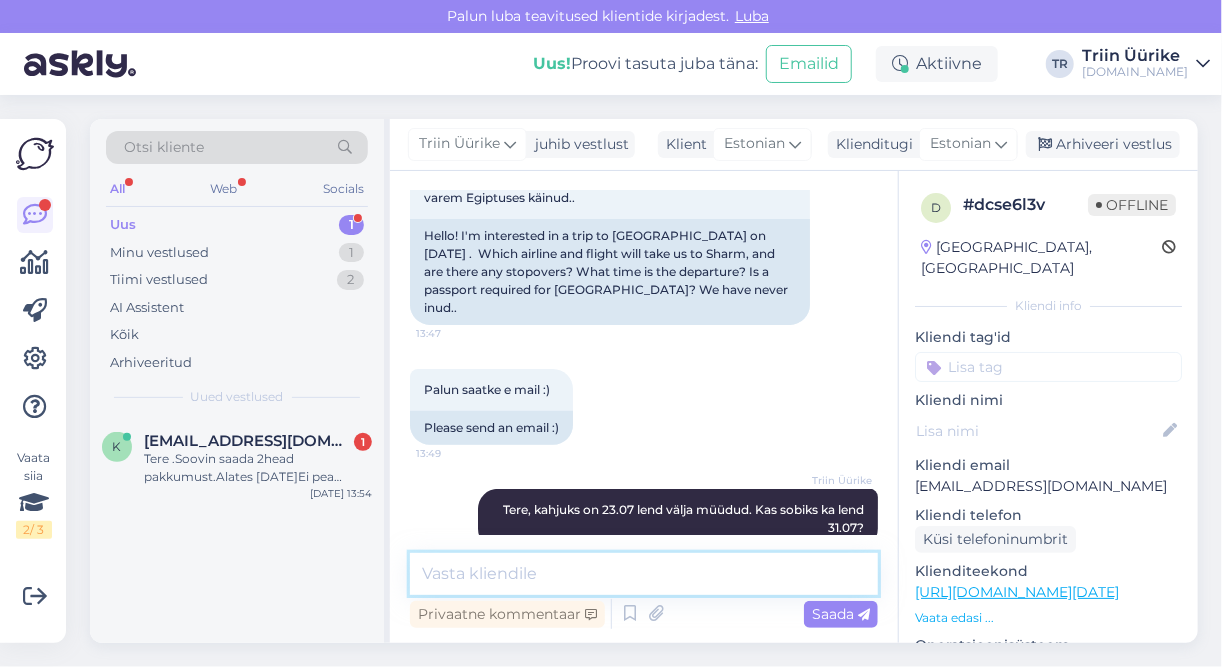 type 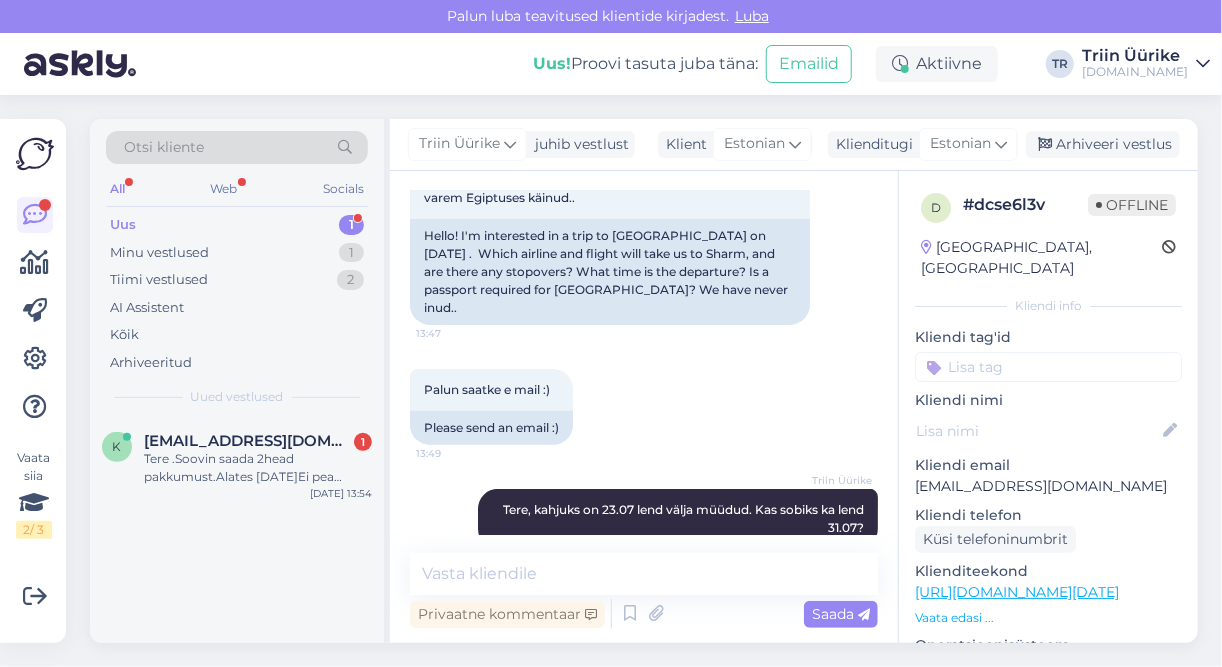 click on "Uus 1" at bounding box center (237, 225) 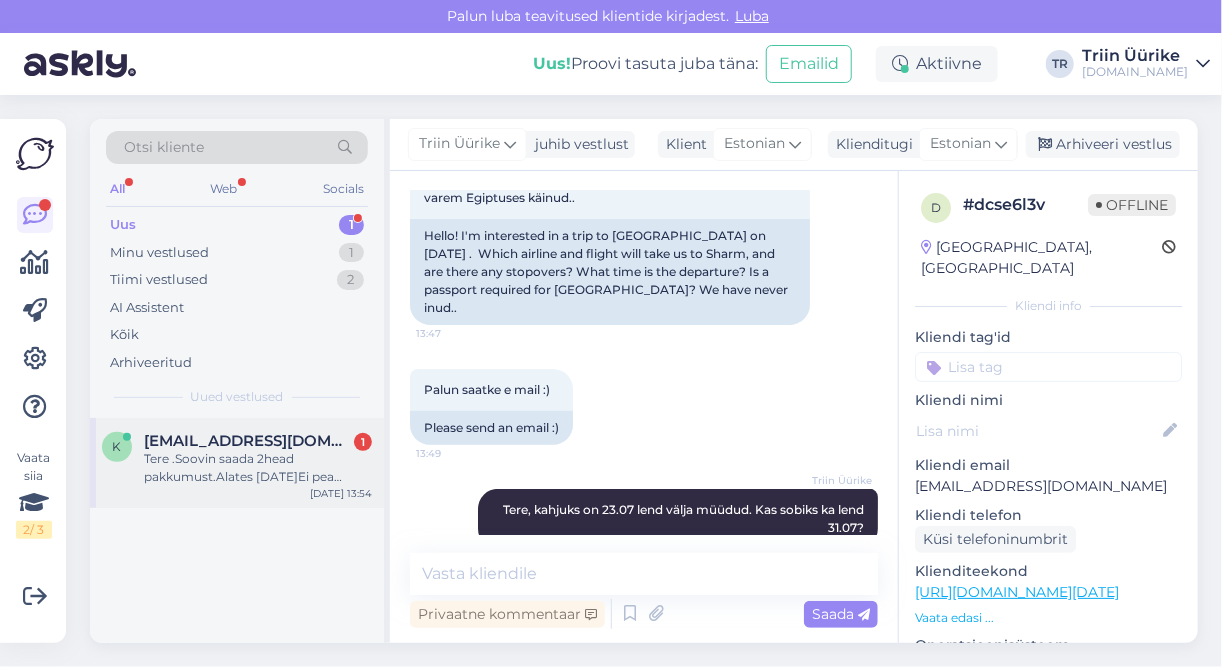 click on "Tere .Soovin saada 2head pakkumust.Alates [DATE]Ei pea olema super lux.Võiks [PERSON_NAME] hinnas" at bounding box center (258, 468) 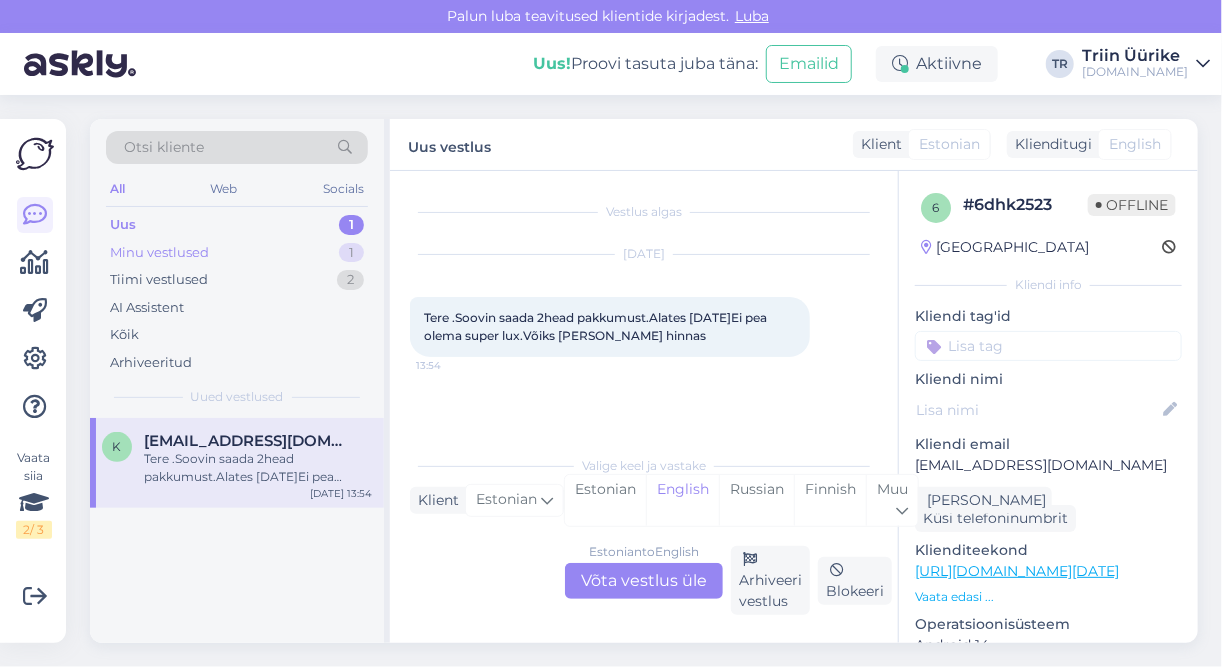 click on "Minu vestlused 1" at bounding box center [237, 253] 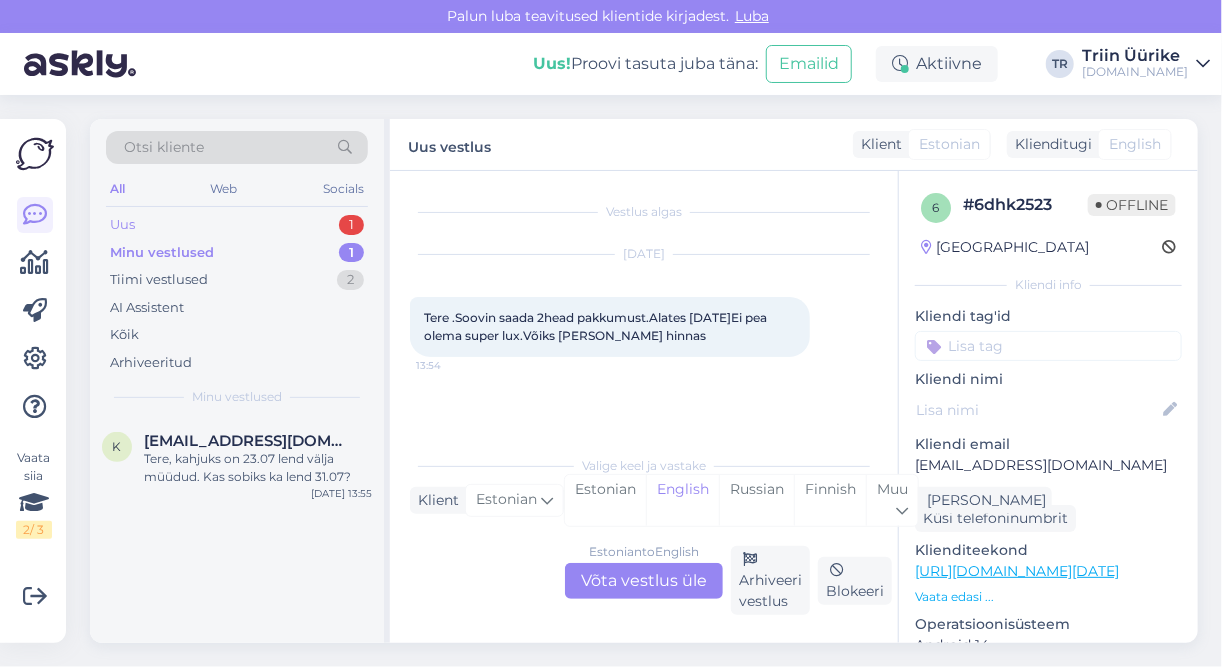 click on "Uus 1" at bounding box center (237, 225) 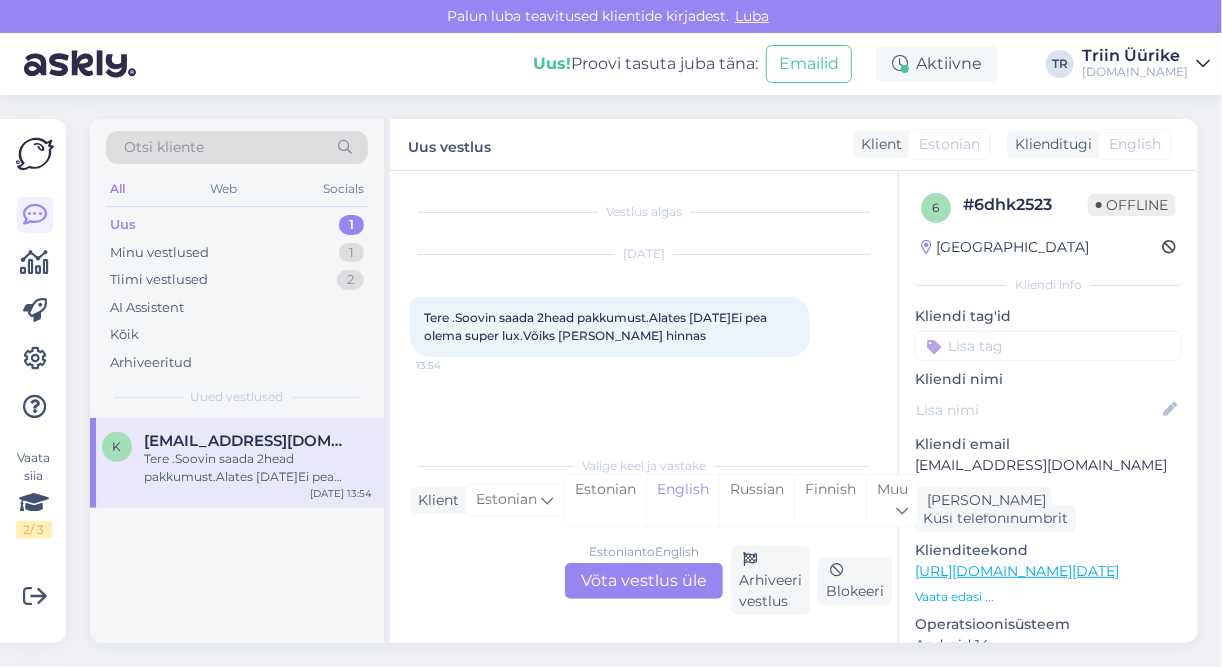 click on "Estonian  to  English Võta vestlus üle" at bounding box center (644, 581) 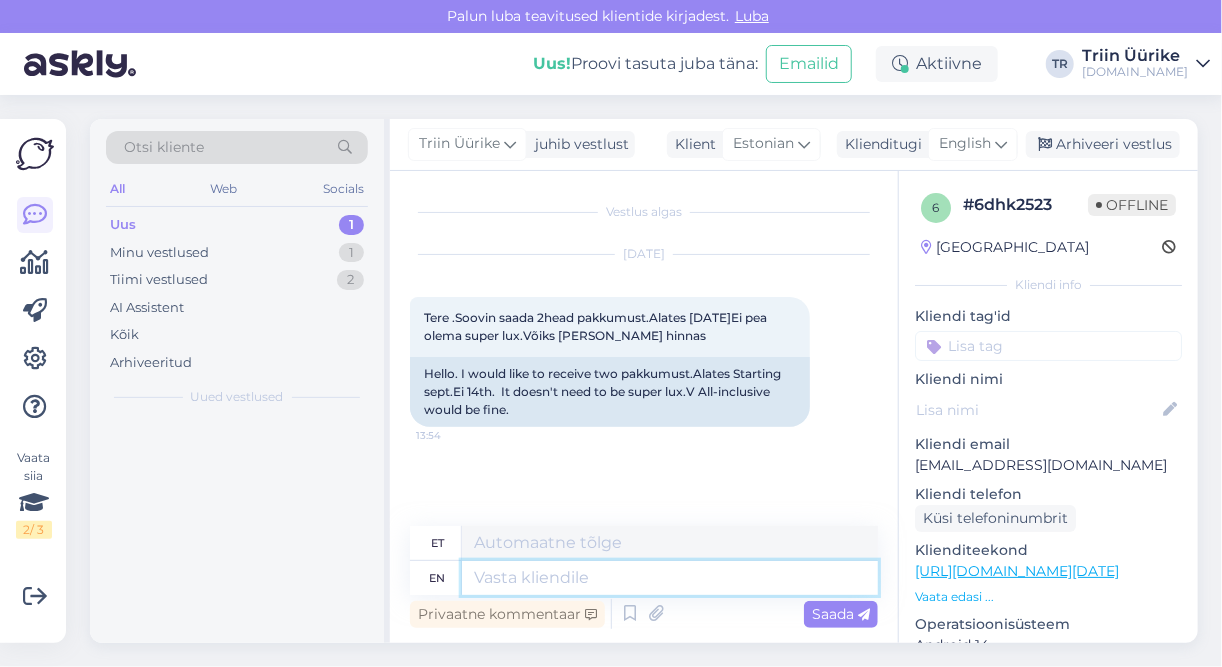 click at bounding box center (670, 578) 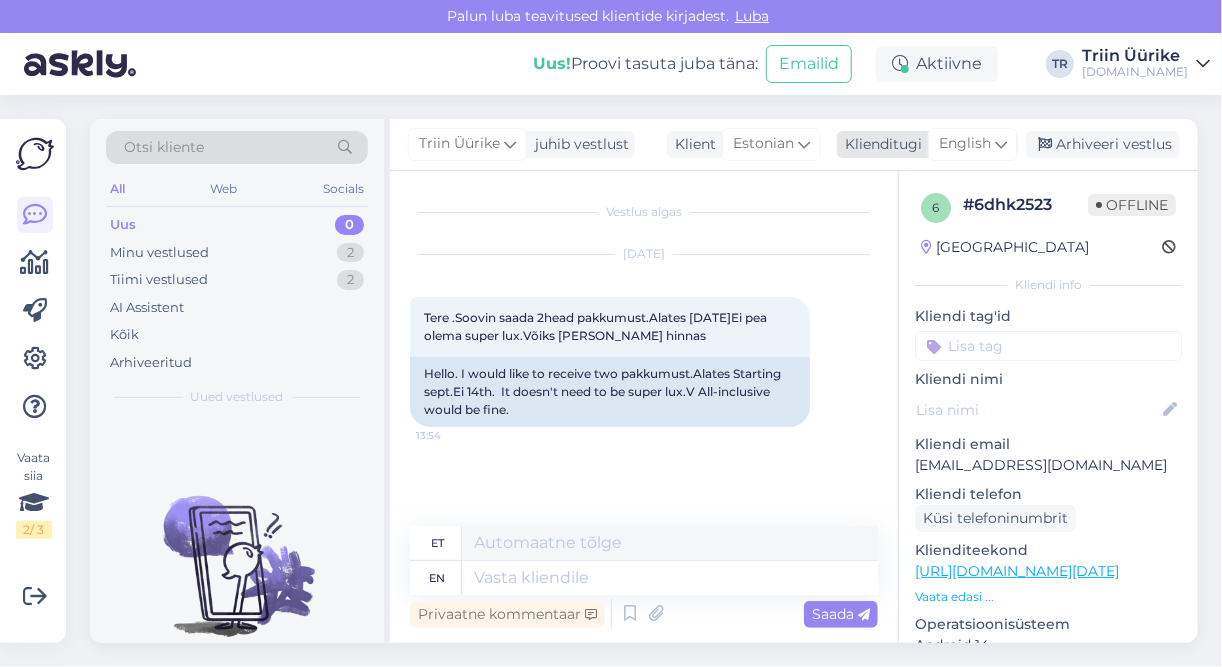 click at bounding box center [1001, 144] 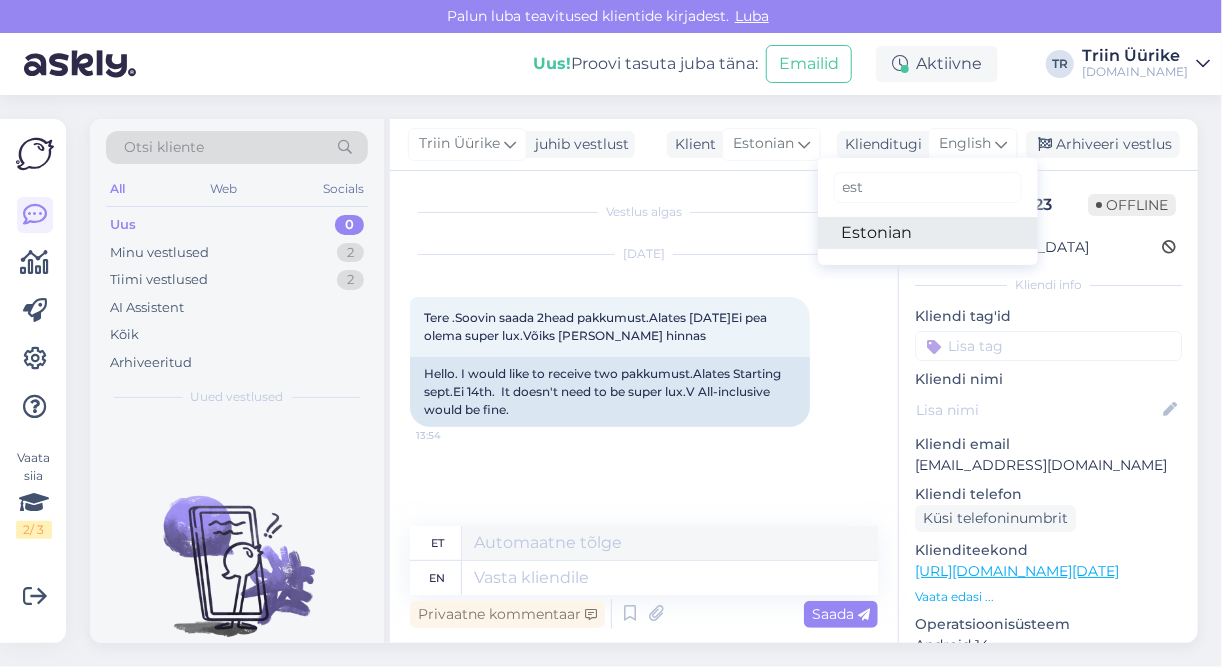 click on "Estonian" at bounding box center [928, 233] 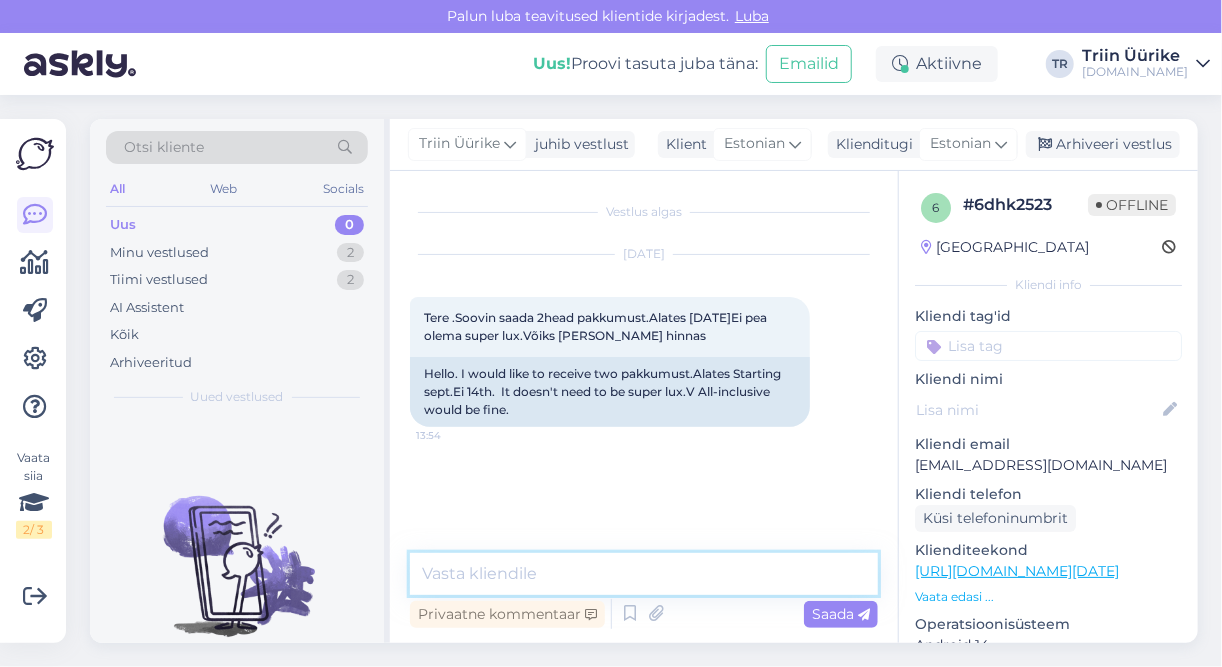 click at bounding box center (644, 574) 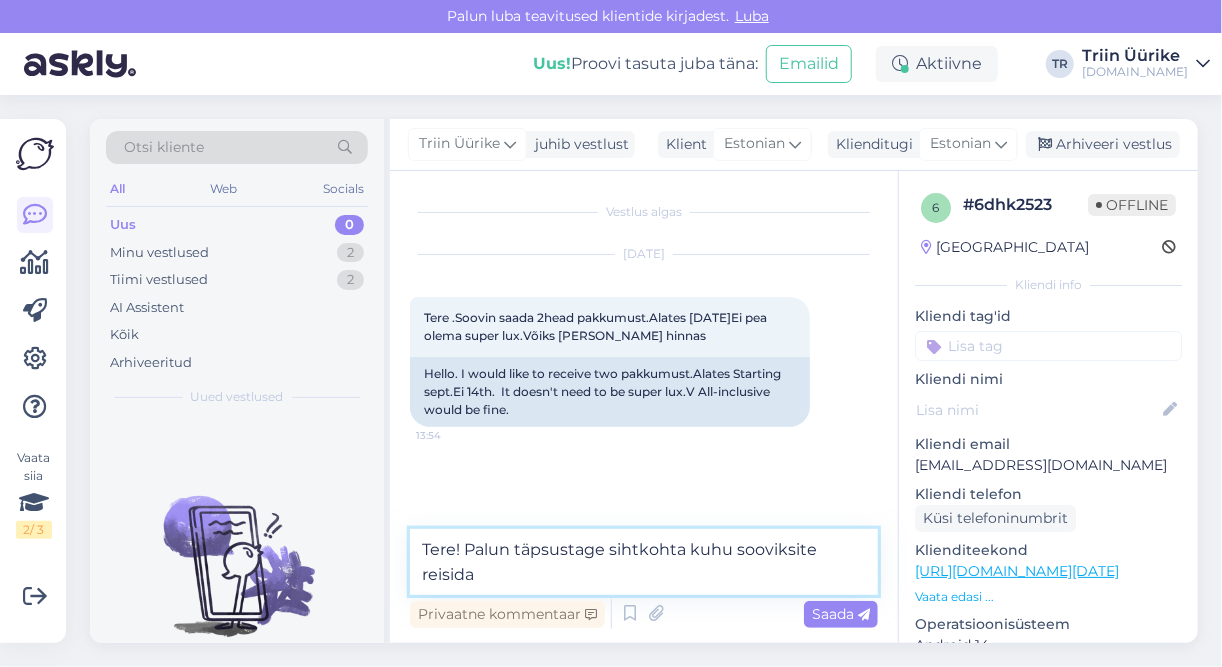 type on "Tere! Palun täpsustage sihtkohta kuhu sooviksite reisida." 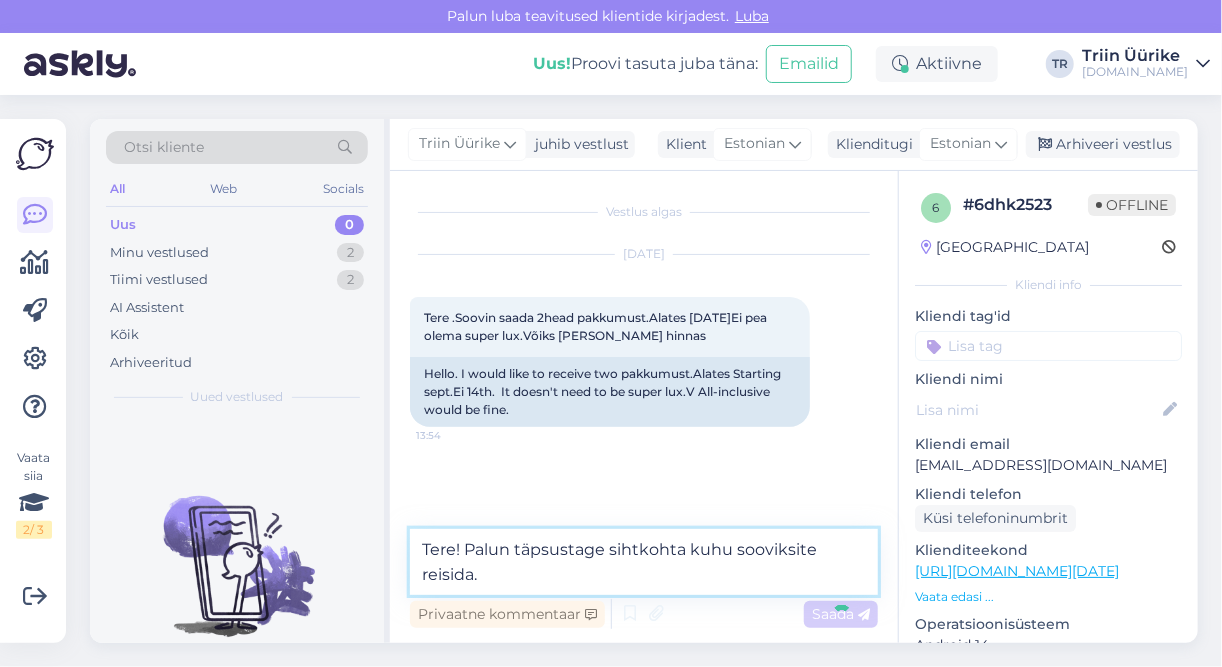 type 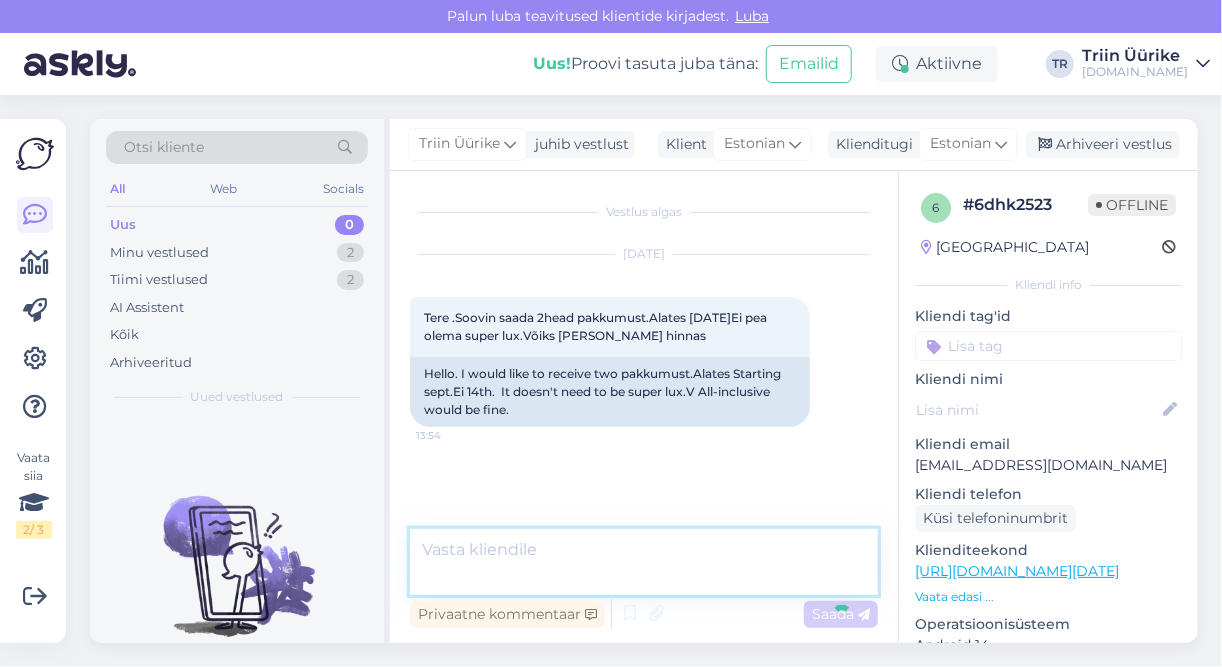scroll, scrollTop: 0, scrollLeft: 0, axis: both 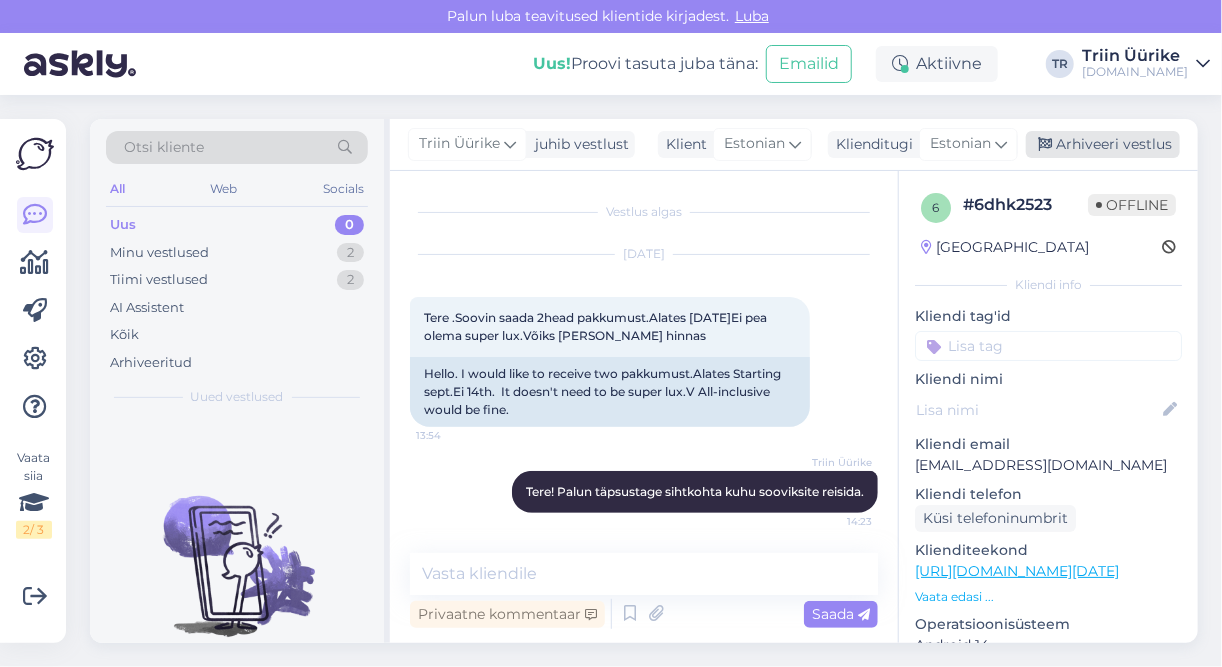click on "Arhiveeri vestlus" at bounding box center [1103, 144] 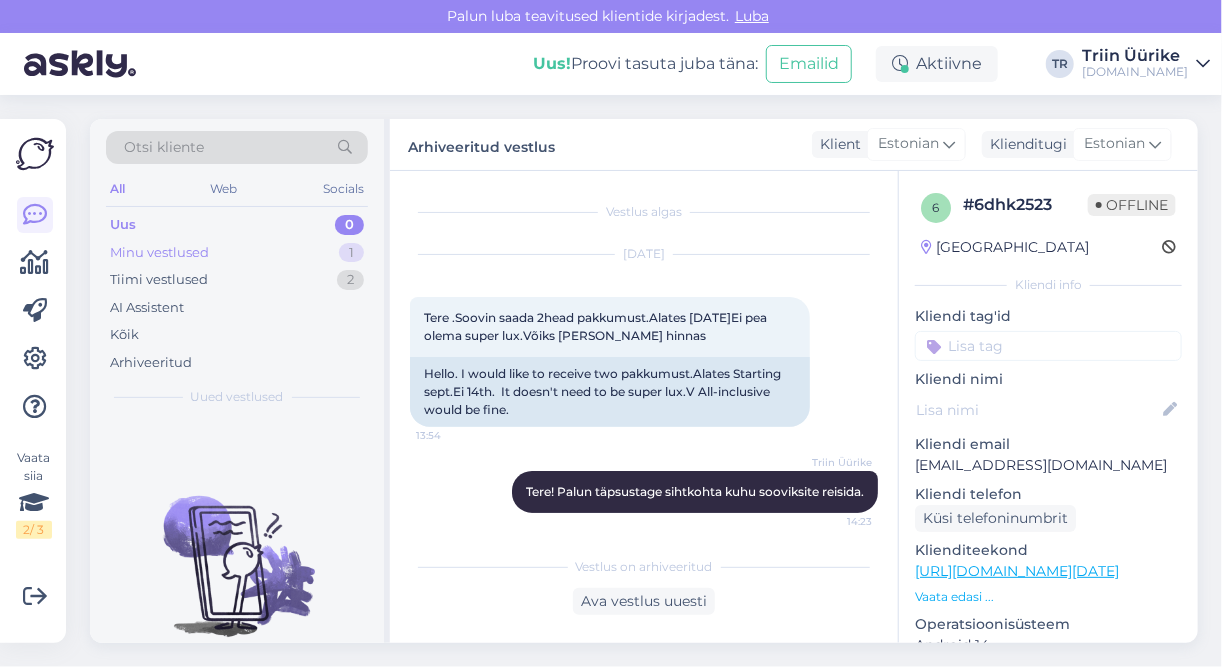 click on "Minu vestlused 1" at bounding box center [237, 253] 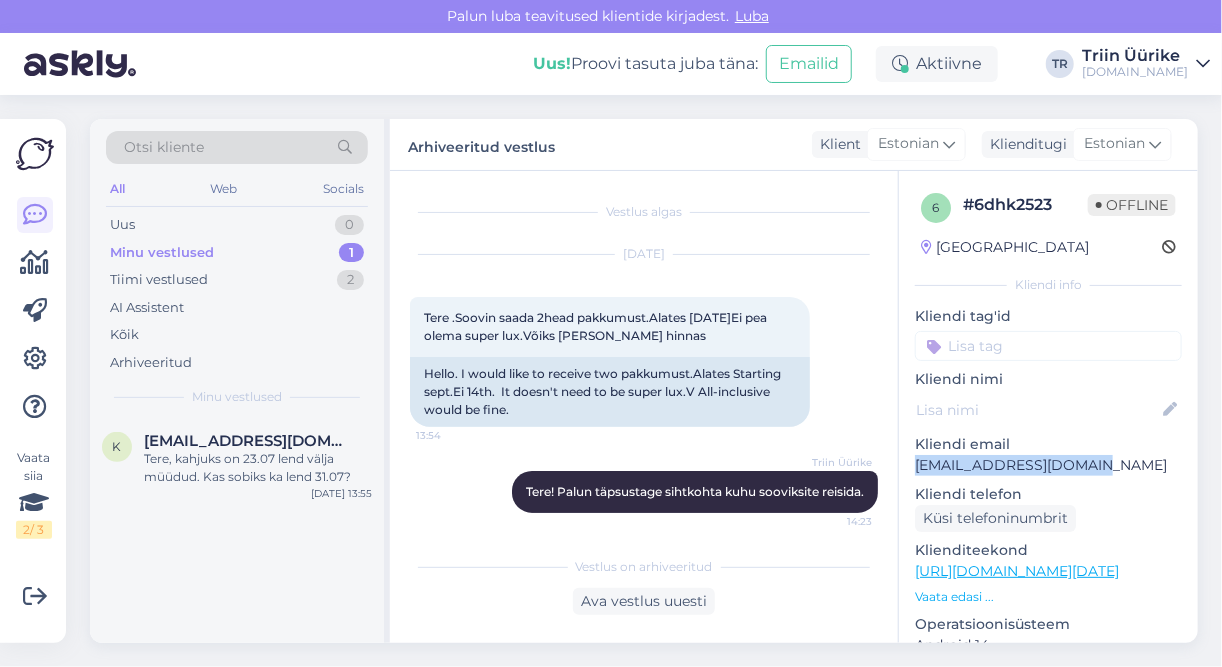 drag, startPoint x: 926, startPoint y: 464, endPoint x: 1108, endPoint y: 460, distance: 182.04395 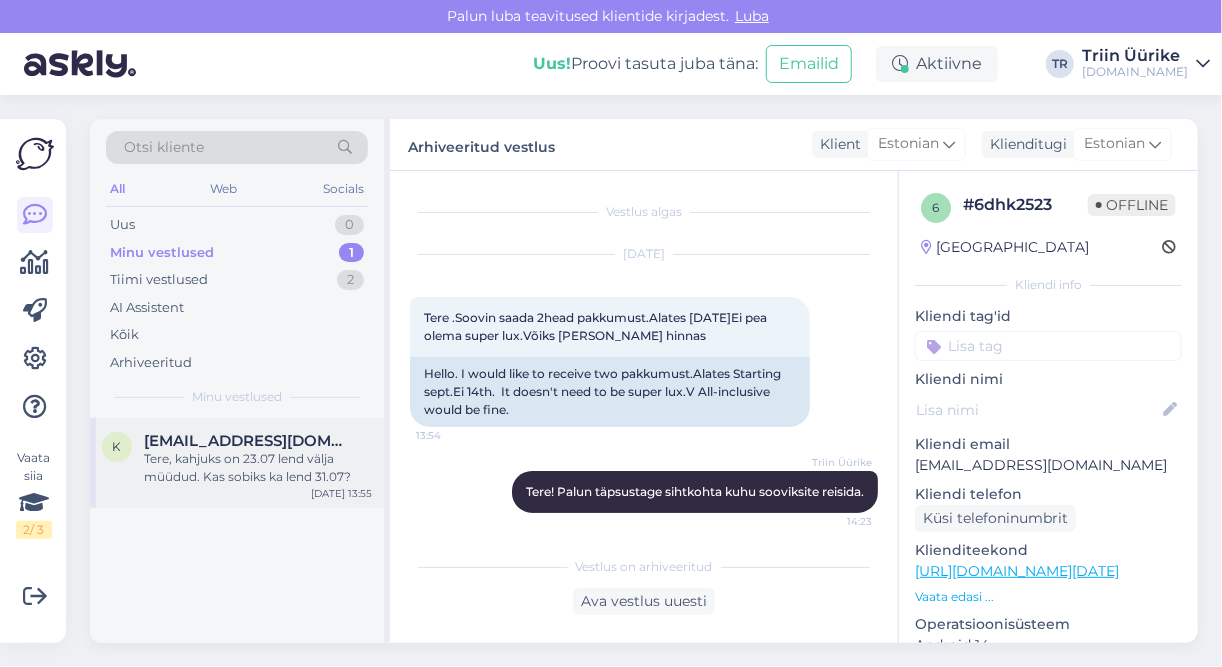 click on "Tere, kahjuks on 23.07 lend välja müüdud. Kas sobiks ka lend 31.07?" at bounding box center (258, 468) 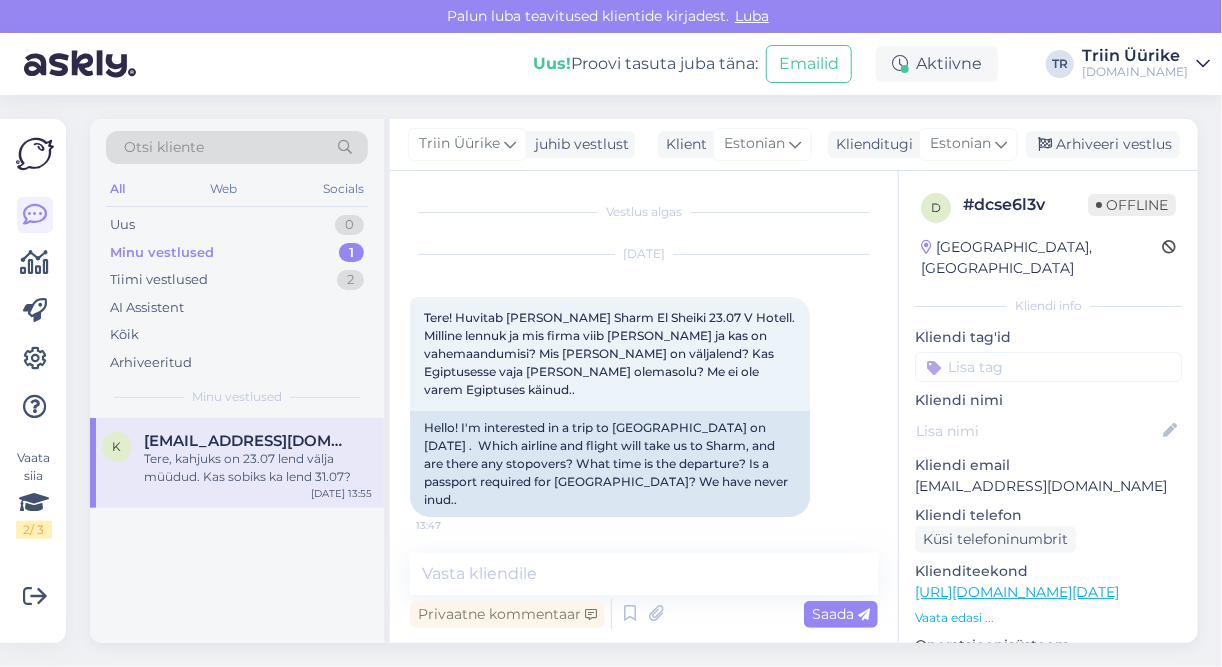 scroll, scrollTop: 192, scrollLeft: 0, axis: vertical 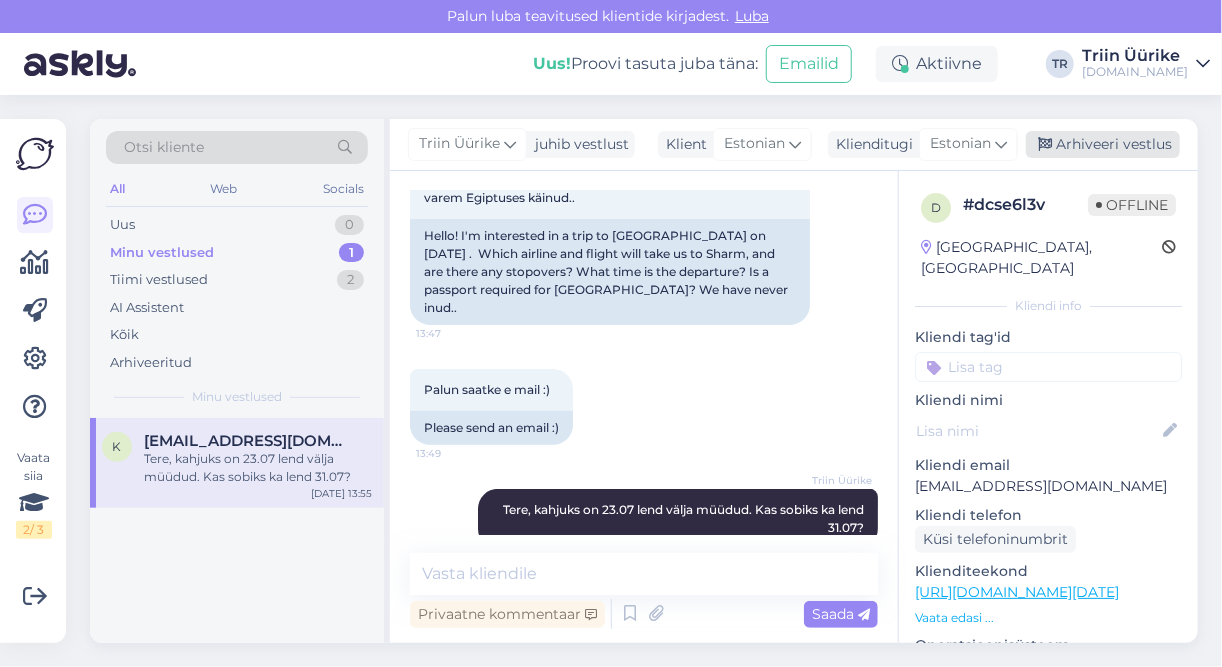 click on "Arhiveeri vestlus" at bounding box center (1103, 144) 